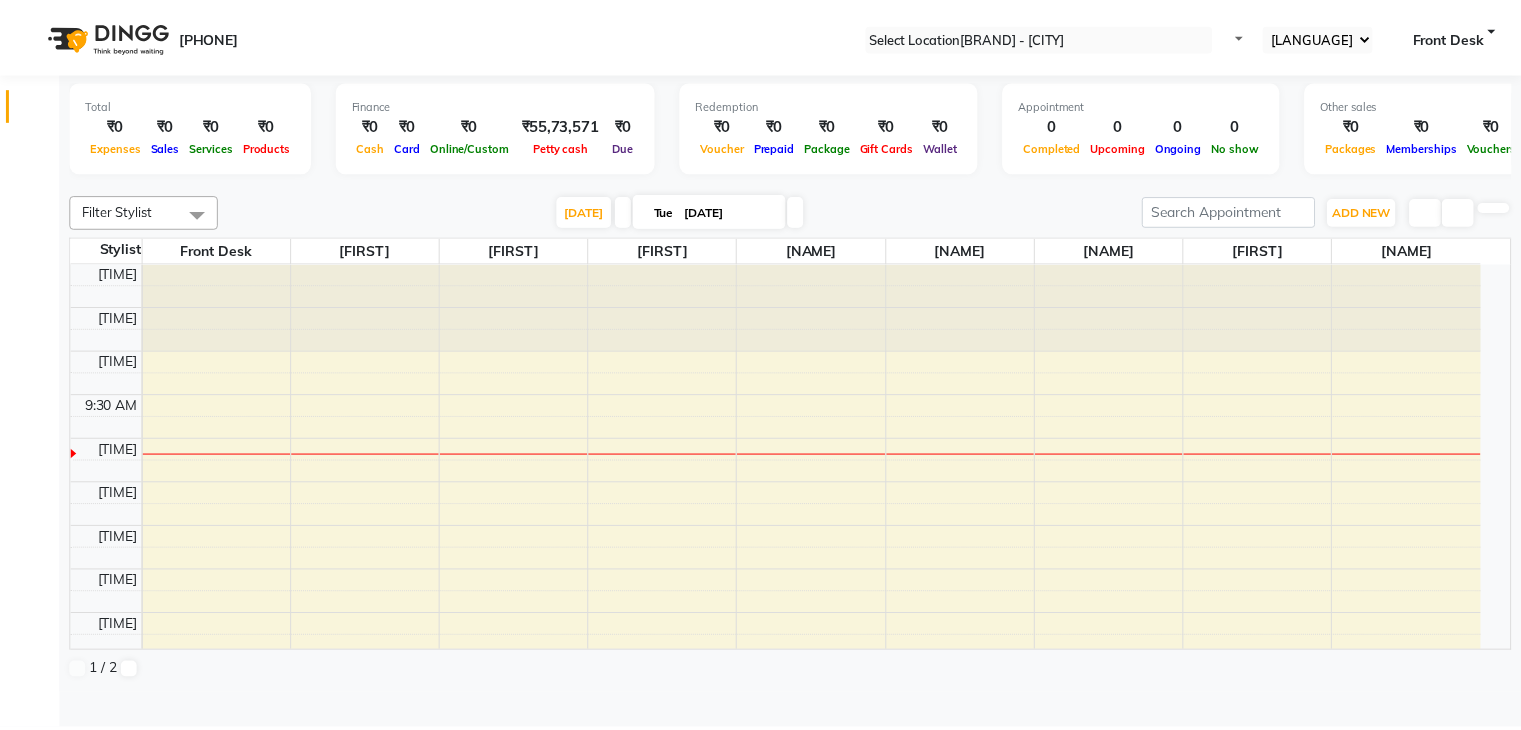 scroll, scrollTop: 0, scrollLeft: 0, axis: both 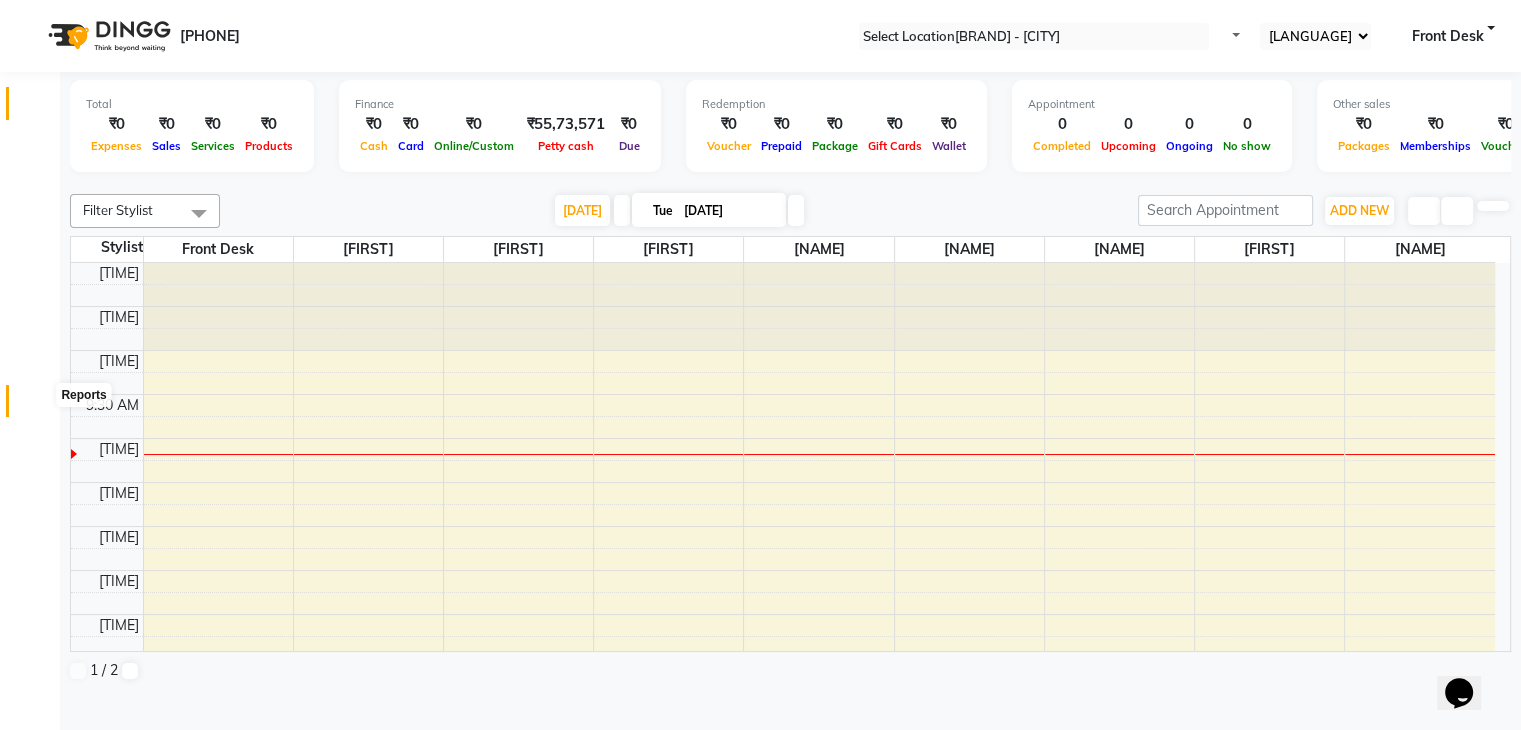 click at bounding box center [38, 406] 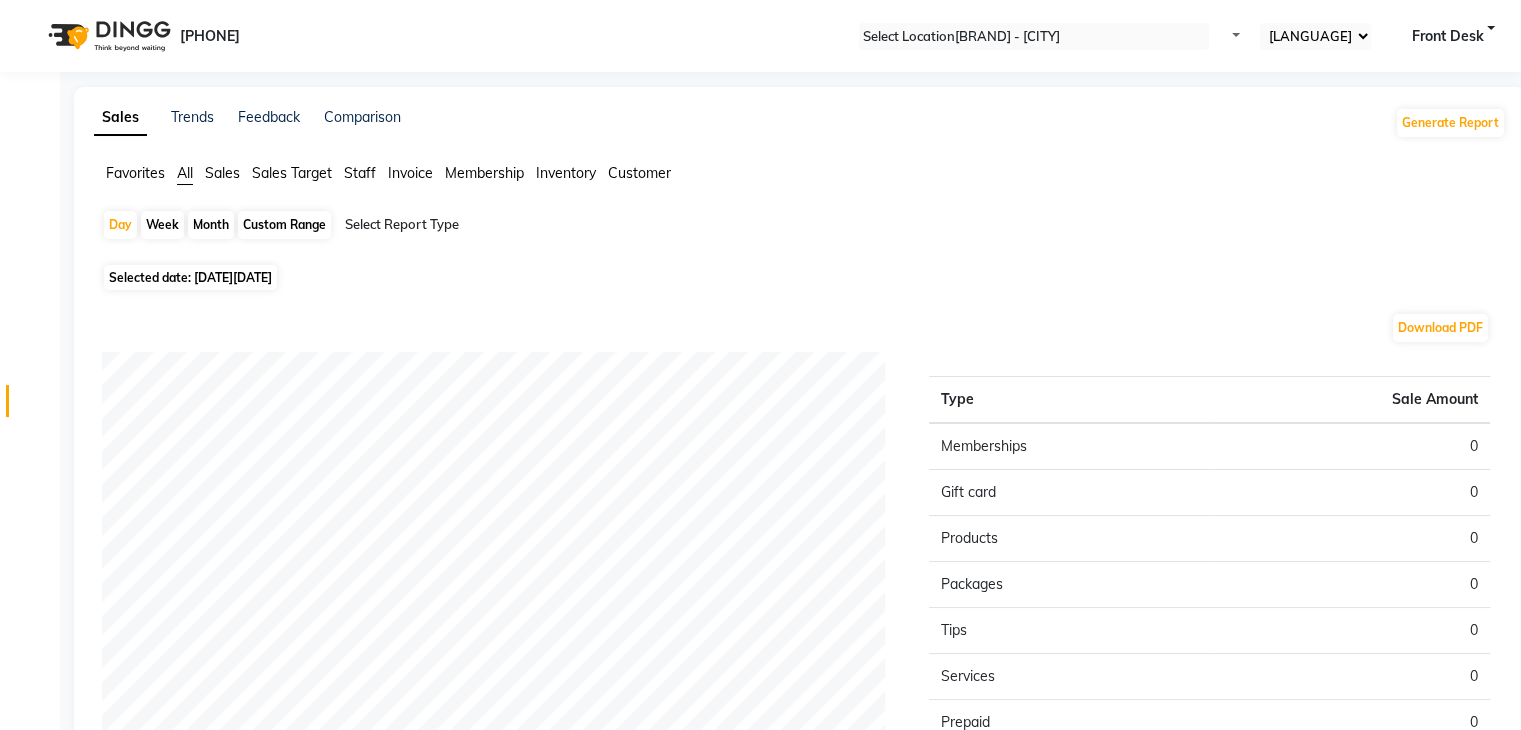 click on "Month" at bounding box center [211, 225] 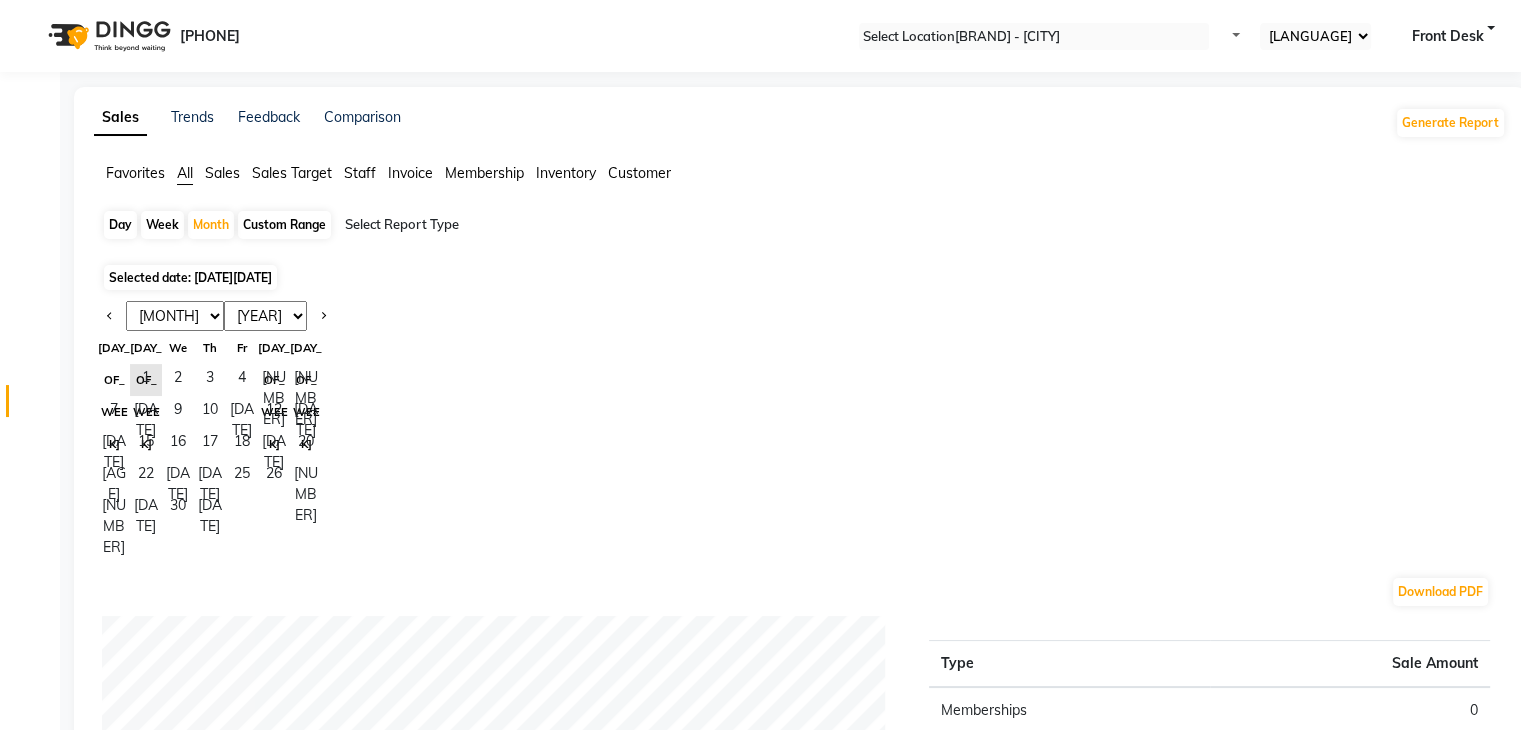click on "Jan Feb Mar Apr May Jun Jul Aug Sep Oct Nov Dec" at bounding box center (175, 316) 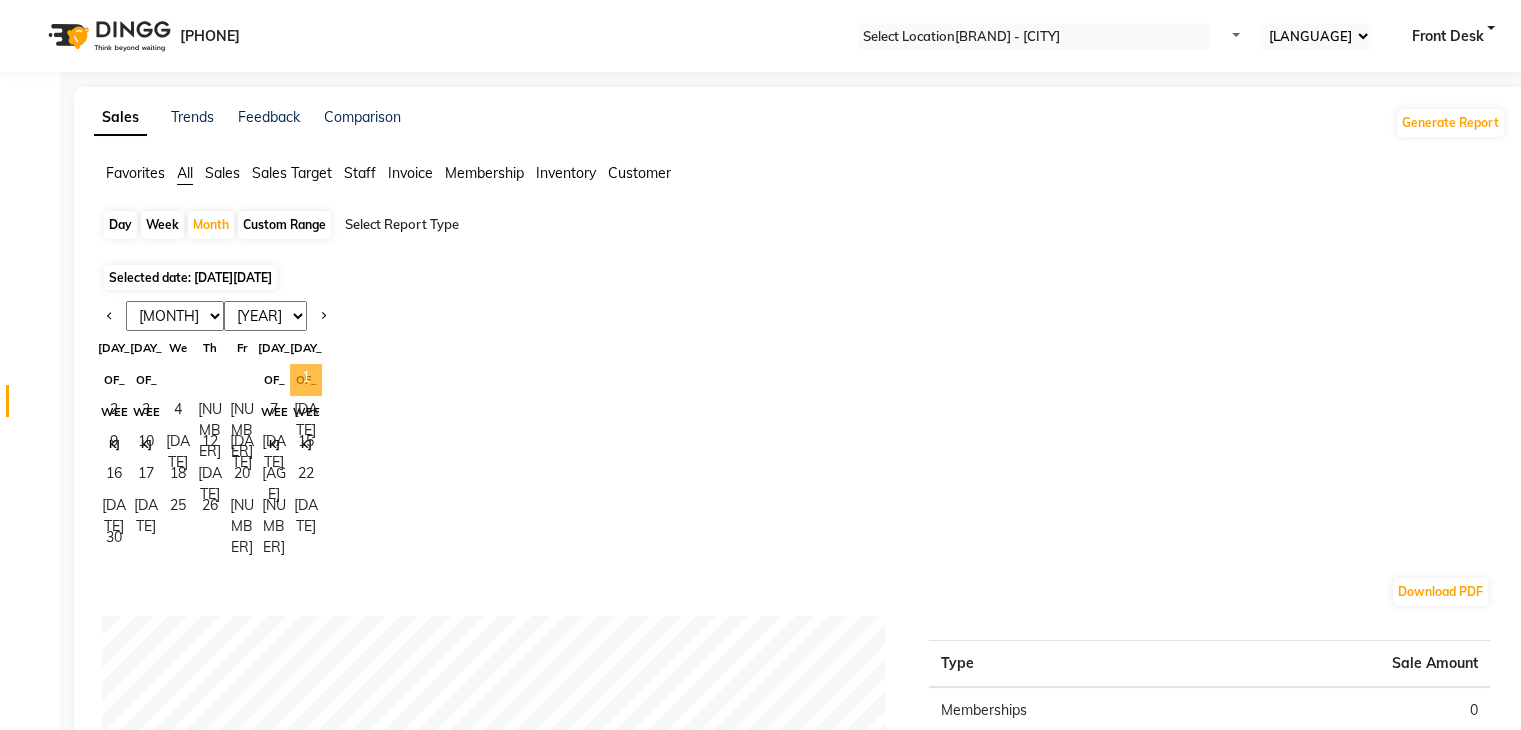 click on "1" at bounding box center (306, 380) 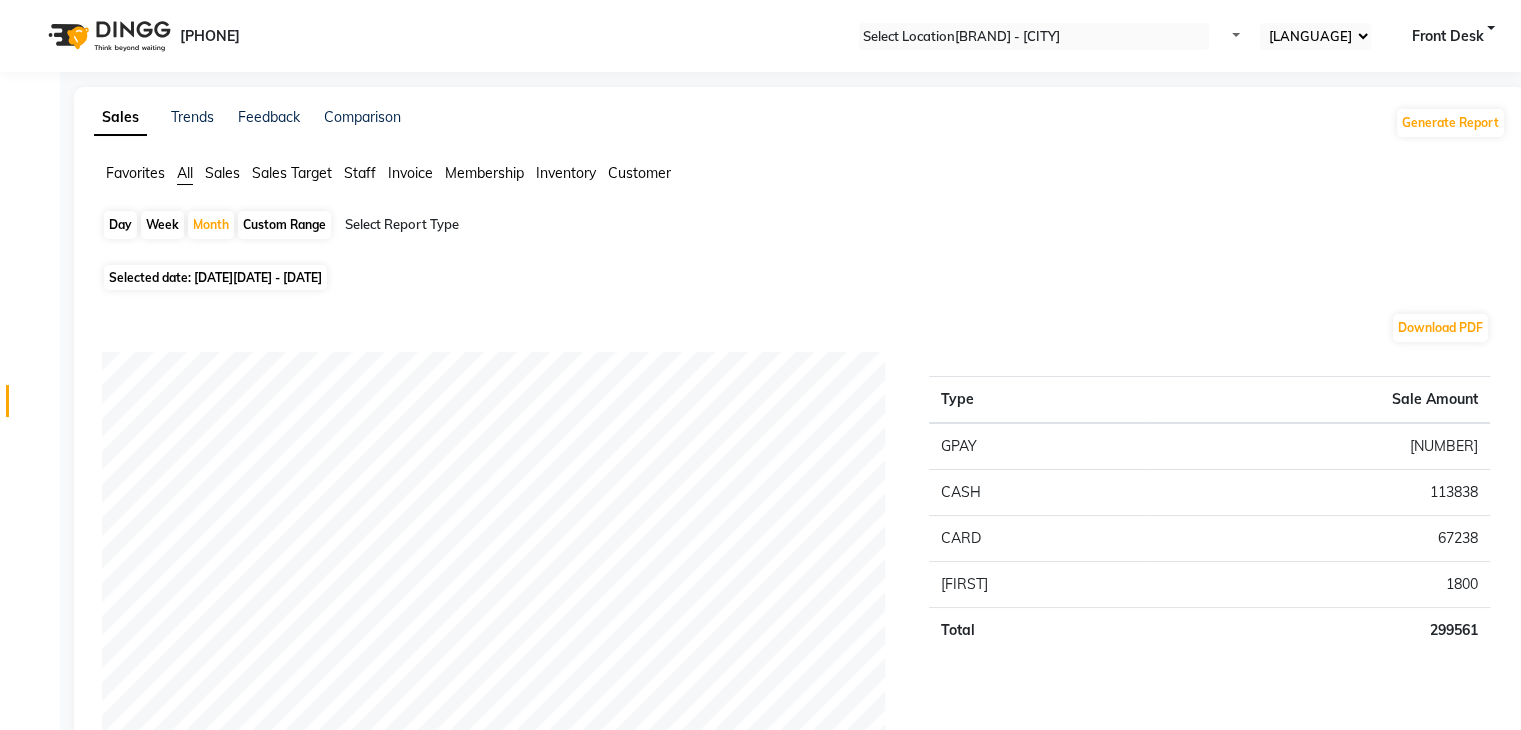 click on "Staff" at bounding box center (135, 173) 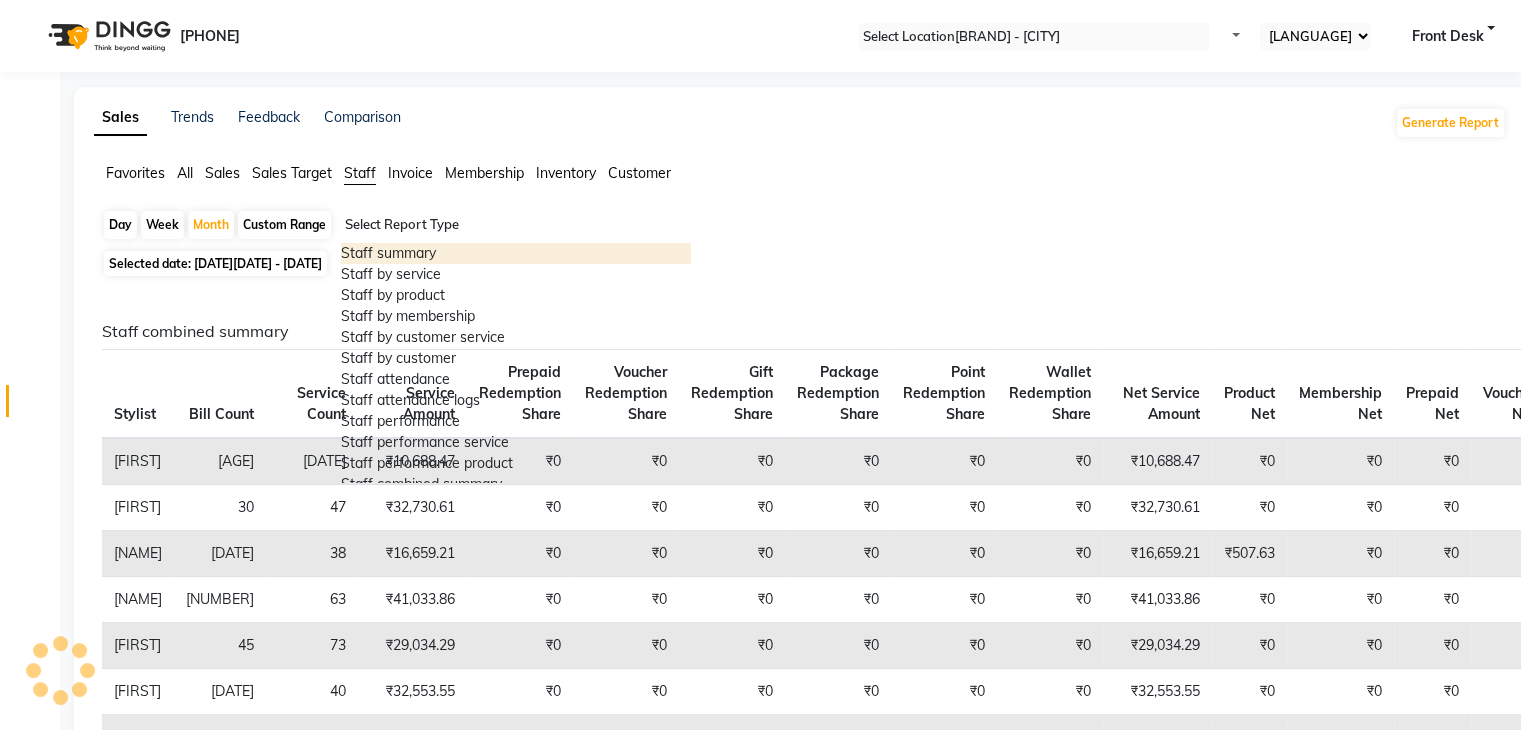 drag, startPoint x: 415, startPoint y: 227, endPoint x: 416, endPoint y: 263, distance: 36.013885 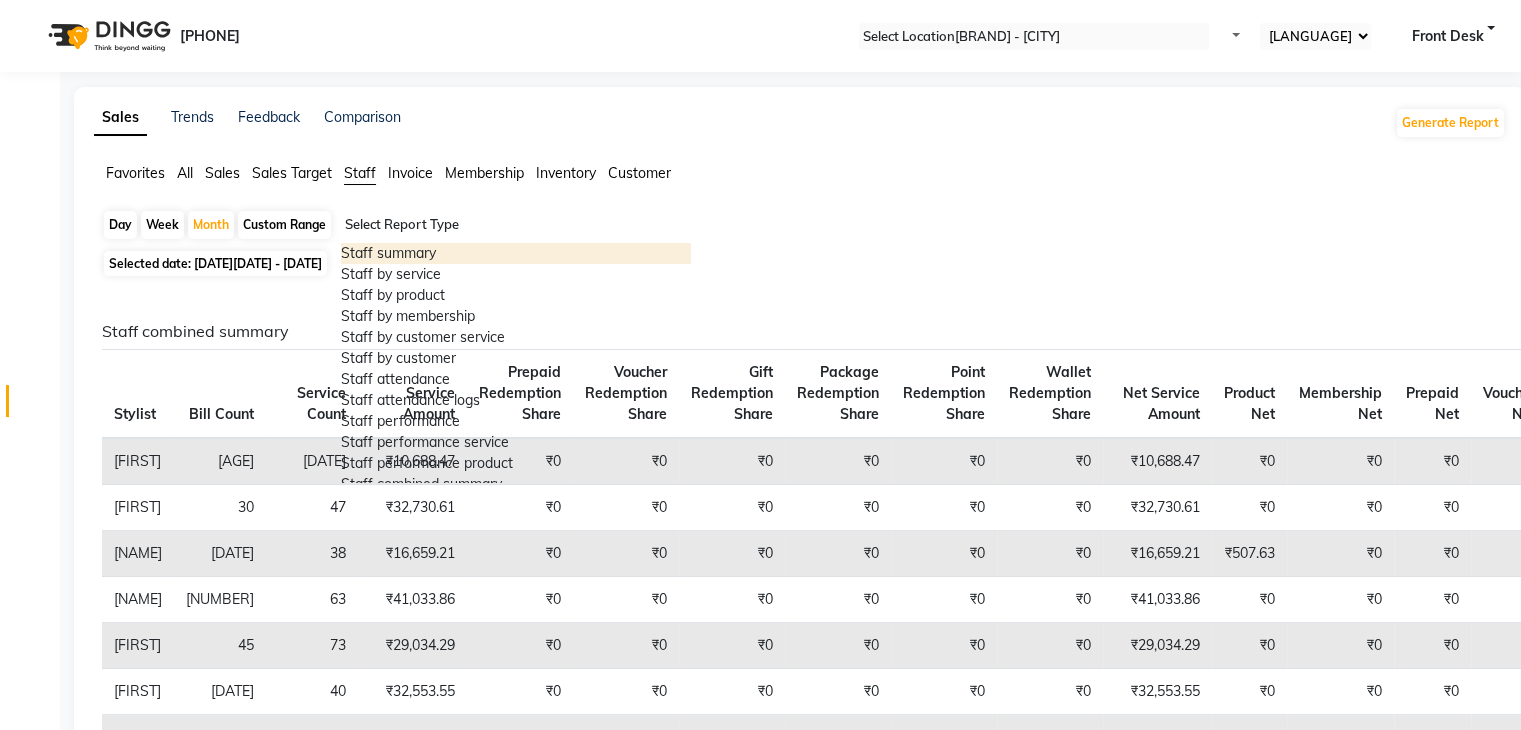 click on "Staff summary" at bounding box center (516, 253) 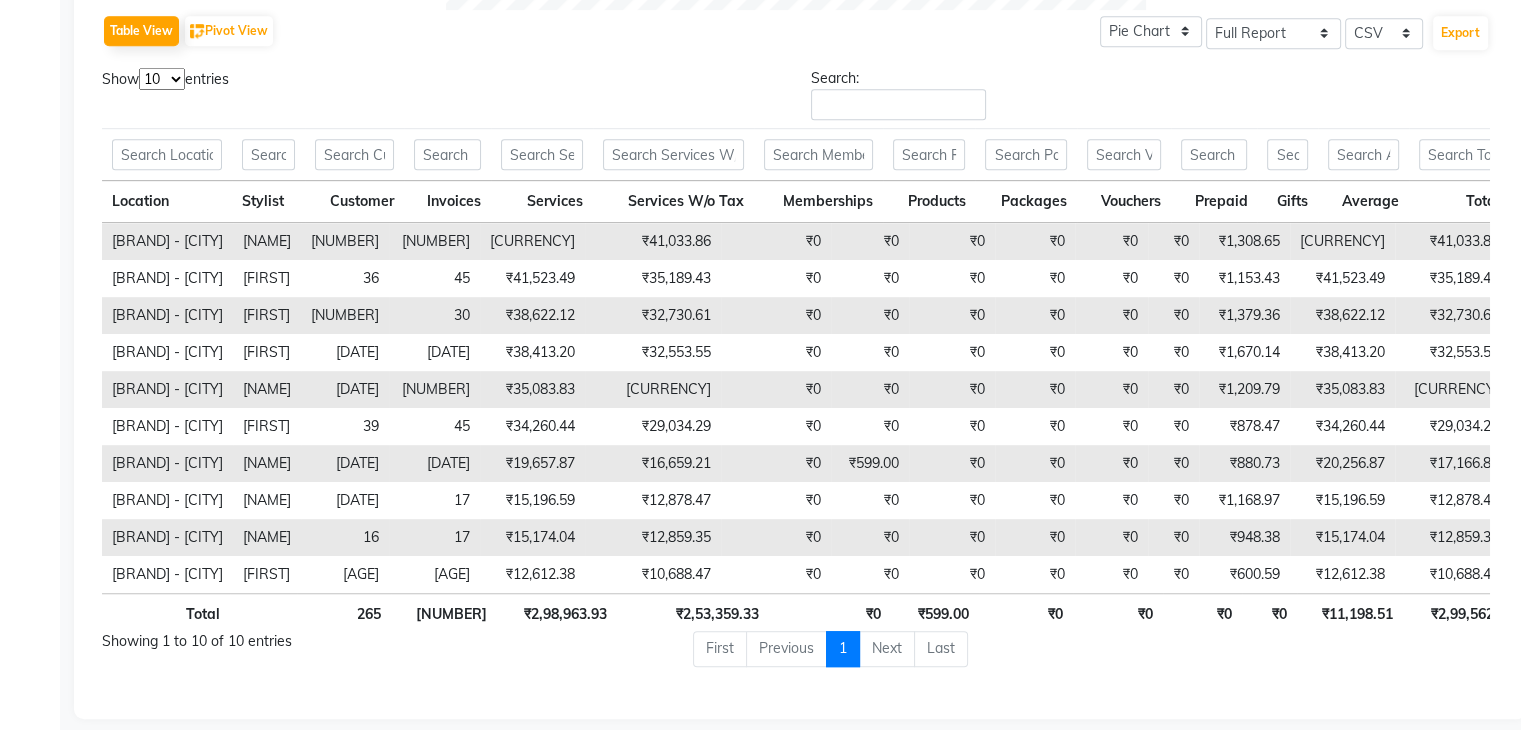 scroll, scrollTop: 1041, scrollLeft: 0, axis: vertical 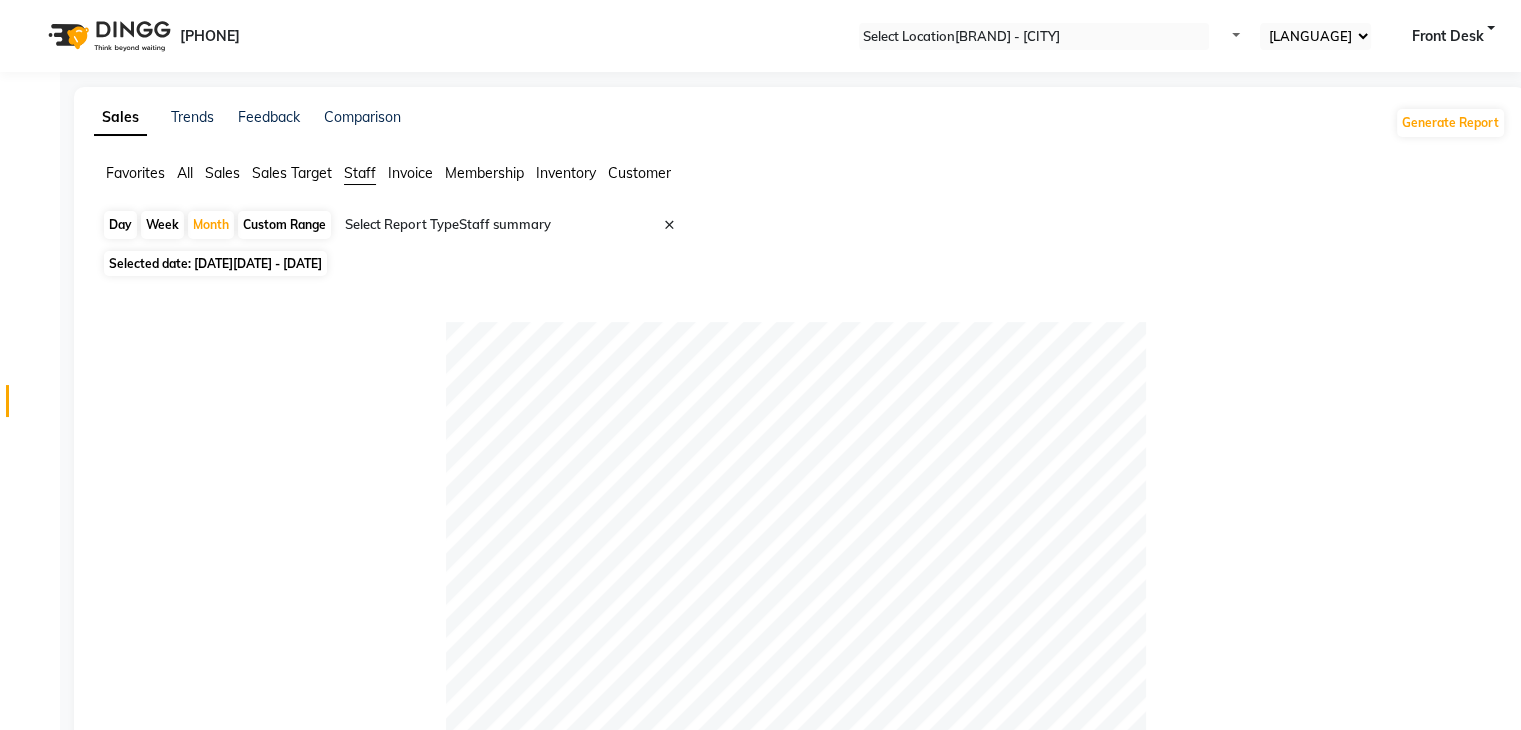 click on "Sales" at bounding box center (135, 173) 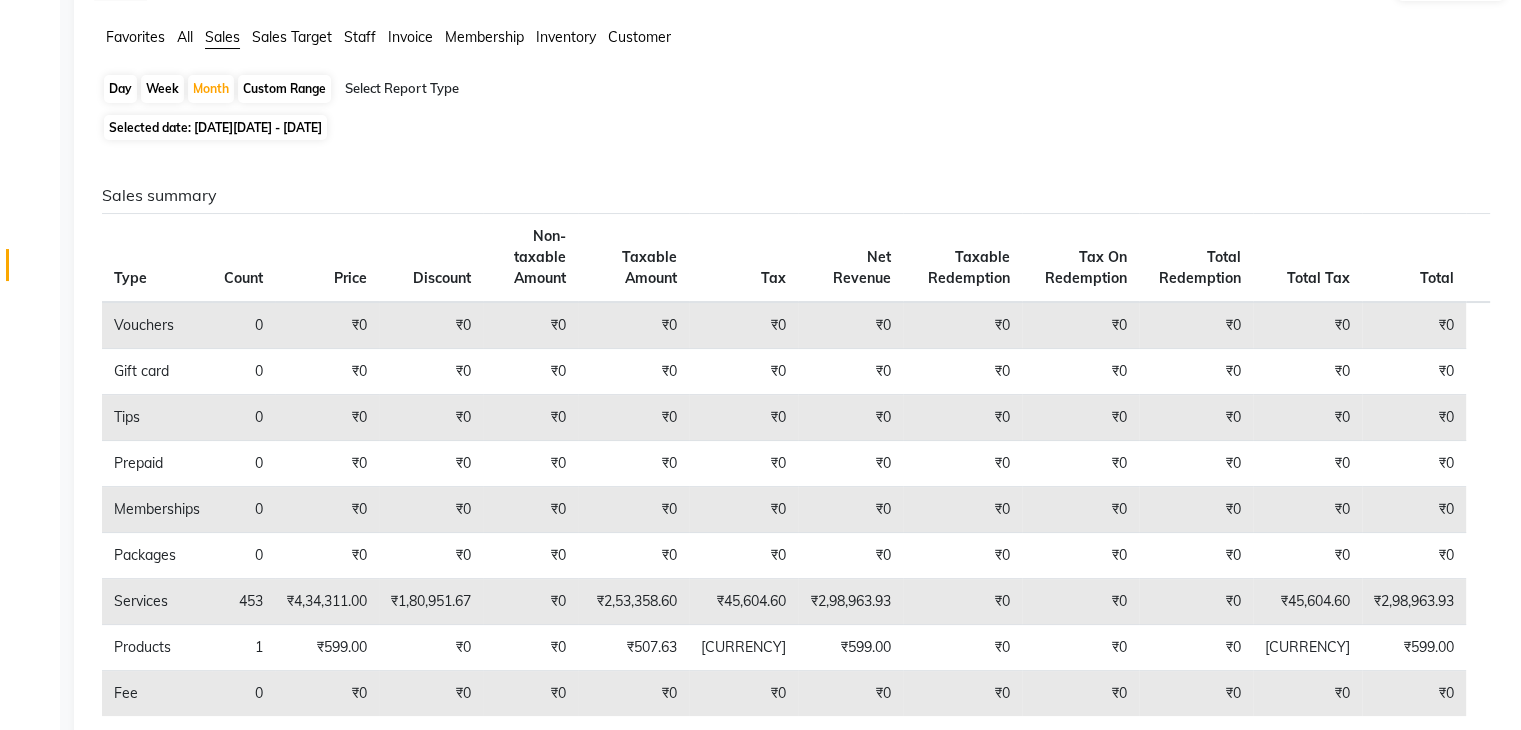 scroll, scrollTop: 0, scrollLeft: 0, axis: both 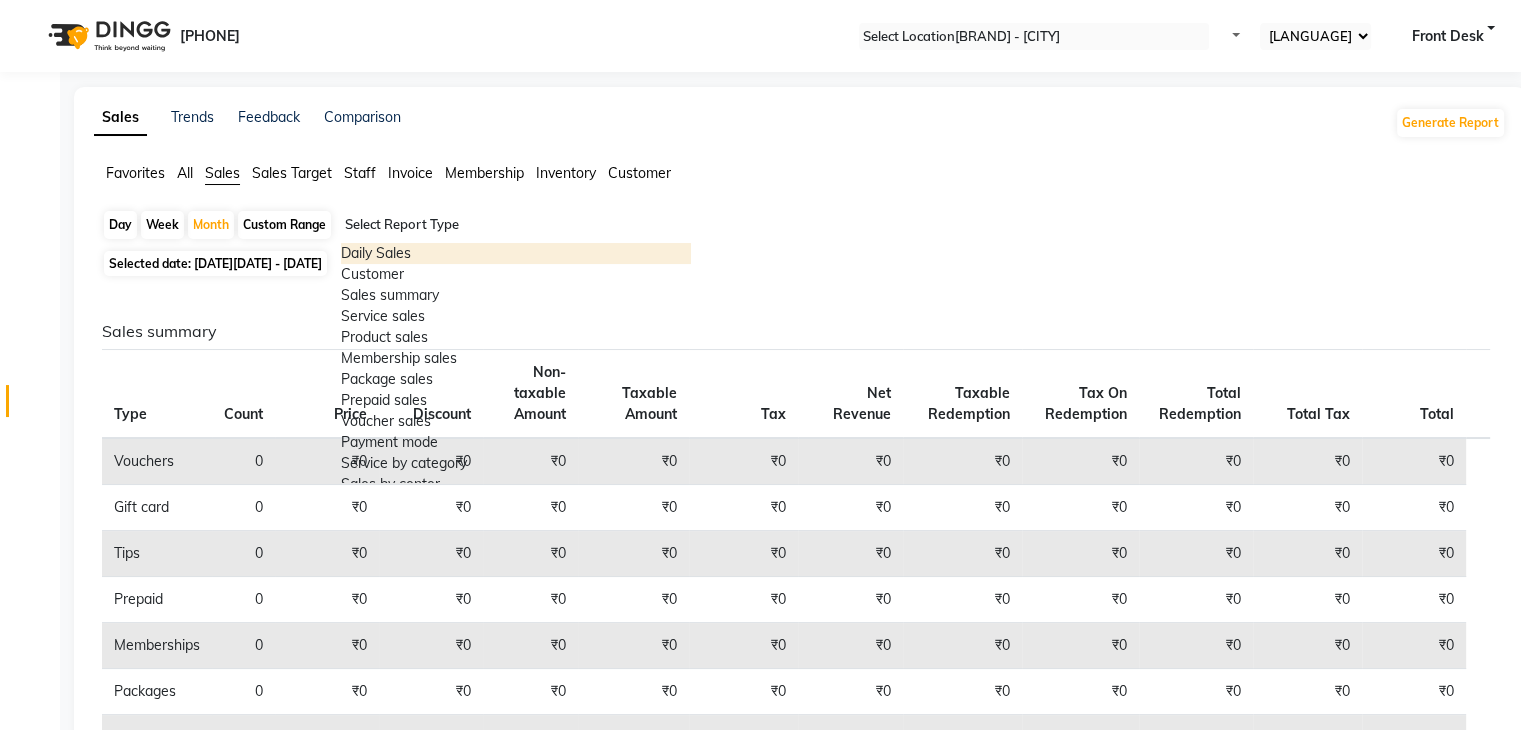 click on "Select Report Type" at bounding box center [516, 227] 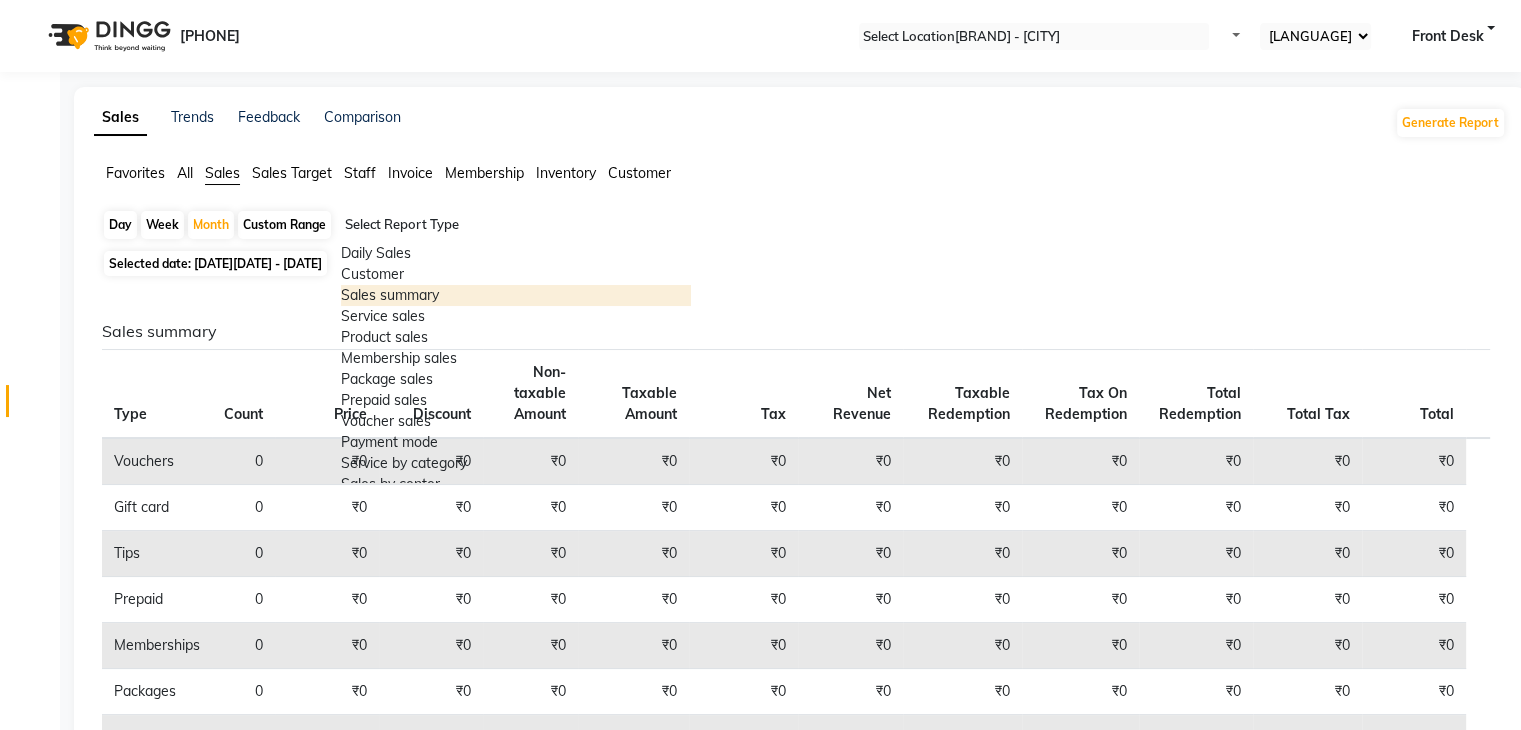 click on "Sales summary" at bounding box center (516, 295) 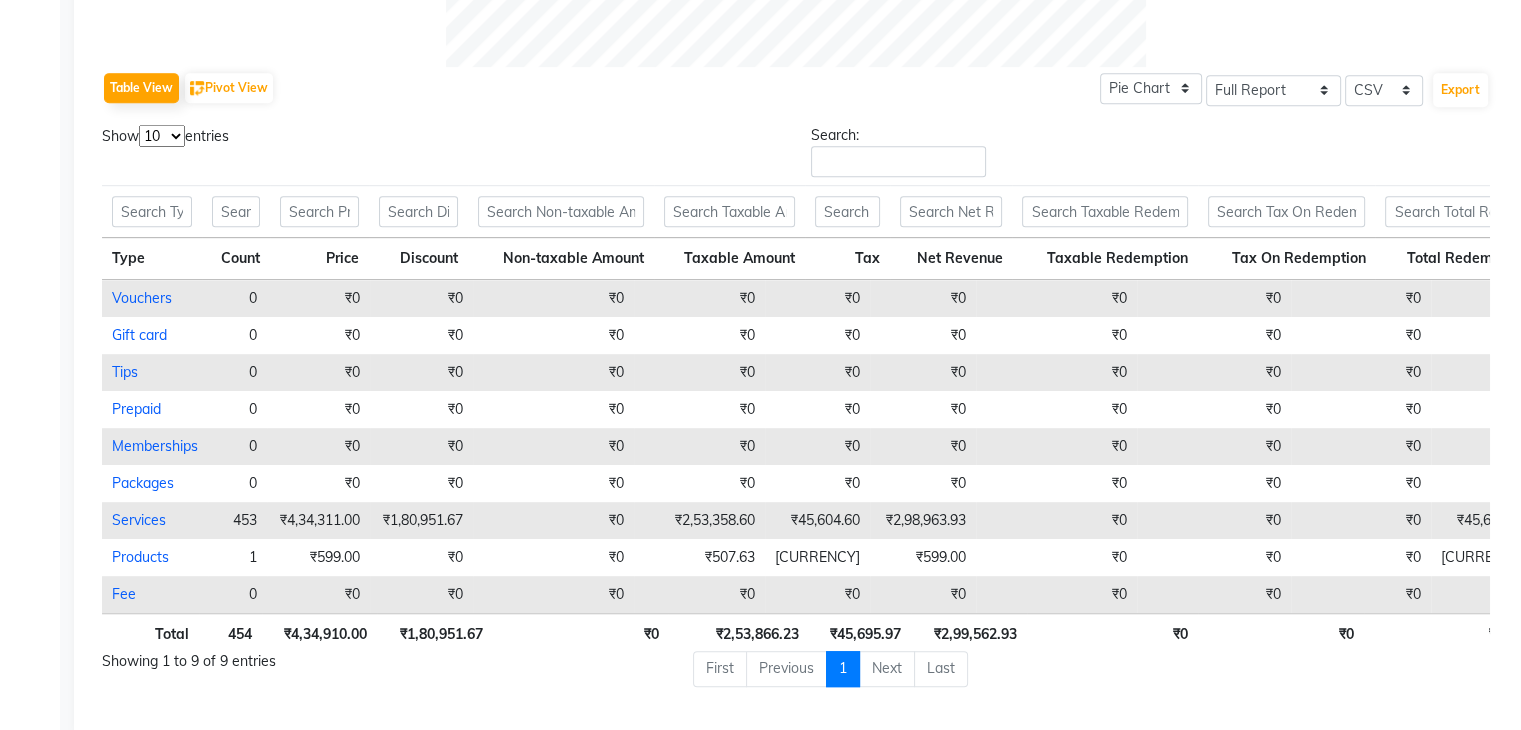 scroll, scrollTop: 1004, scrollLeft: 0, axis: vertical 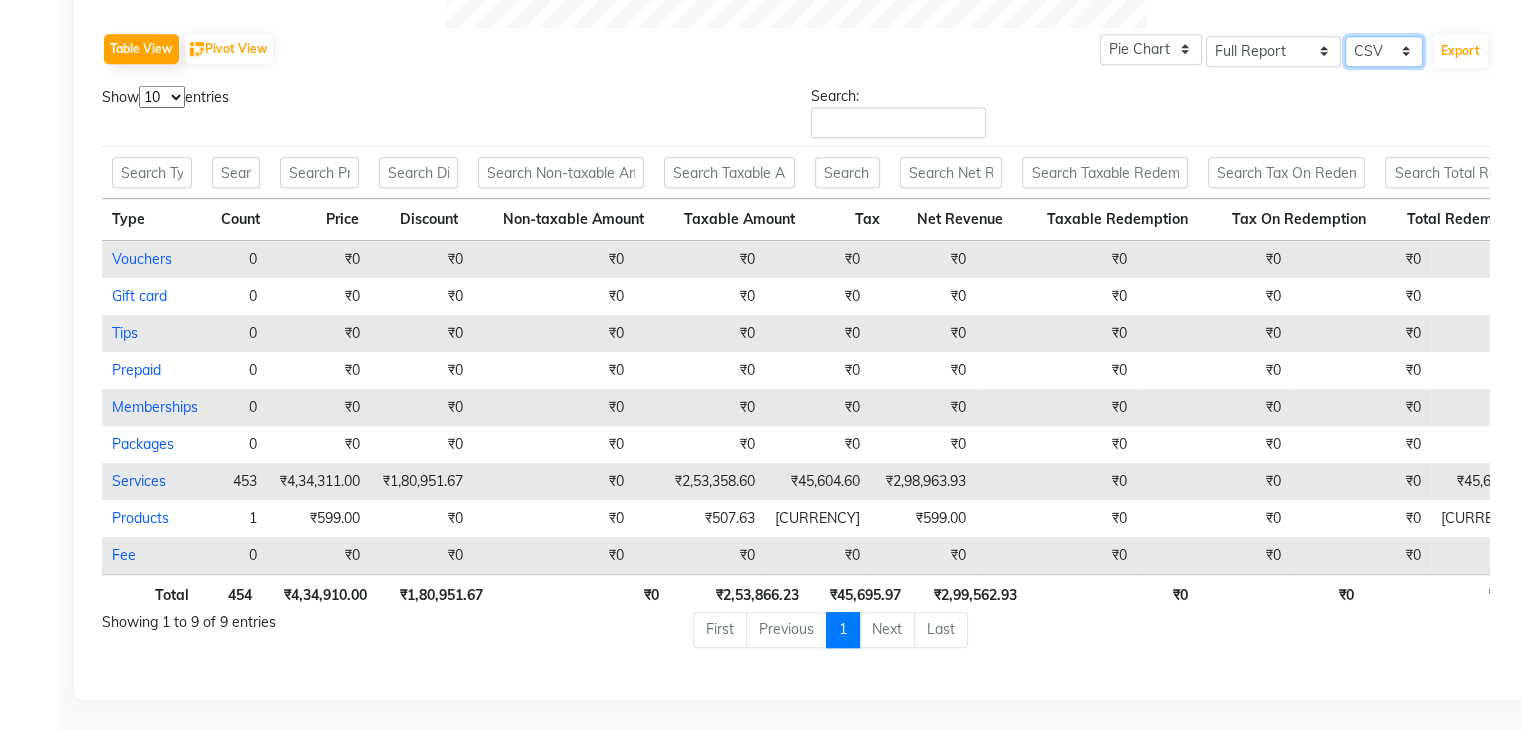 click on "Select CSV PDF" at bounding box center [1273, 51] 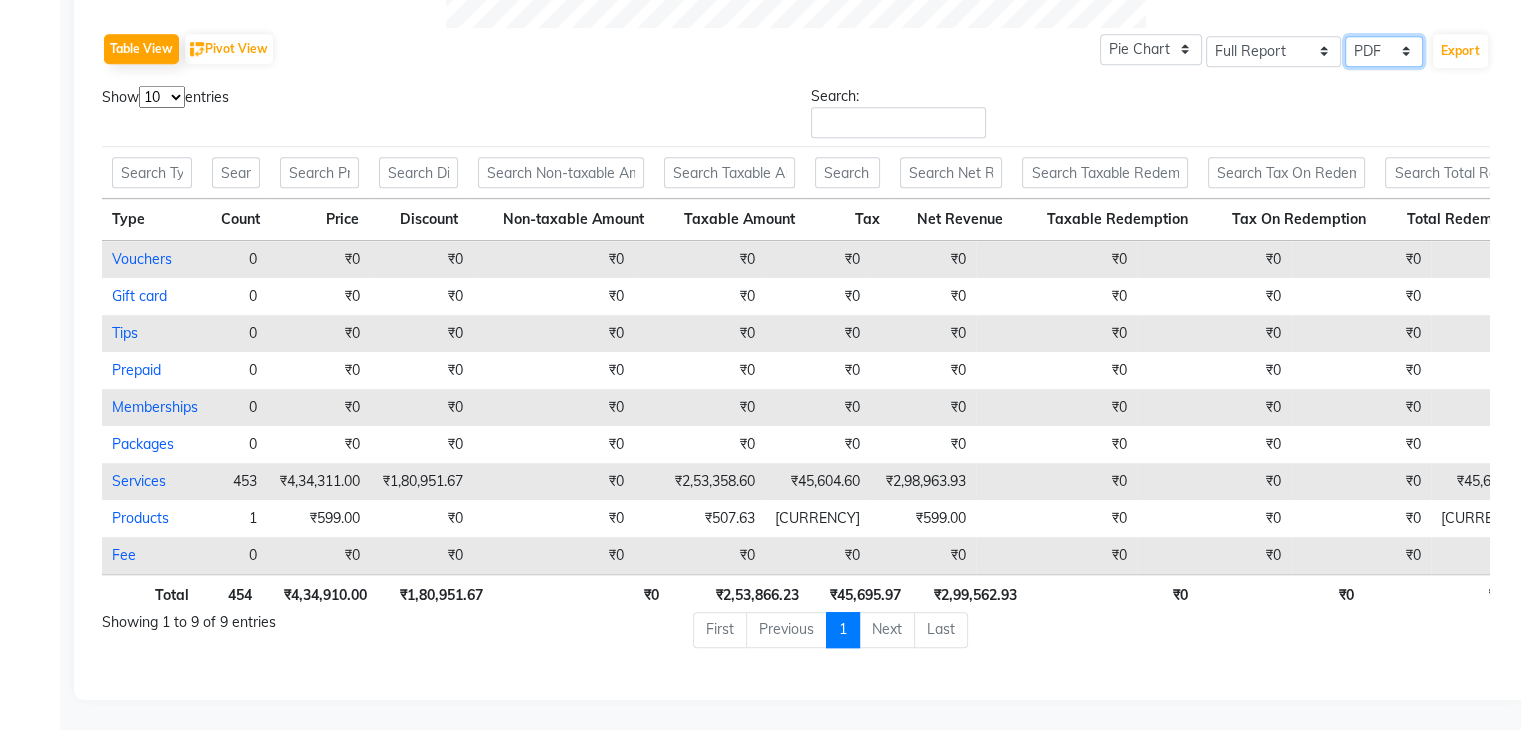 click on "Select CSV PDF" at bounding box center (1273, 51) 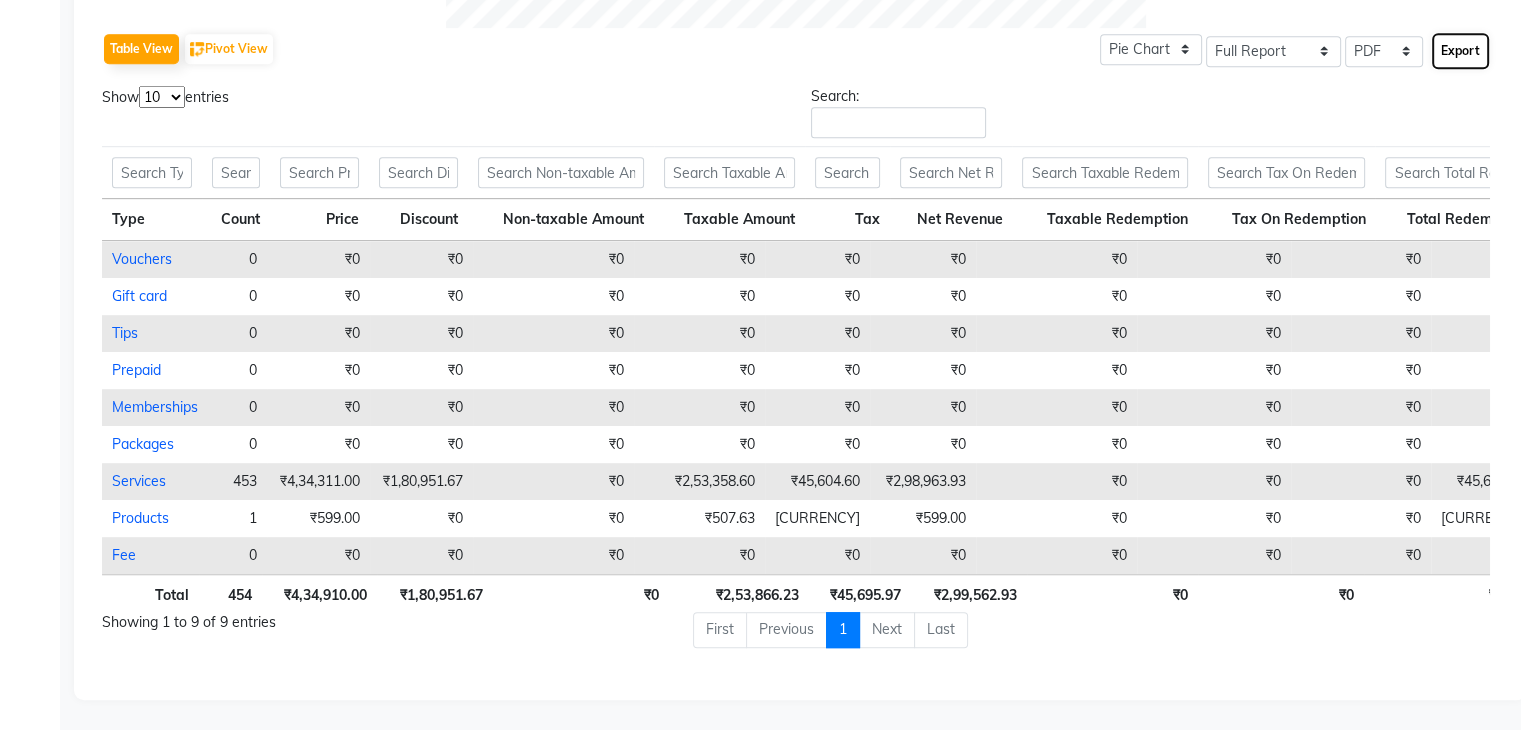 click on "Export" at bounding box center (1460, 51) 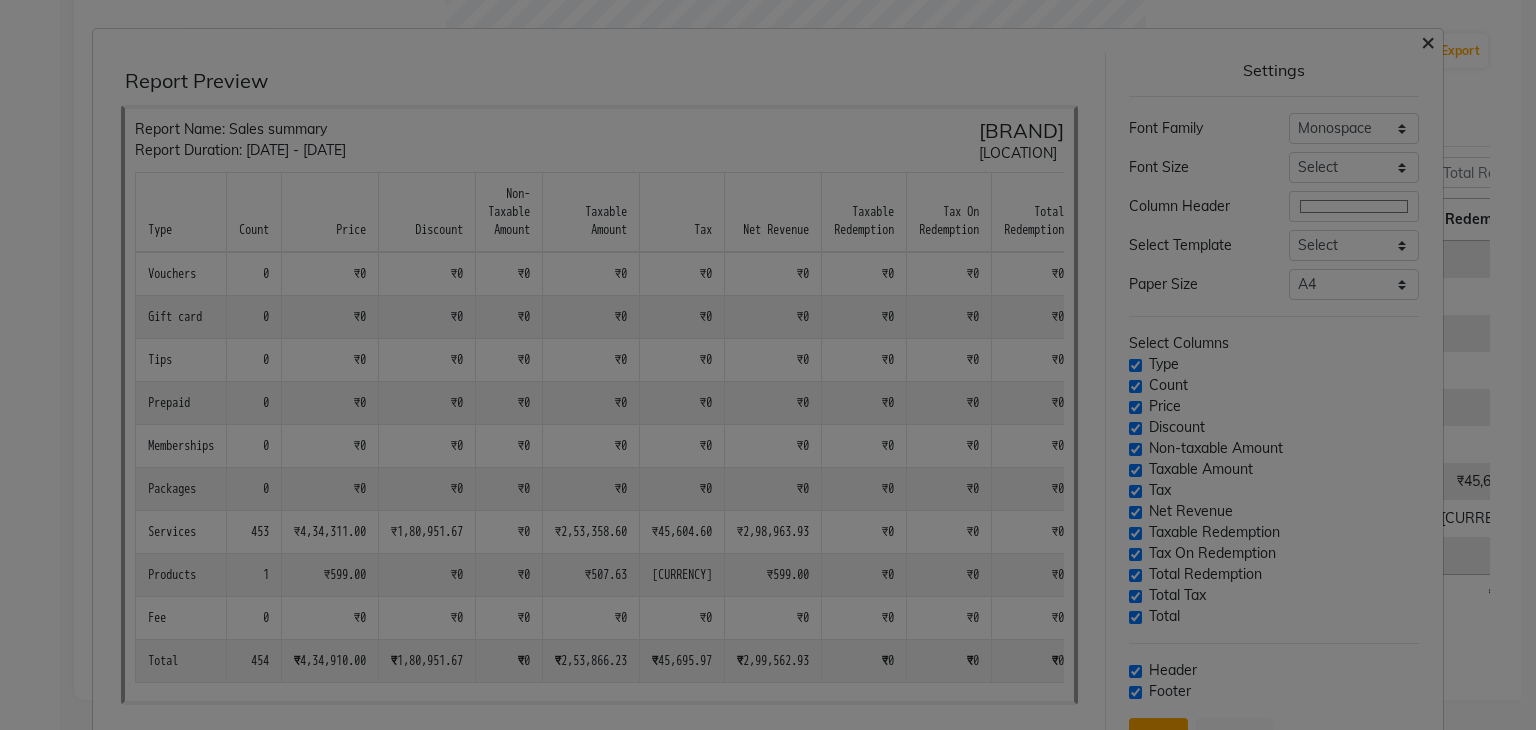click on "×" at bounding box center (1428, 41) 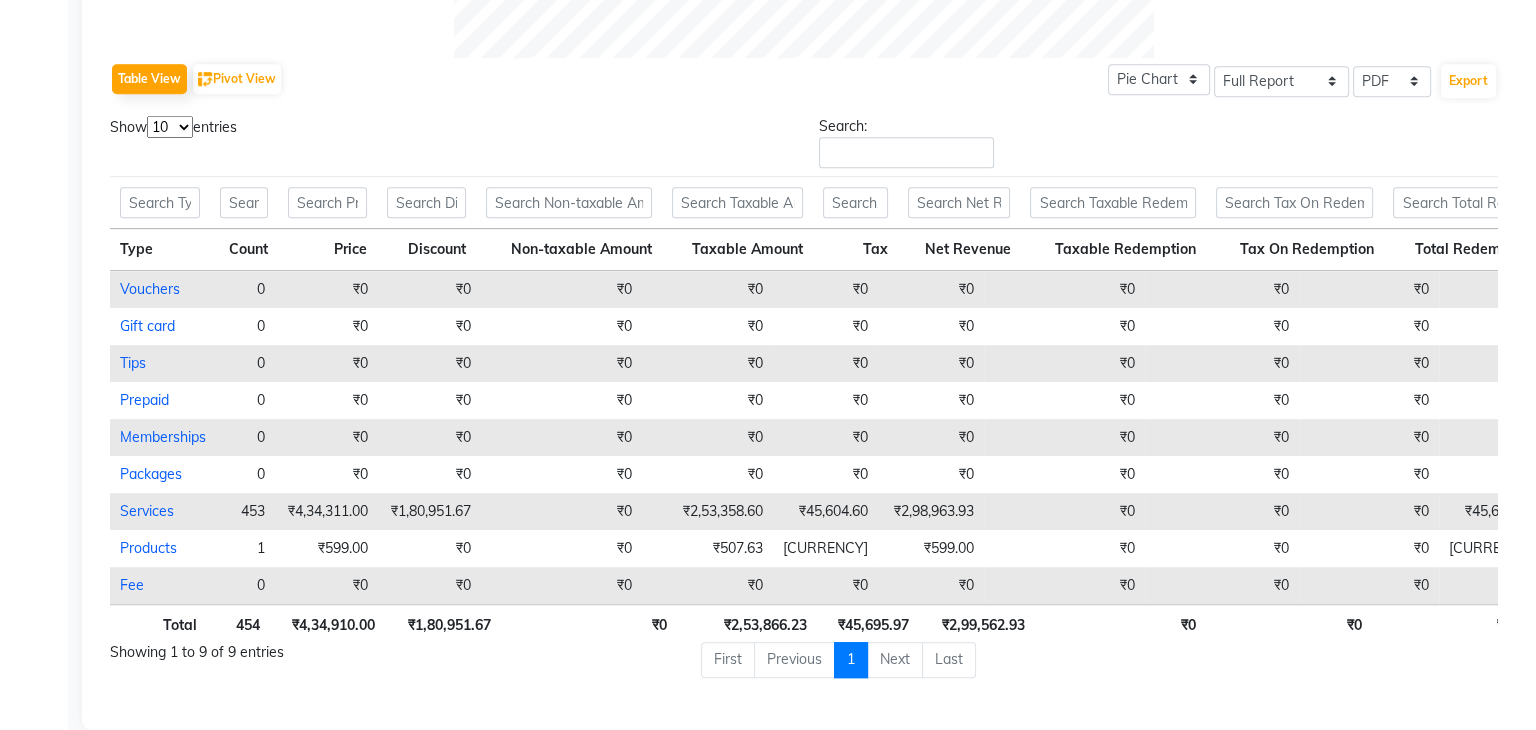 scroll, scrollTop: 1004, scrollLeft: 0, axis: vertical 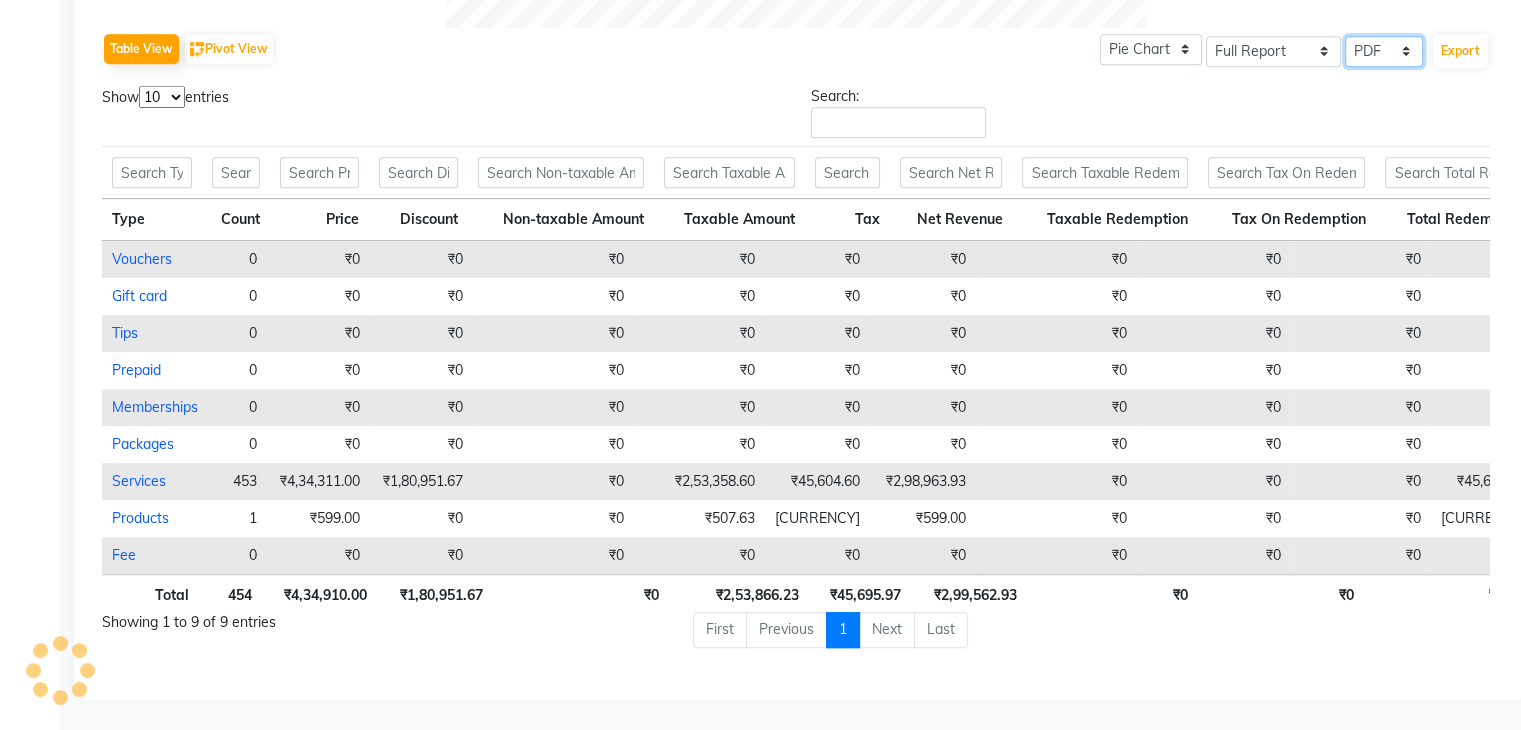 click on "Select CSV PDF" at bounding box center (1384, 51) 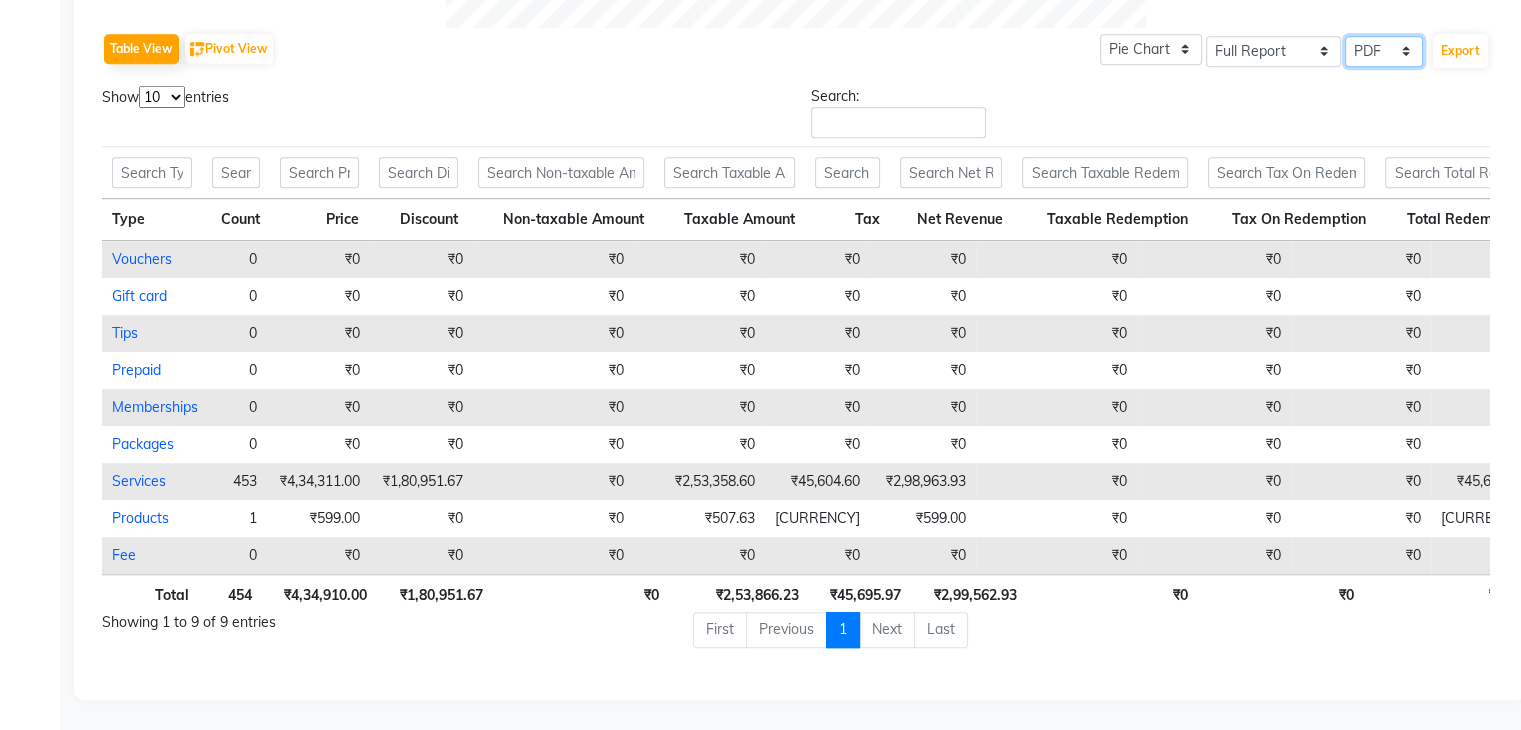 click on "Select CSV PDF" at bounding box center [1384, 51] 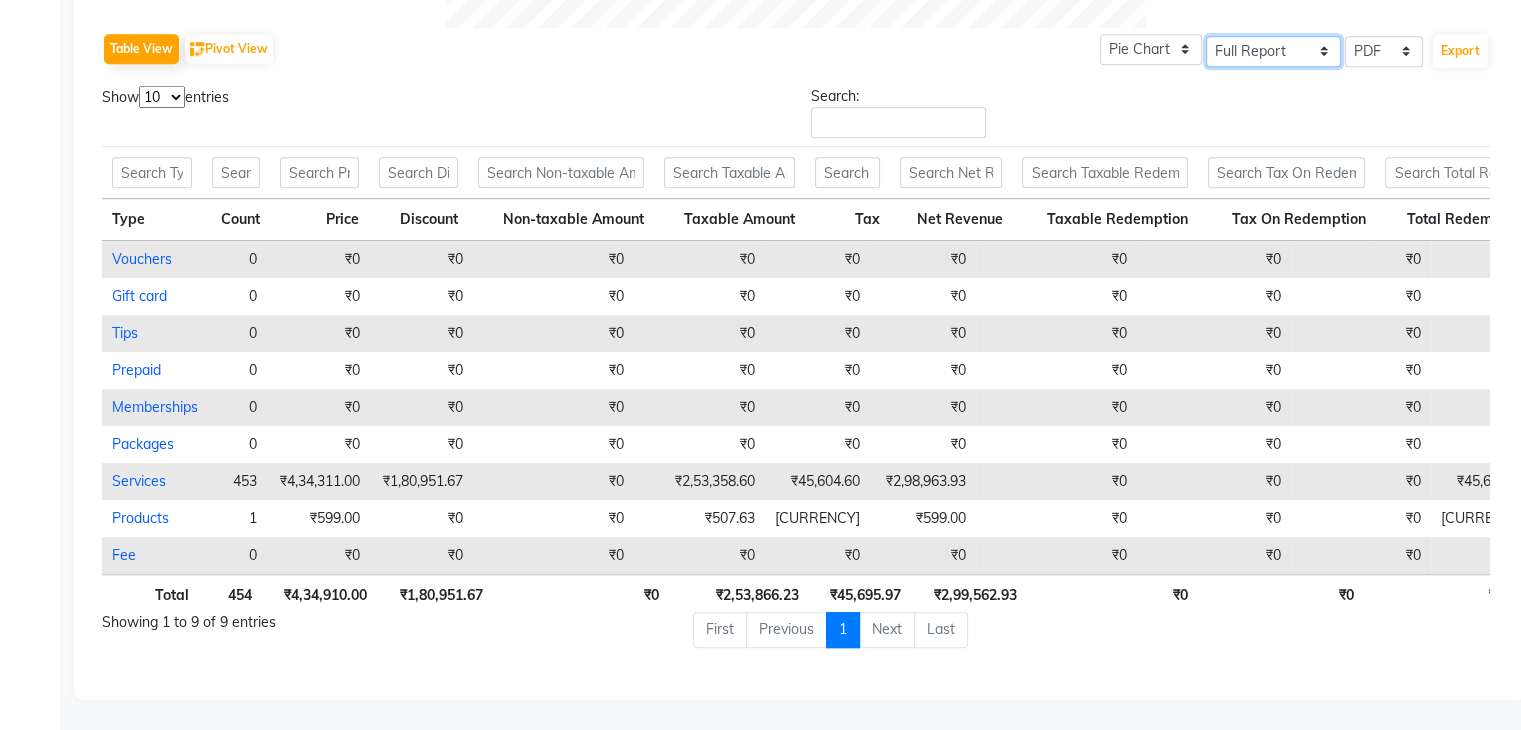 click on "Select Full Report Filtered Report" at bounding box center (1273, 51) 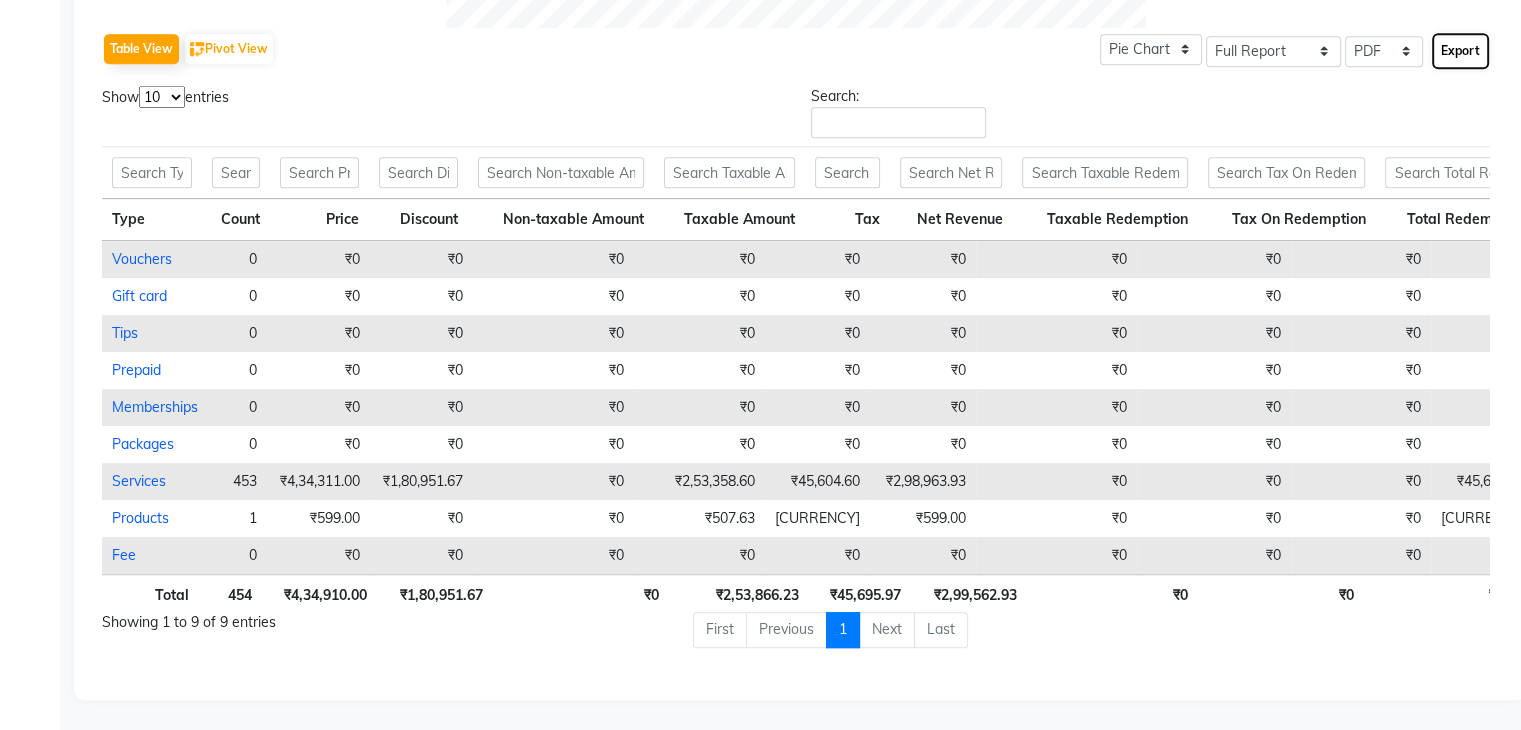 click on "Export" at bounding box center [1460, 51] 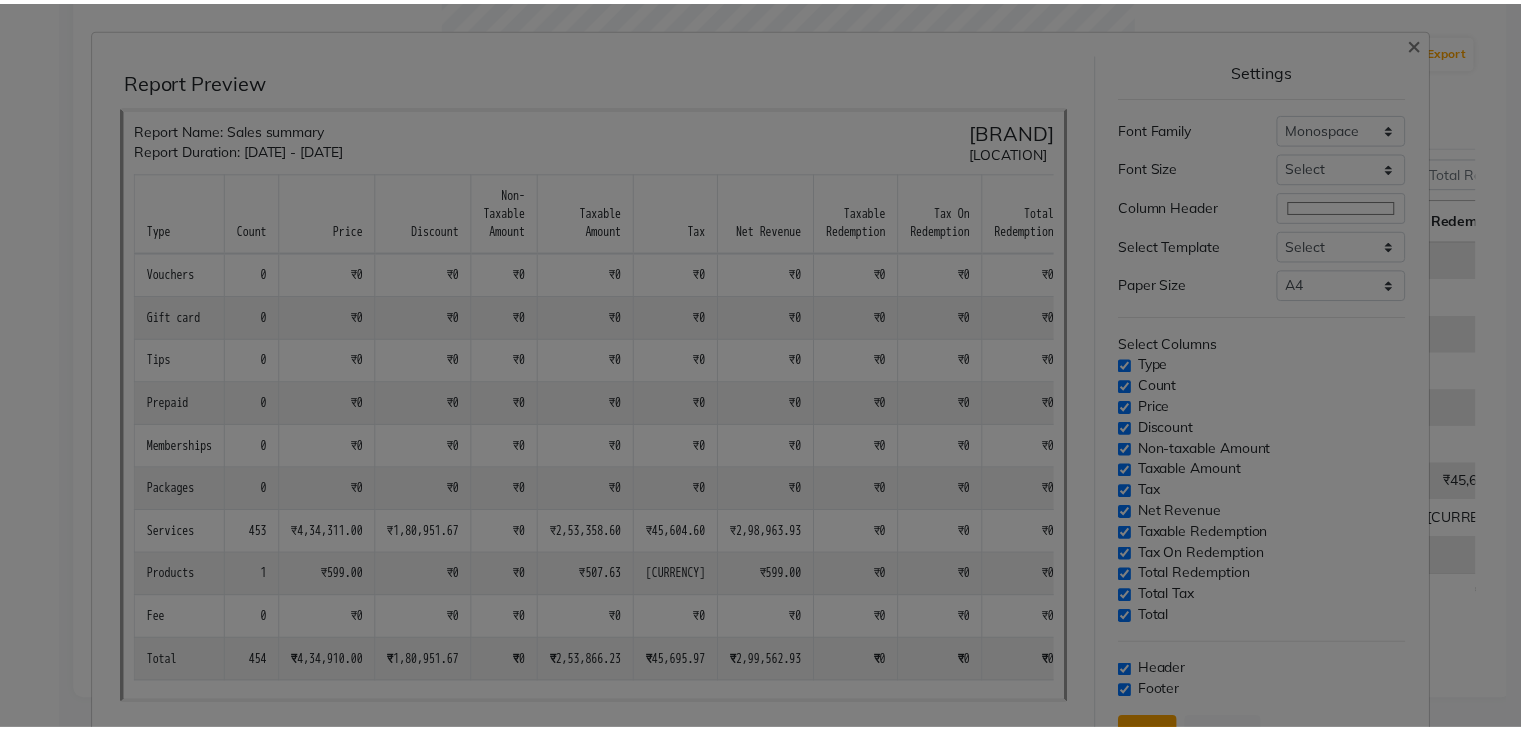 scroll, scrollTop: 0, scrollLeft: 0, axis: both 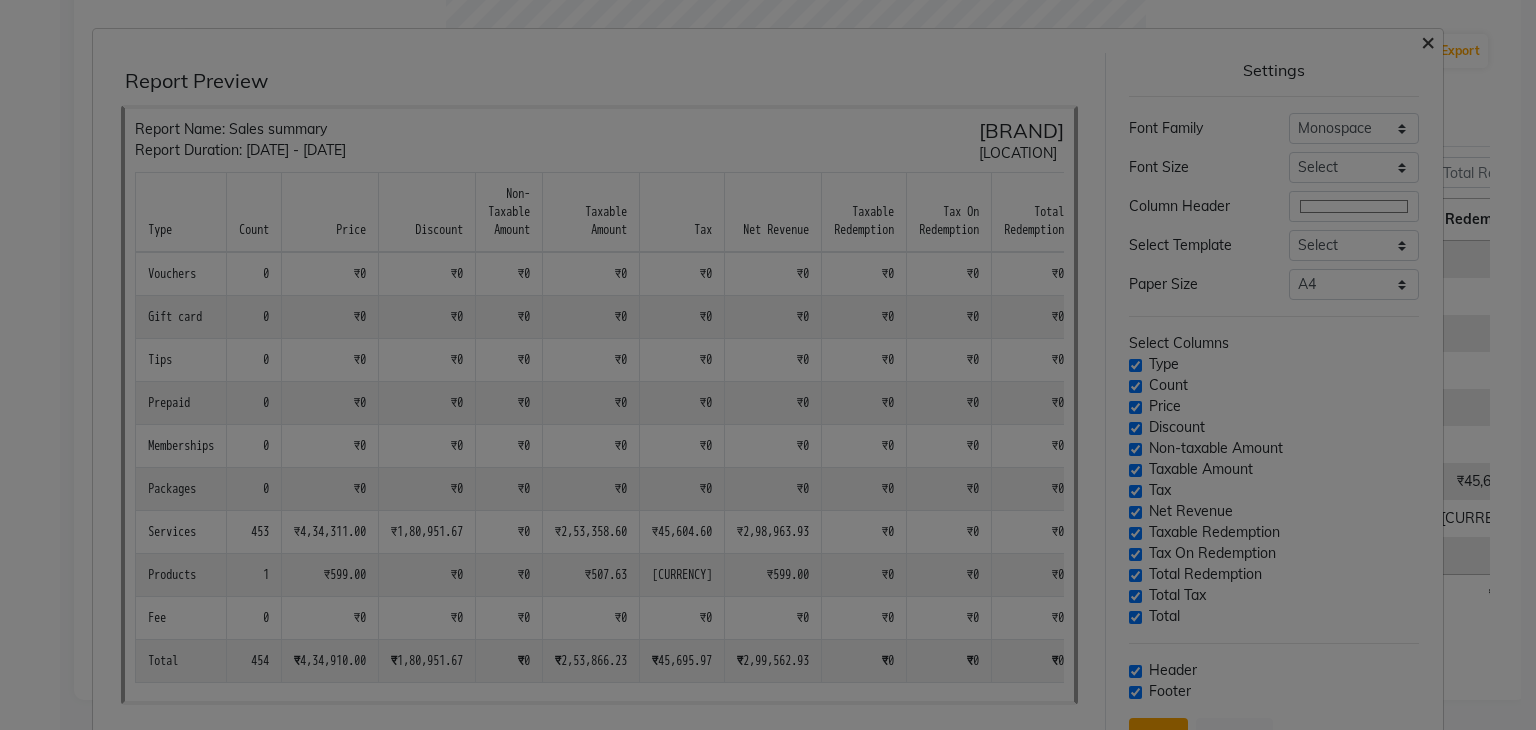 click on "×" at bounding box center [1428, 41] 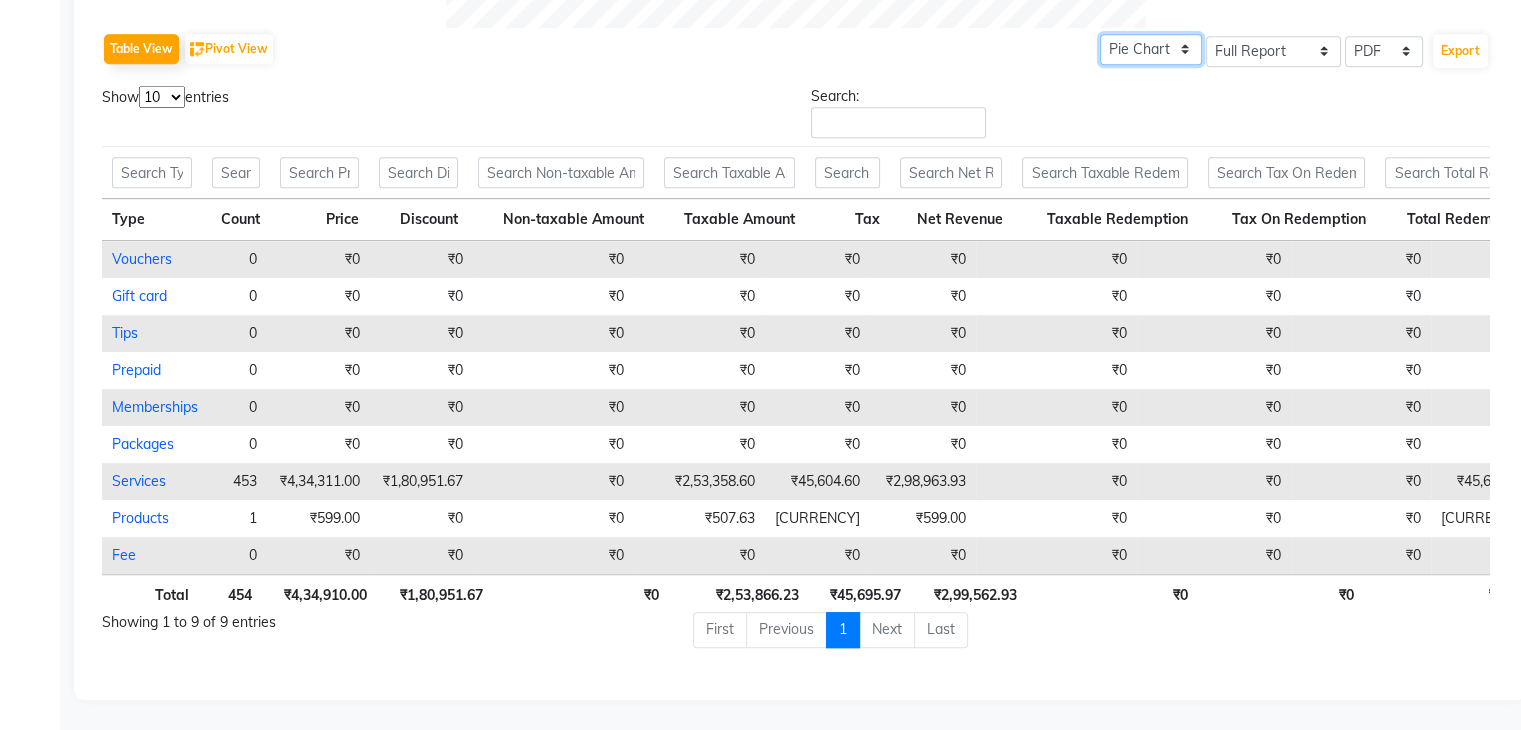 click on "Pie Chart Bar Chart" at bounding box center [1151, 49] 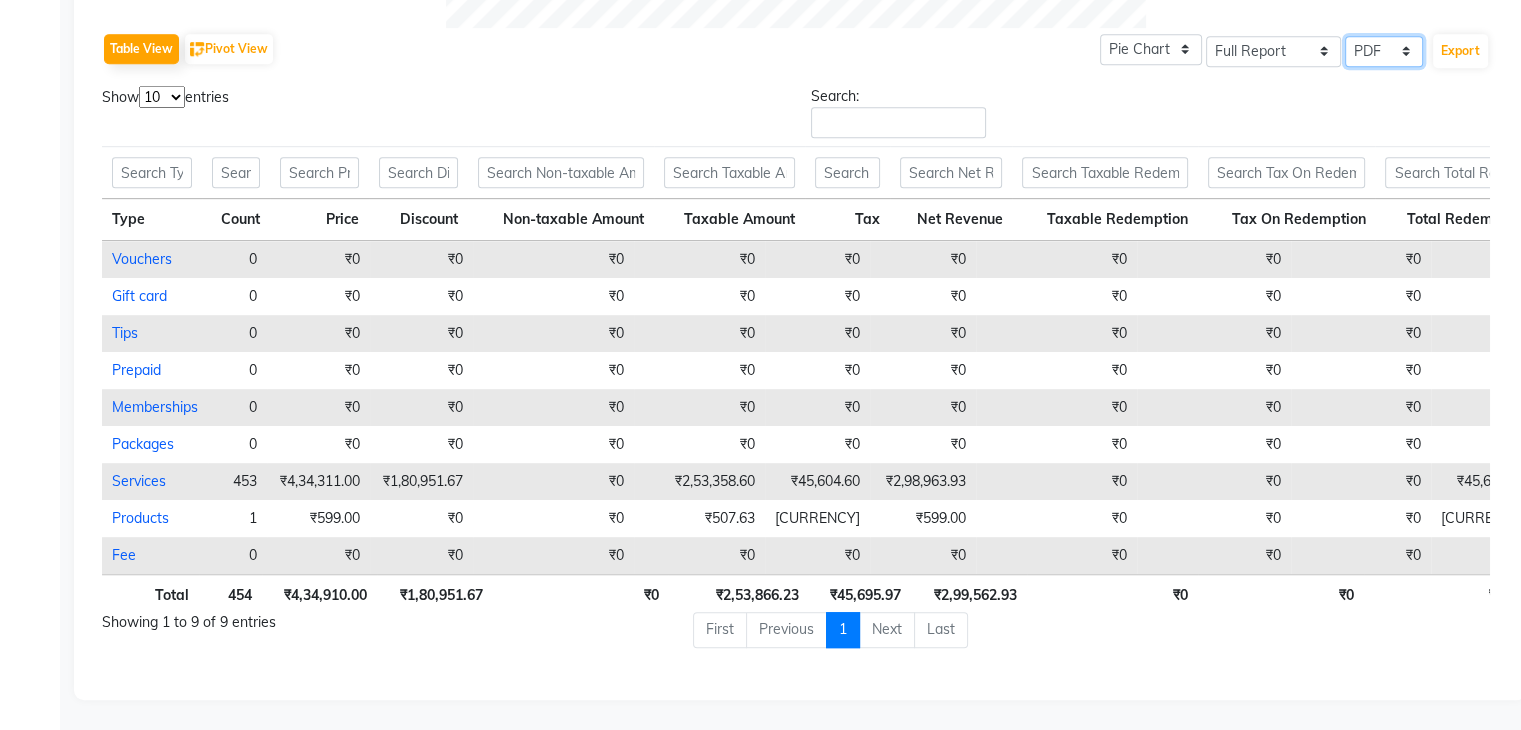 click on "Select CSV PDF" at bounding box center (1384, 51) 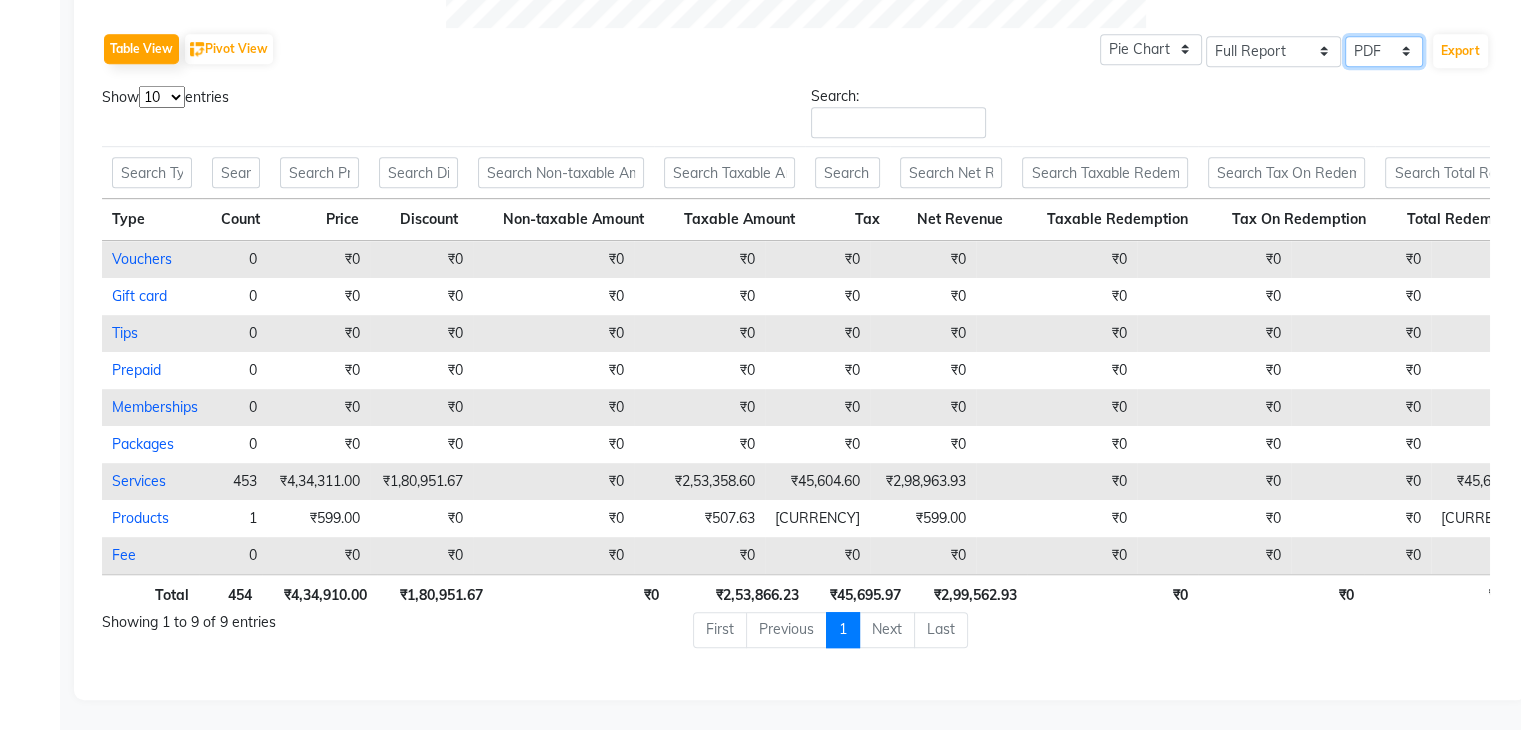 click on "Select CSV PDF" at bounding box center [1384, 51] 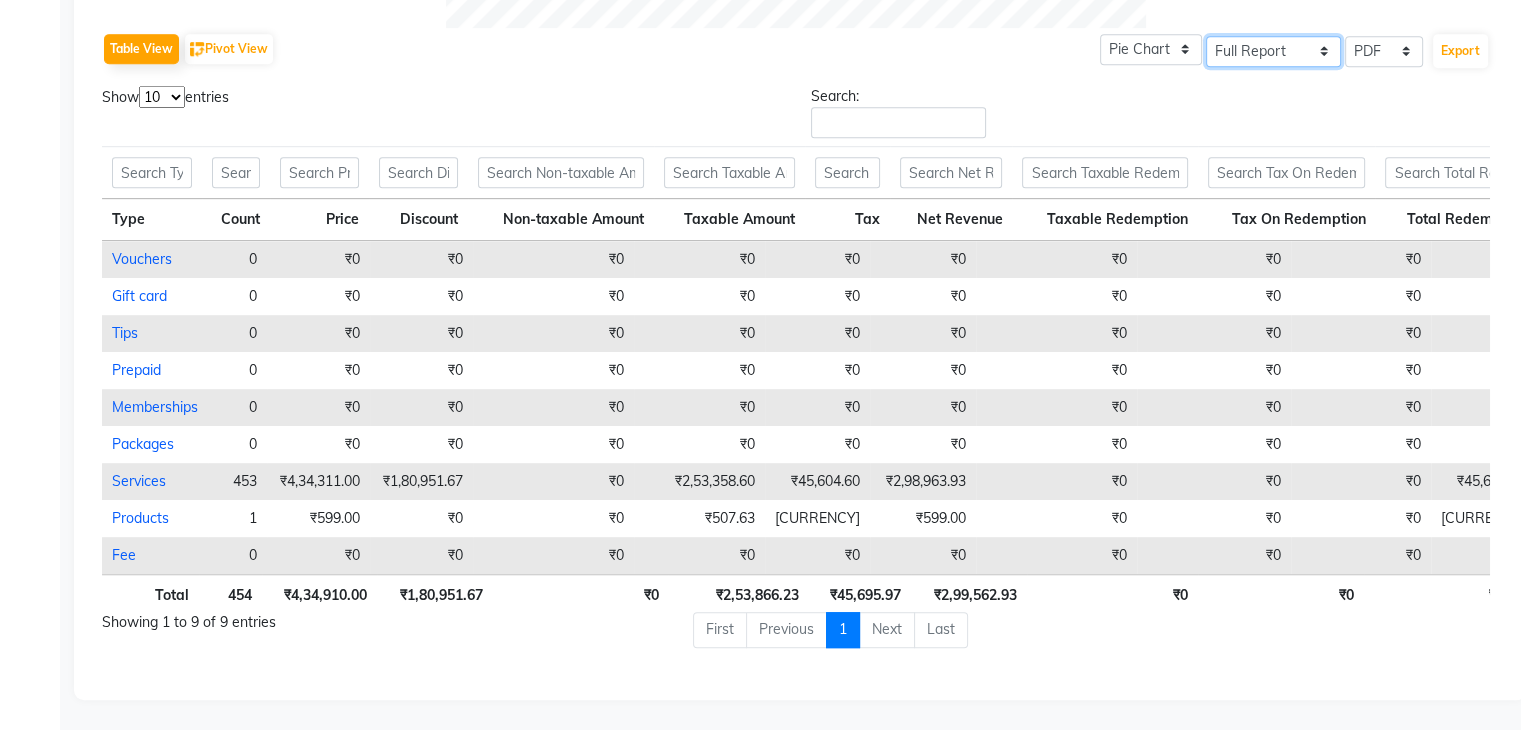 click on "Select Full Report Filtered Report" at bounding box center [1273, 51] 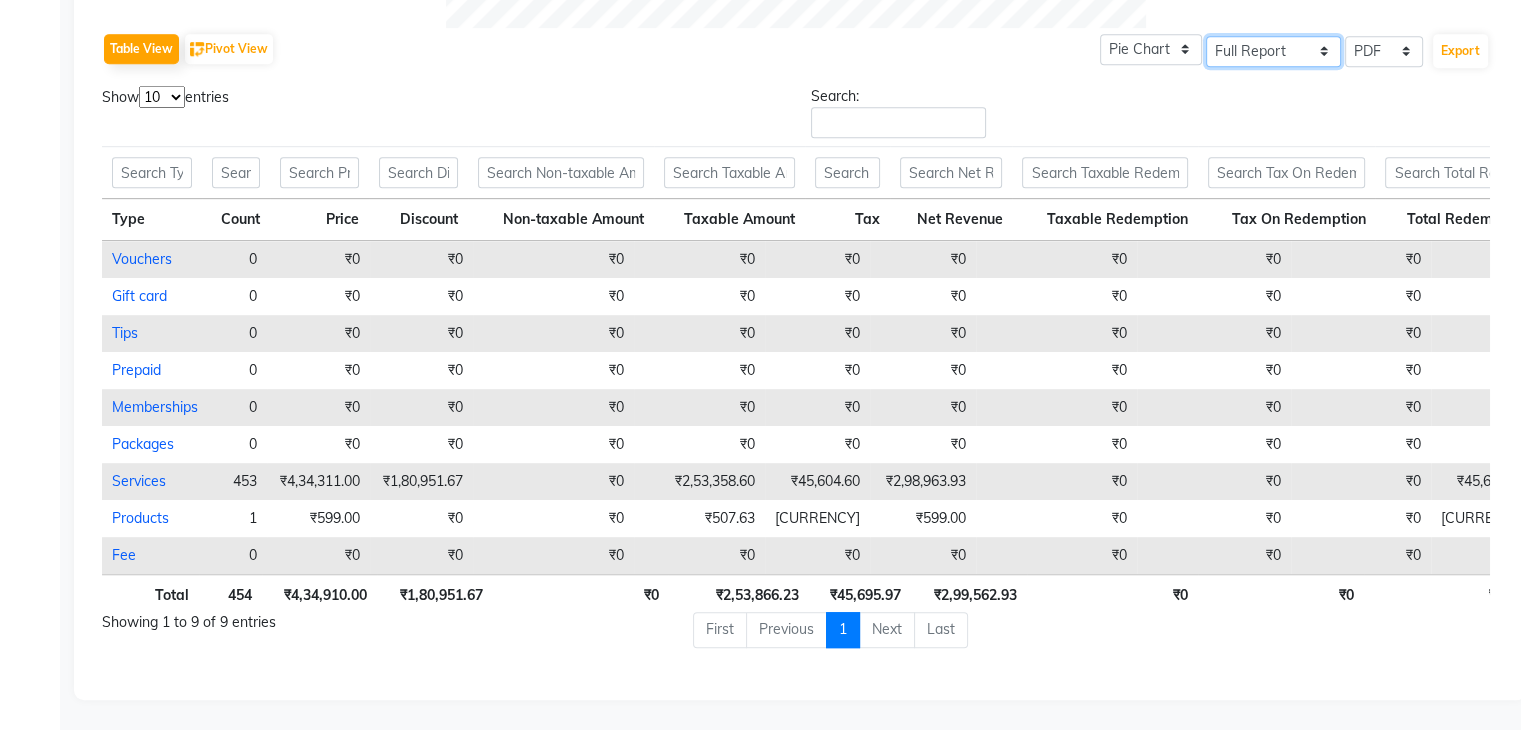 click on "Select Full Report Filtered Report" at bounding box center [1273, 51] 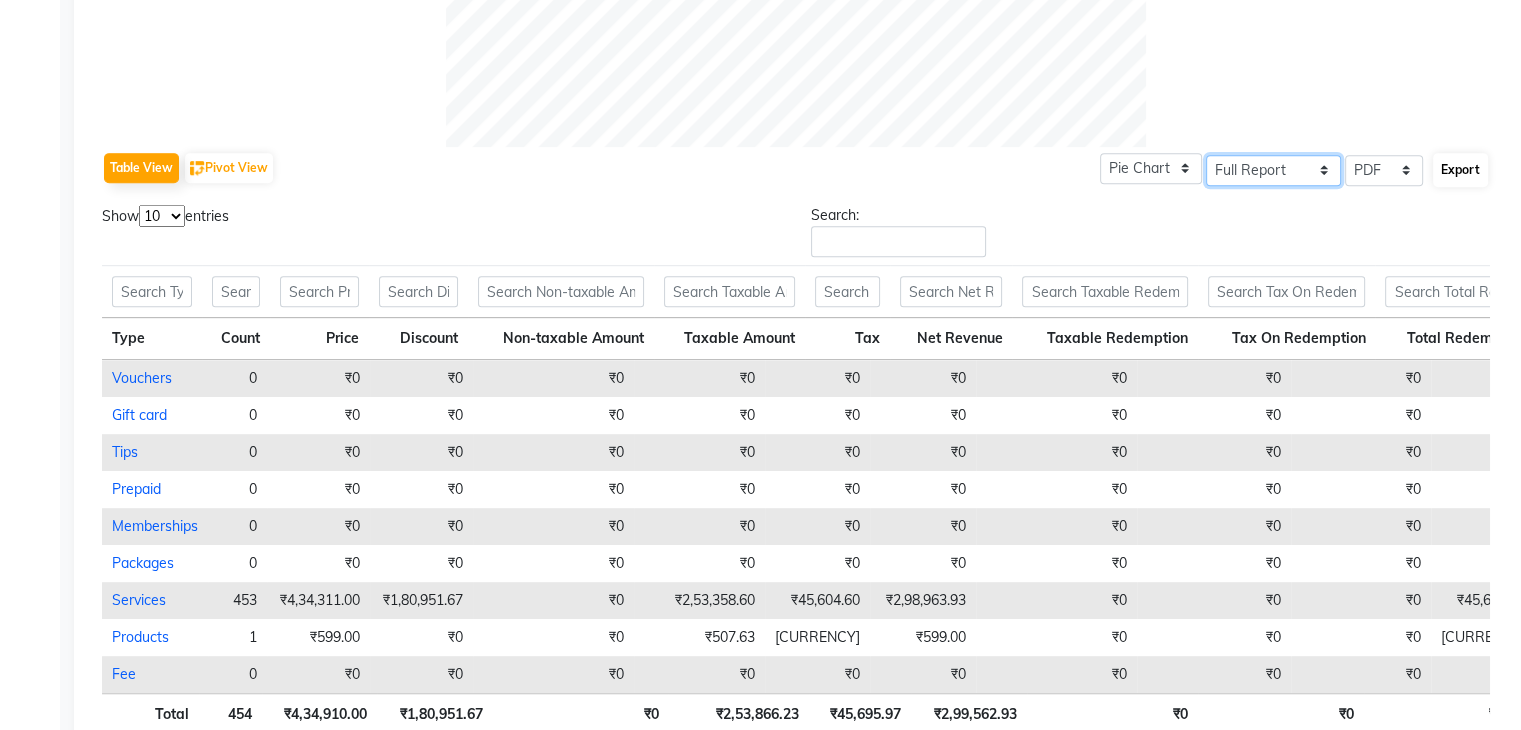 scroll, scrollTop: 877, scrollLeft: 0, axis: vertical 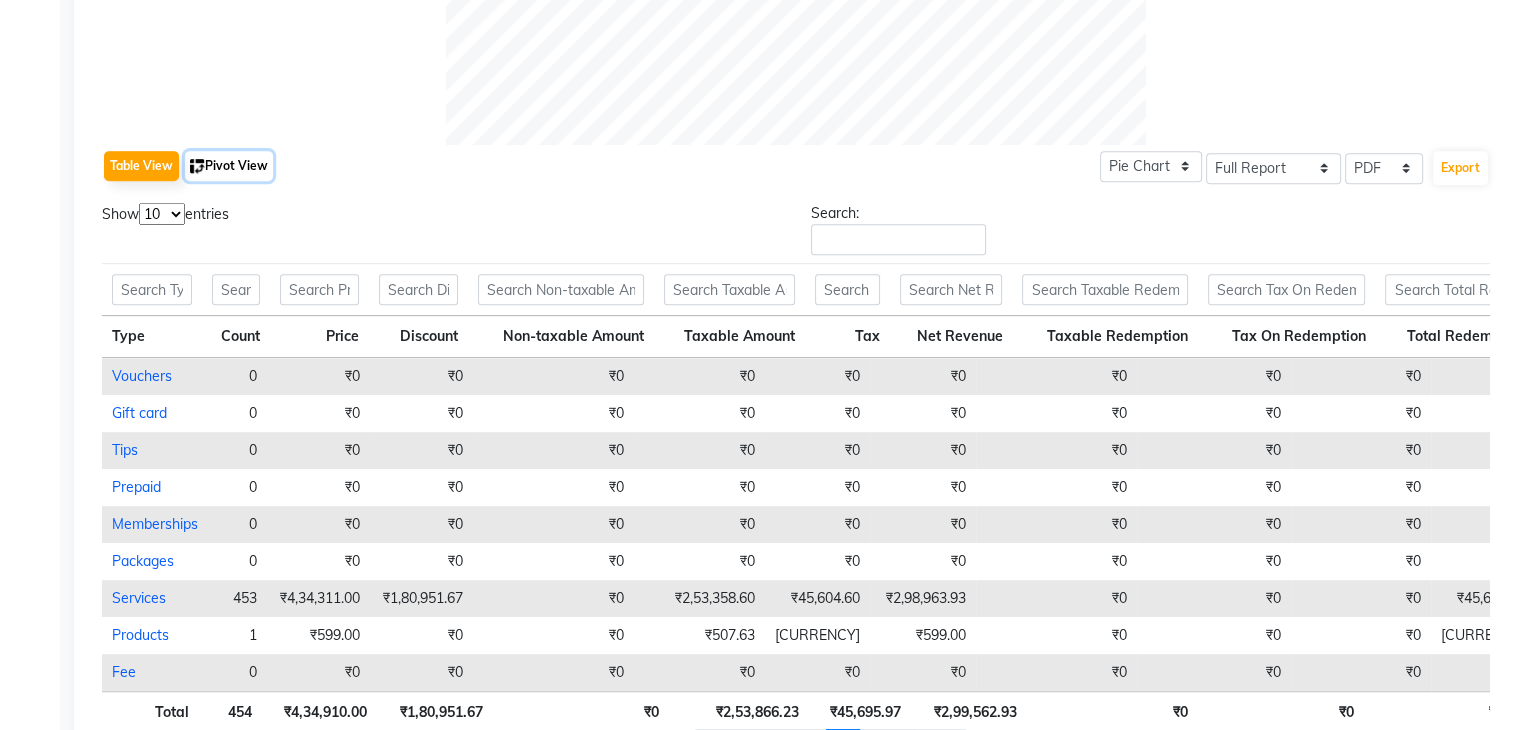 click on "Pivot View" at bounding box center (229, 166) 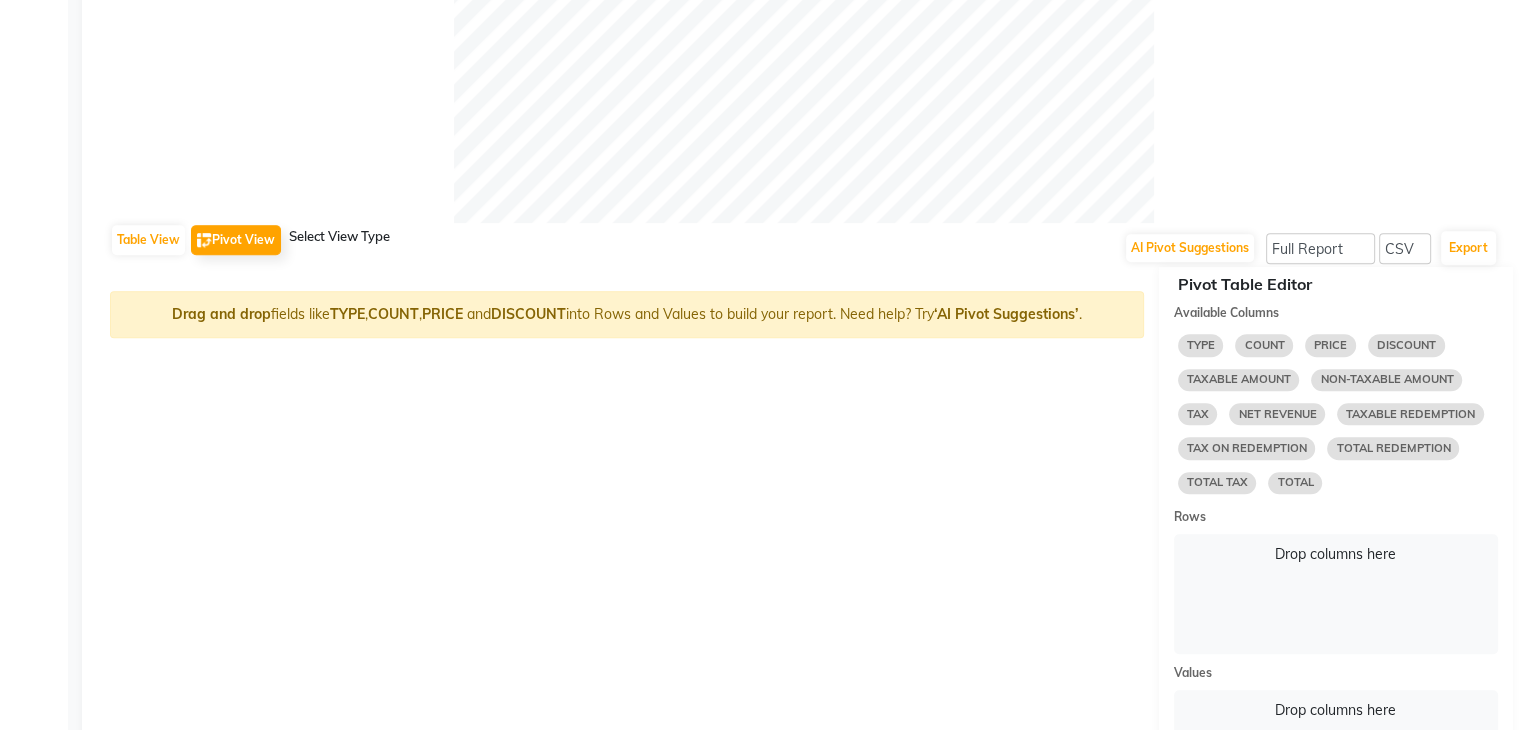 scroll, scrollTop: 802, scrollLeft: 0, axis: vertical 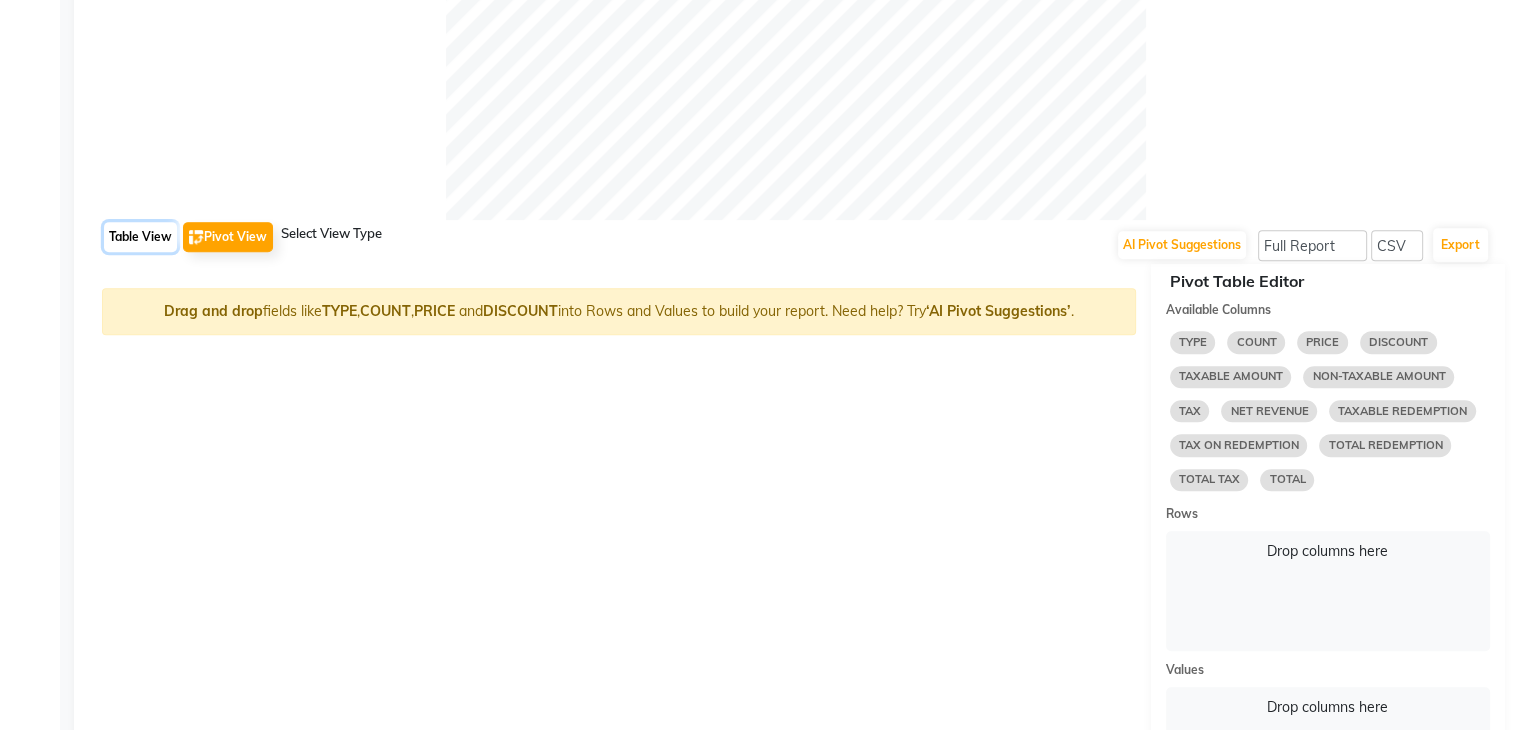 click on "Table View" at bounding box center [140, 237] 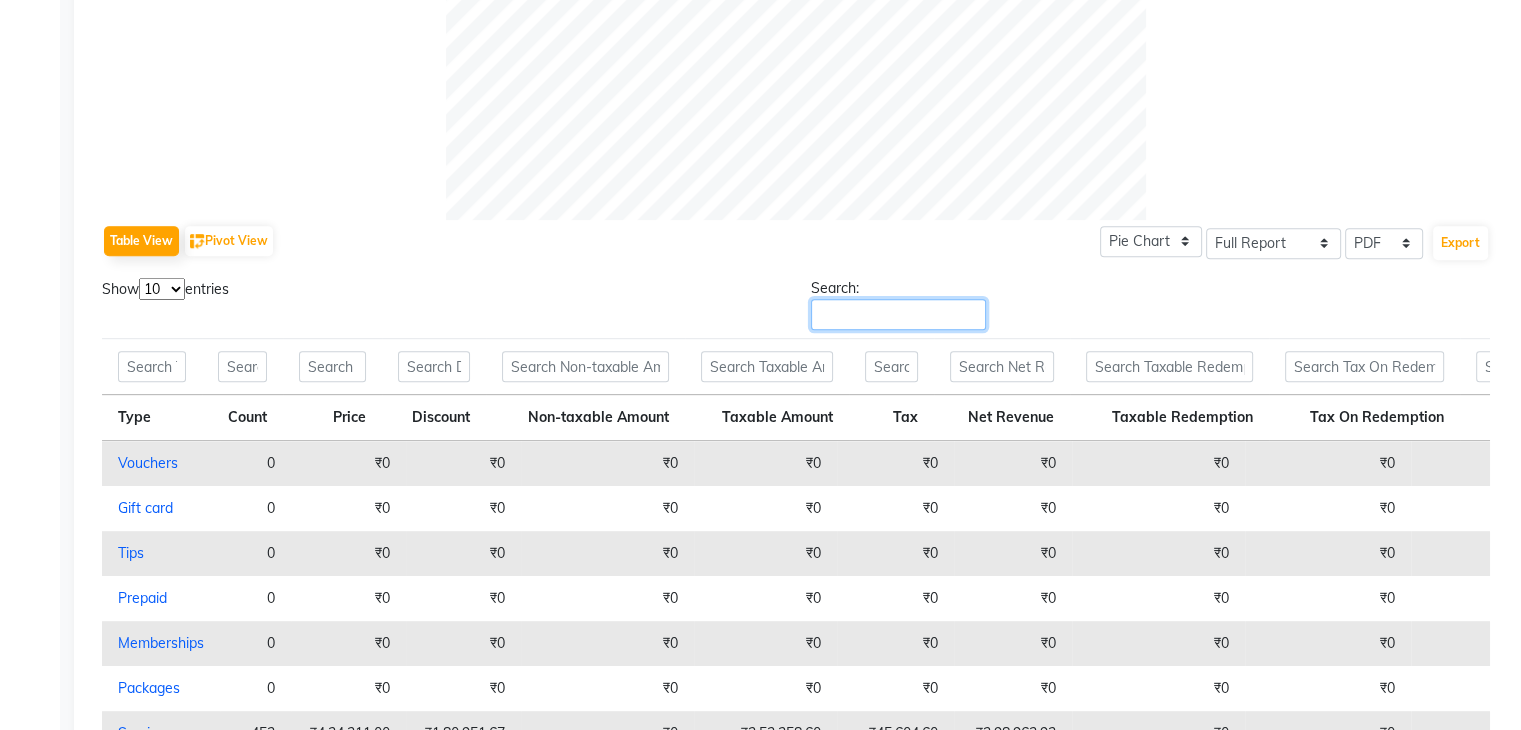 click on "Search:" at bounding box center [898, 314] 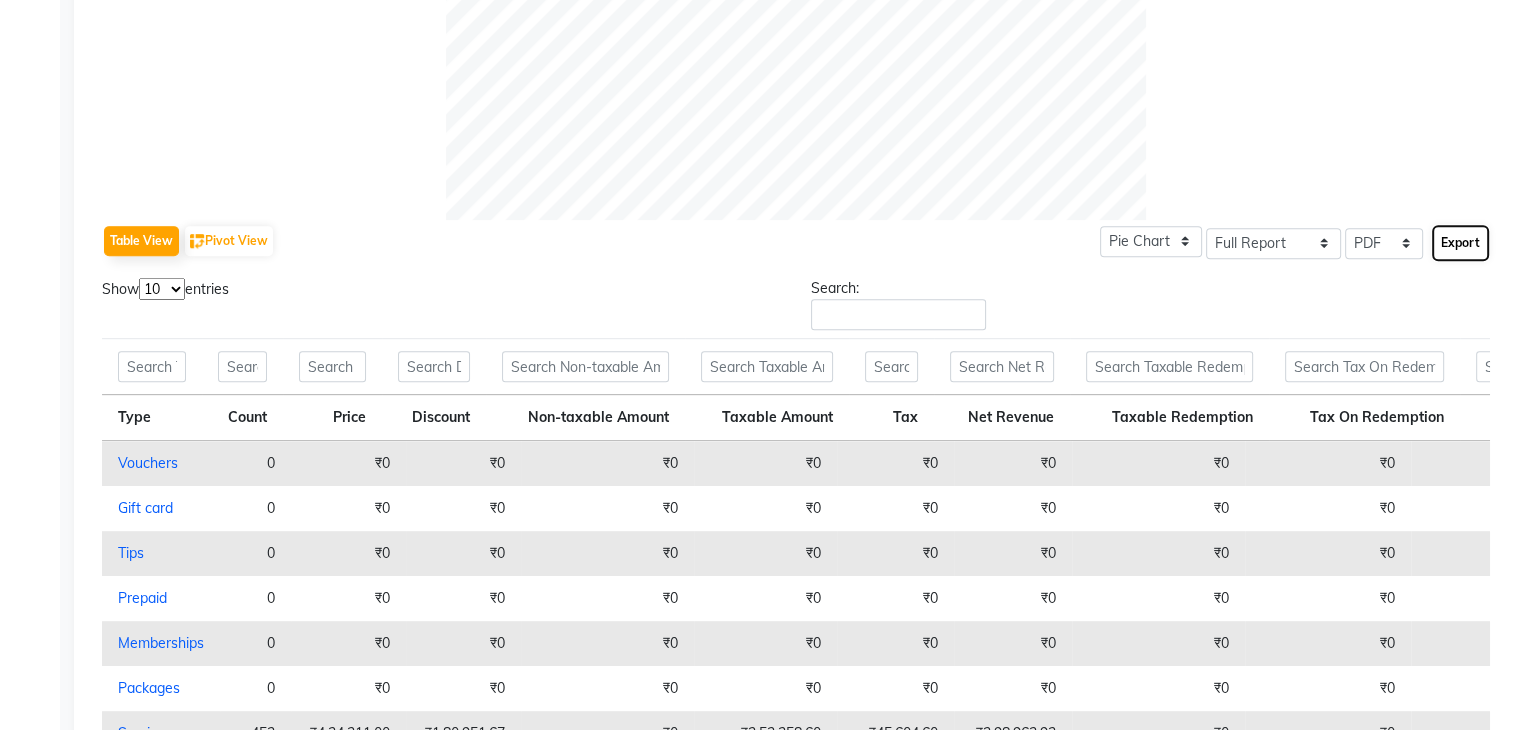 click on "Export" at bounding box center (1460, 243) 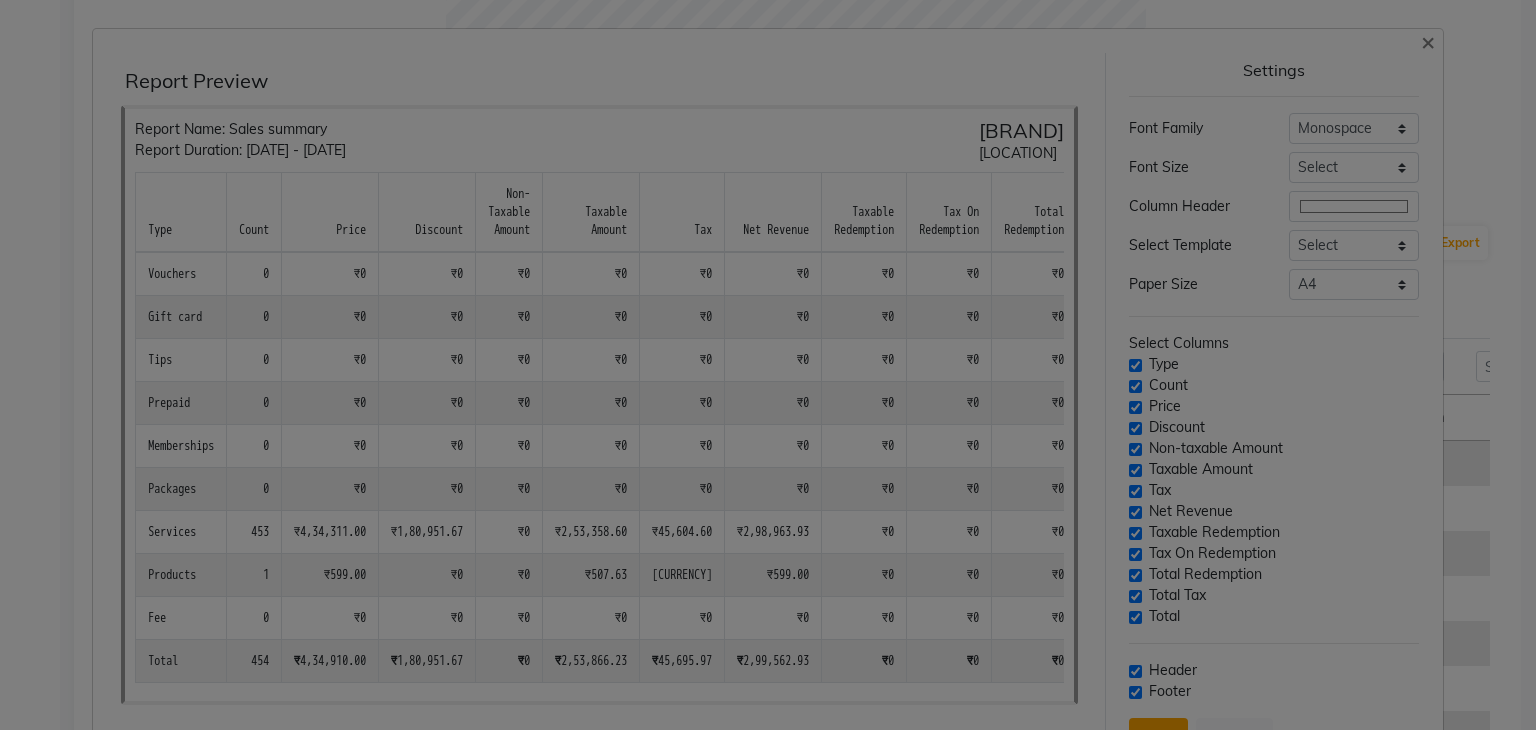 scroll, scrollTop: 40, scrollLeft: 0, axis: vertical 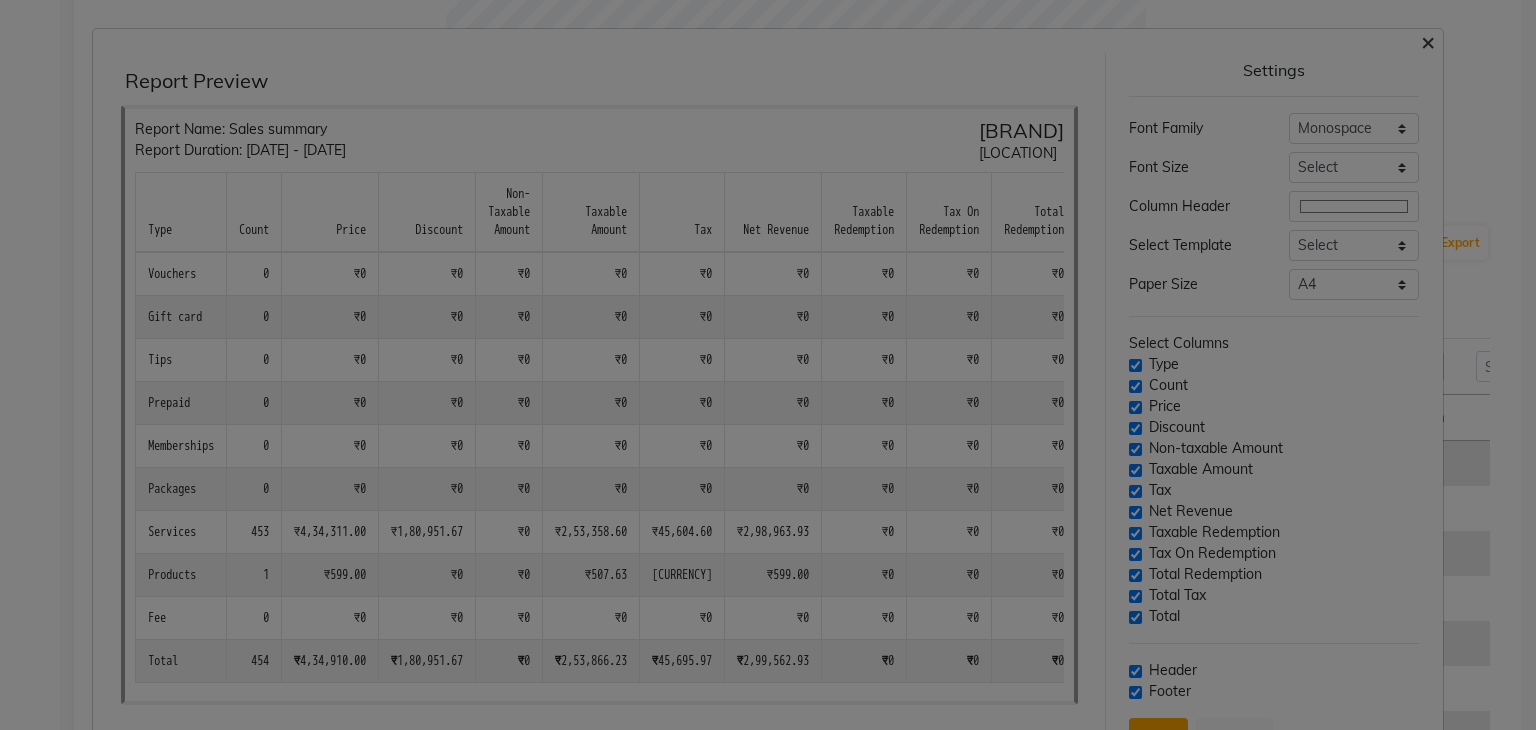 click on "×" at bounding box center [1428, 41] 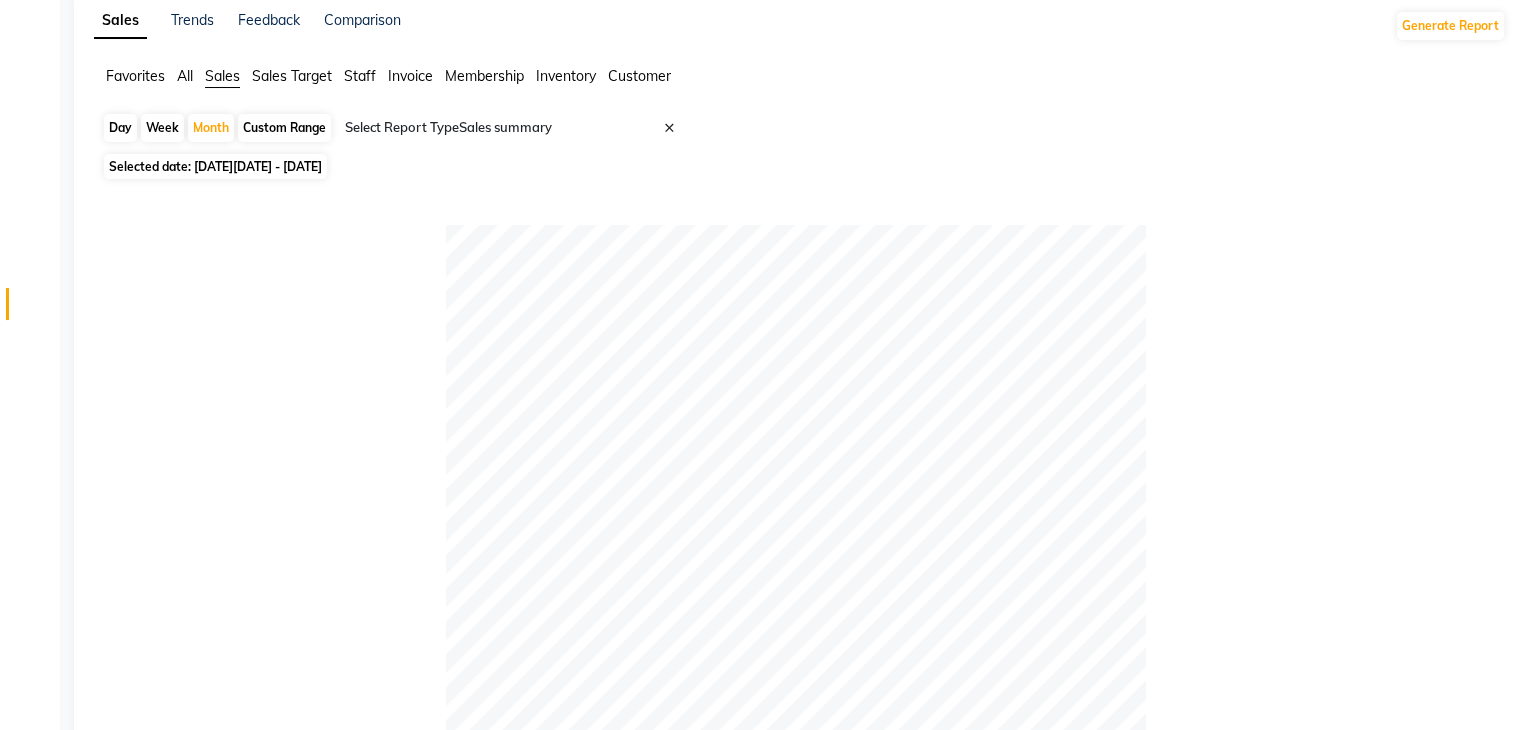 scroll, scrollTop: 0, scrollLeft: 0, axis: both 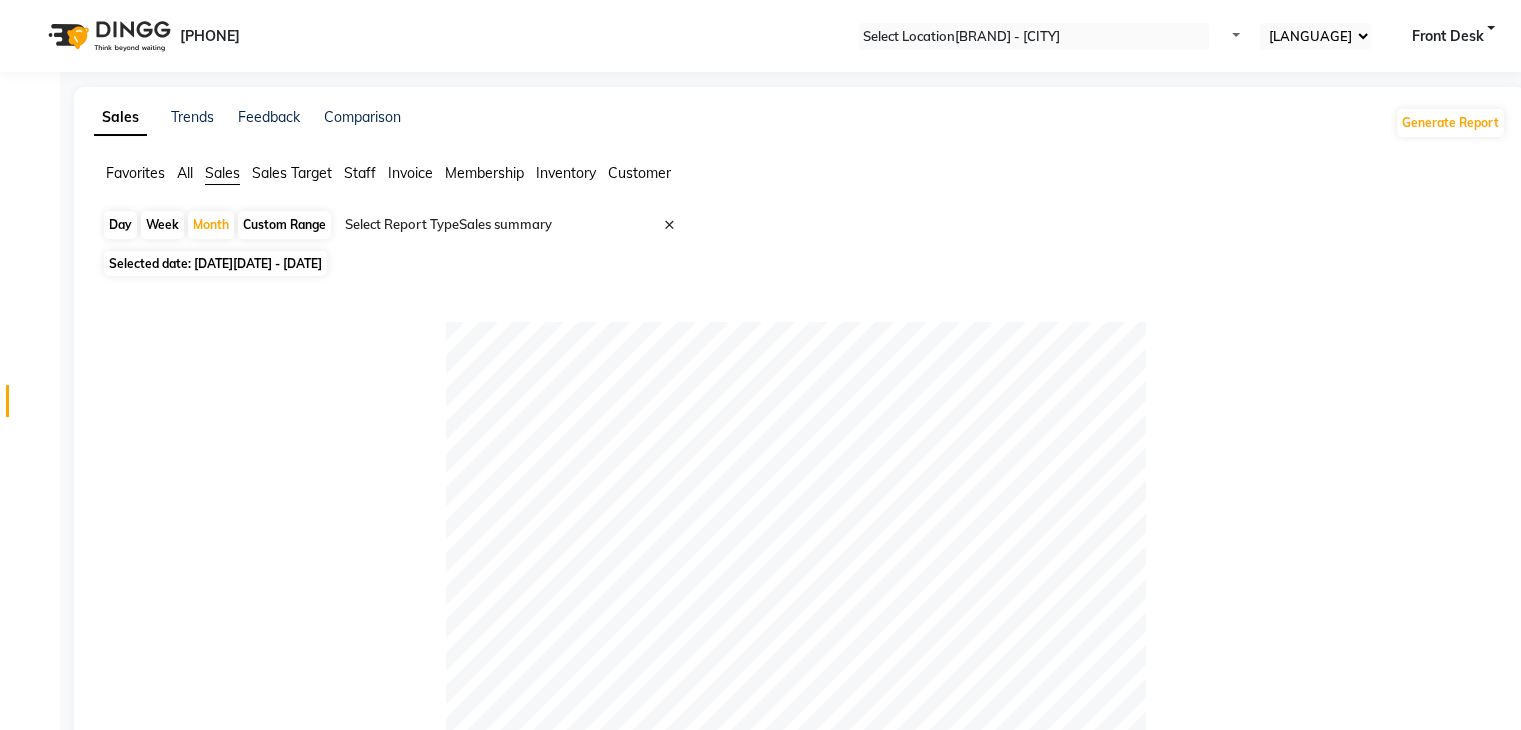 click on "Favorites All Sales Sales Target Staff Invoice Membership Inventory Customer" at bounding box center (800, 182) 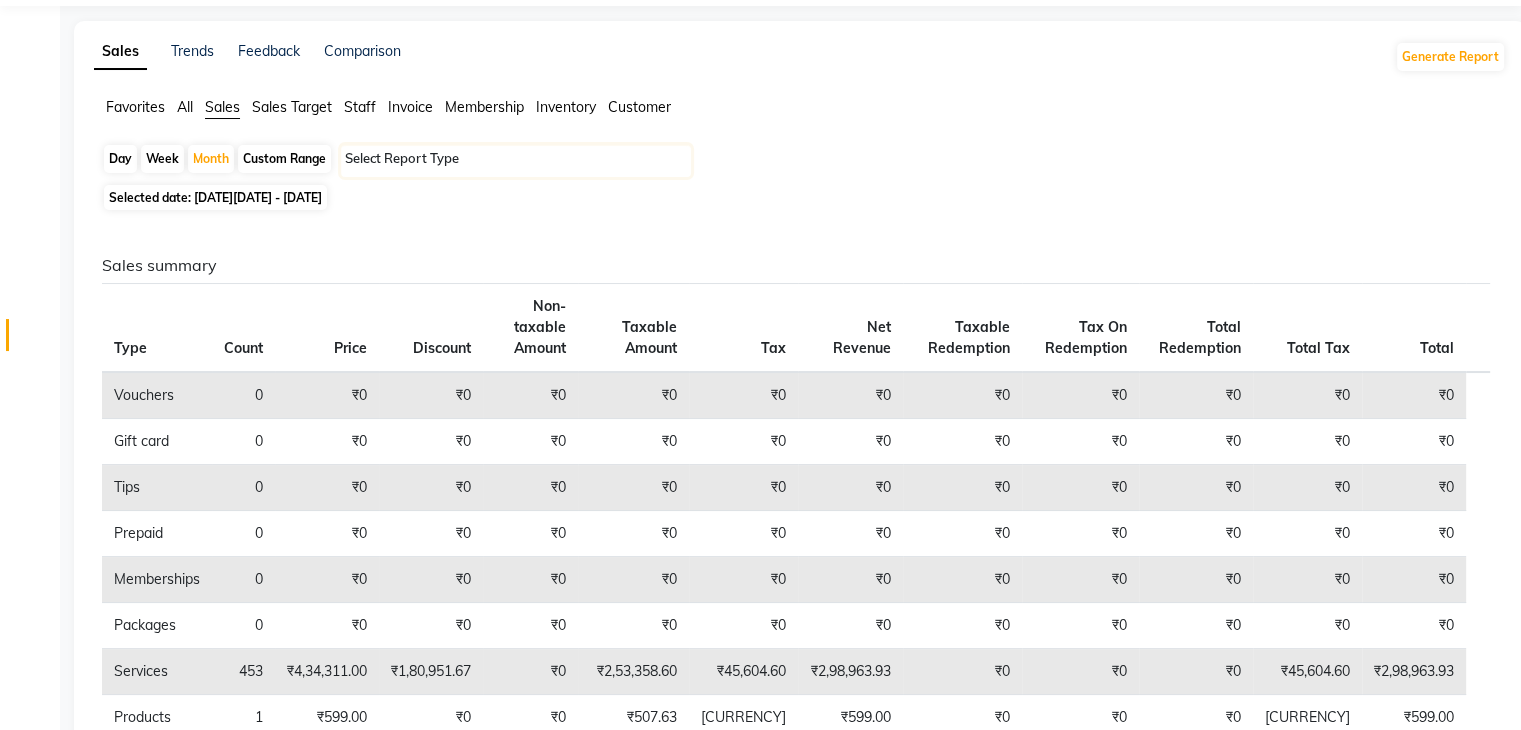 scroll, scrollTop: 64, scrollLeft: 0, axis: vertical 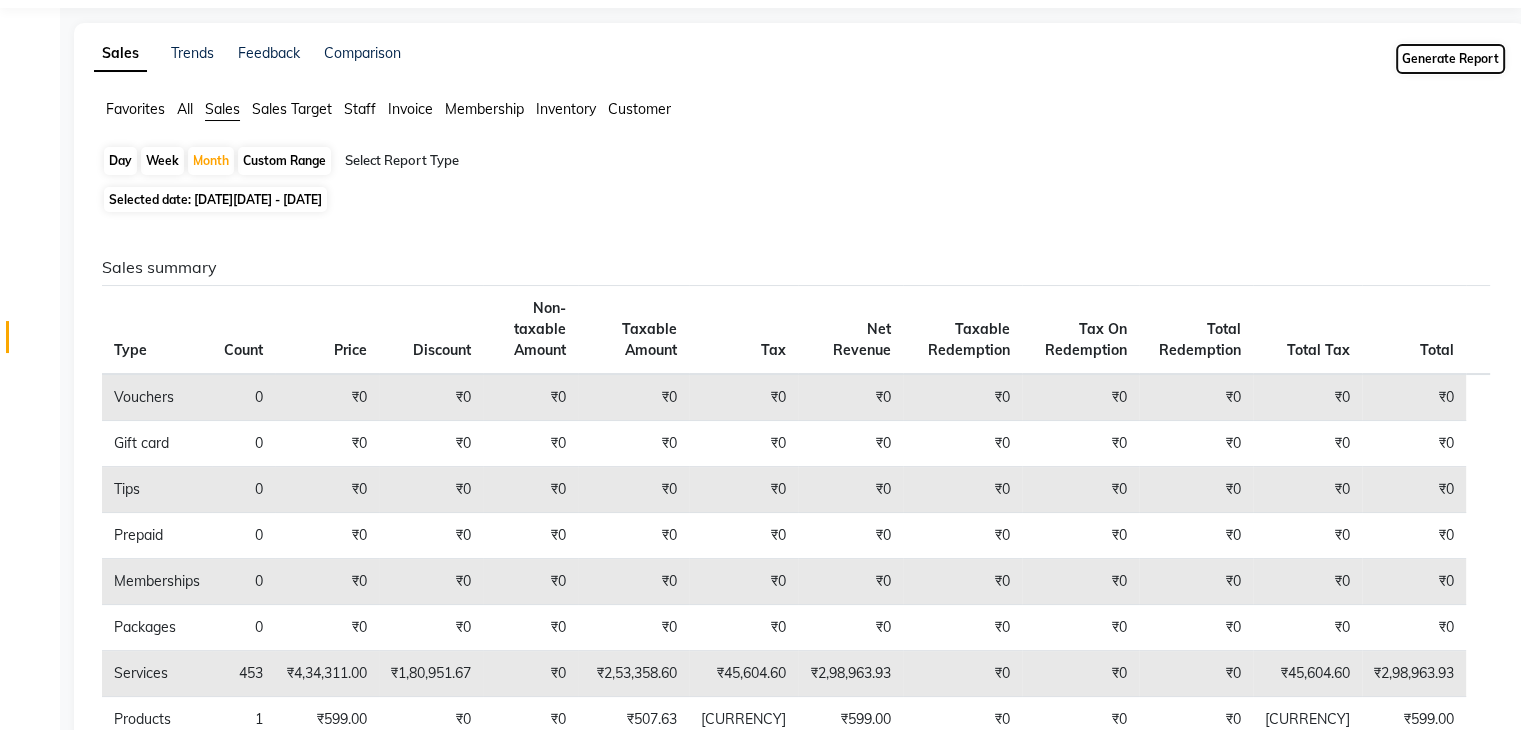click on "Generate Report" at bounding box center (1450, 59) 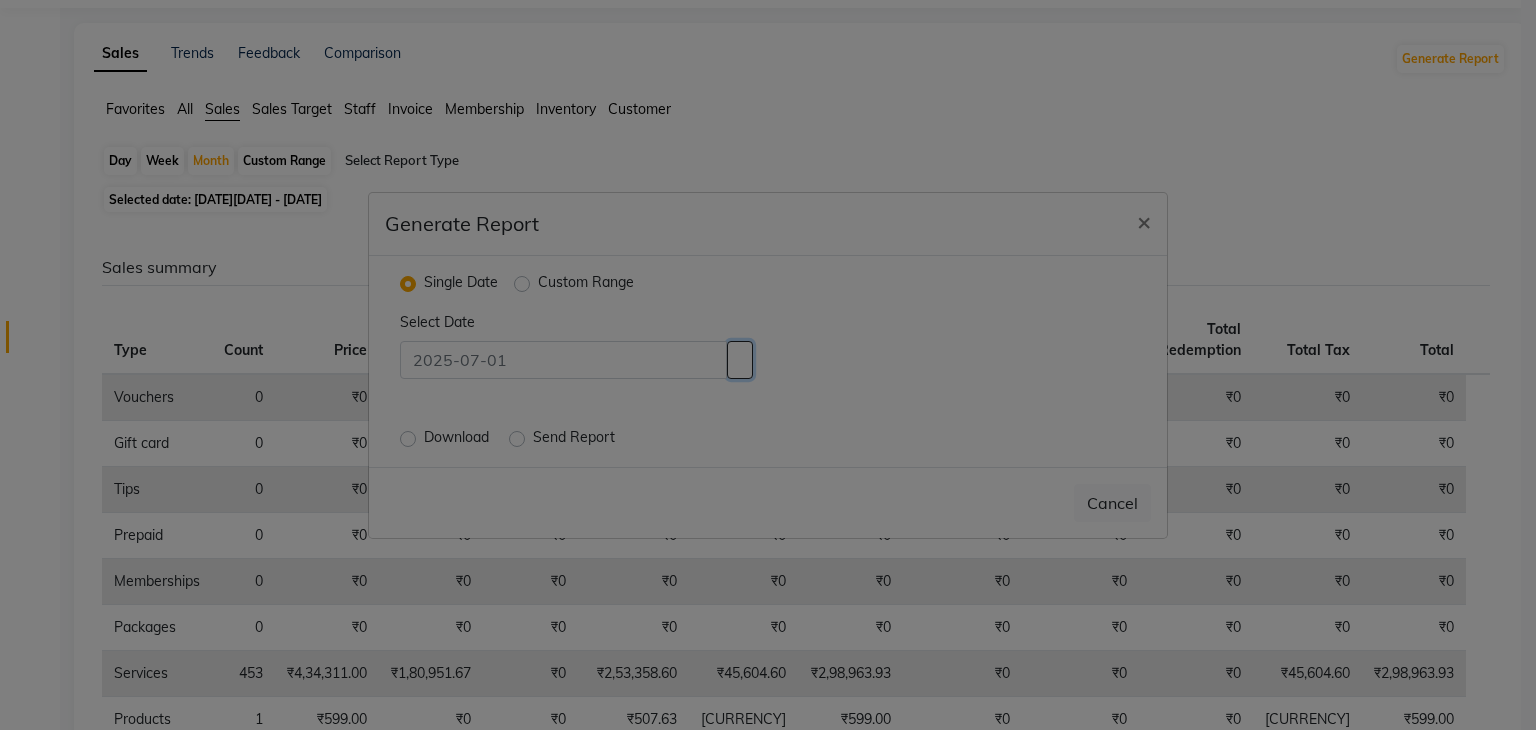 click at bounding box center (740, 360) 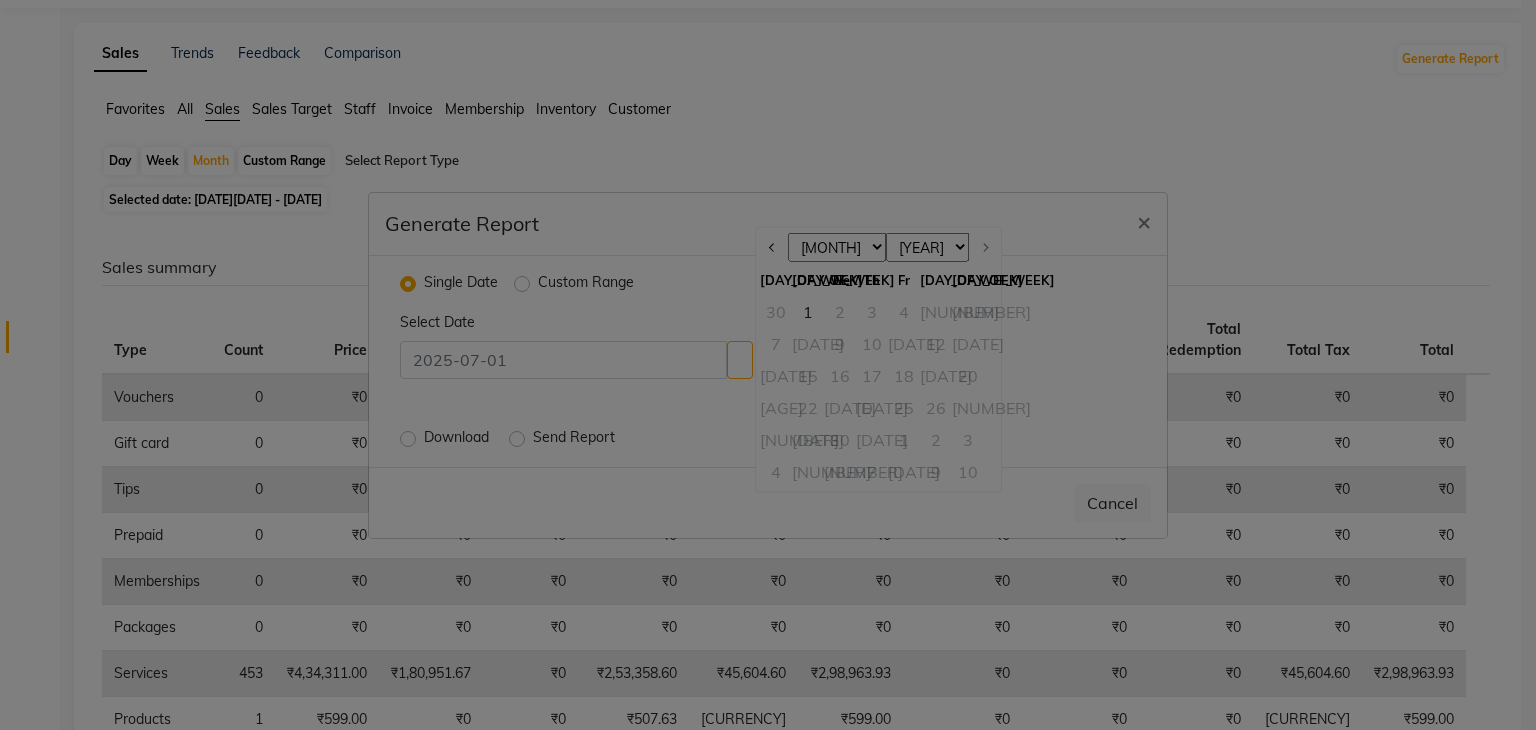 click on "Custom Range" at bounding box center [586, 284] 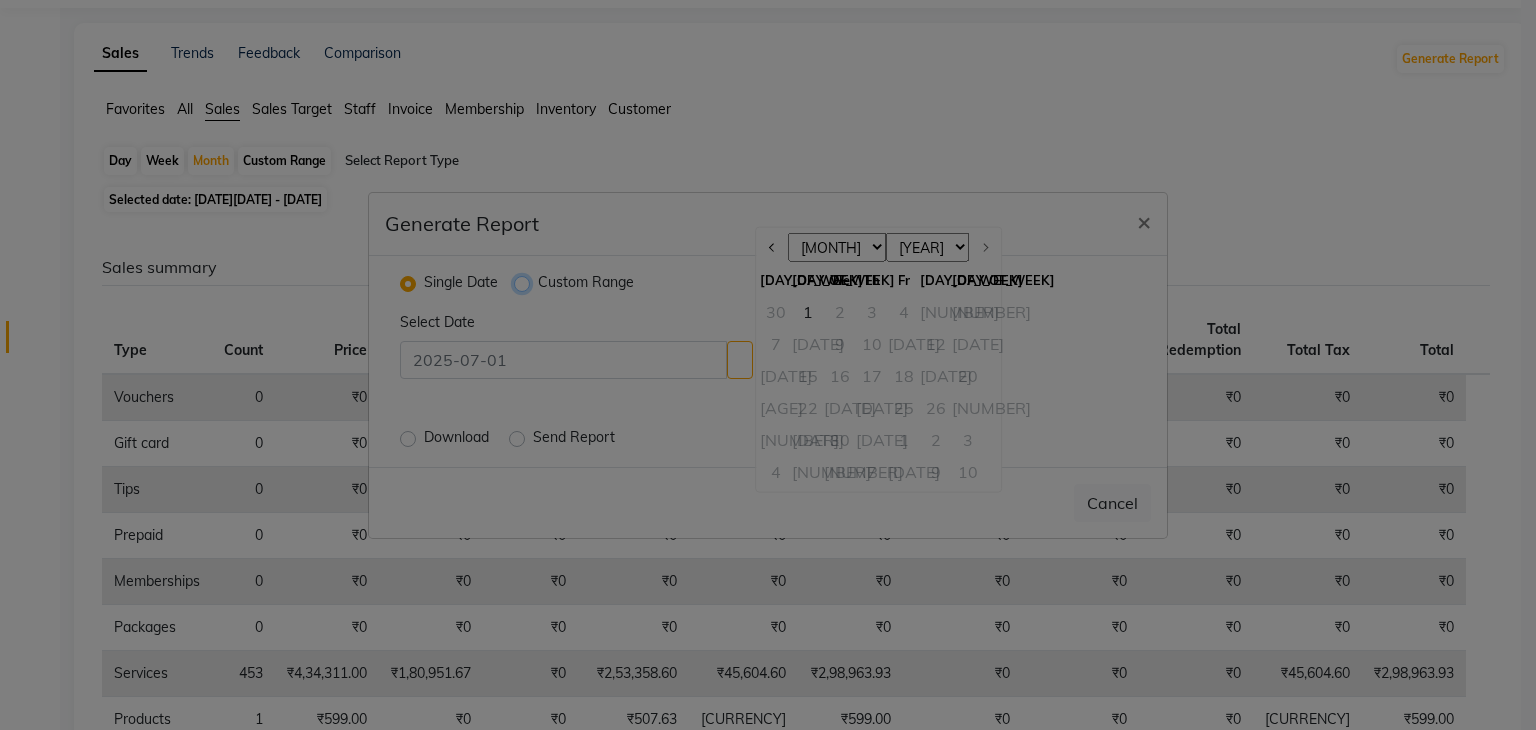 click on "Custom Range" at bounding box center [524, 282] 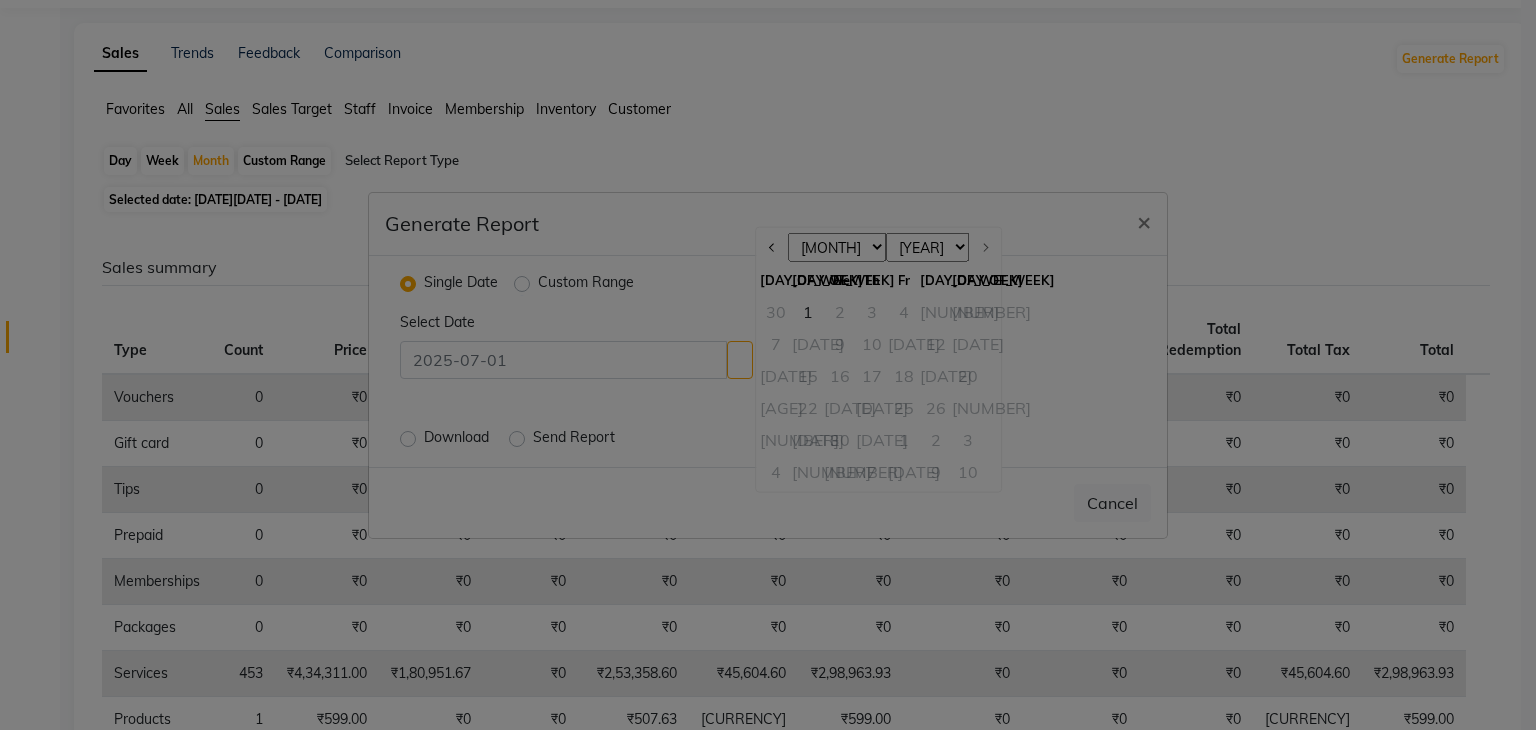 radio on "true" 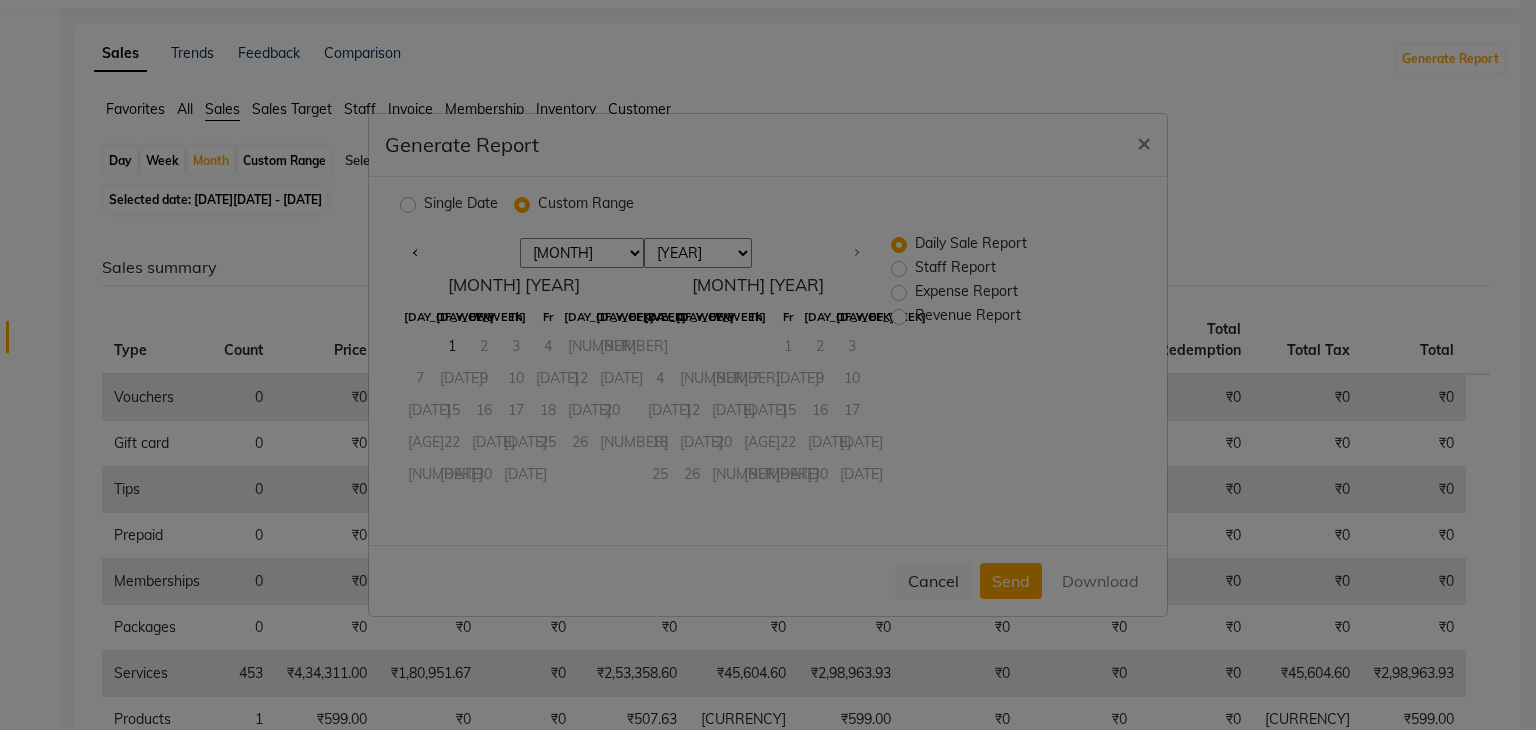 click on "[MONTH] [MONTH] [MONTH] [MONTH] [MONTH] [MONTH] [MONTH]" at bounding box center (582, 253) 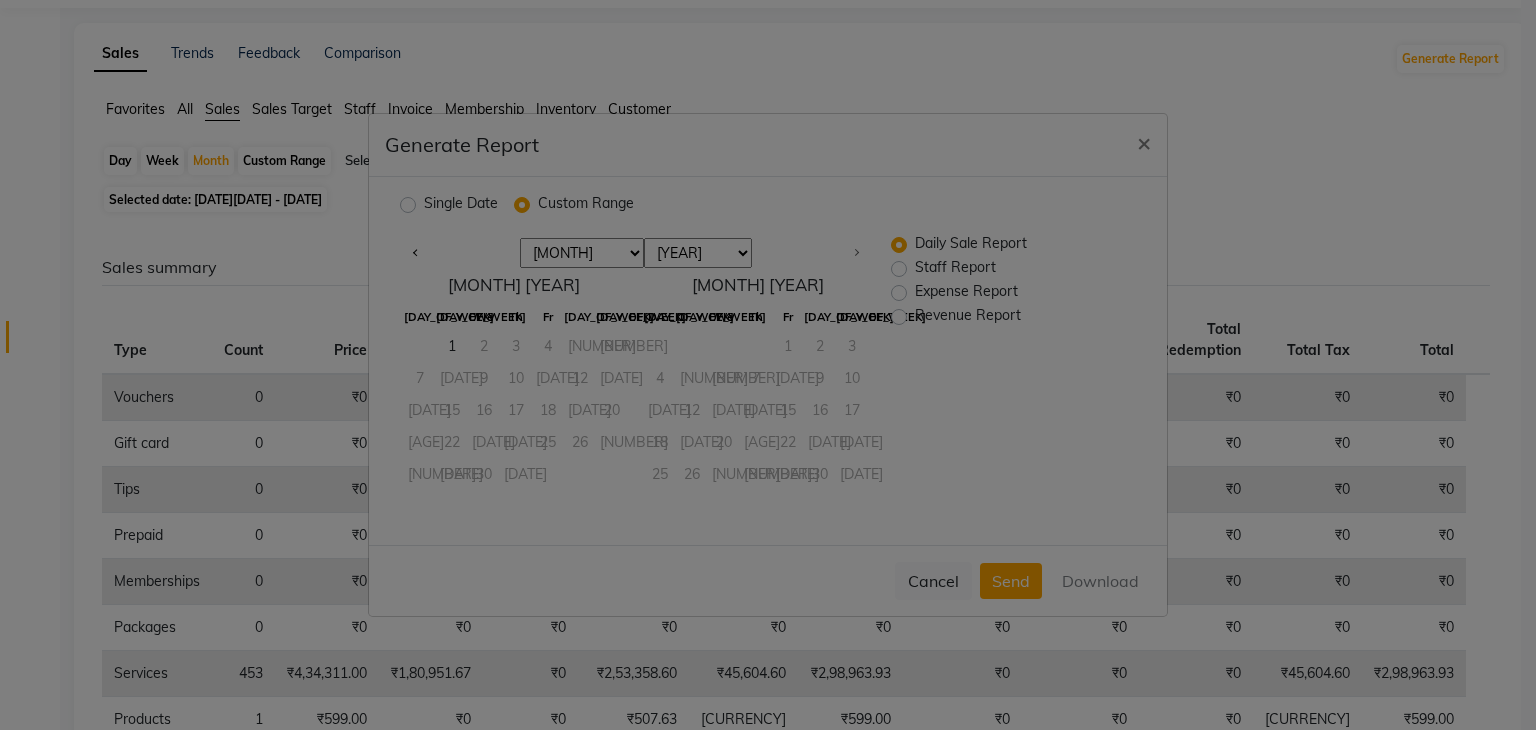 select on "[NUMBER]" 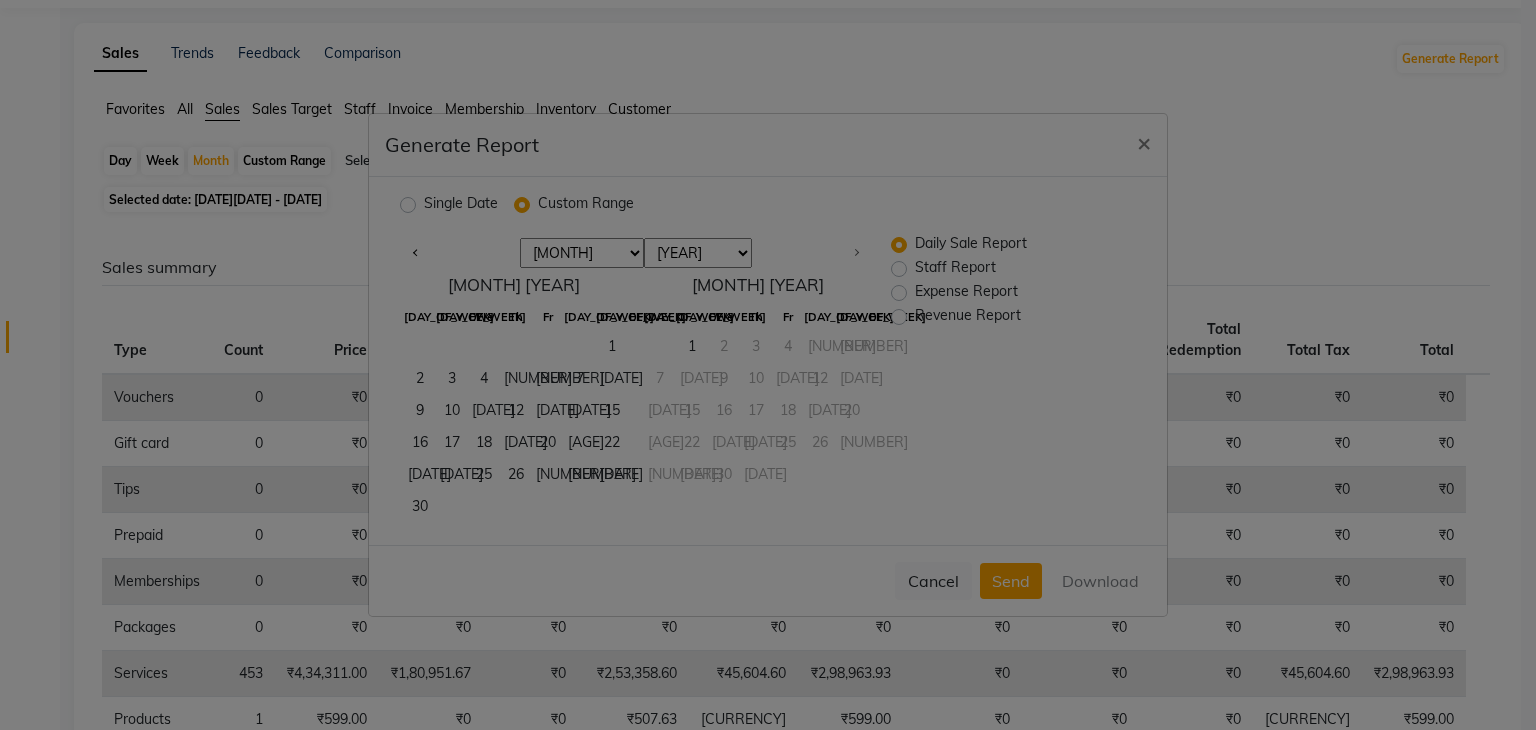 click on "June [YEAR] [DAY_OF_WEEK] [DAY_OF_WEEK] [DAY_OF_WEEK] [DAY_OF_WEEK] [DAY_OF_WEEK] [DAY_OF_WEEK] [DAY_OF_WEEK] 1 2 3 4 5 6 7 8 9 10 11 12 13 14 15 16 17 18 19 20 21 22 23 24 25 26 27 28 29 30 31 July [YEAR] [DAY_OF_WEEK] [DAY_OF_WEEK] [DAY_OF_WEEK] [DAY_OF_WEEK] [DAY_OF_WEEK] [DAY_OF_WEEK] [DAY_OF_WEEK] 1 2 3 4 5 6 7 8 9 10 11 12 13 14 15 16 17 18 19 20 21 22 23 24 25 26 27 28 29 30 31" at bounding box center (636, 399) 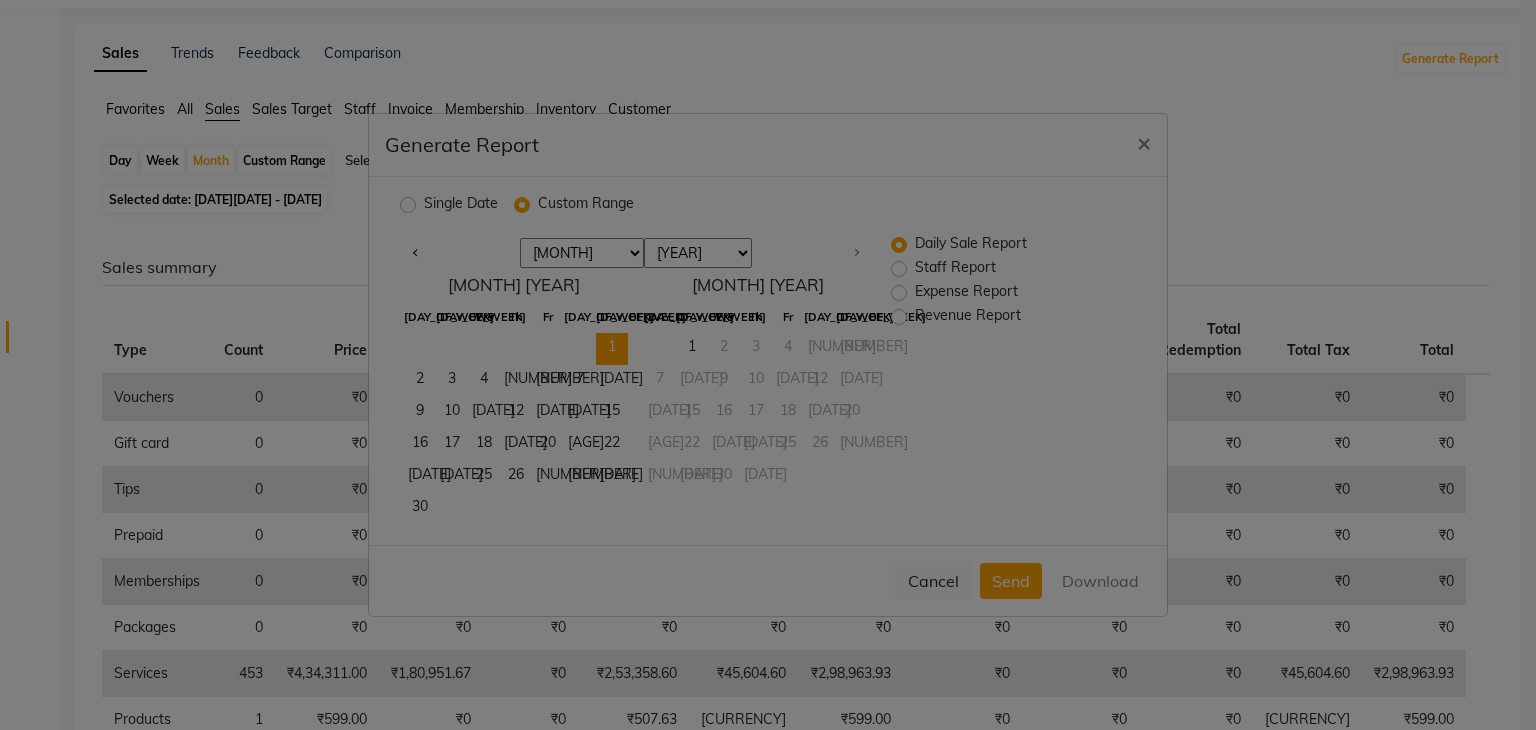 click on "1" at bounding box center (612, 349) 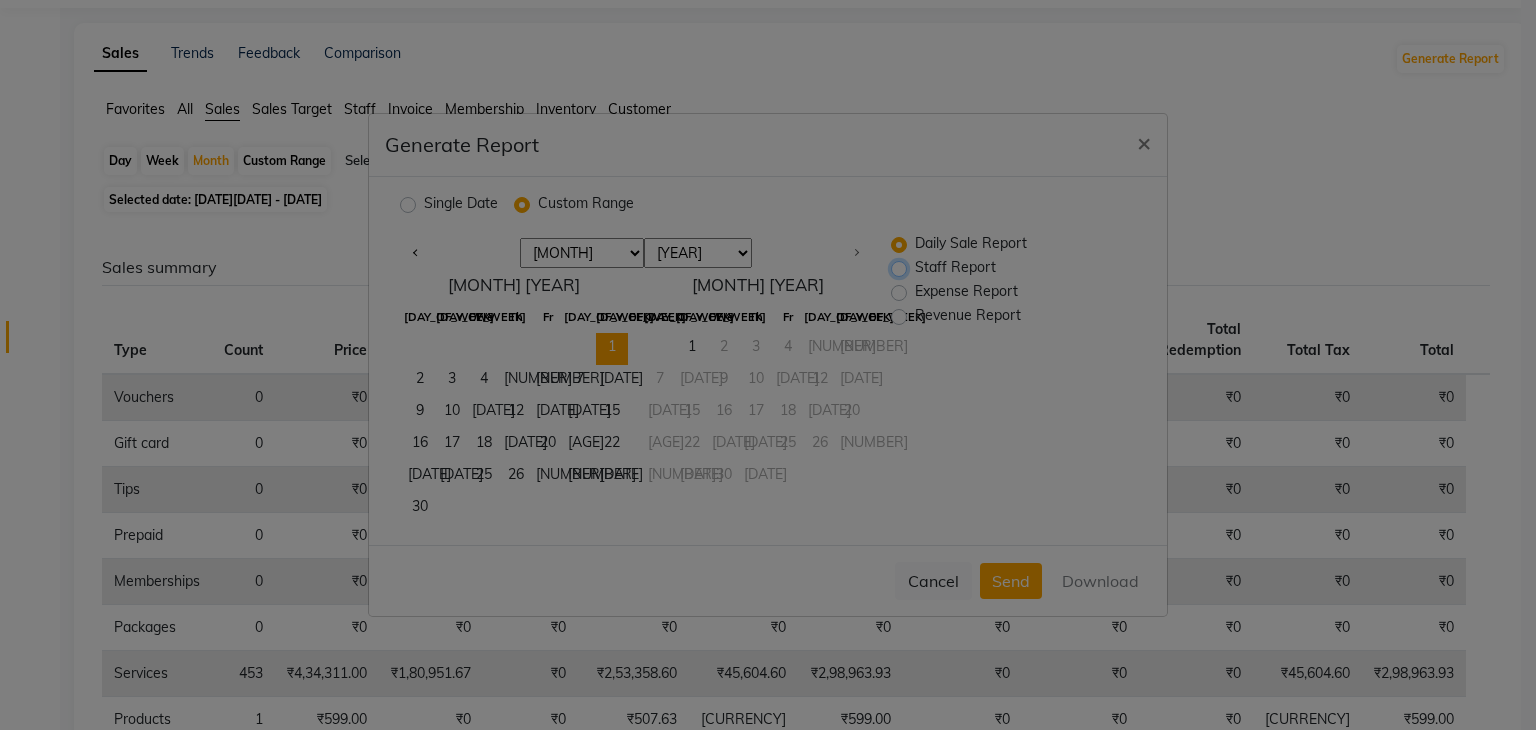 click on "Staff Report" at bounding box center [901, 268] 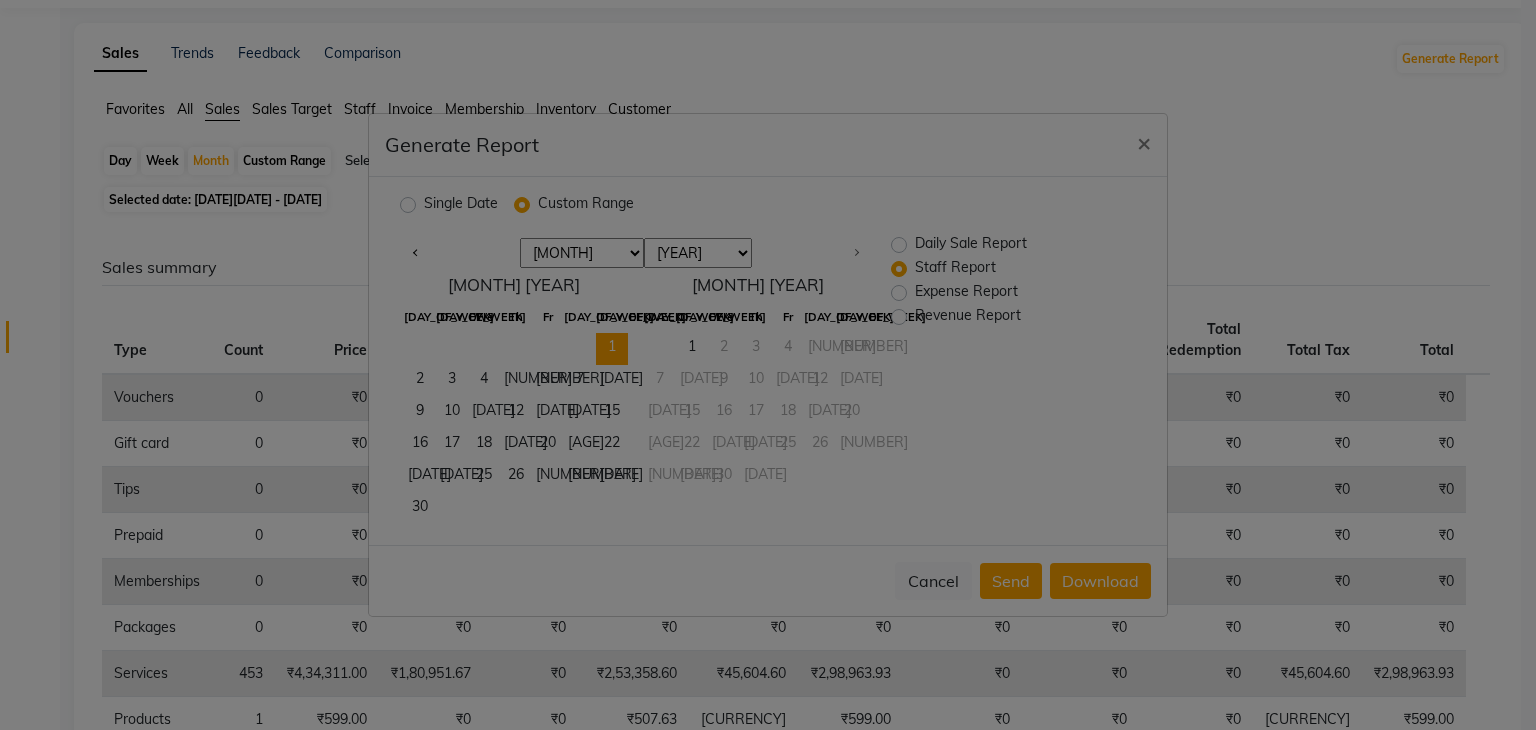click on "1" at bounding box center [612, 349] 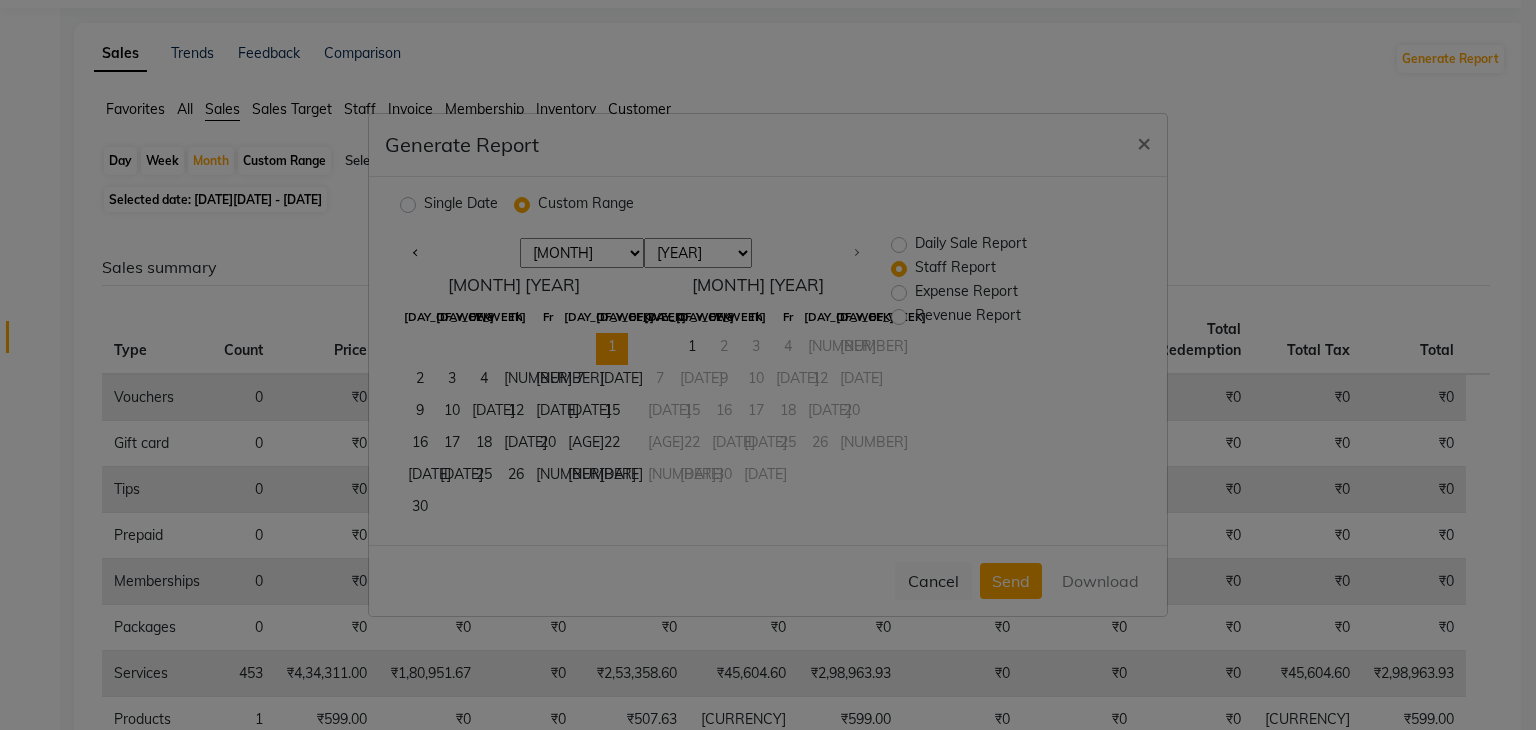click on "Daily Sale Report" at bounding box center (971, 245) 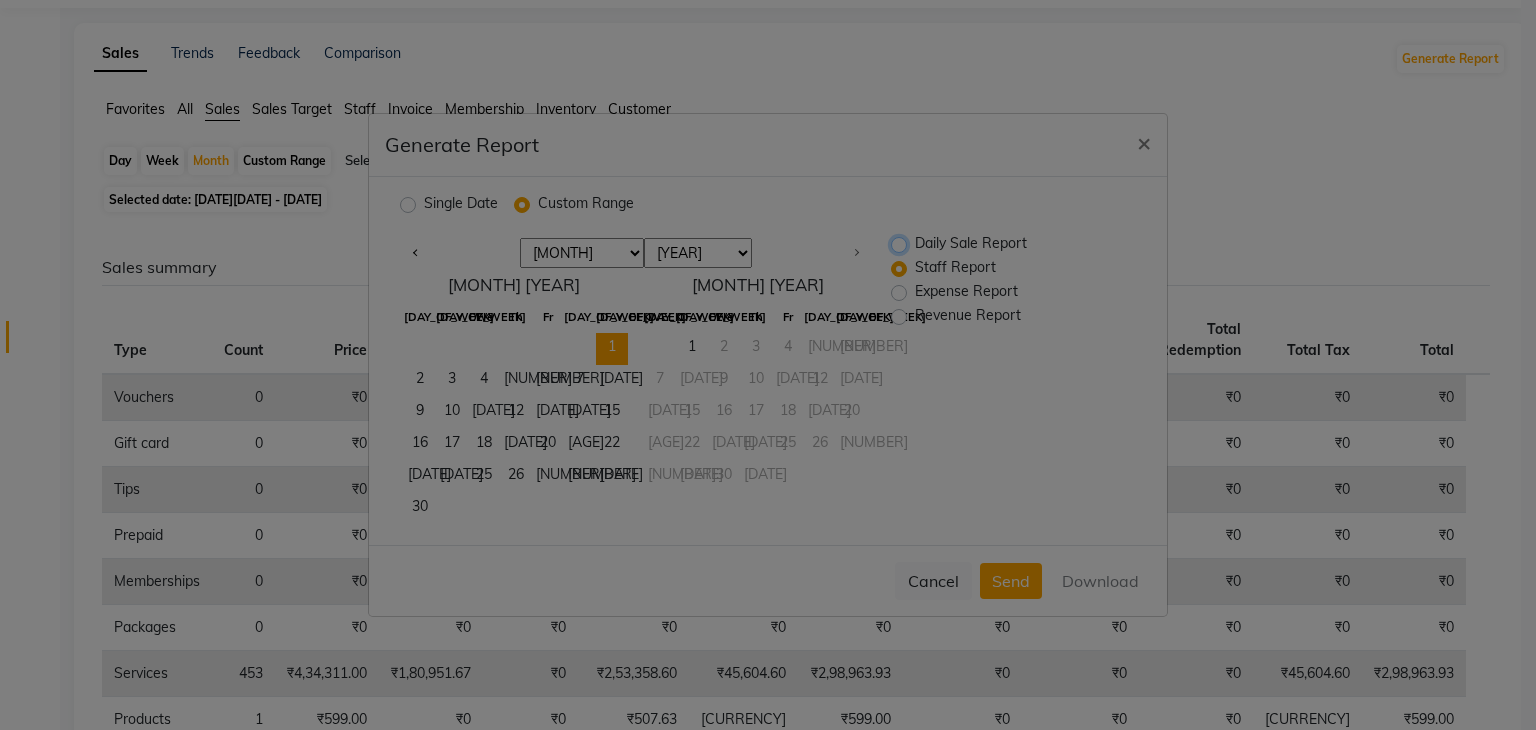 click on "Daily Sale Report" at bounding box center (901, 244) 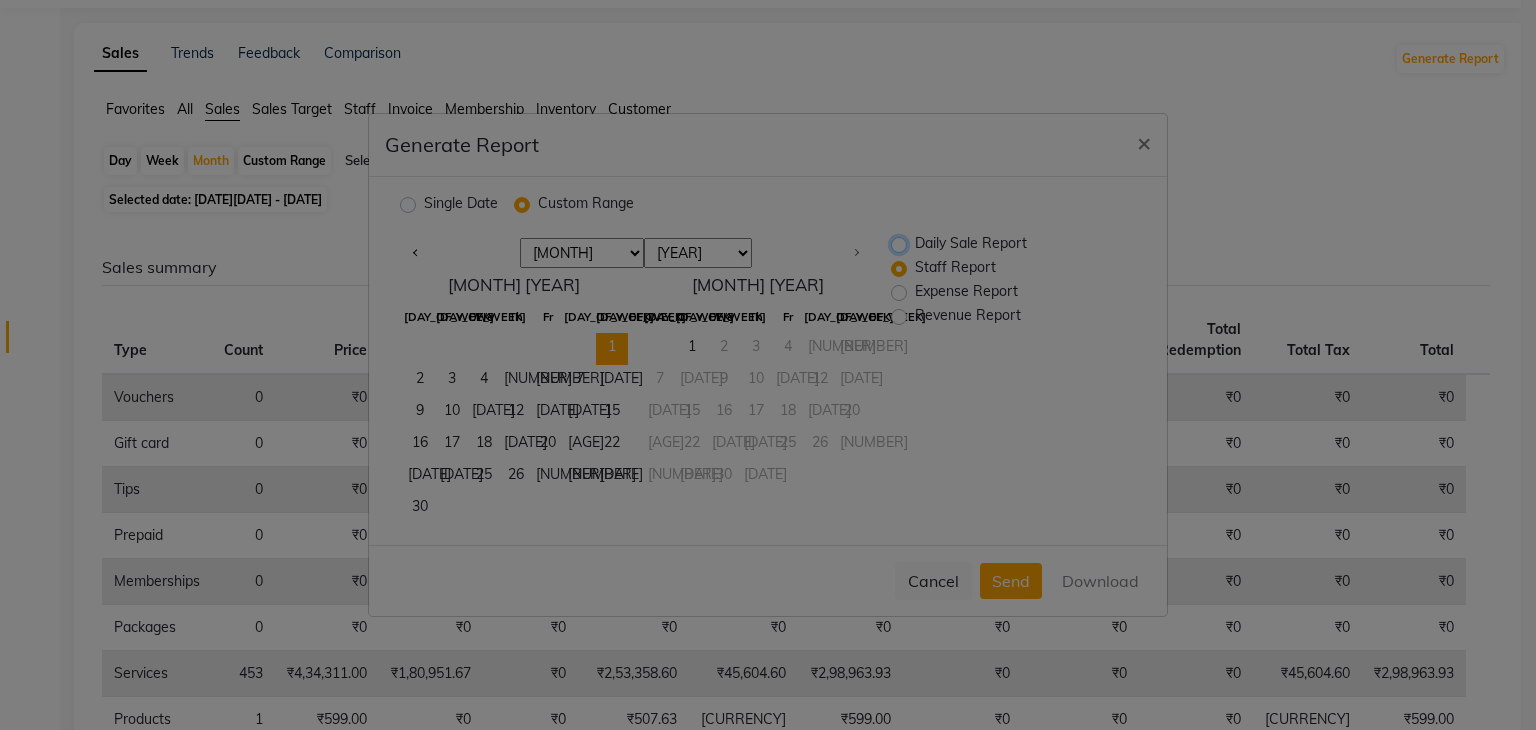 radio on "true" 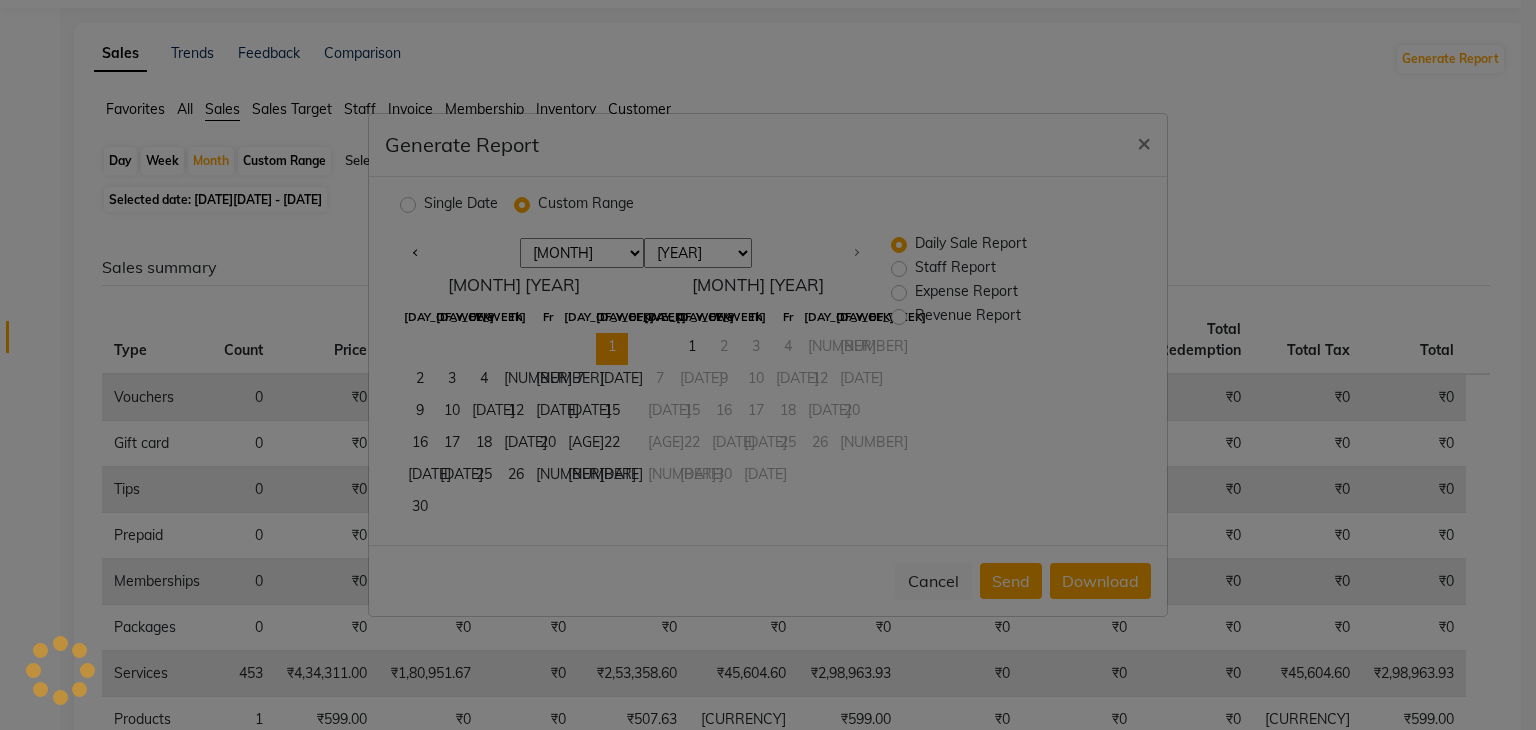 click on "Staff Report" at bounding box center (955, 269) 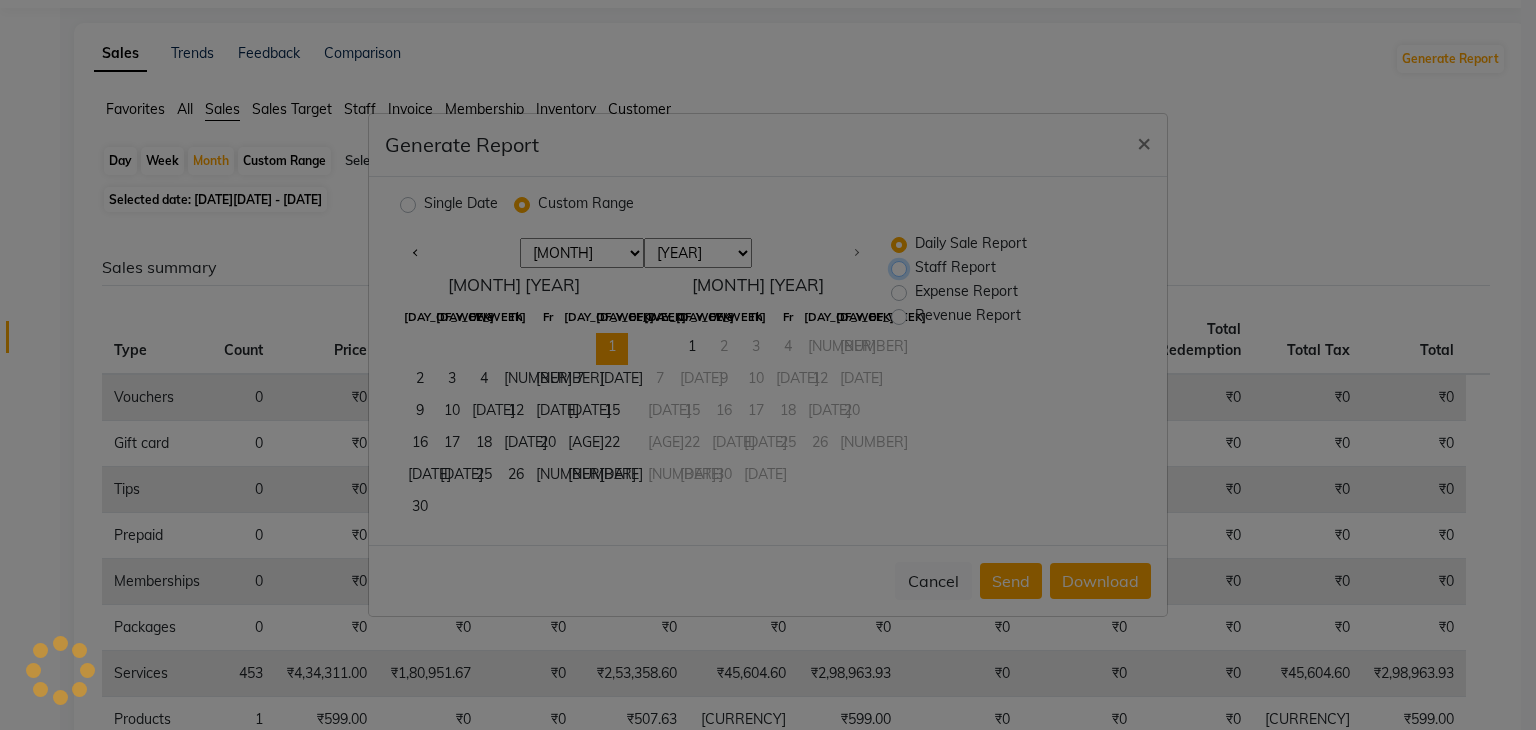 click on "Staff Report" at bounding box center (901, 268) 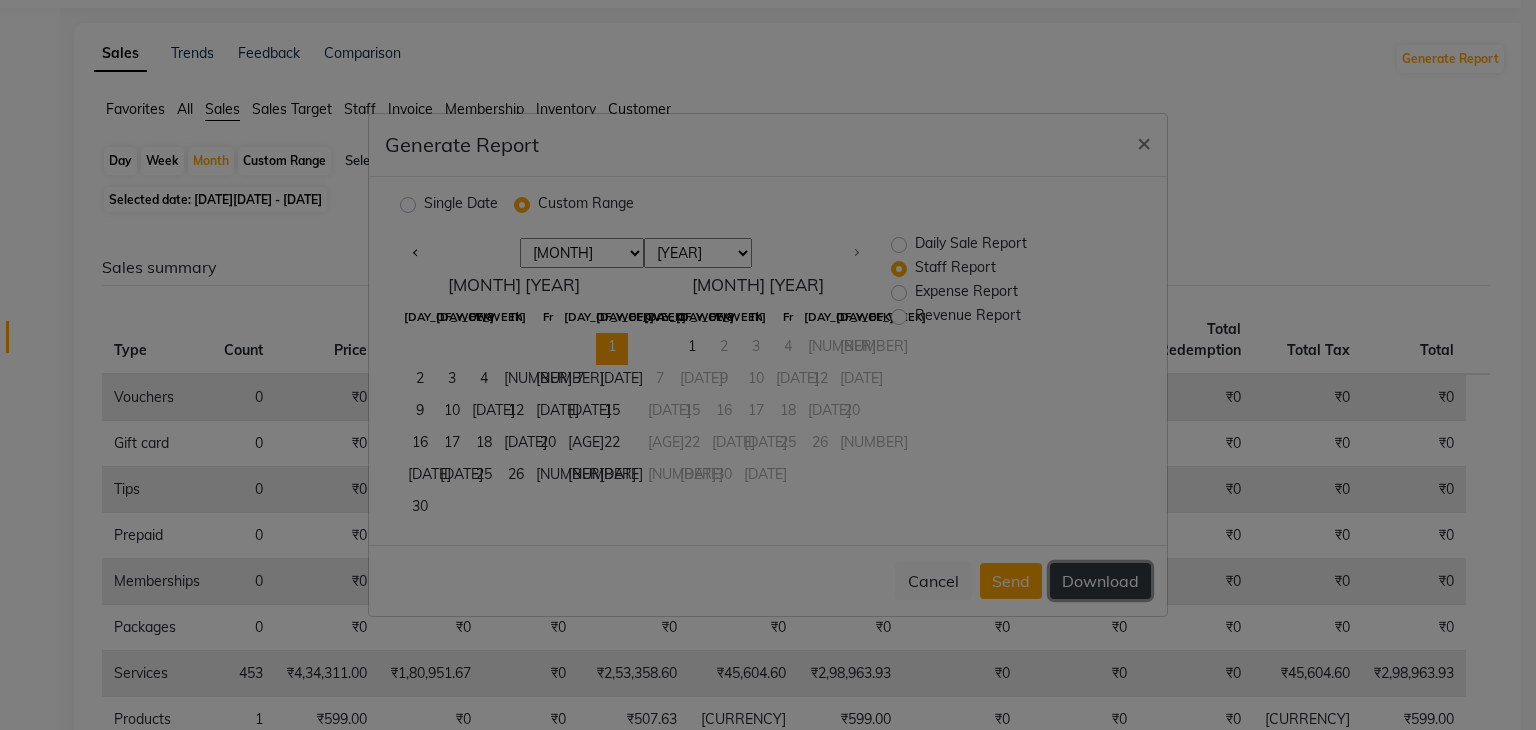 click on "Download" at bounding box center (1100, 581) 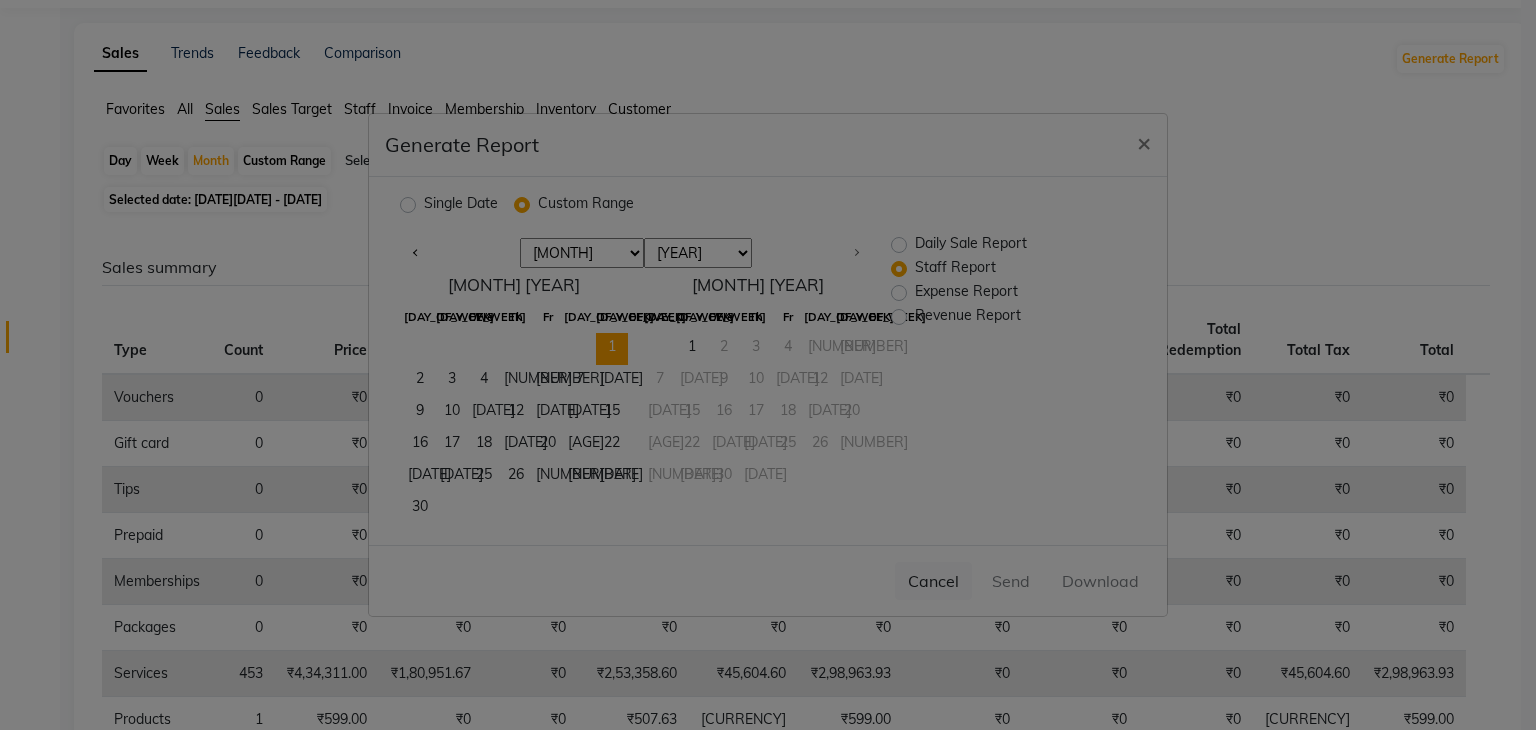 click on "1" at bounding box center [514, 349] 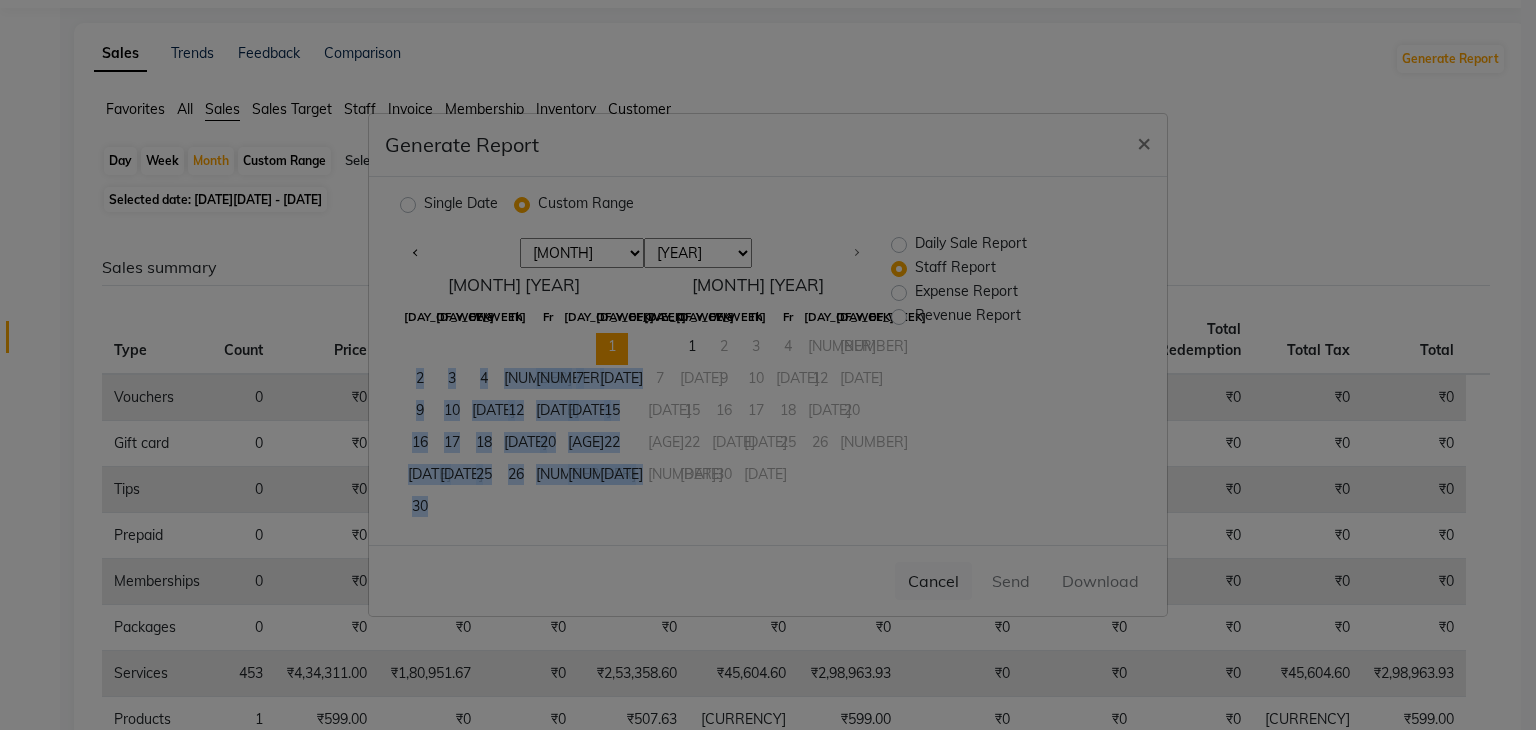 drag, startPoint x: 600, startPoint y: 351, endPoint x: 601, endPoint y: 500, distance: 149.00336 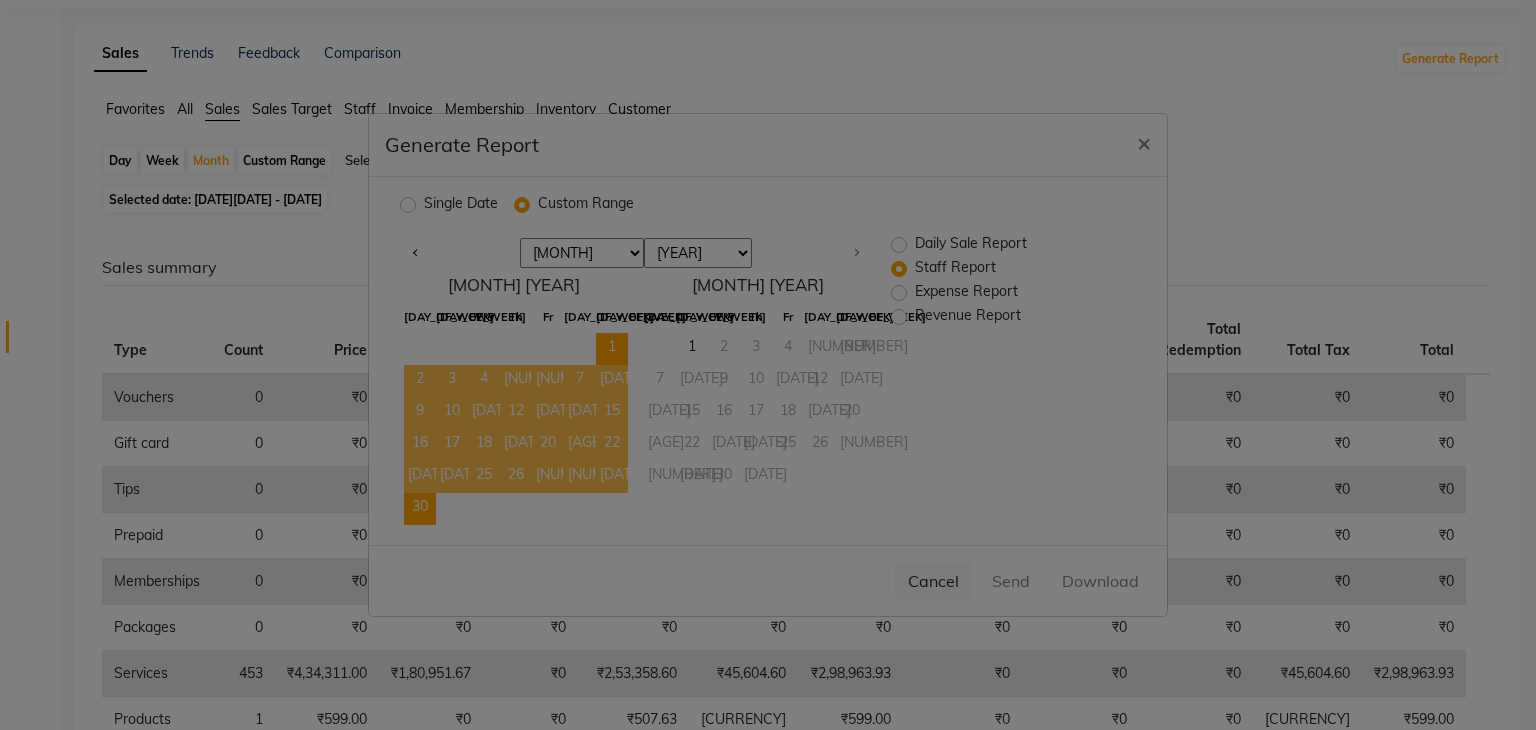 click on "30" at bounding box center (420, 509) 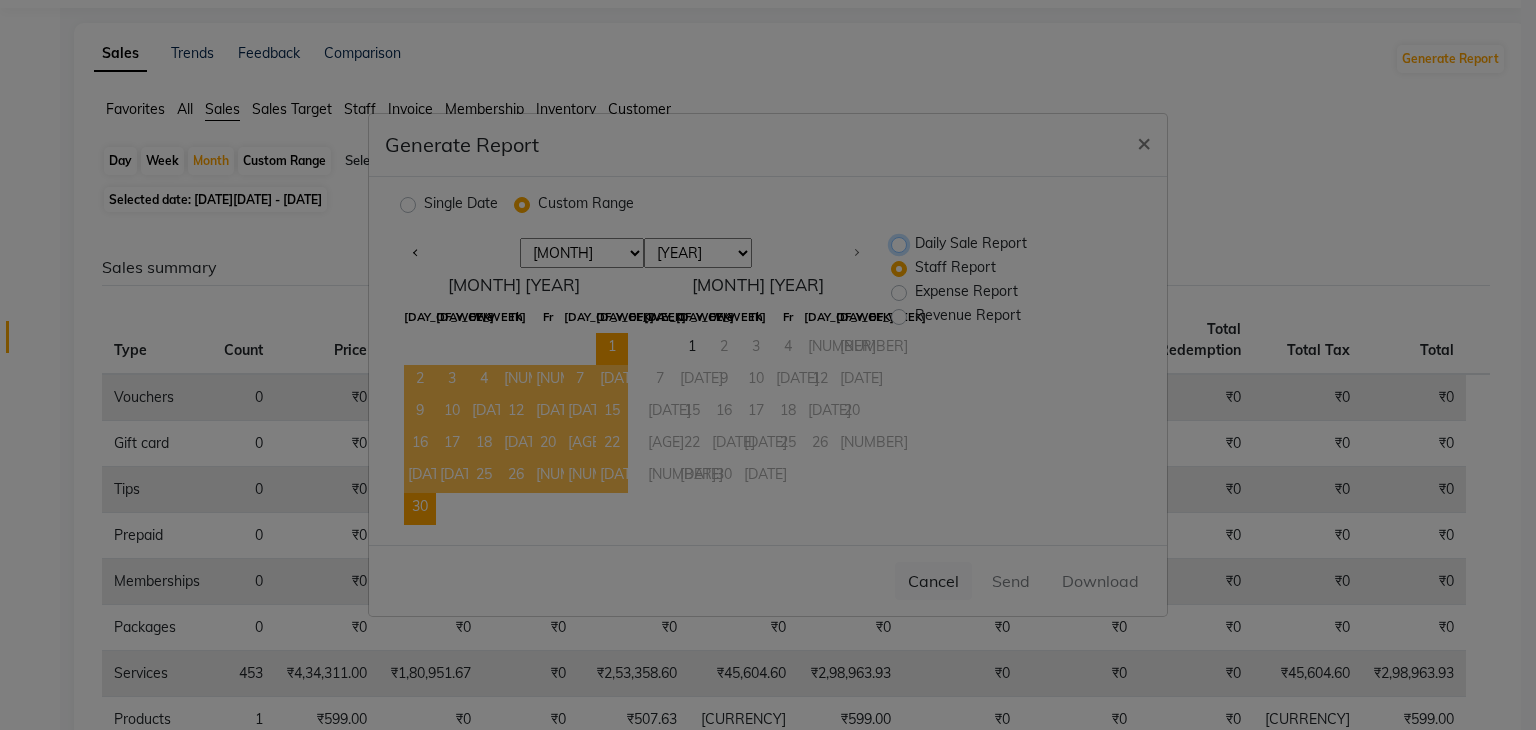 click on "Daily Sale Report" at bounding box center (901, 244) 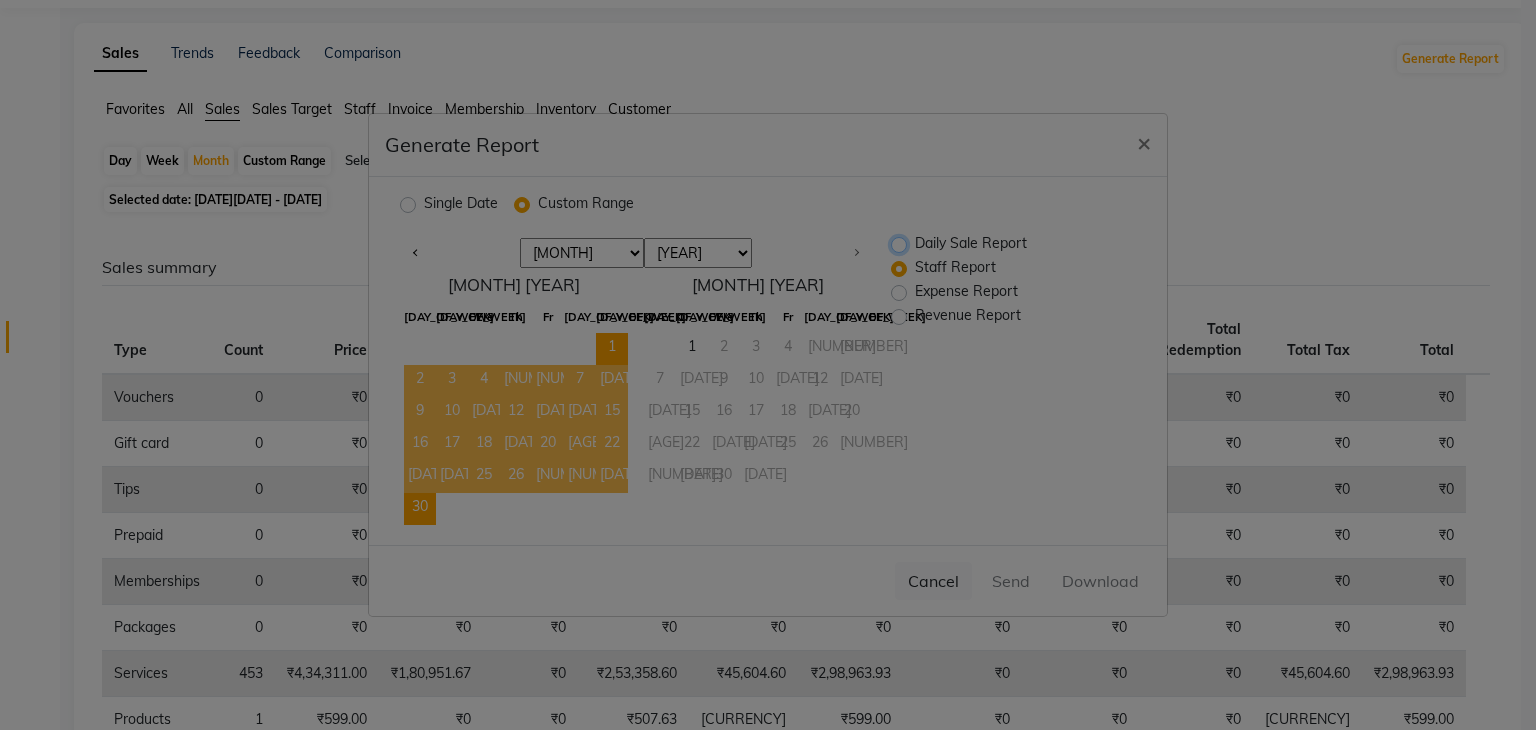 radio on "true" 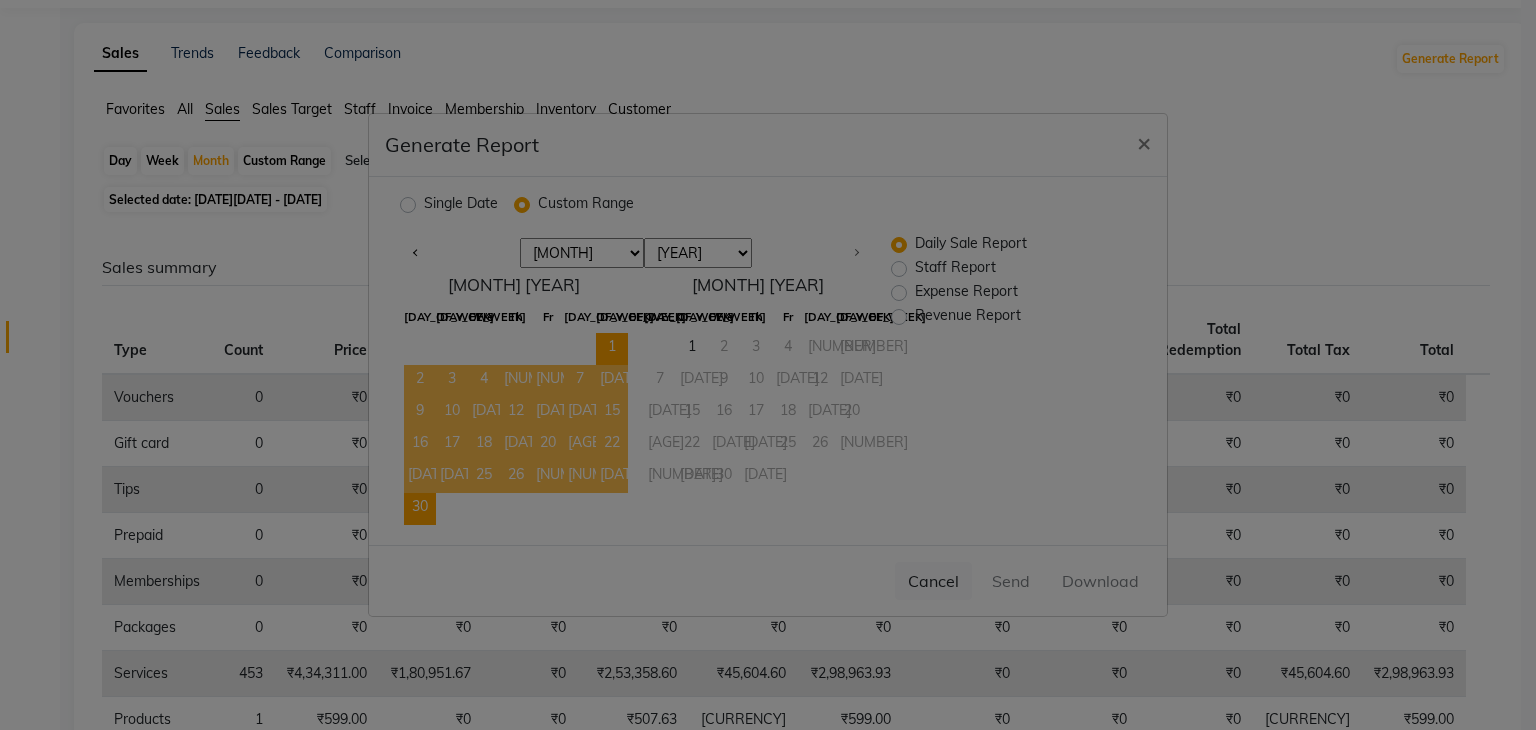 click on "Staff Report" at bounding box center (955, 269) 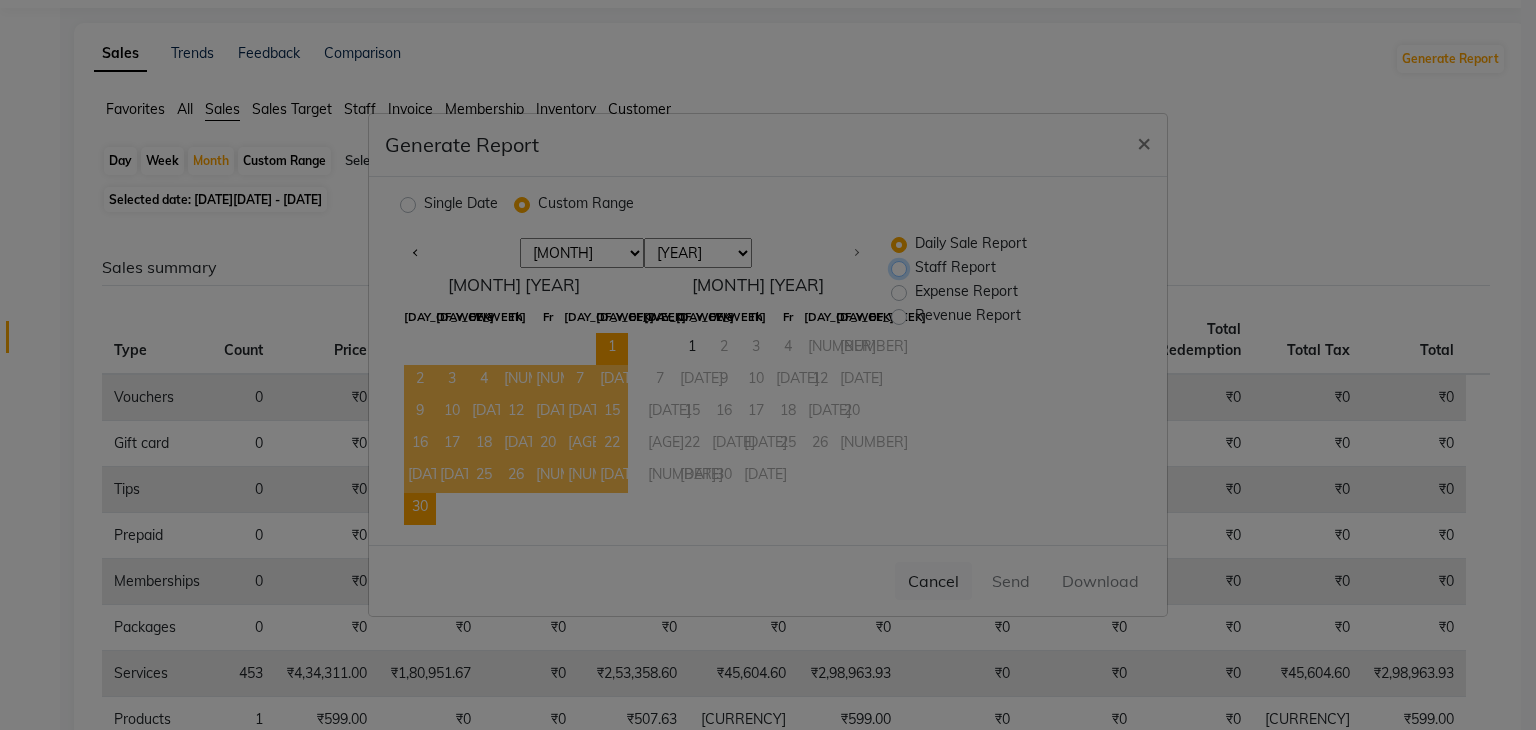 click on "Staff Report" at bounding box center [901, 268] 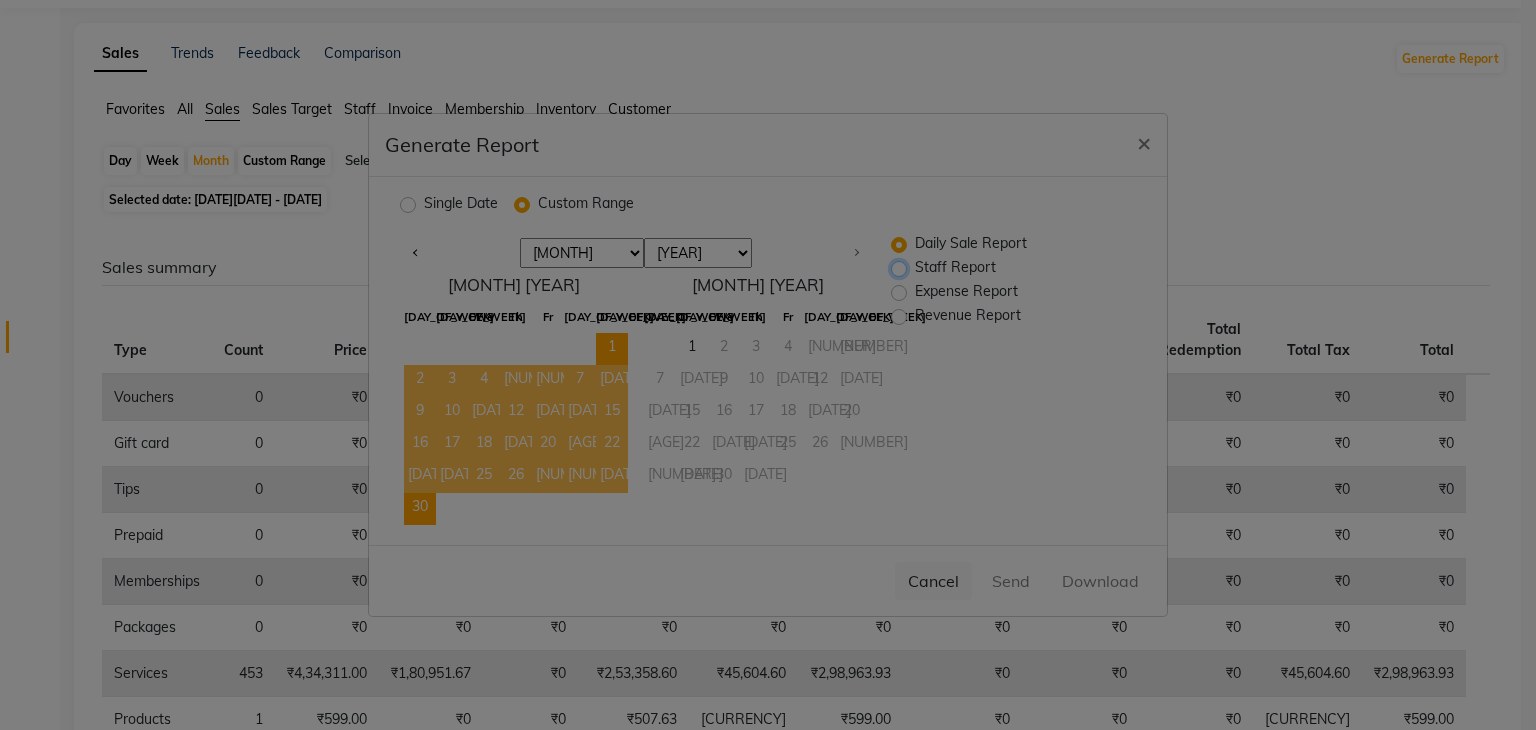 radio on "true" 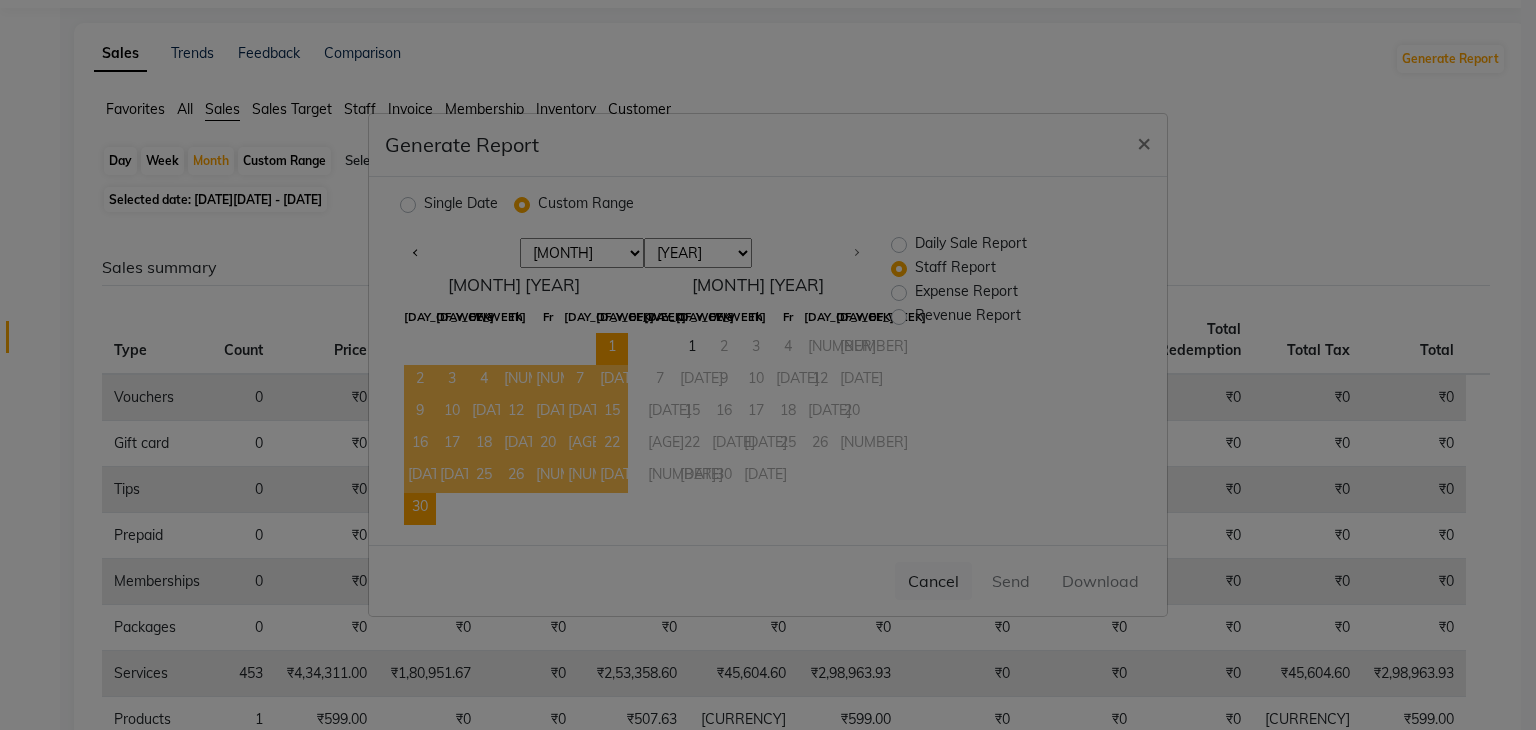 click on "Cancel   Send   Download" at bounding box center (768, 580) 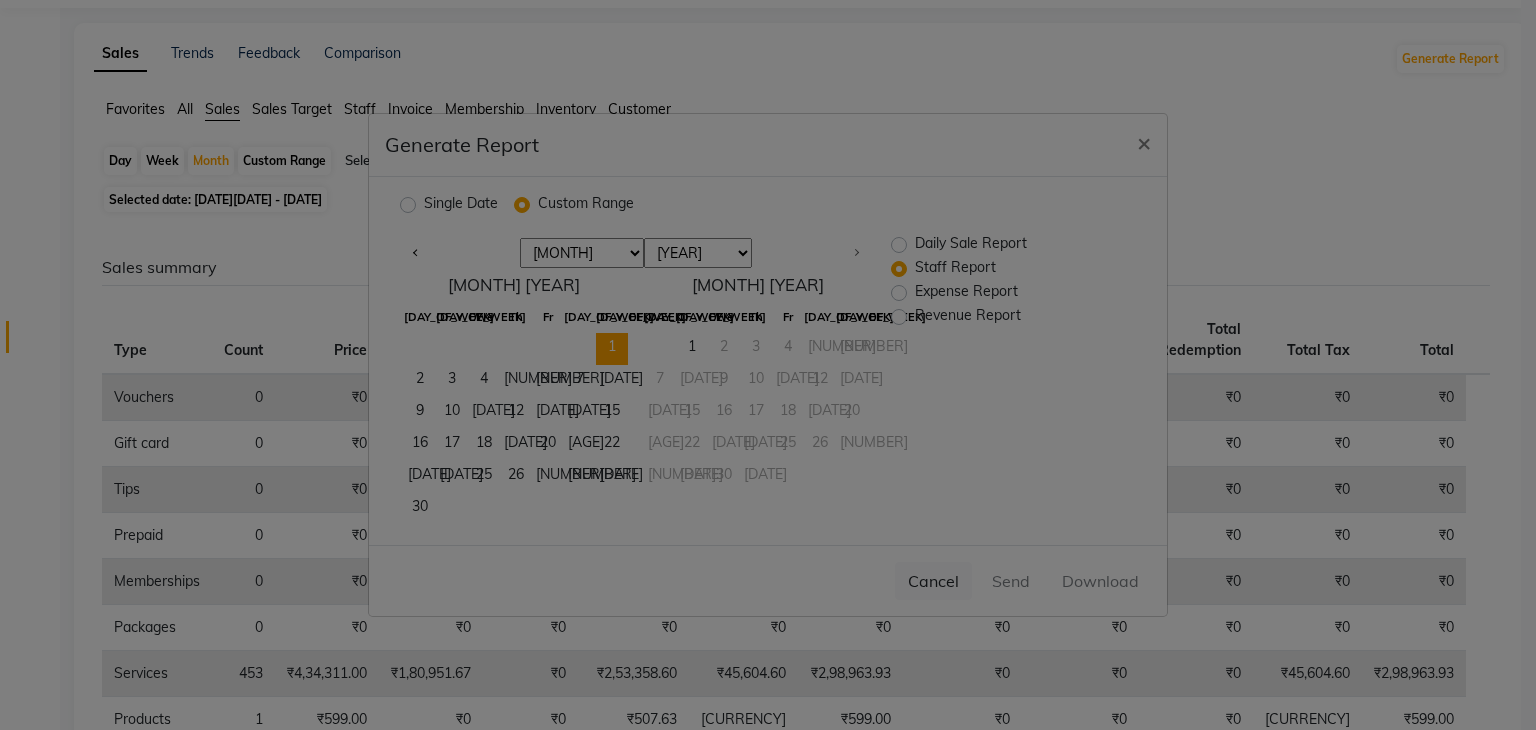 click on "Daily Sale Report" at bounding box center (971, 245) 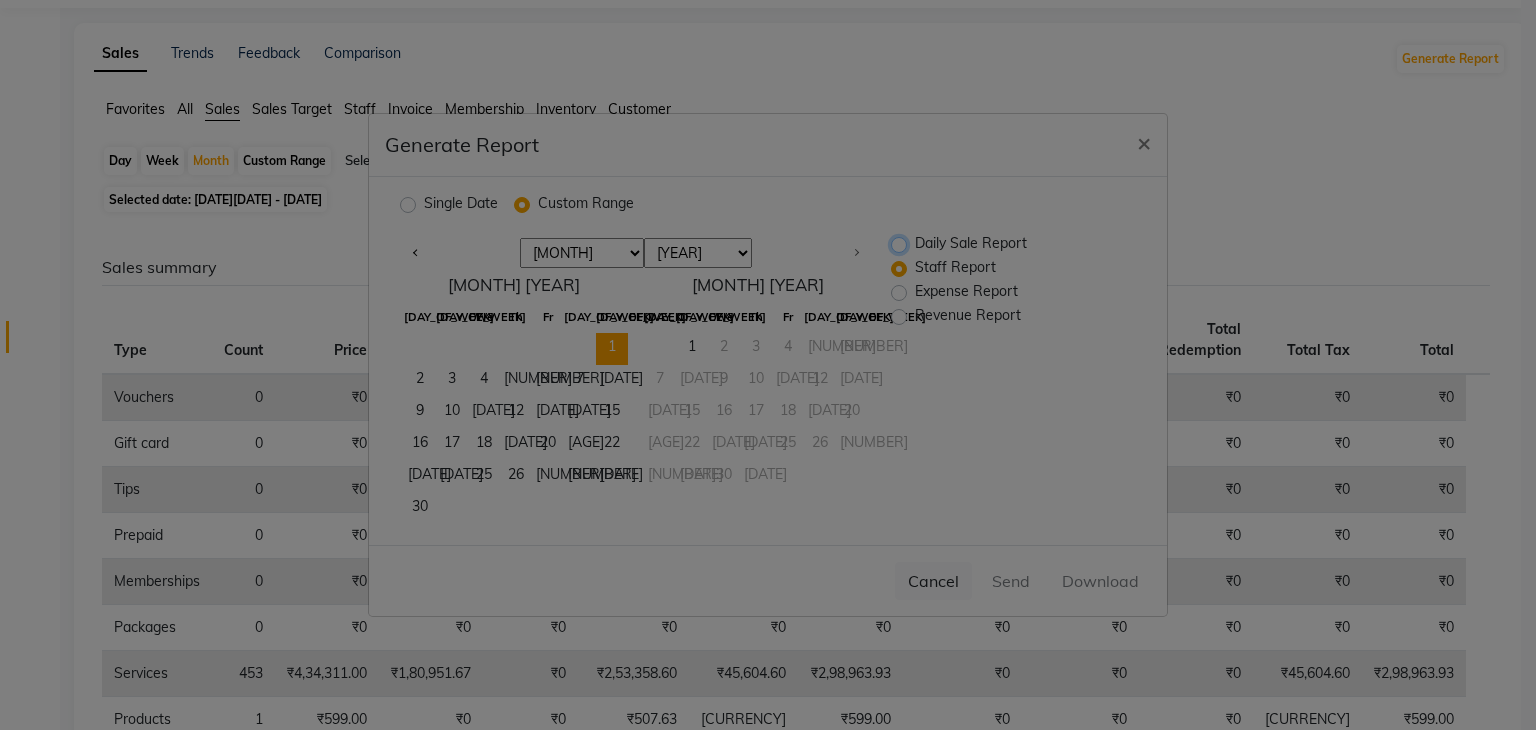 click on "Daily Sale Report" at bounding box center (901, 244) 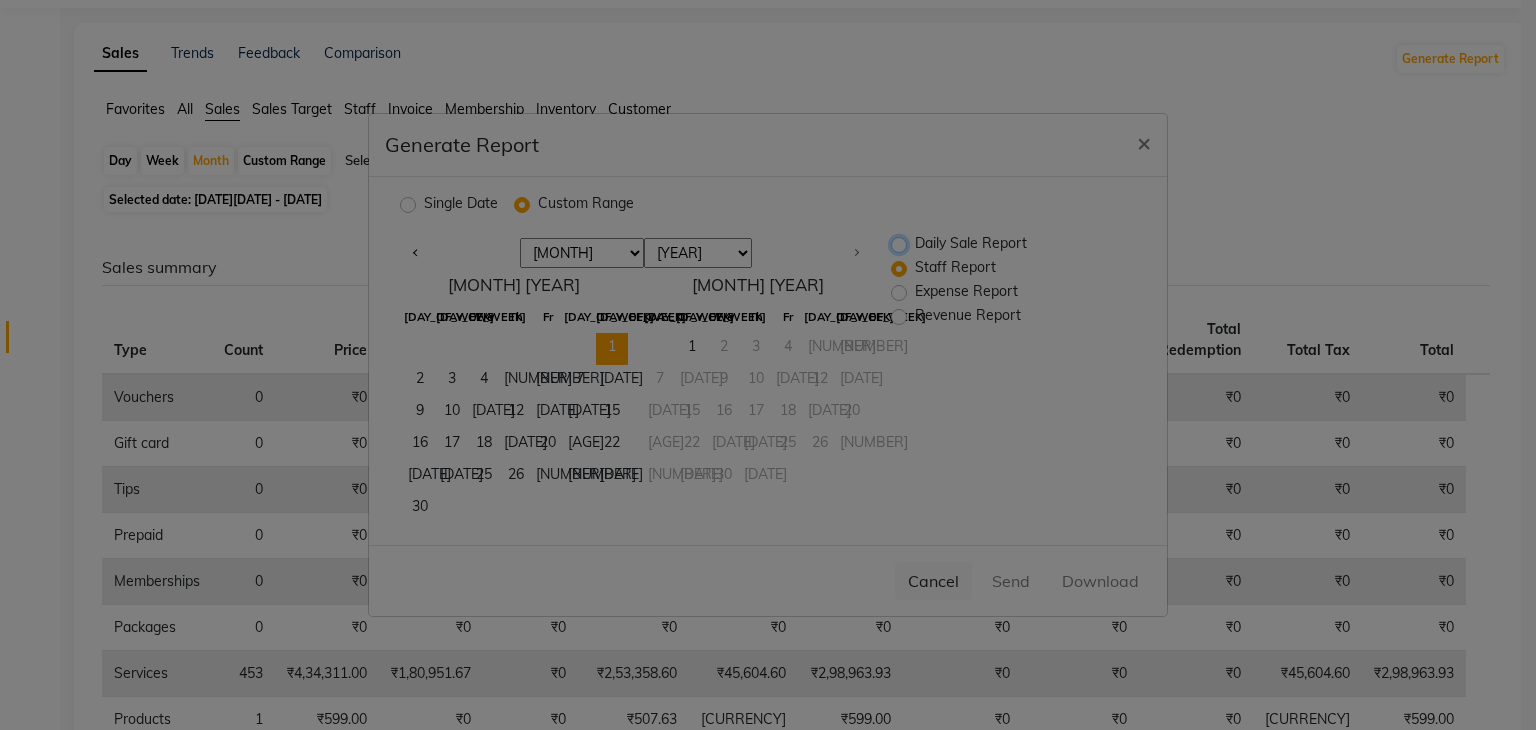 radio on "true" 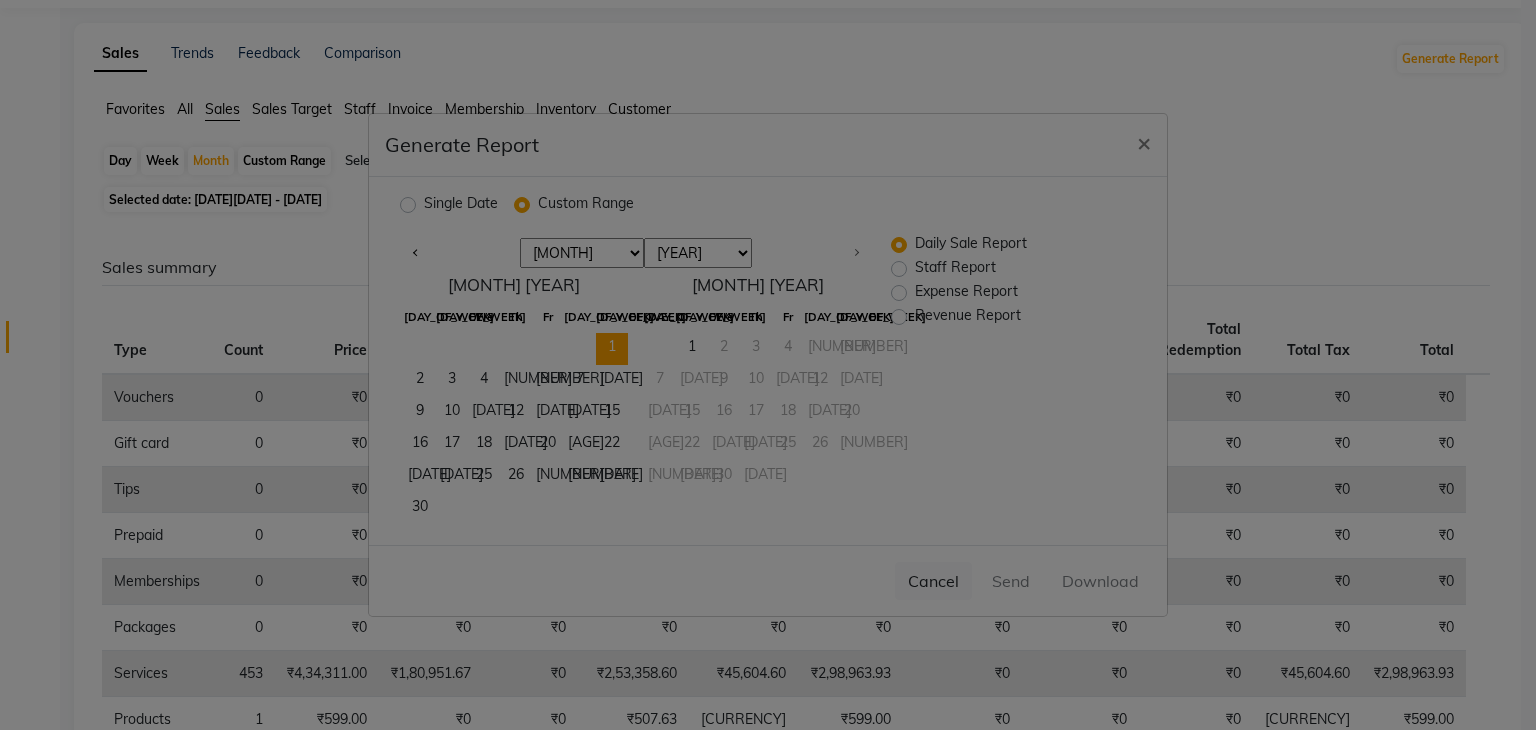click on "Staff Report" at bounding box center [955, 269] 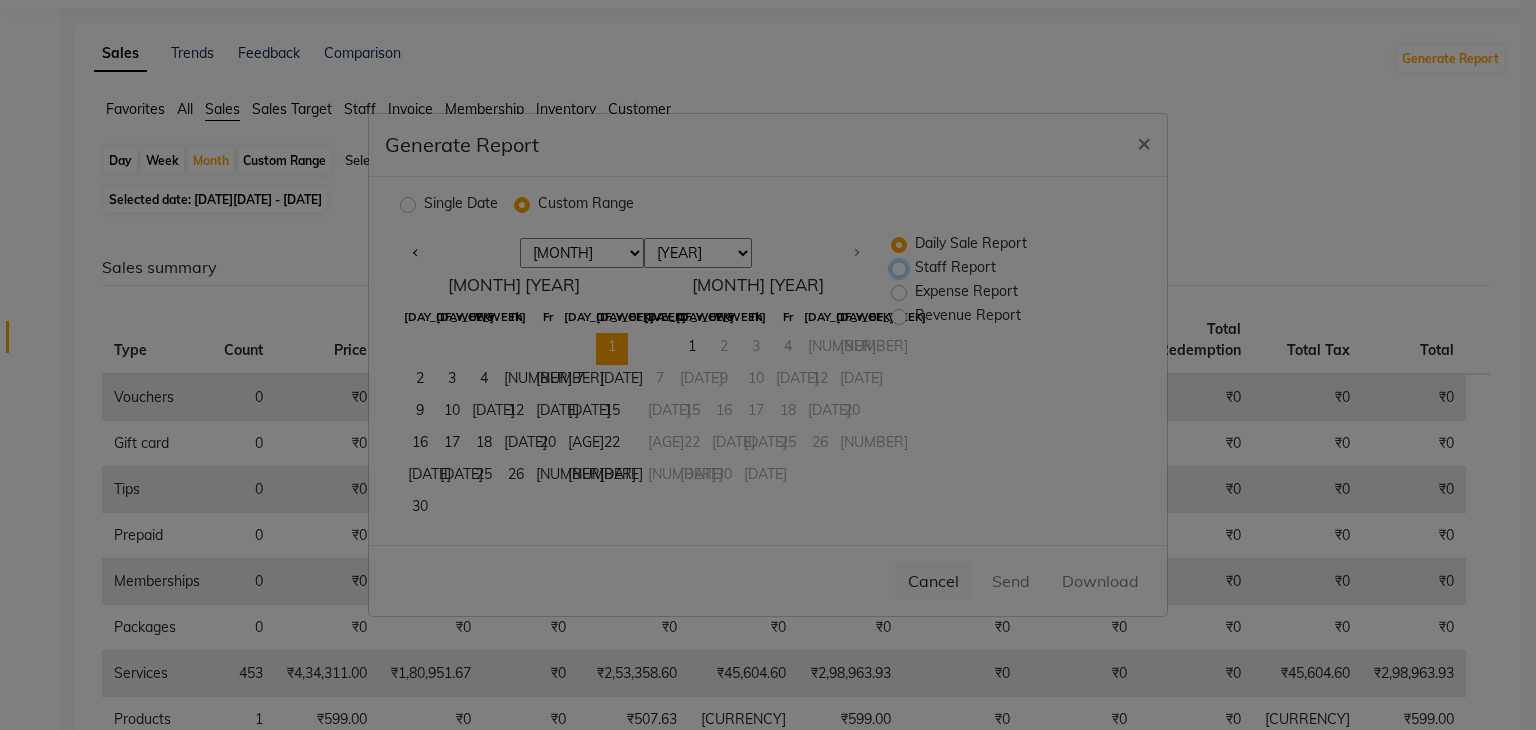click on "Staff Report" at bounding box center (901, 268) 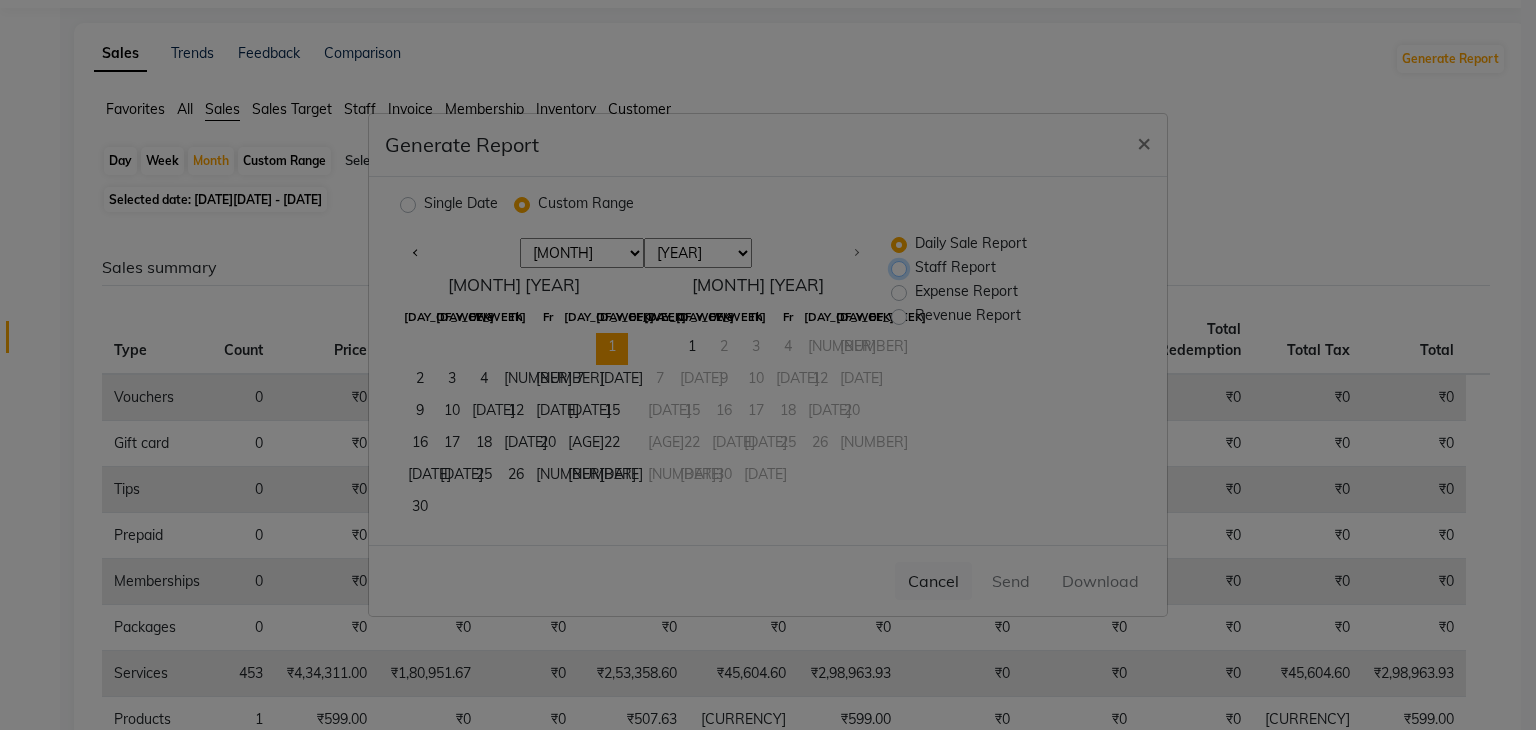 radio on "true" 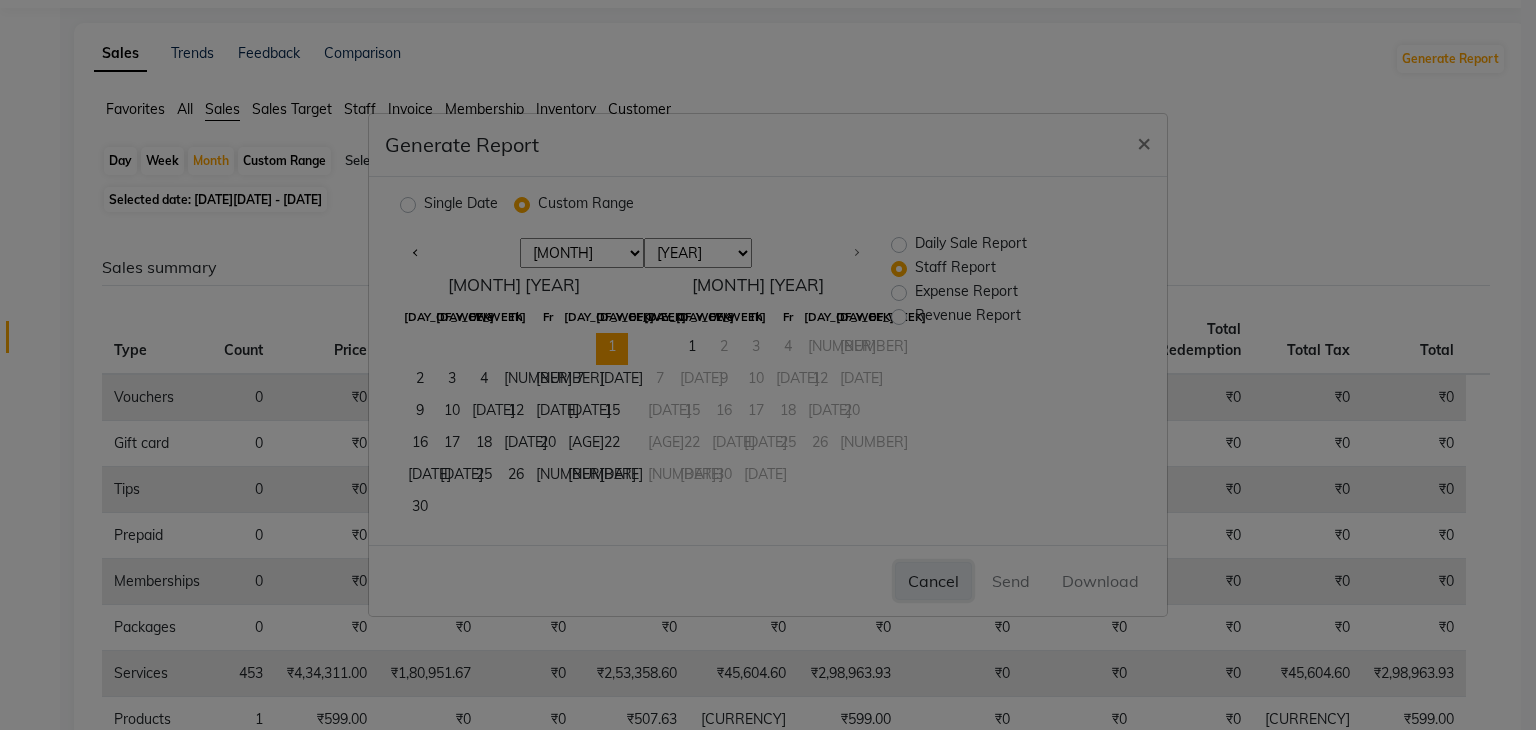 click on "Cancel" at bounding box center [933, 581] 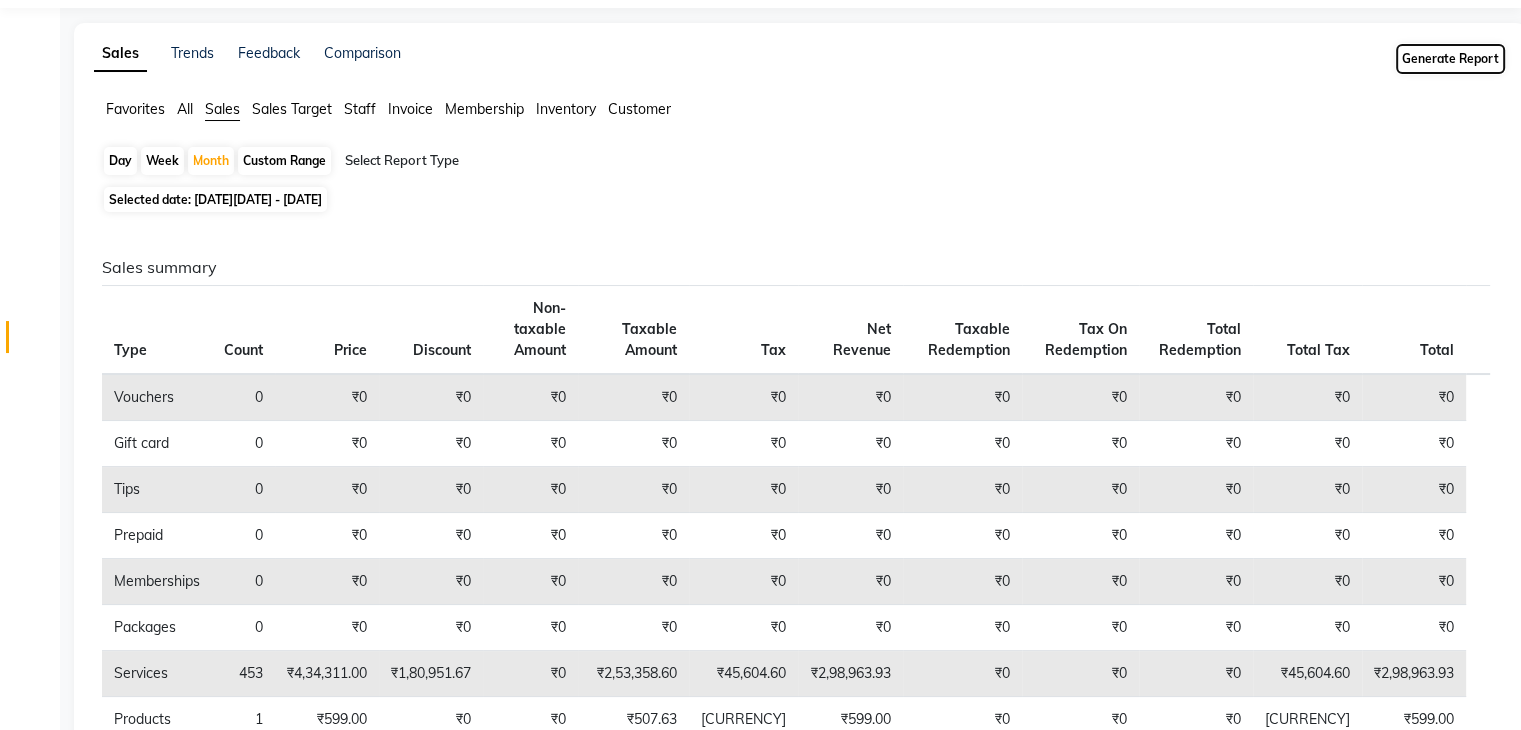 click on "Generate Report" at bounding box center [1450, 59] 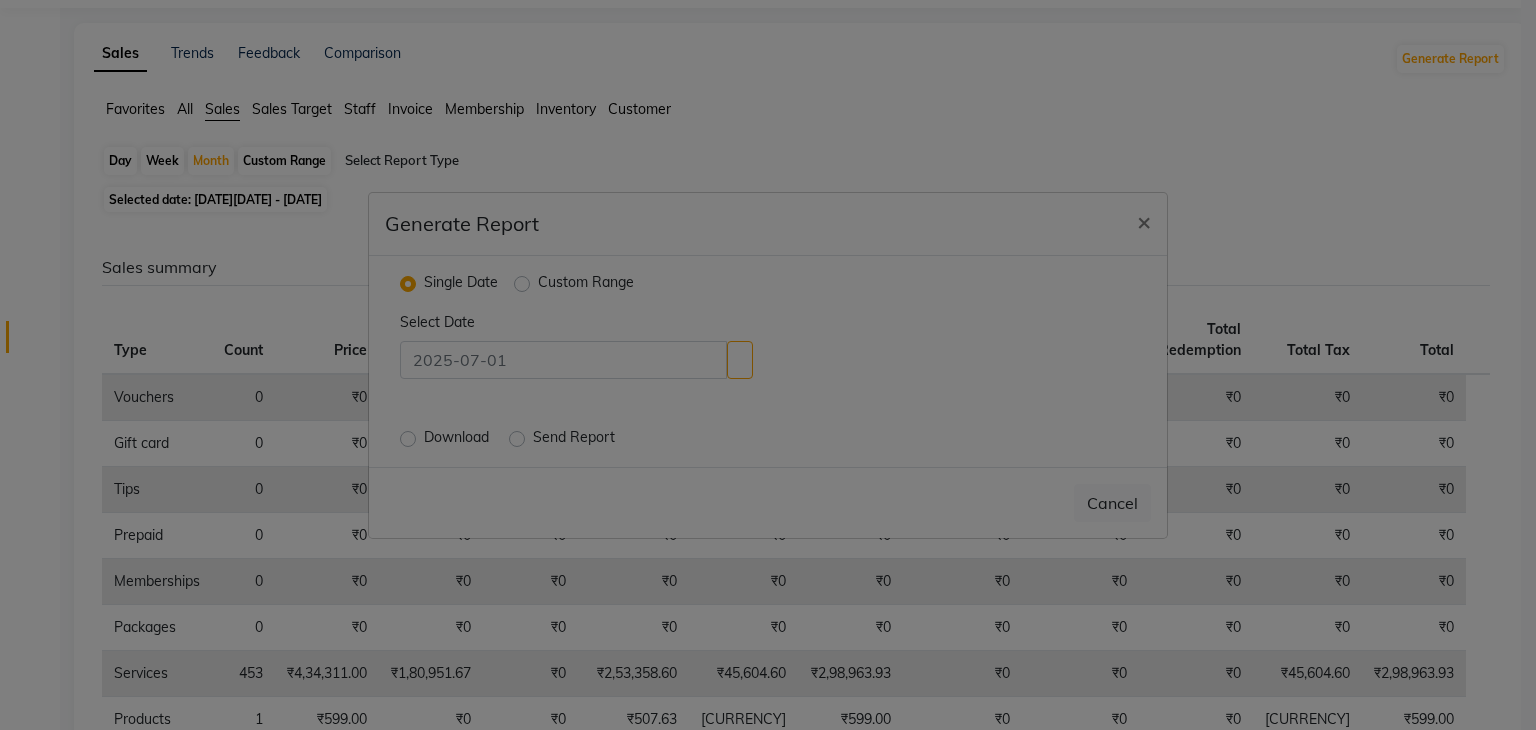 click on "Custom Range" at bounding box center (586, 284) 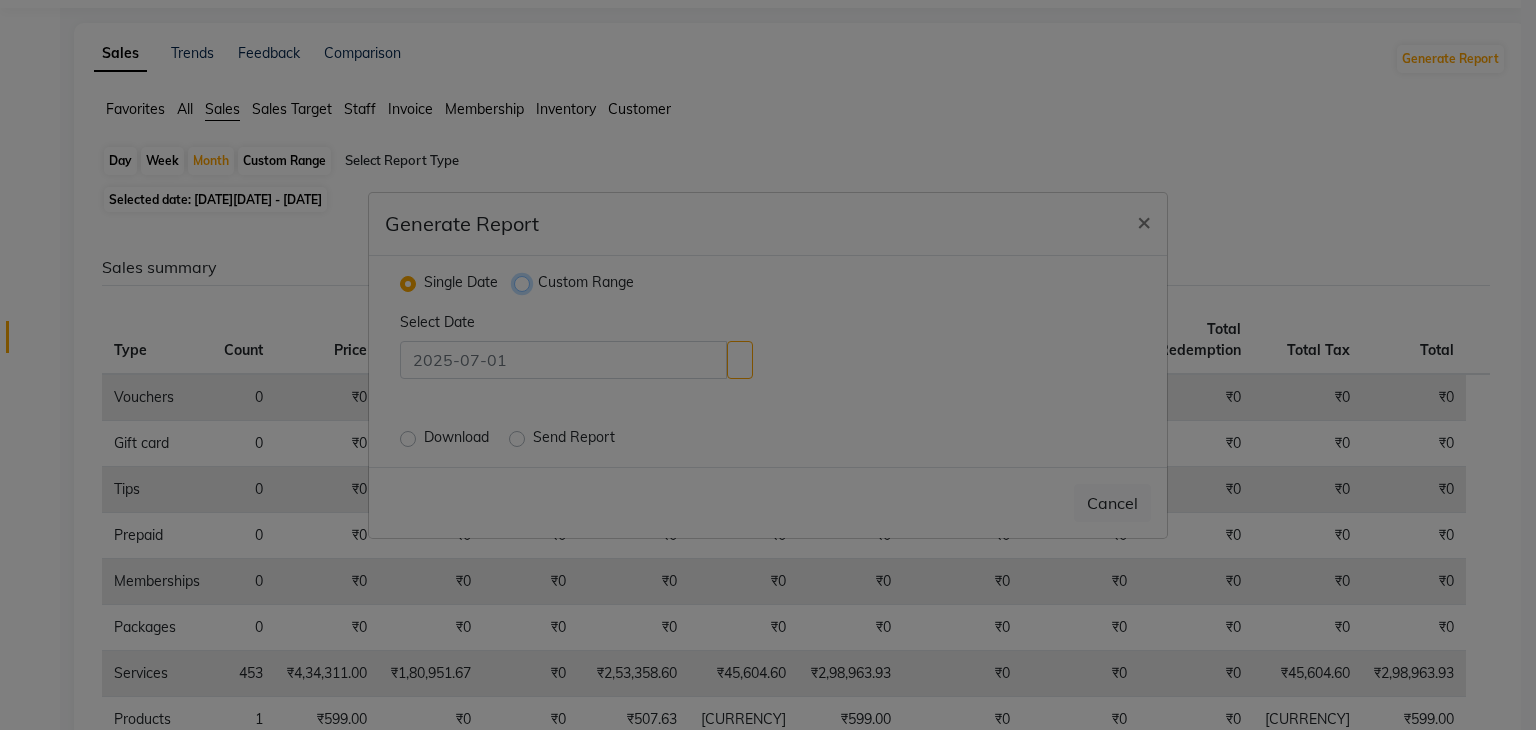 click on "Custom Range" at bounding box center [524, 282] 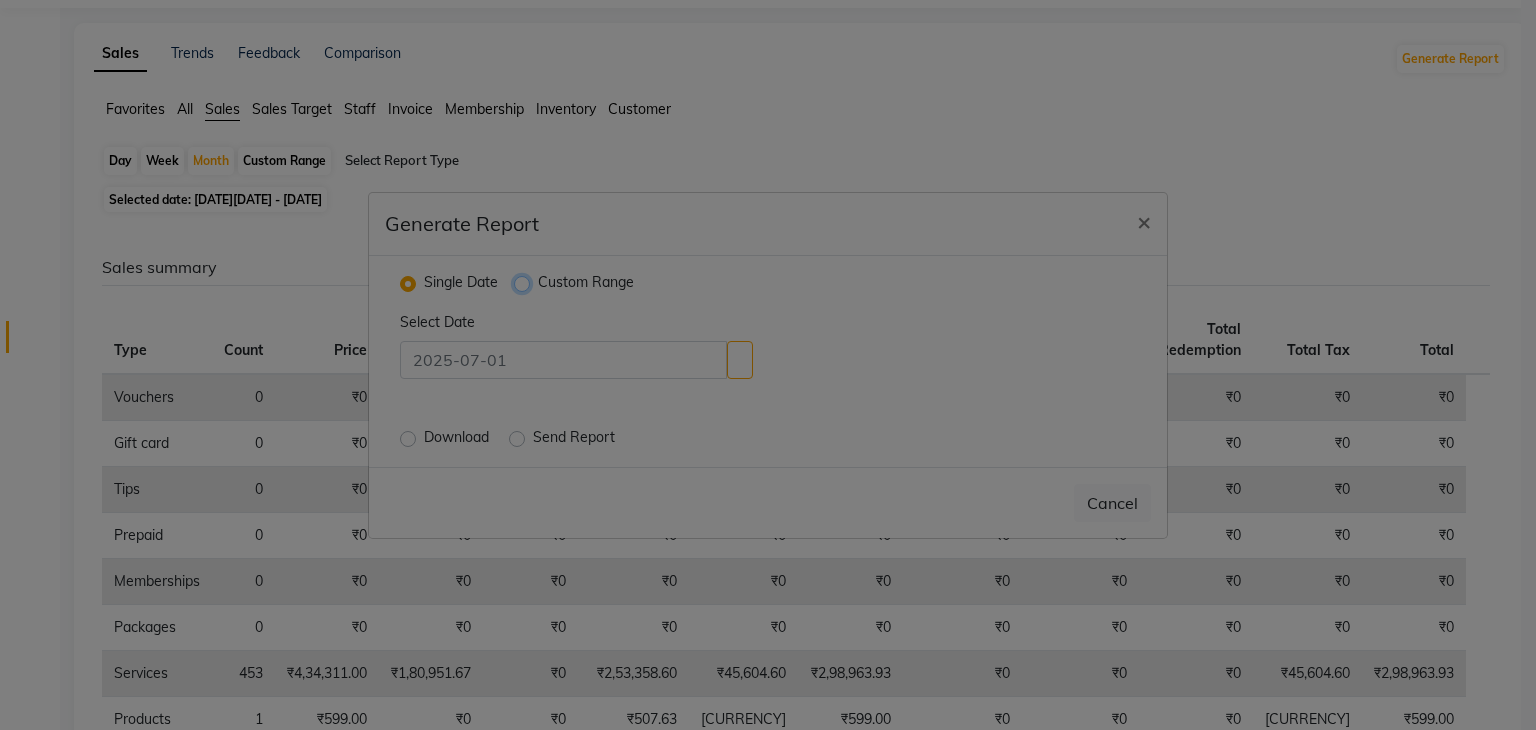 radio on "true" 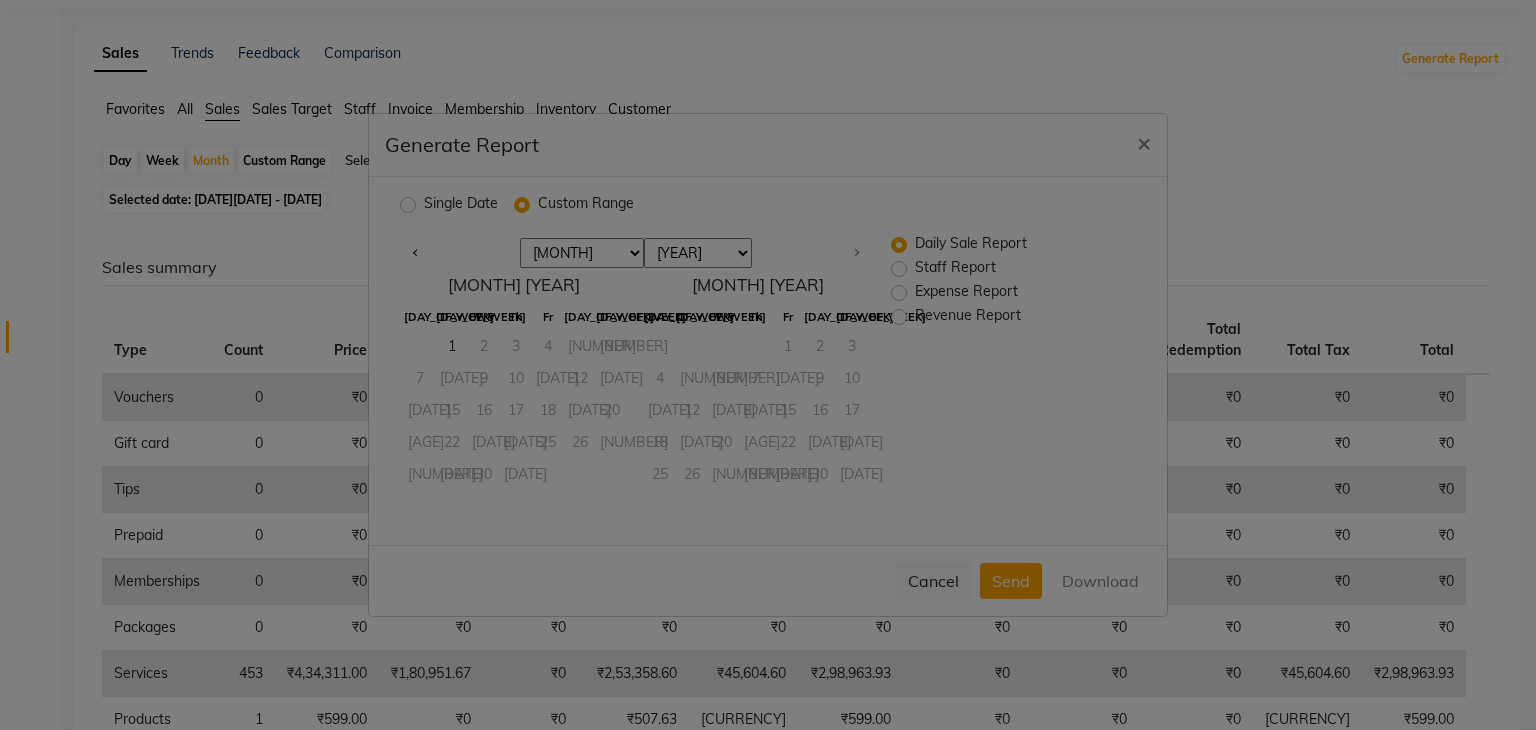 click on "July [YEAR] [DAY_OF_WEEK] [DAY_OF_WEEK] [DAY_OF_WEEK] [DAY_OF_WEEK] [DAY_OF_WEEK] [DAY_OF_WEEK] [DAY_OF_WEEK] 1 2 3 4 5 6 7 8 9 10 11 12 13 14 15 16 17 18 19 20 21 22 23 24 25 26 27 28 29 30 31 August [YEAR] [DAY_OF_WEEK] [DAY_OF_WEEK] [DAY_OF_WEEK] [DAY_OF_WEEK] [DAY_OF_WEEK] [DAY_OF_WEEK] [DAY_OF_WEEK] 1 2 3 4 5 6 7 8 9 10 11 12 13 14 15 16 17 18 19 20 21 22 23 24 25 26 27 28 29 30 31" at bounding box center [636, 399] 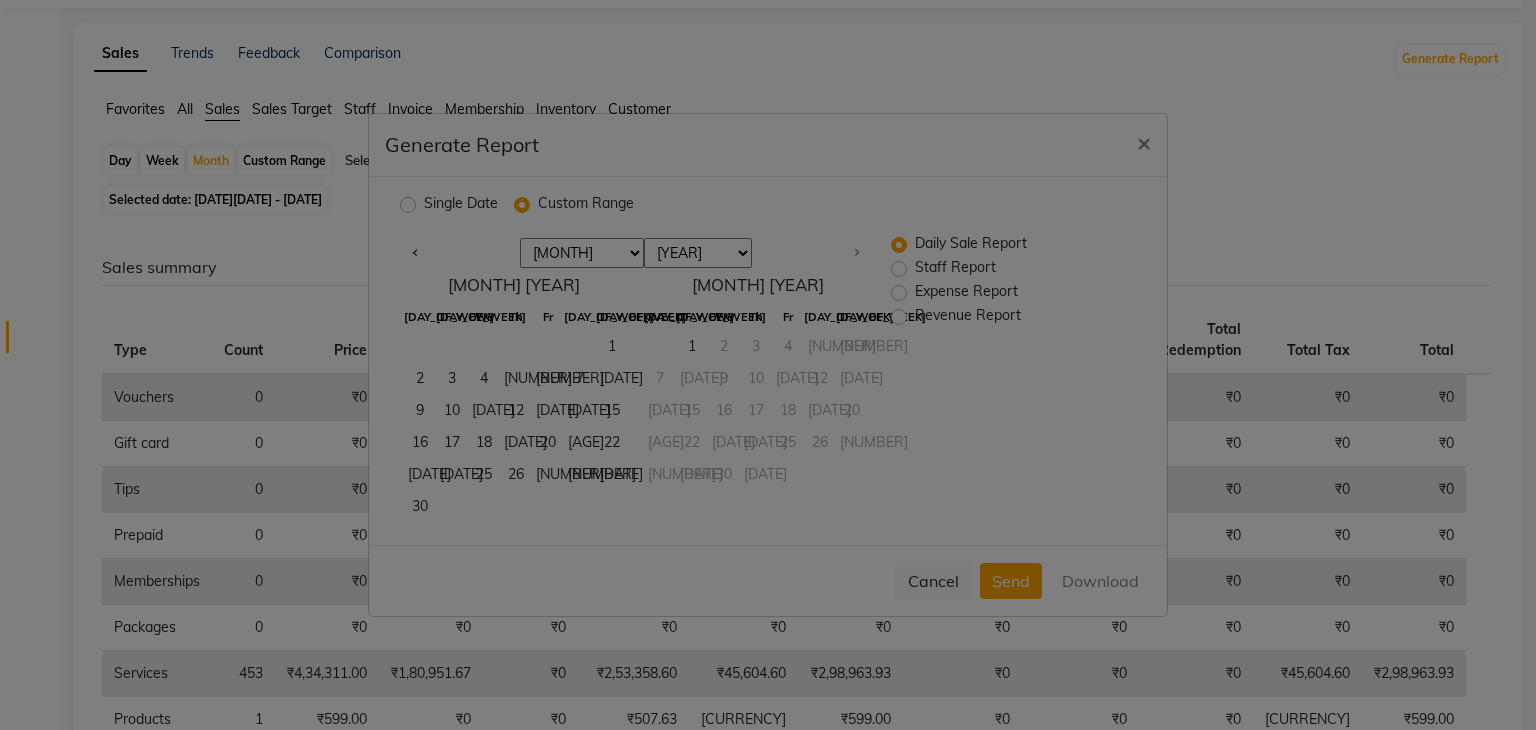 click on "Staff Report" at bounding box center (955, 269) 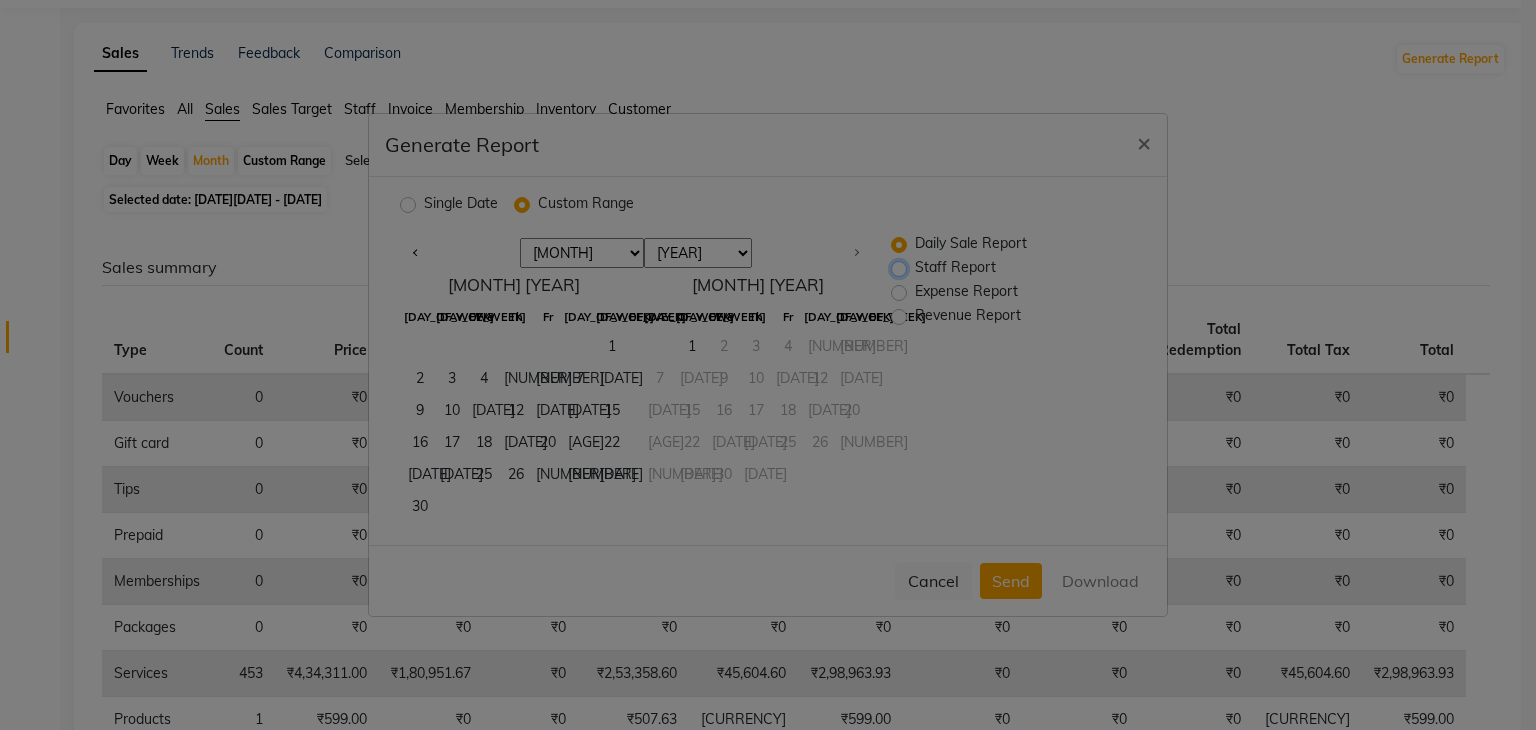click on "Staff Report" at bounding box center (901, 268) 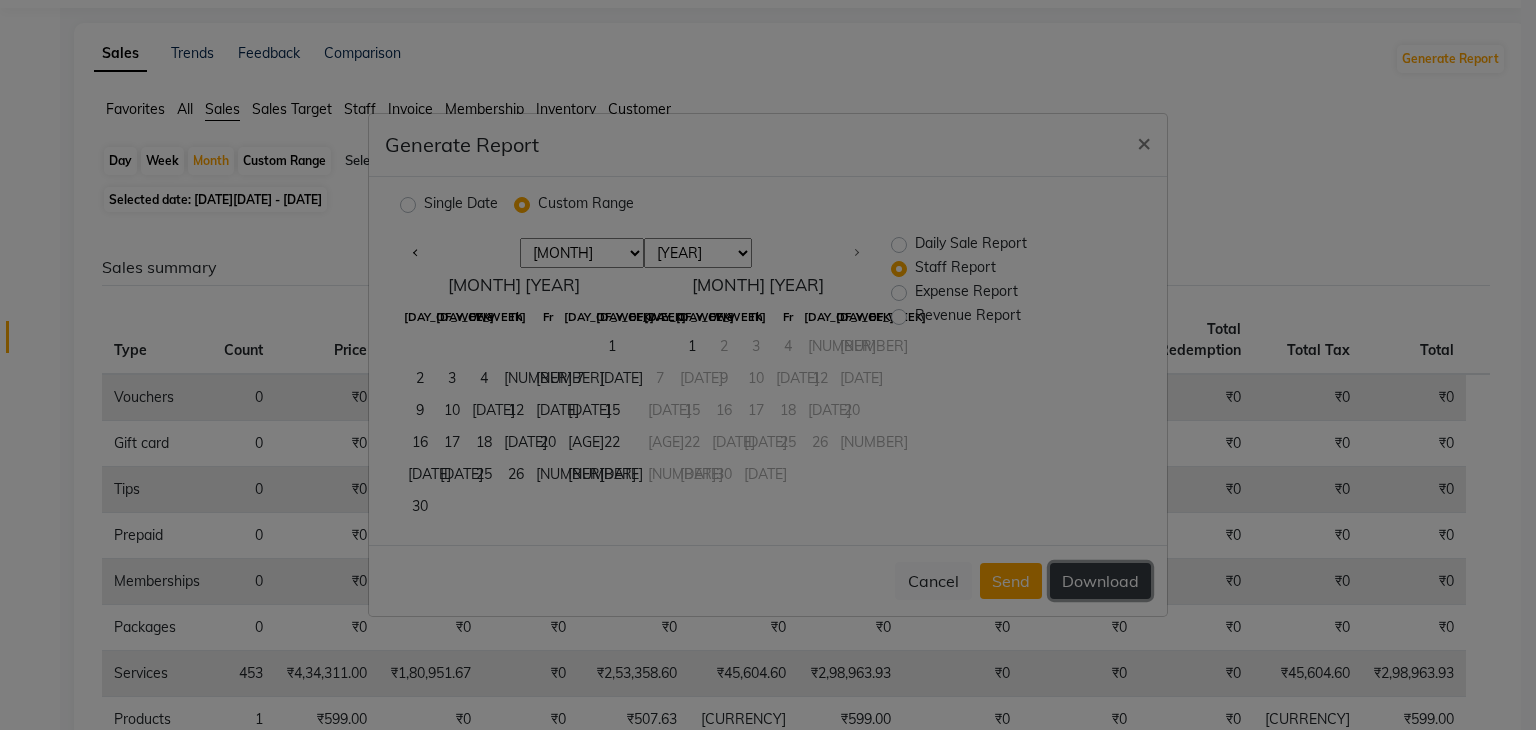 click on "Download" at bounding box center (1100, 581) 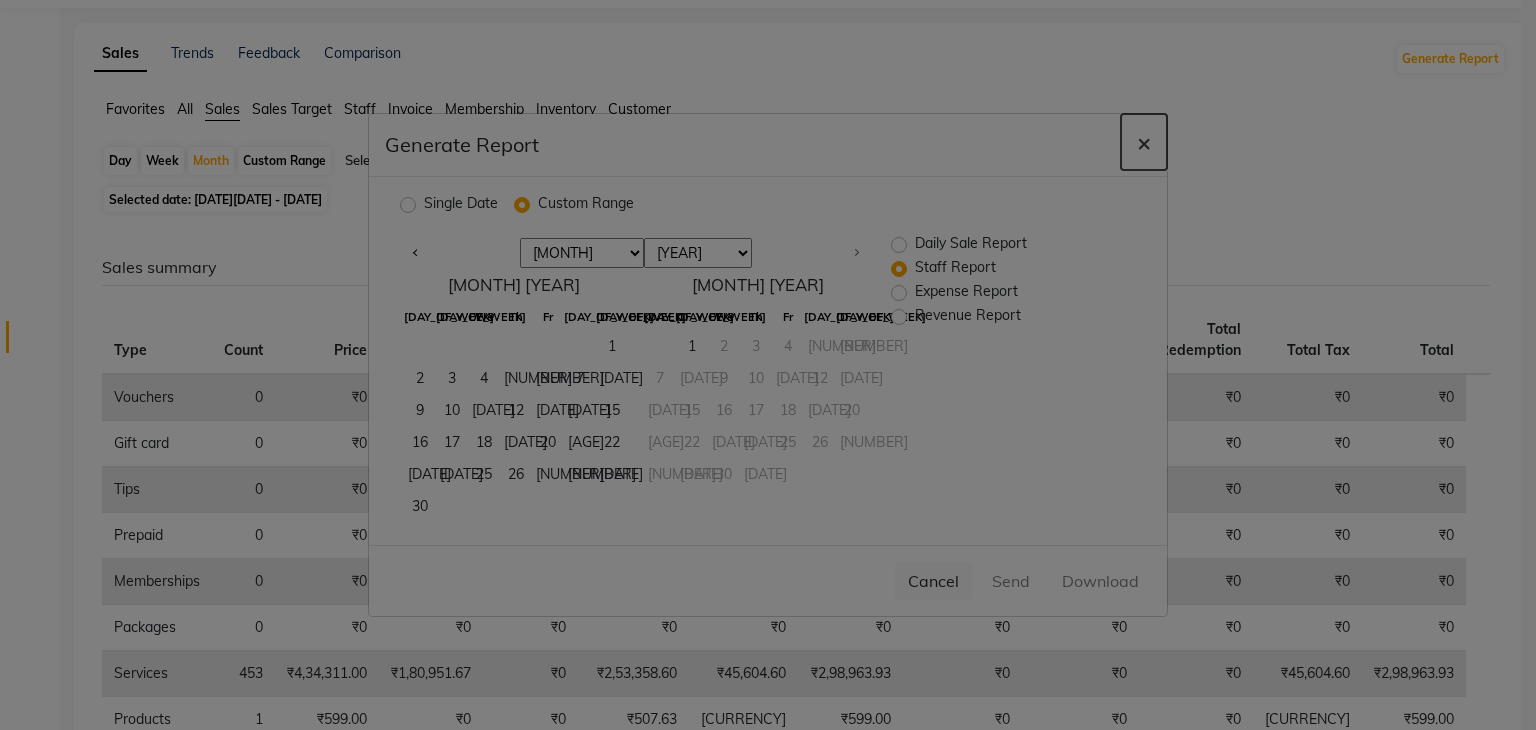 click on "×" at bounding box center [1144, 142] 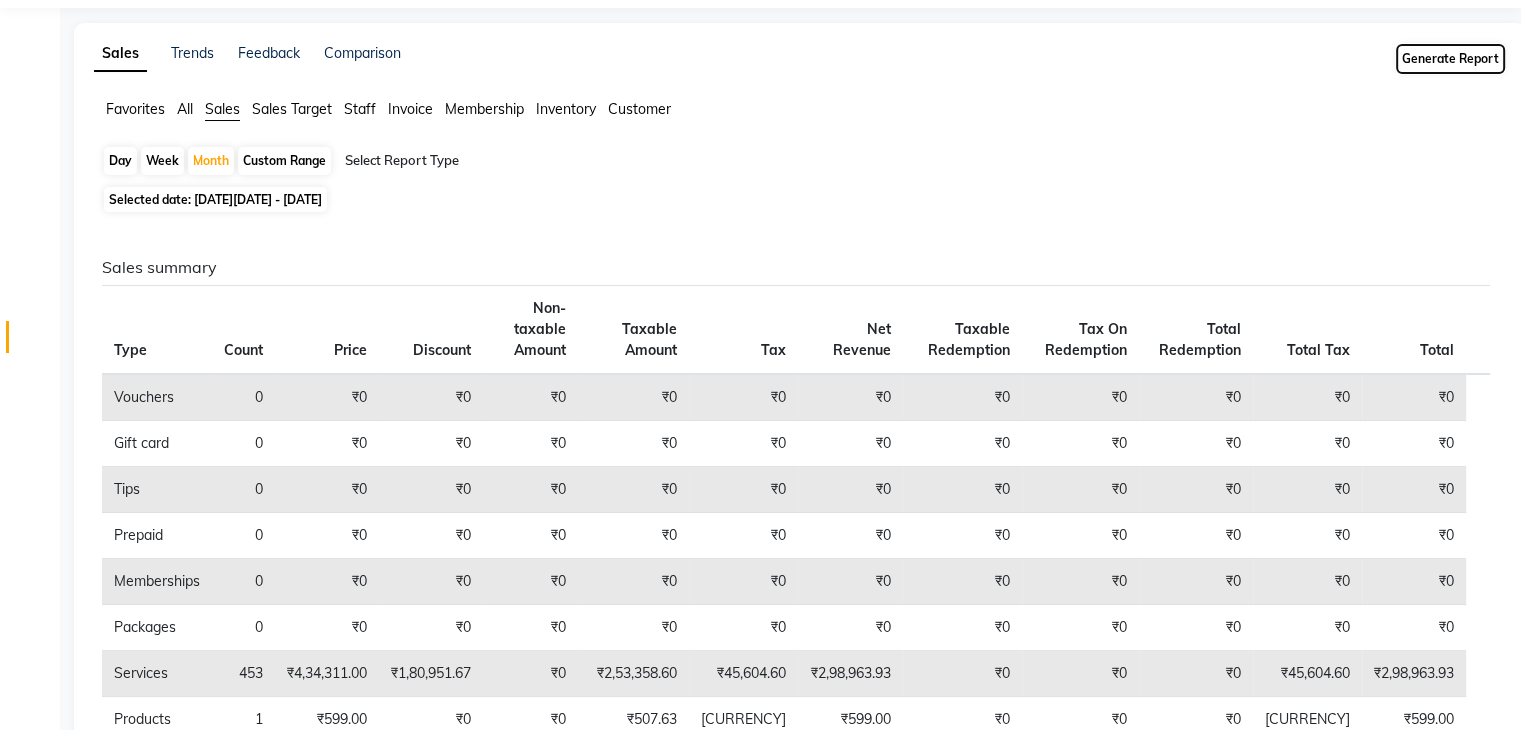 click on "Generate Report" at bounding box center (1450, 59) 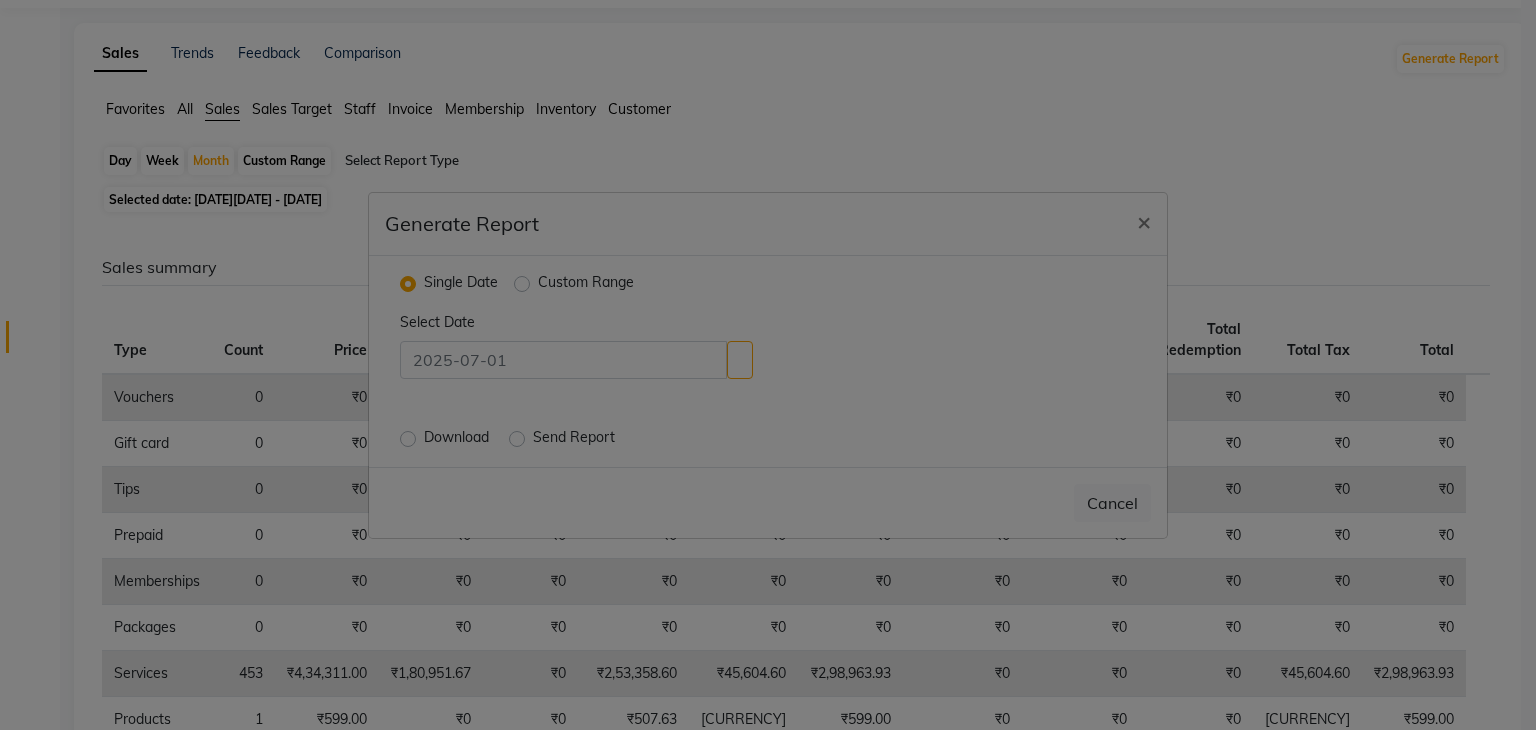 click on "Custom Range" at bounding box center [586, 284] 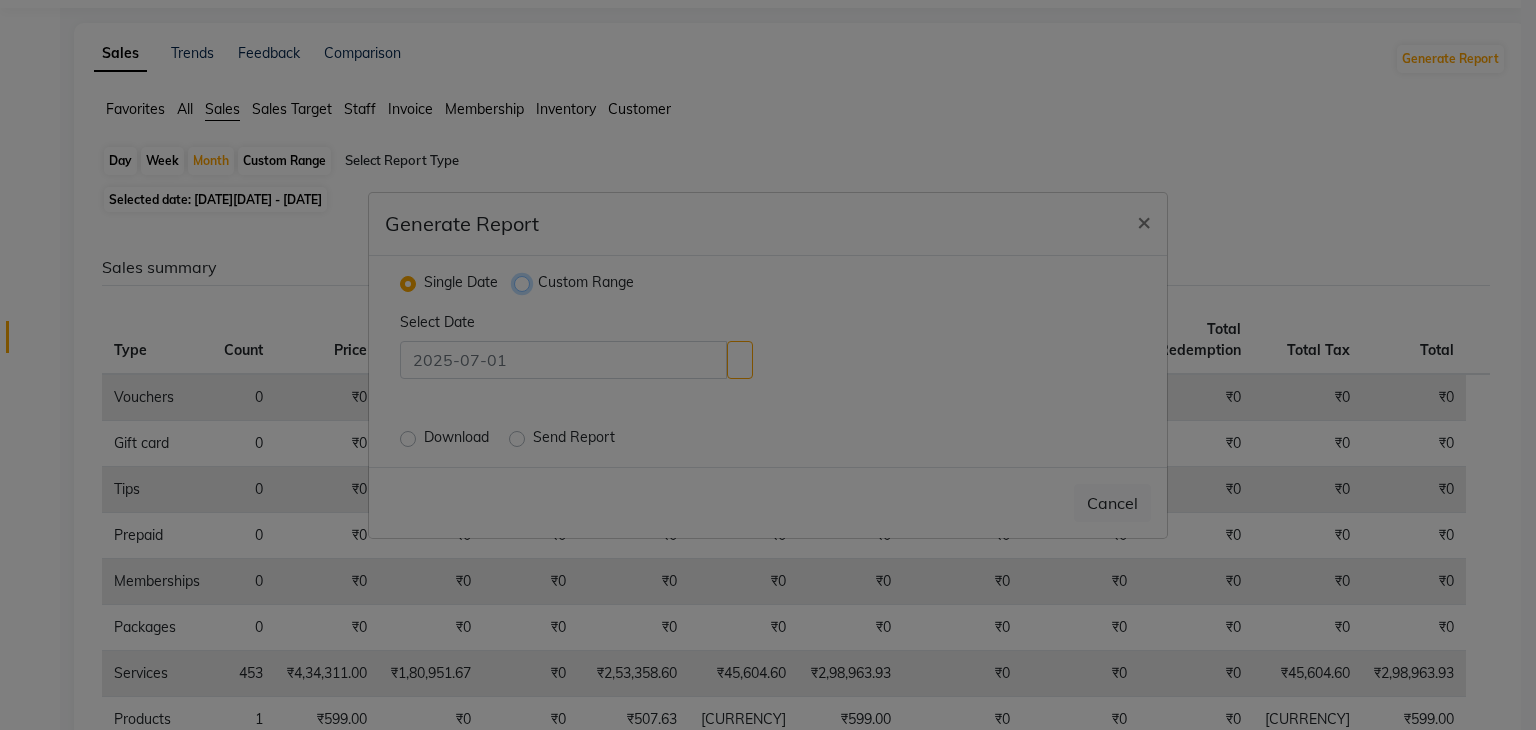 click on "Custom Range" at bounding box center (524, 282) 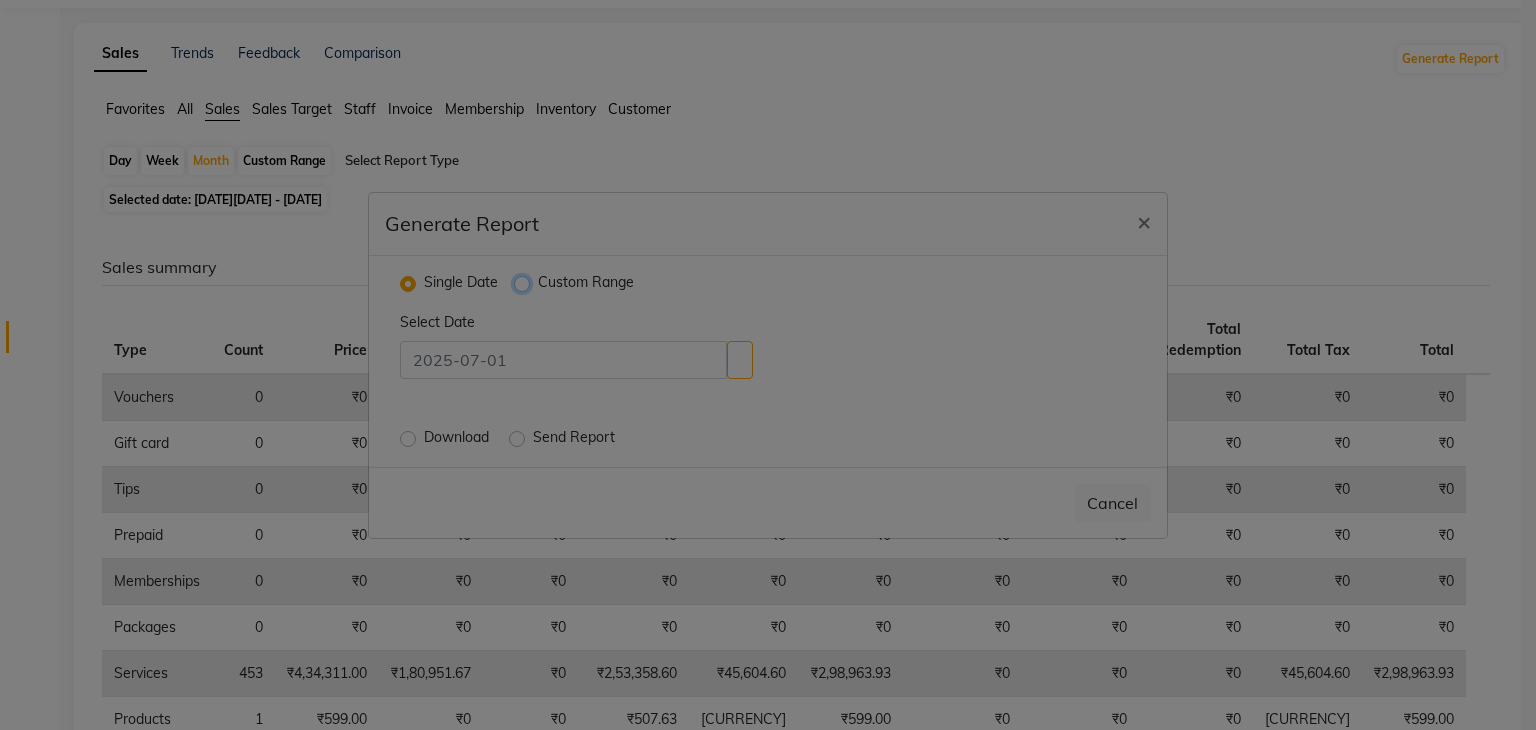radio on "true" 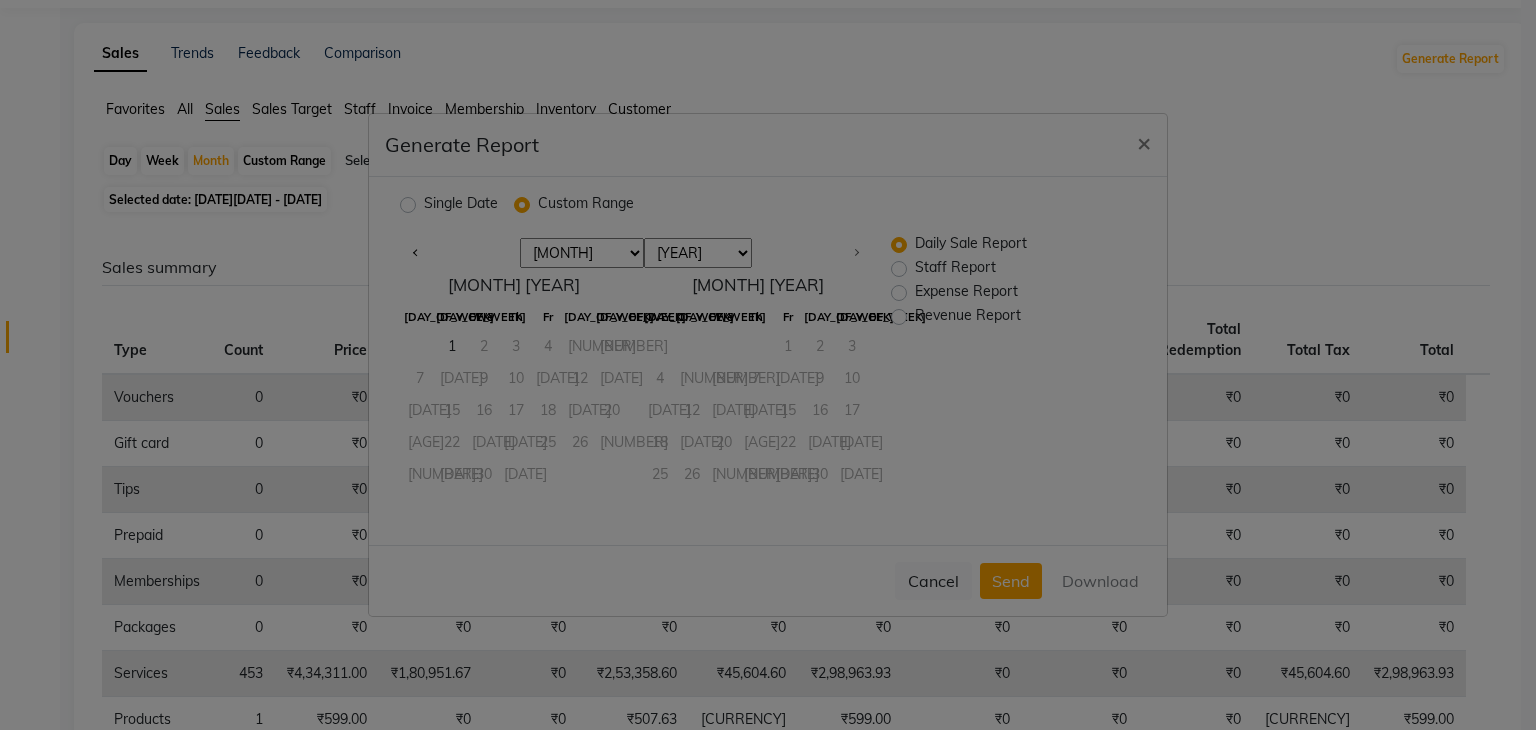 click on "[MONTH] [MONTH] [MONTH] [MONTH] [MONTH] [MONTH] [MONTH]" at bounding box center (582, 253) 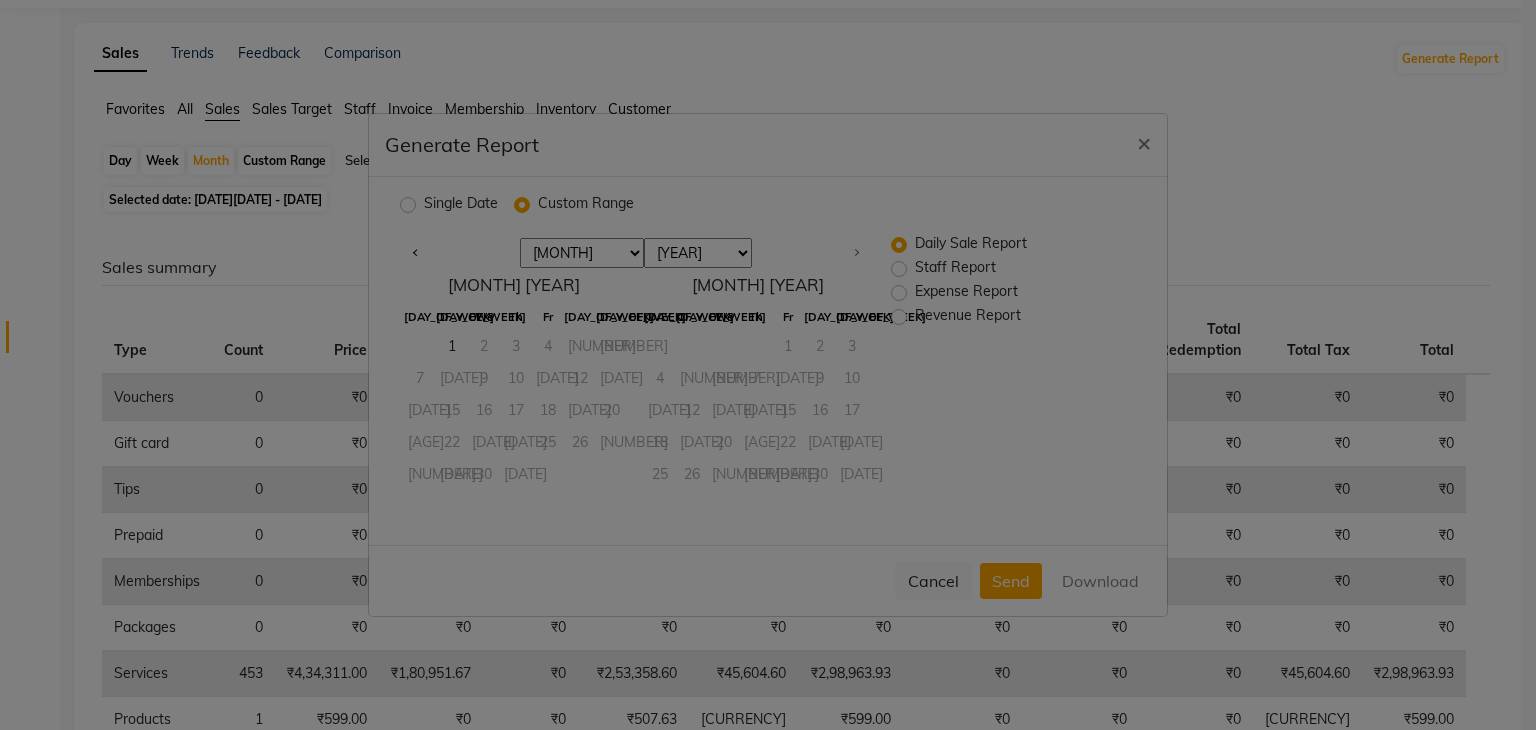 select on "[NUMBER]" 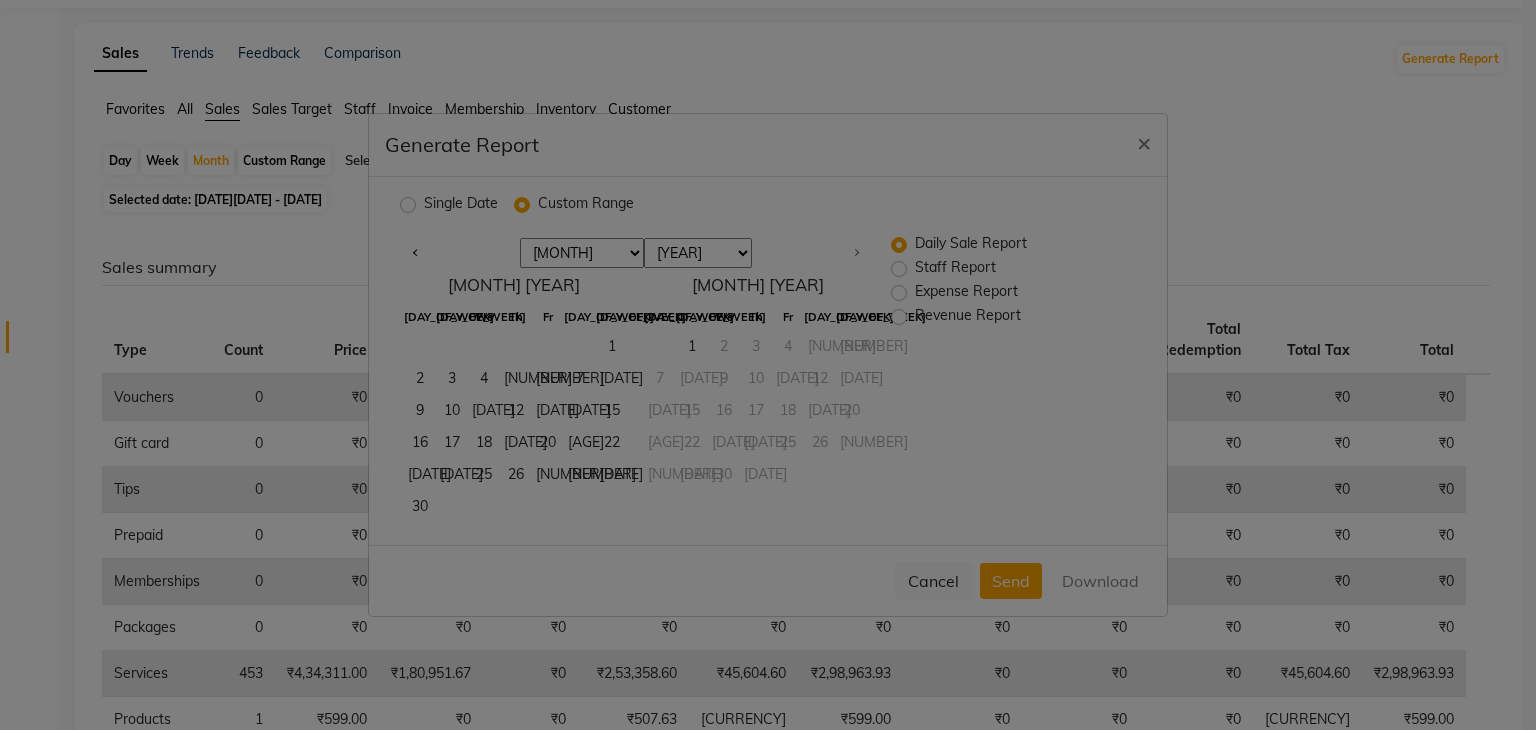 click on "Staff Report" at bounding box center [955, 269] 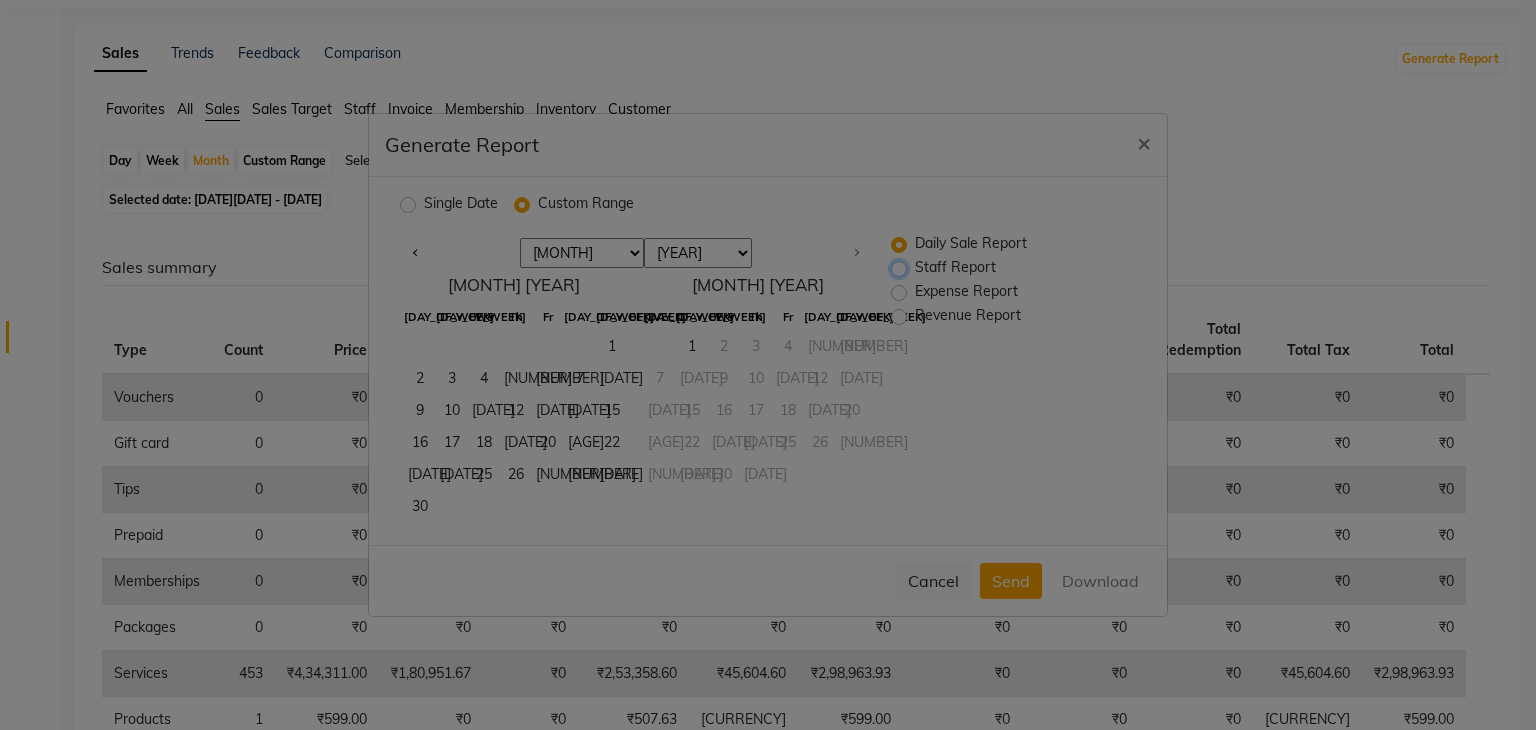 click on "Staff Report" at bounding box center (901, 268) 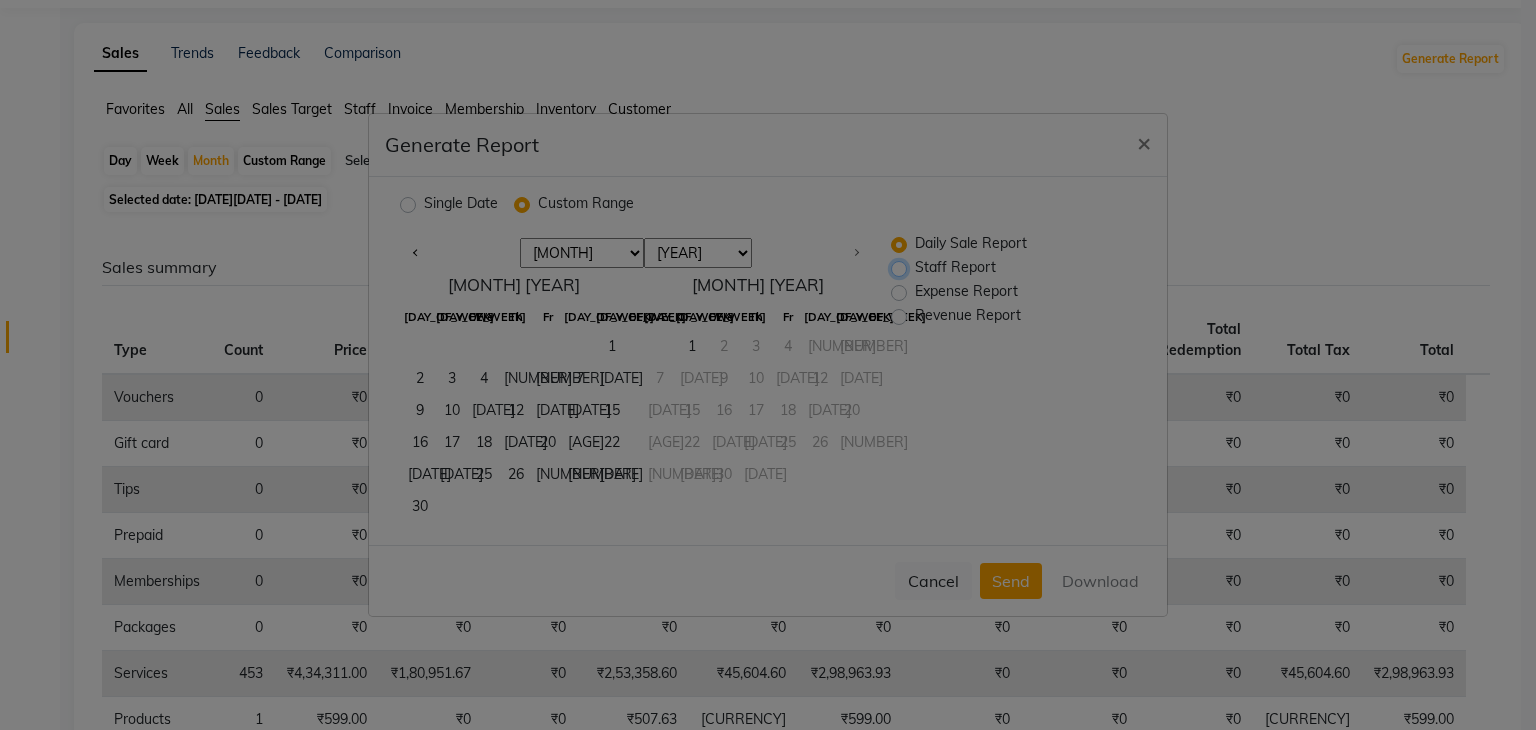 radio on "true" 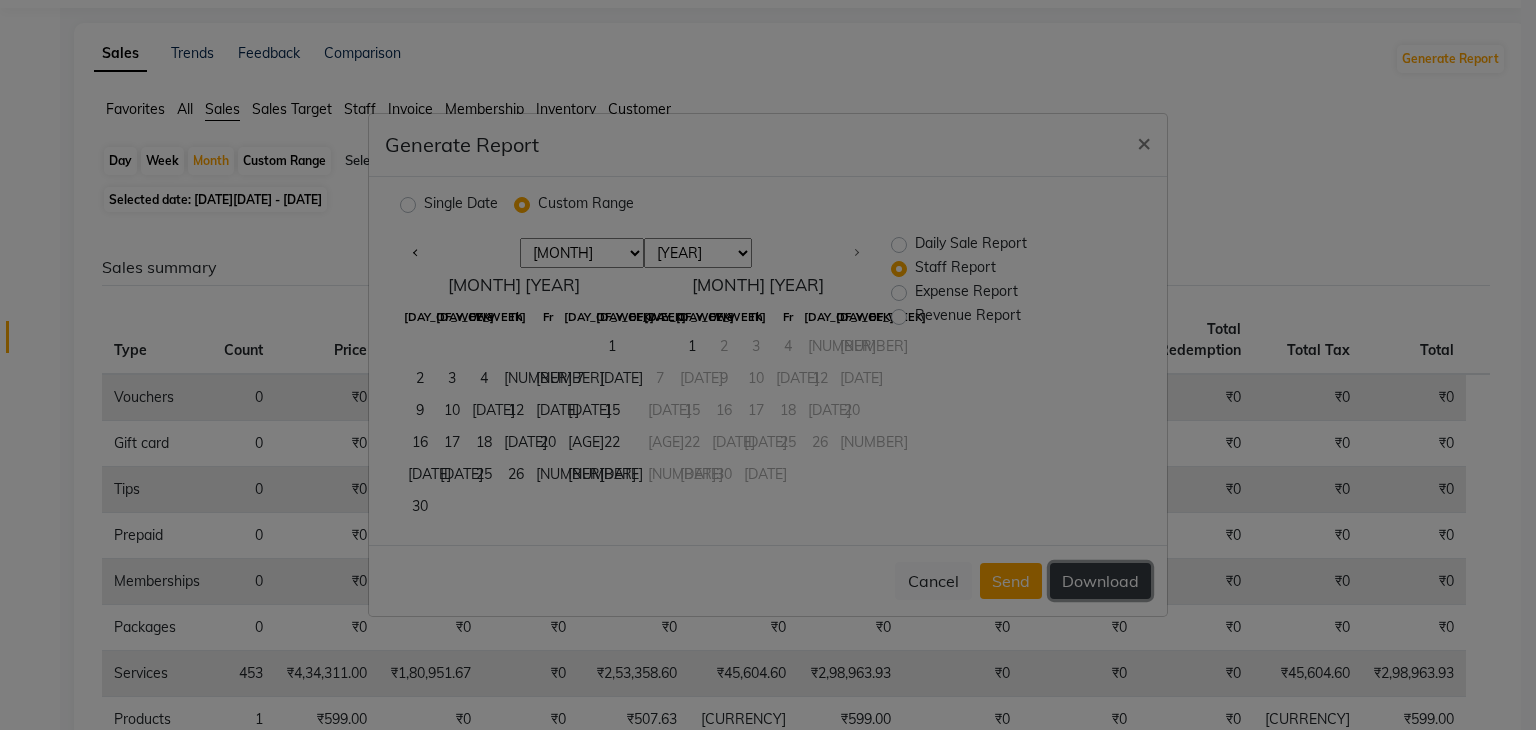 click on "Download" at bounding box center [1100, 581] 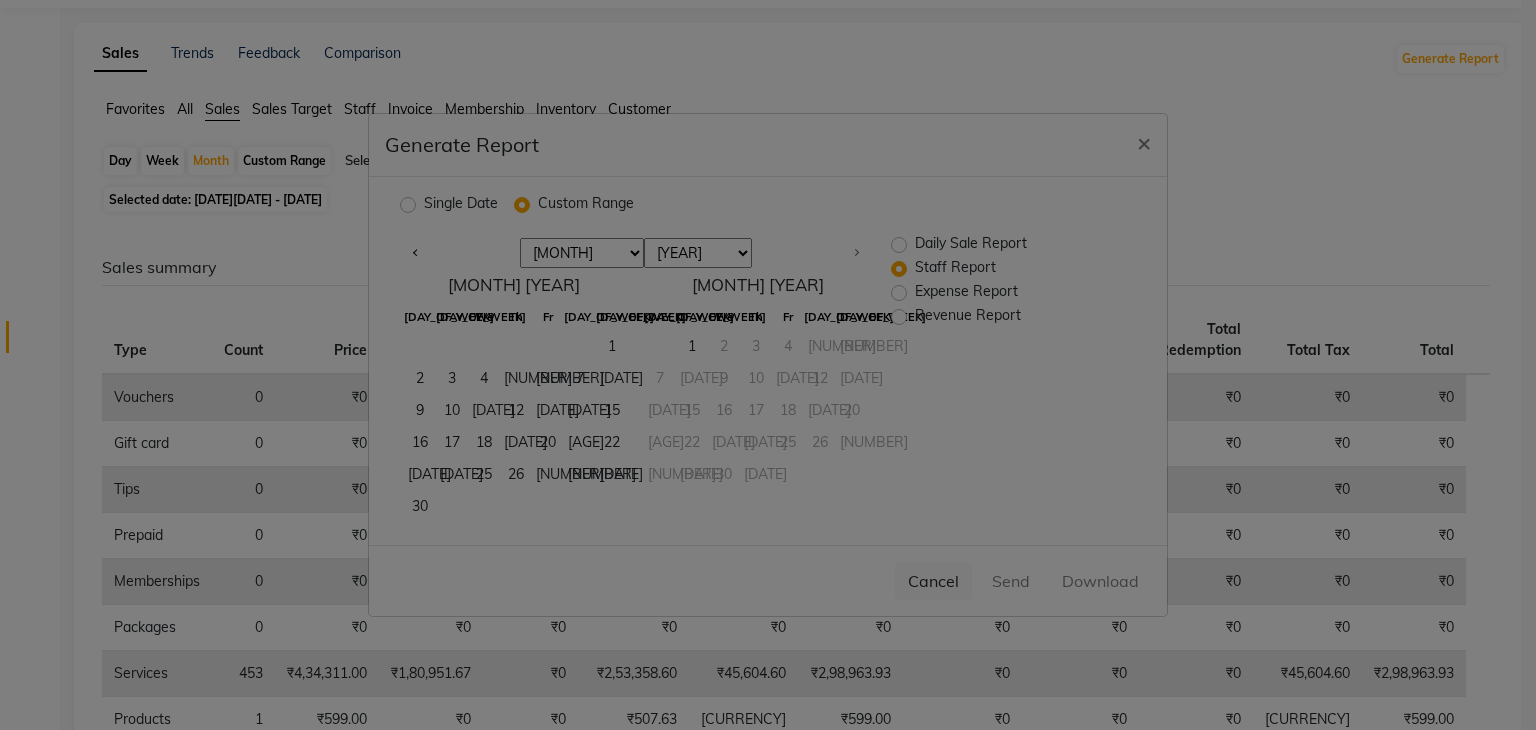 click on "Single Date" at bounding box center [461, 205] 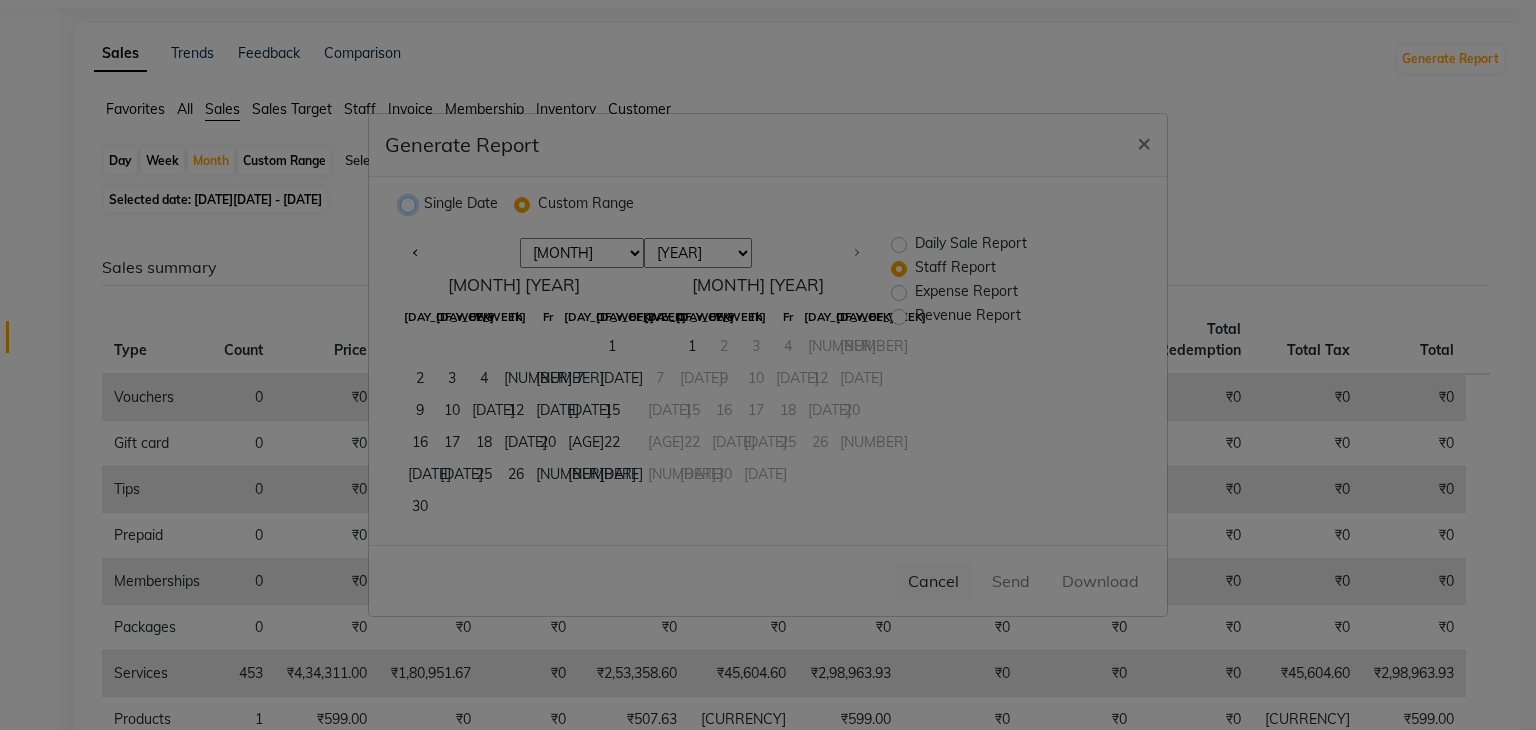 click on "Single Date" at bounding box center [410, 204] 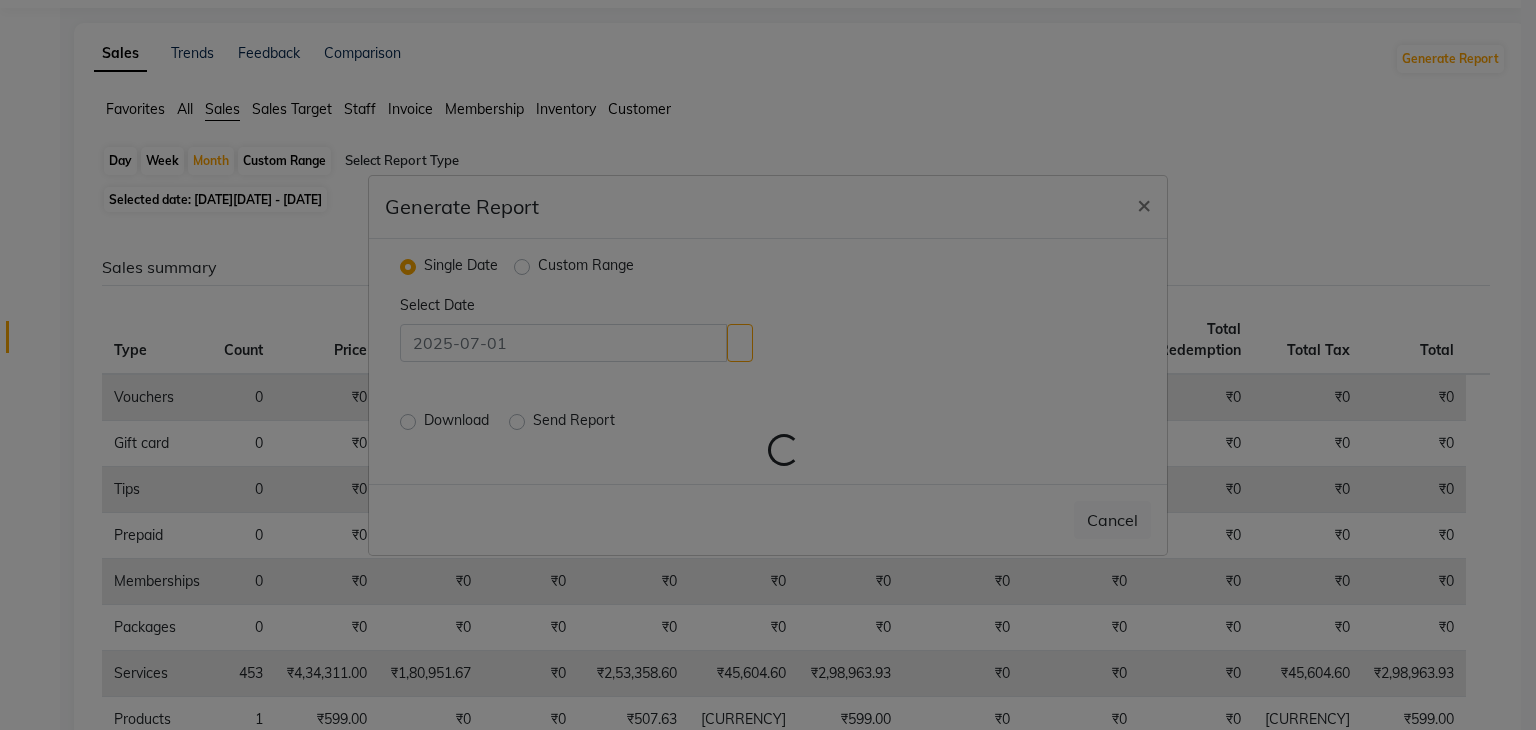 click on "Custom Range" at bounding box center [586, 267] 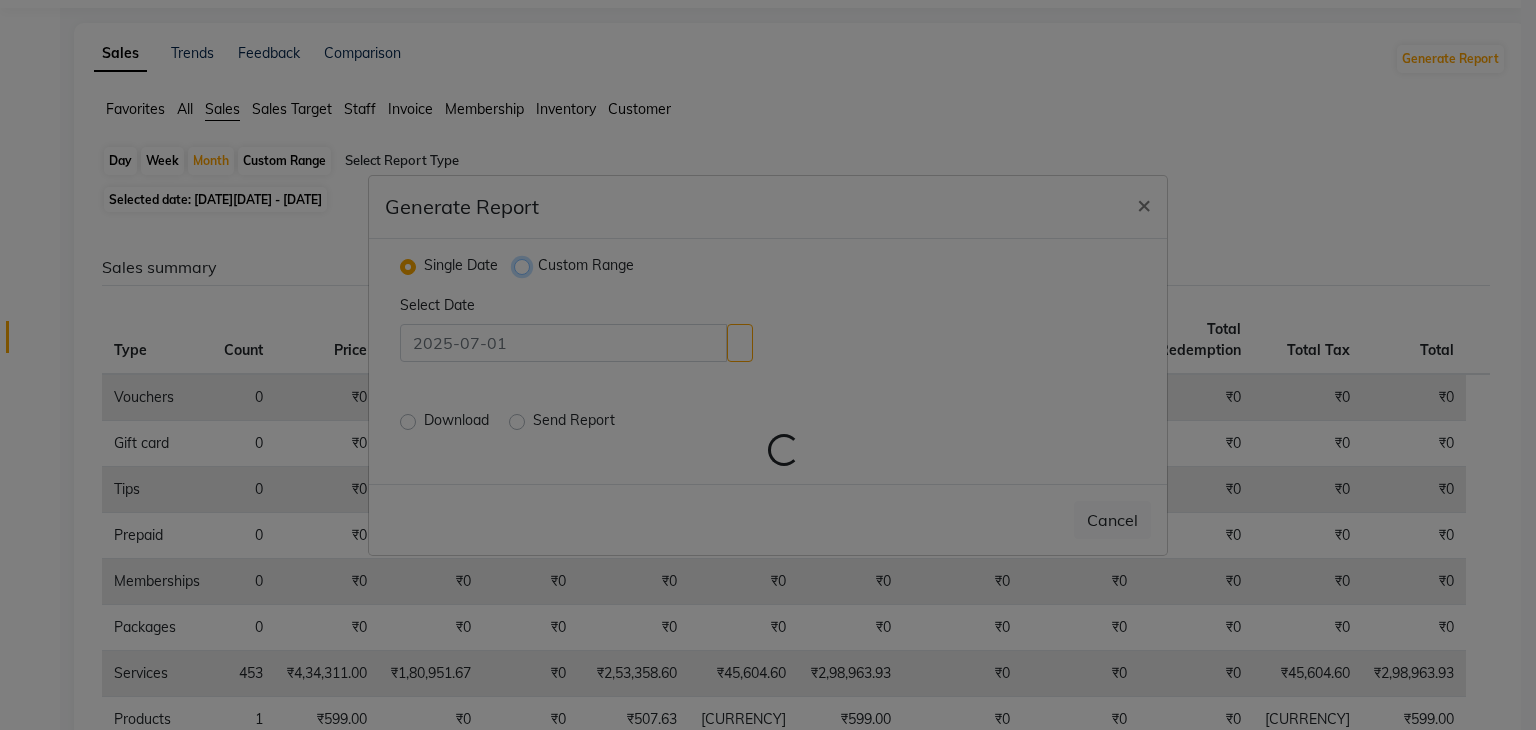click on "Custom Range" at bounding box center [524, 265] 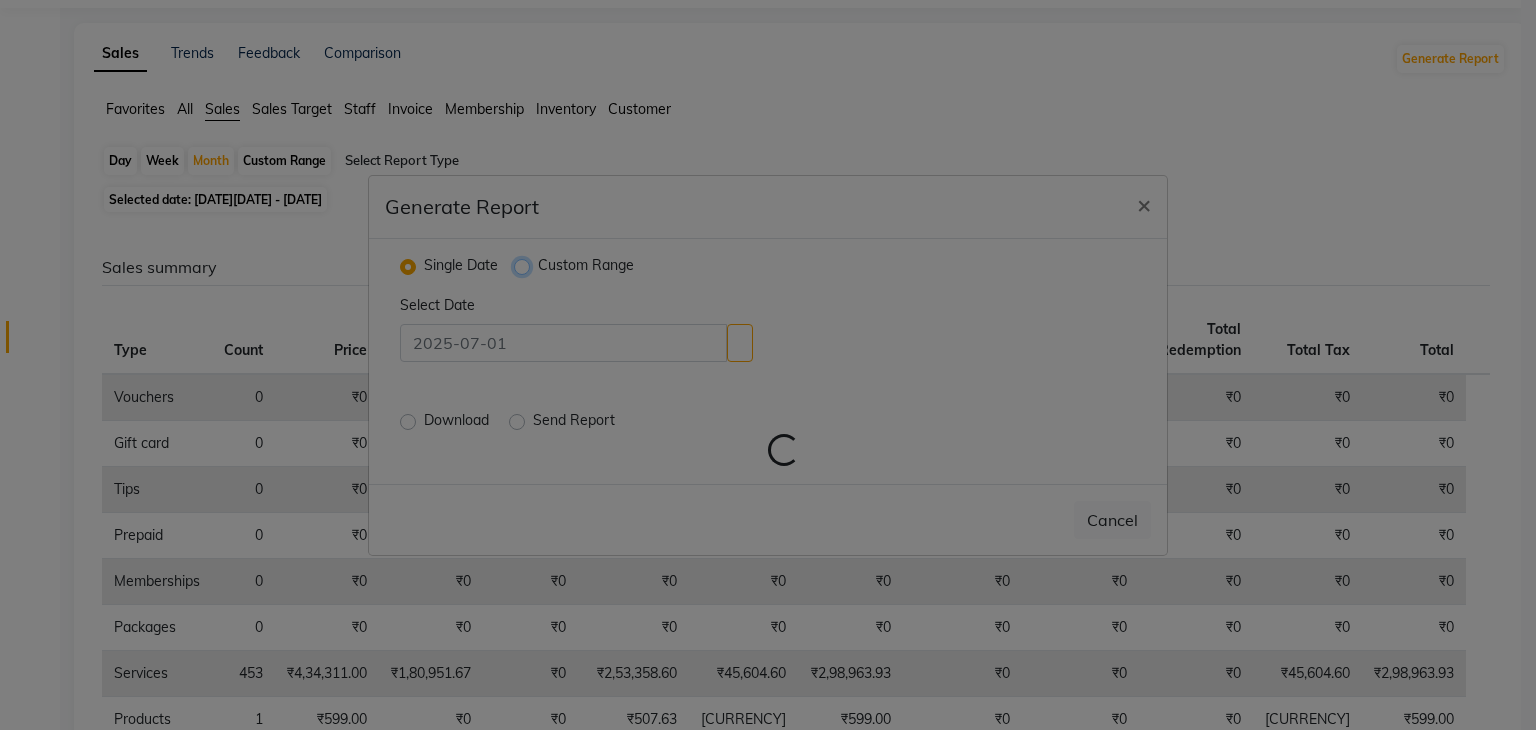 radio on "true" 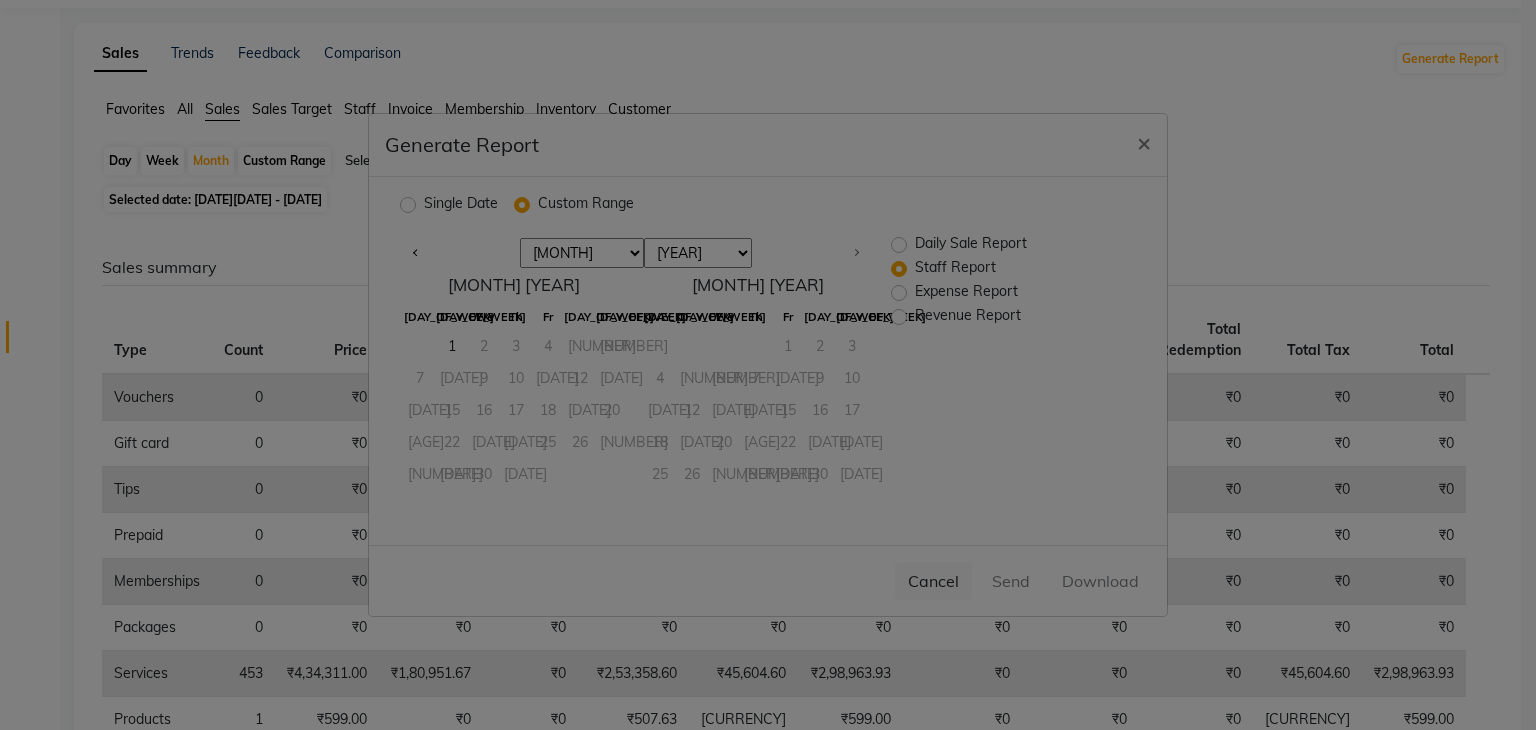click on "Single Date" at bounding box center [461, 205] 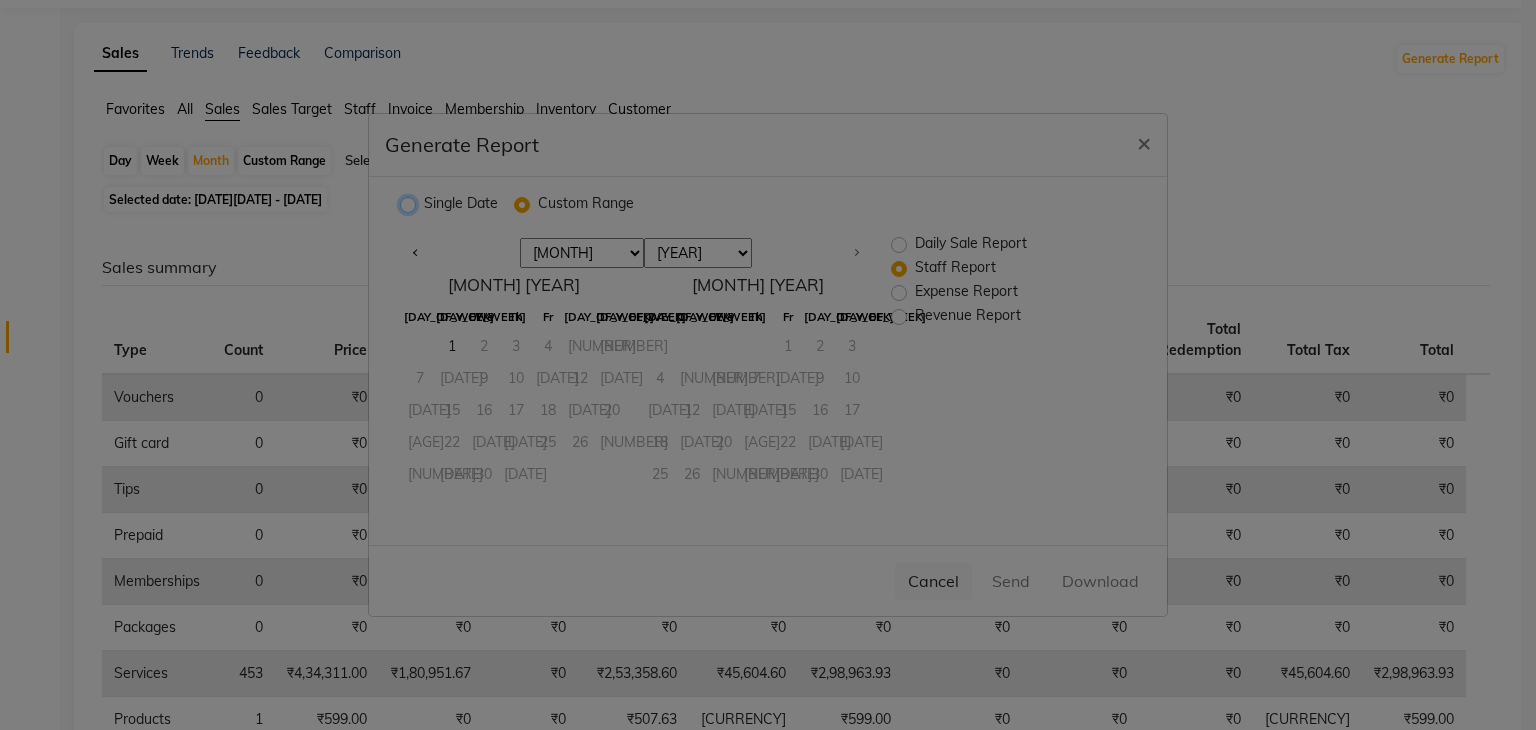 click on "Single Date" at bounding box center (410, 204) 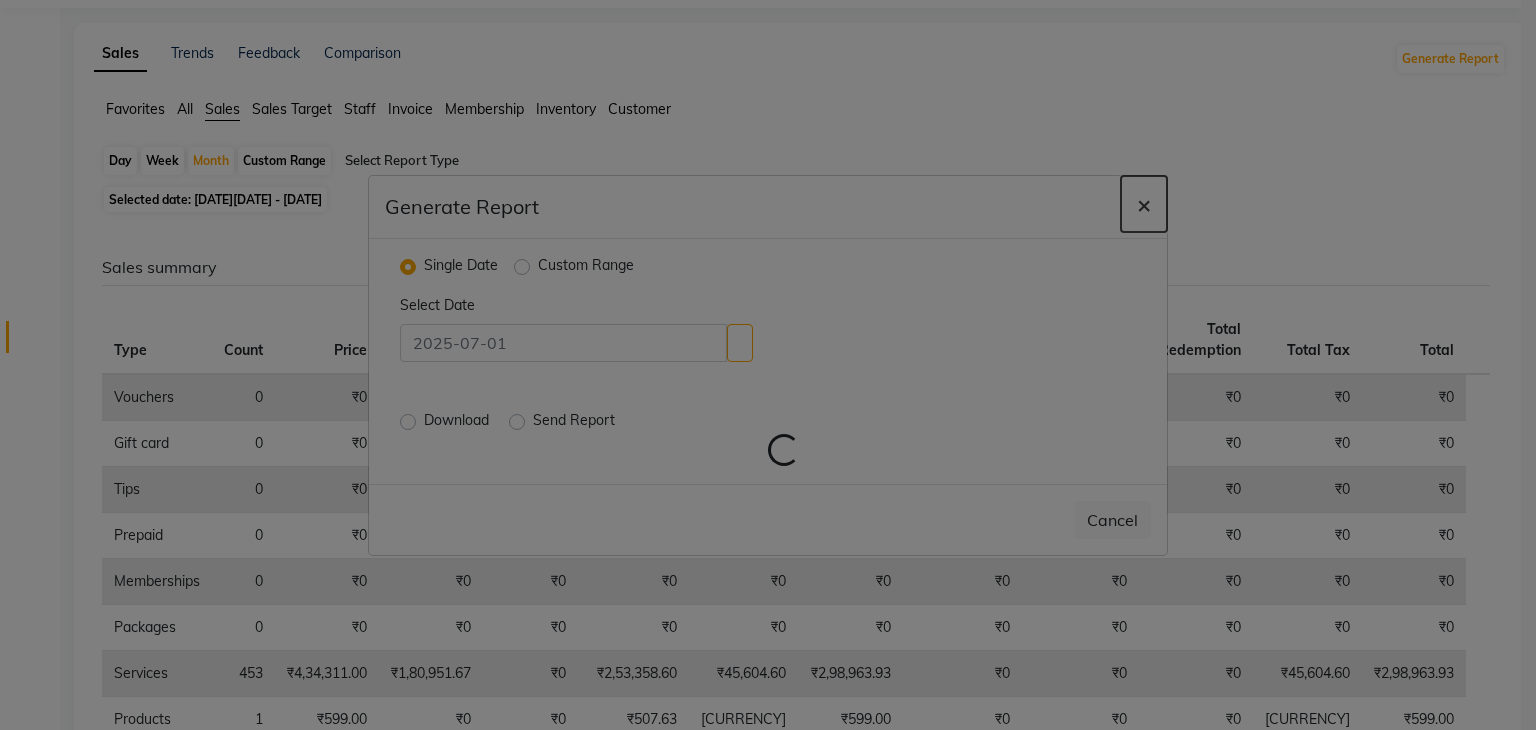 click on "×" at bounding box center (1144, 204) 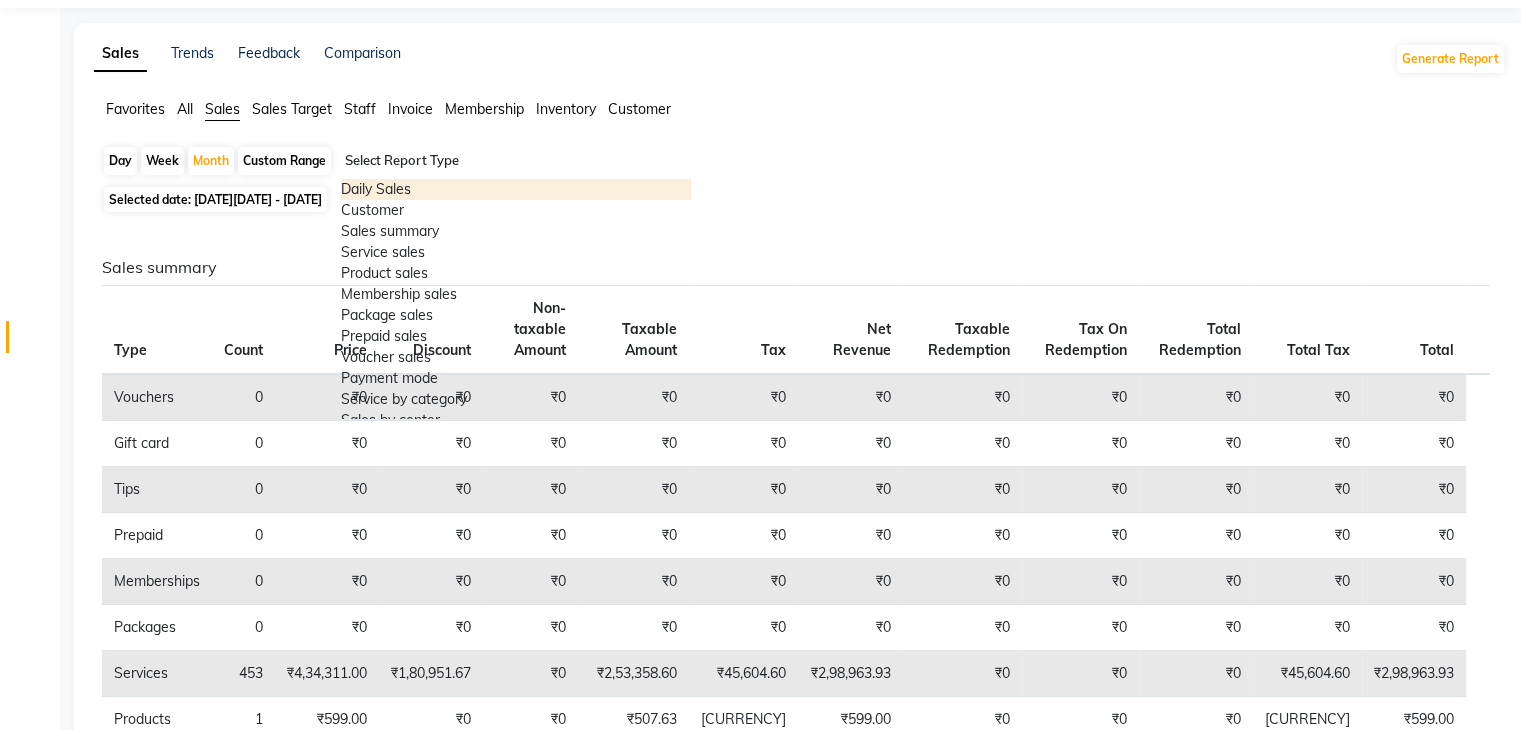 click at bounding box center [516, 161] 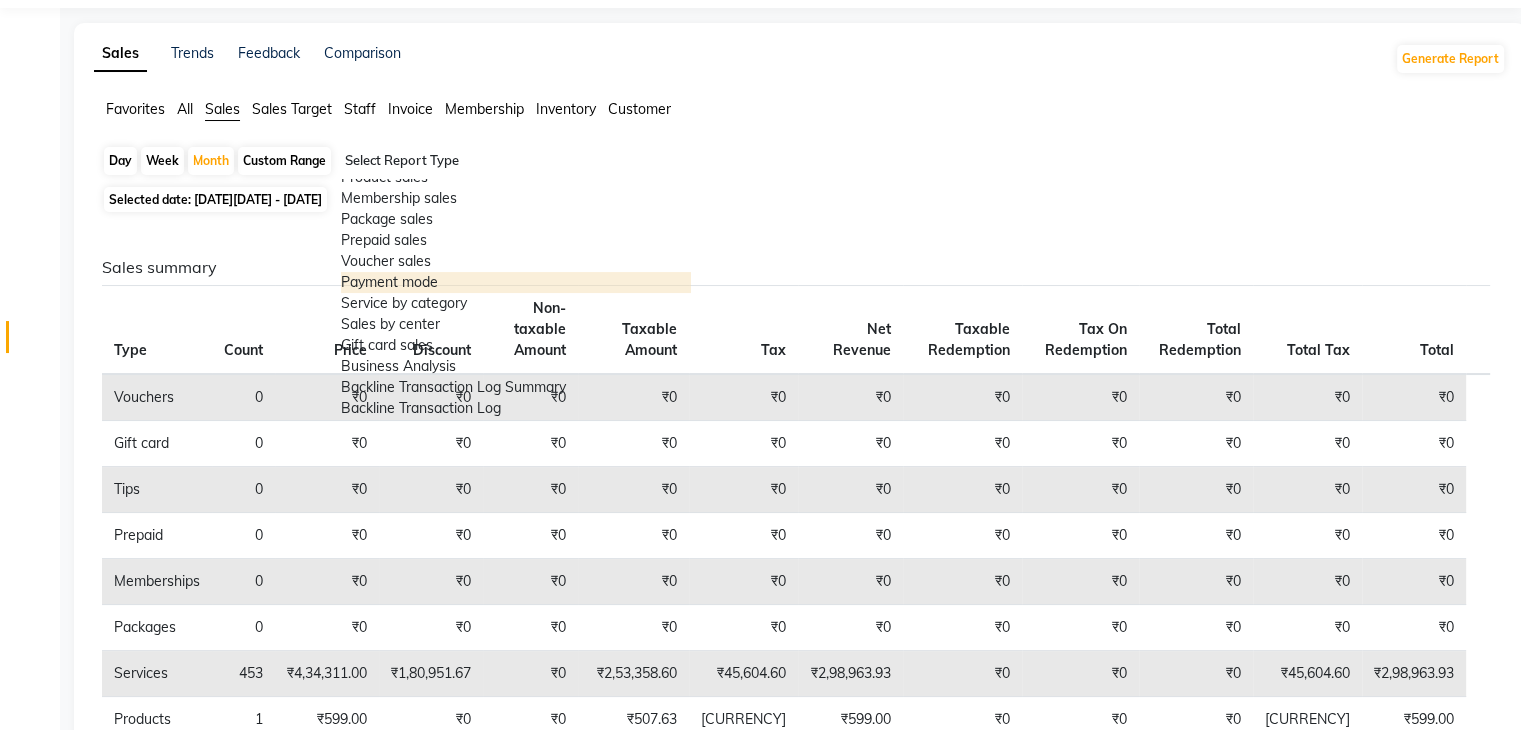 scroll, scrollTop: 400, scrollLeft: 0, axis: vertical 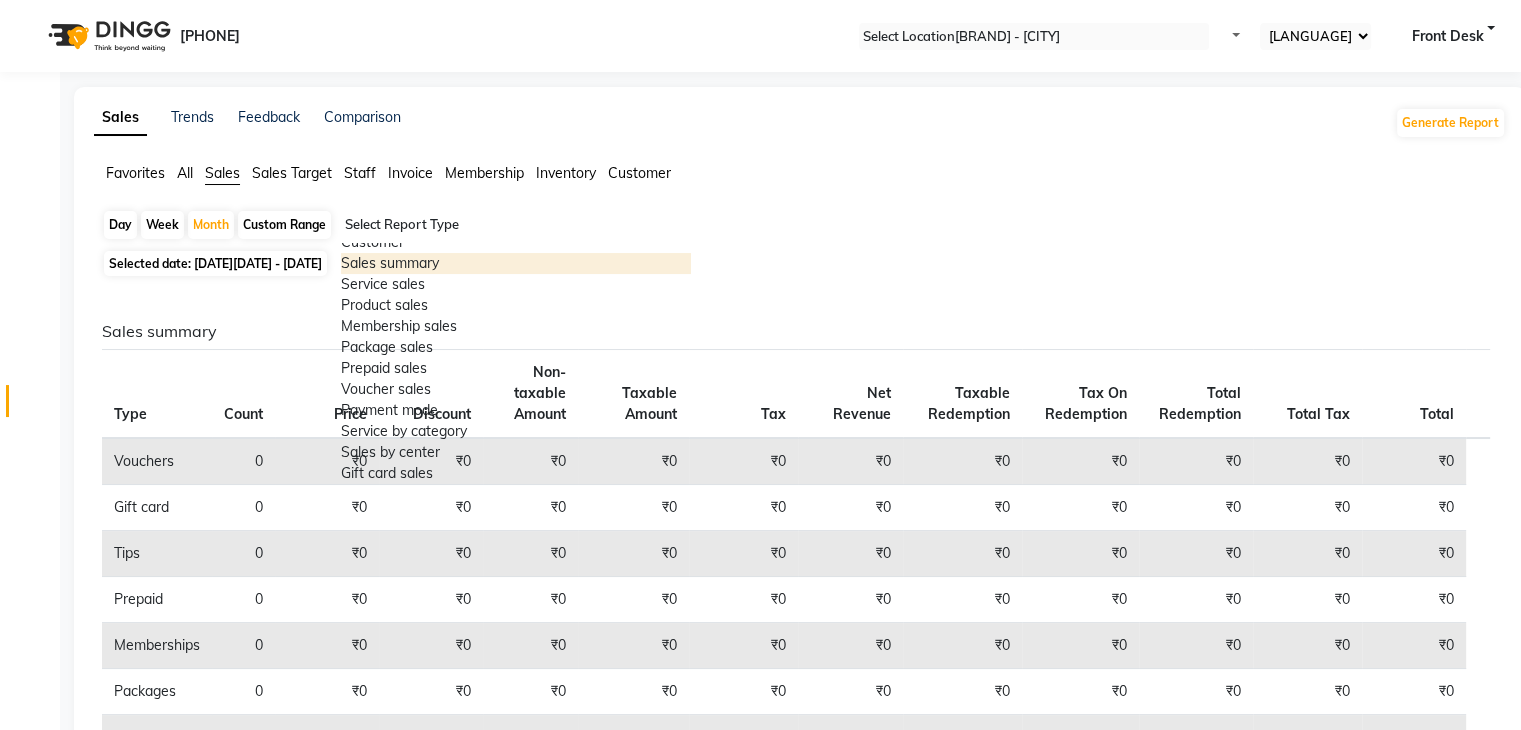 click on "Sales summary" at bounding box center (516, 263) 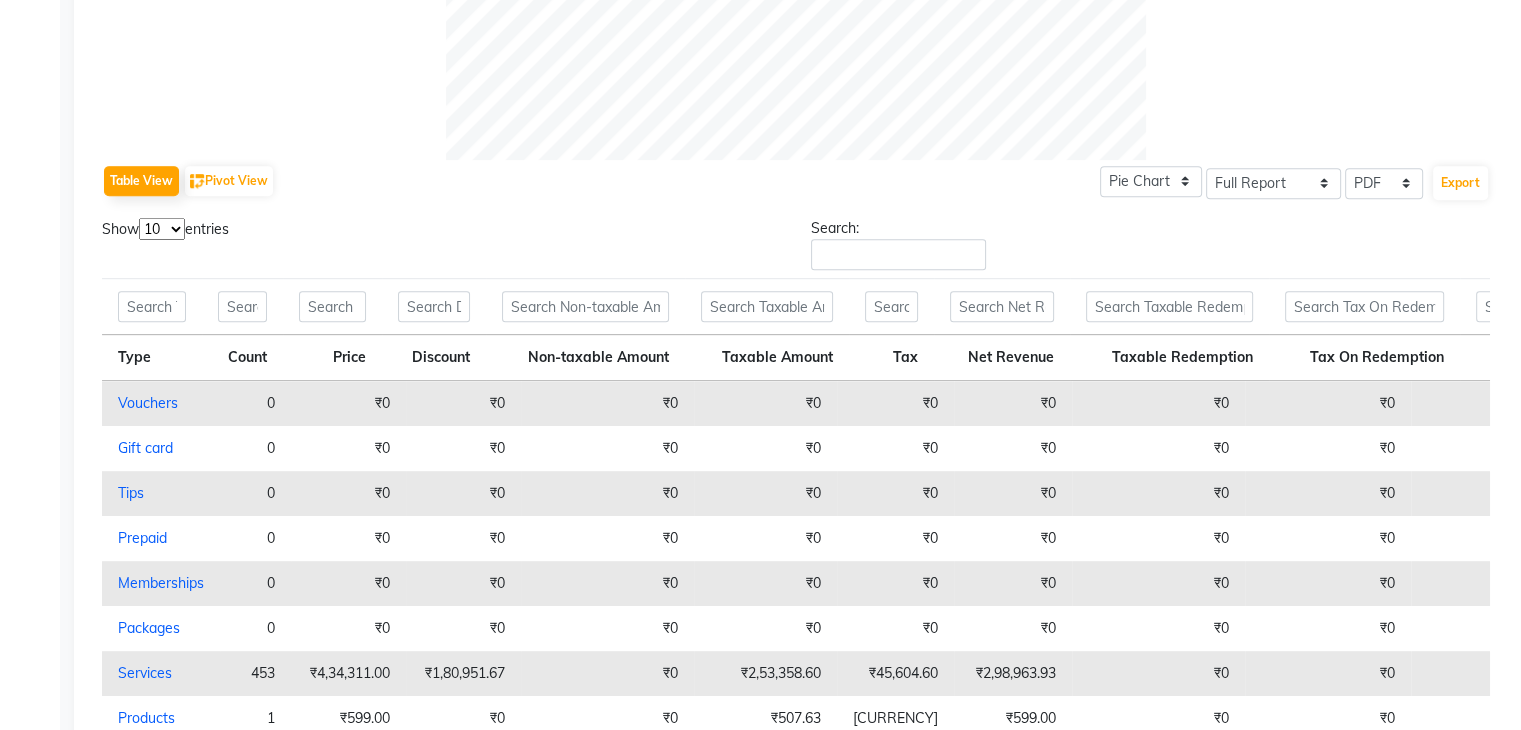 scroll, scrollTop: 892, scrollLeft: 0, axis: vertical 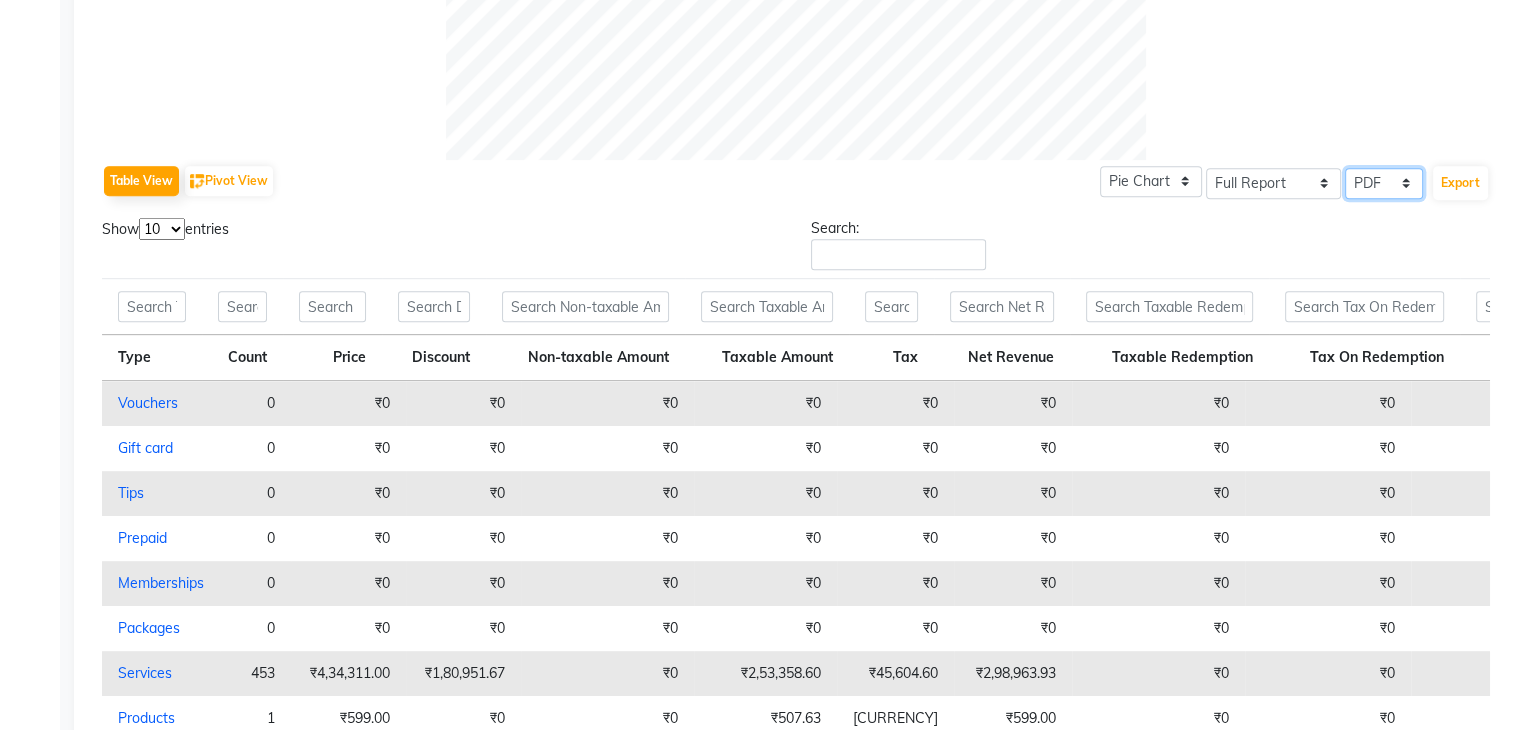 click on "Select CSV PDF" at bounding box center (1273, 183) 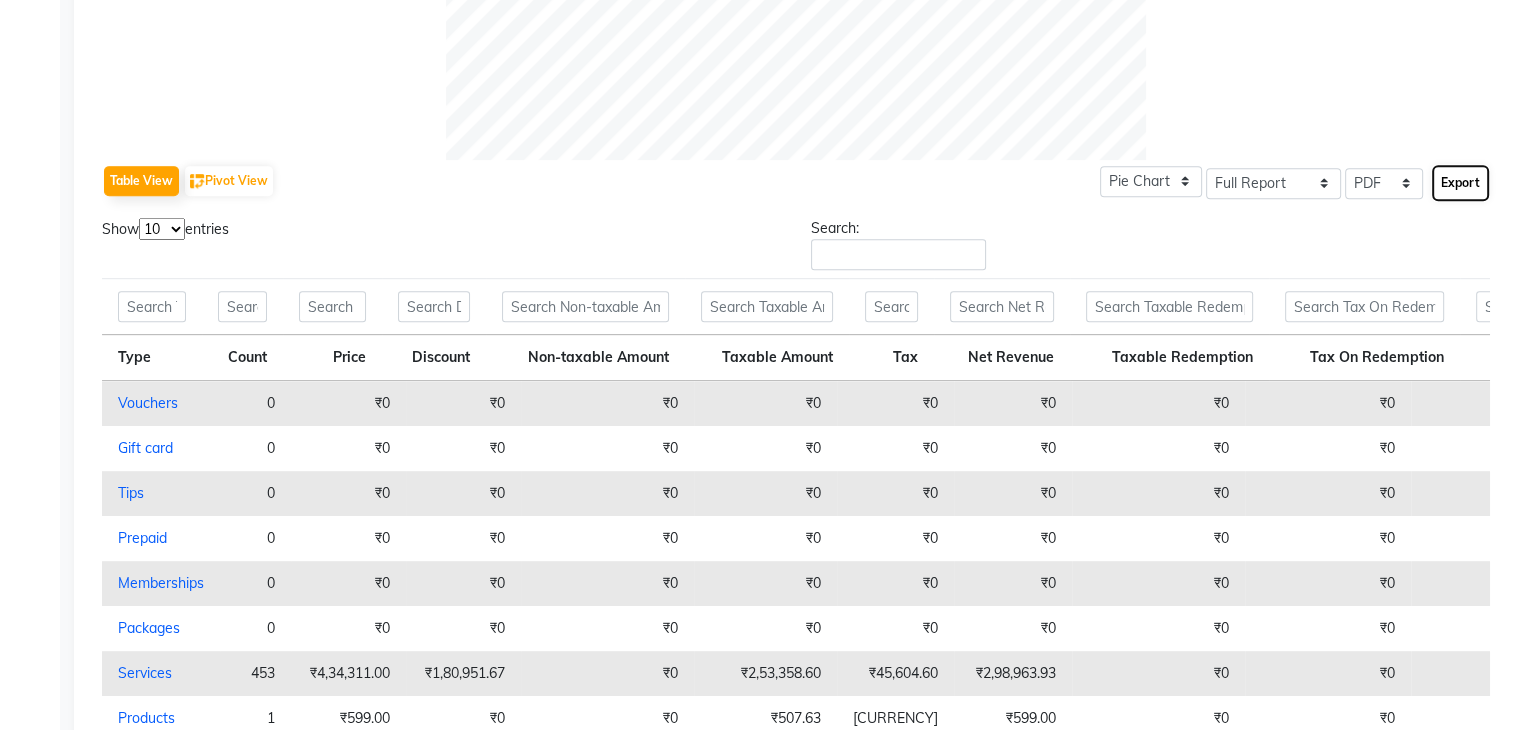 click on "Export" at bounding box center (1460, 183) 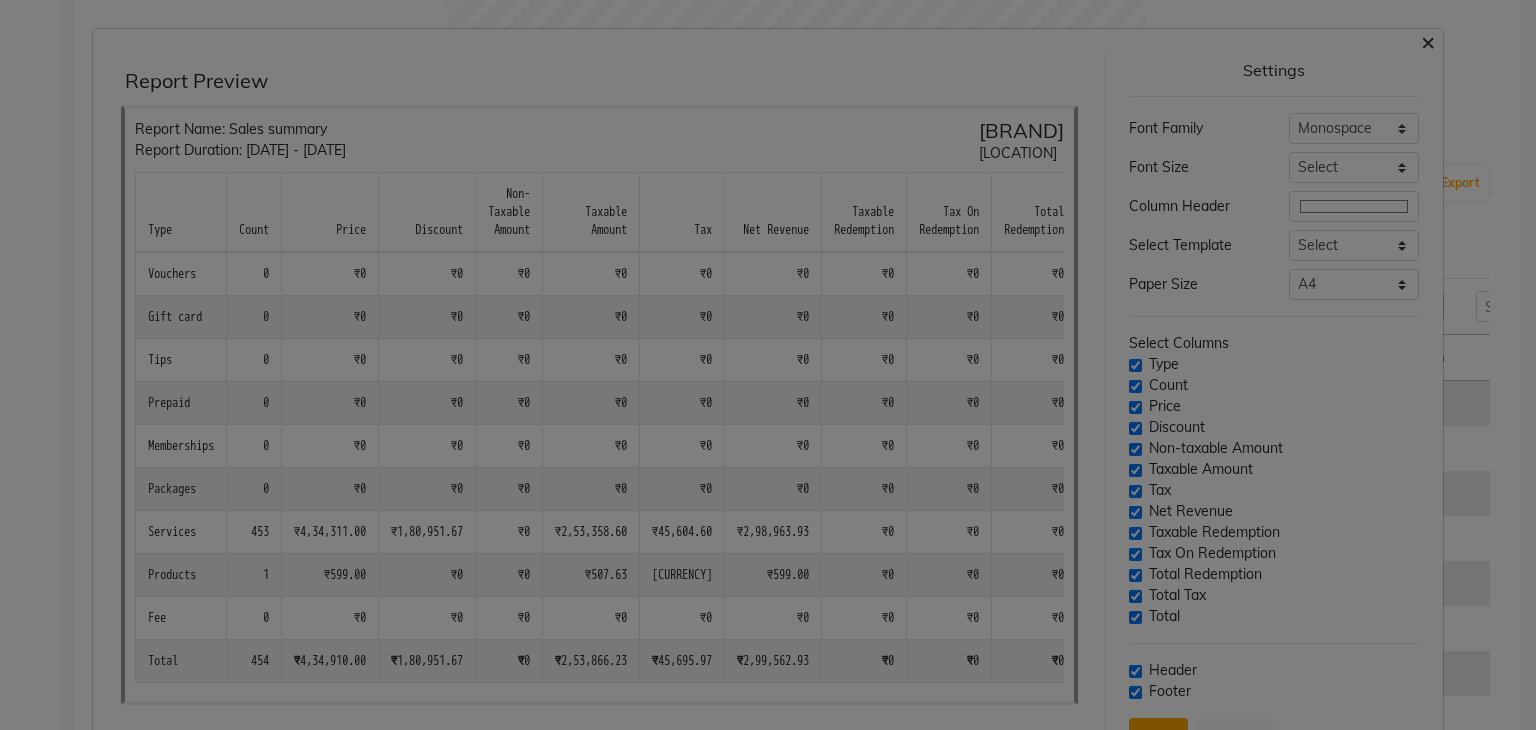 click on "×" at bounding box center [1428, 41] 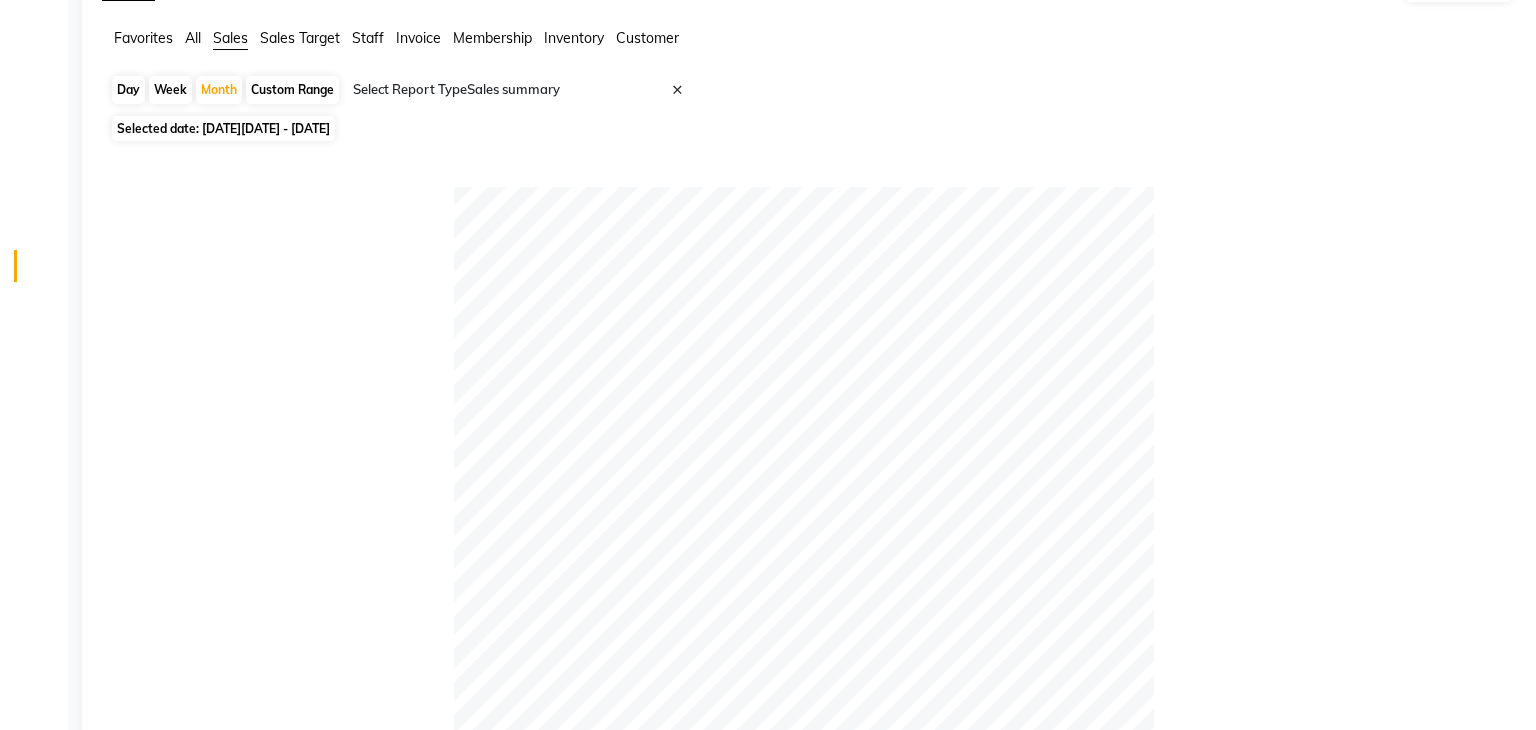 scroll, scrollTop: 0, scrollLeft: 0, axis: both 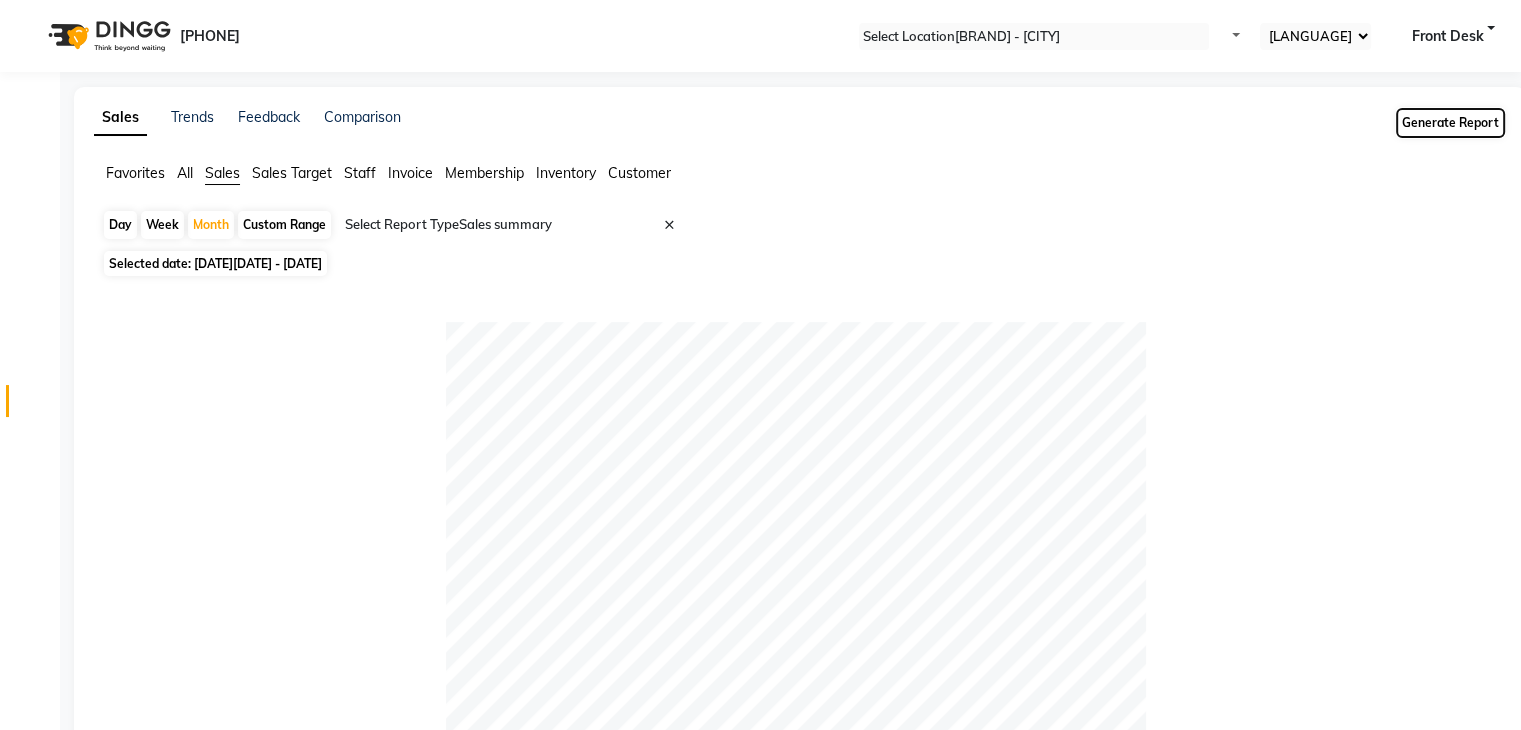 click on "Generate Report" at bounding box center [1450, 123] 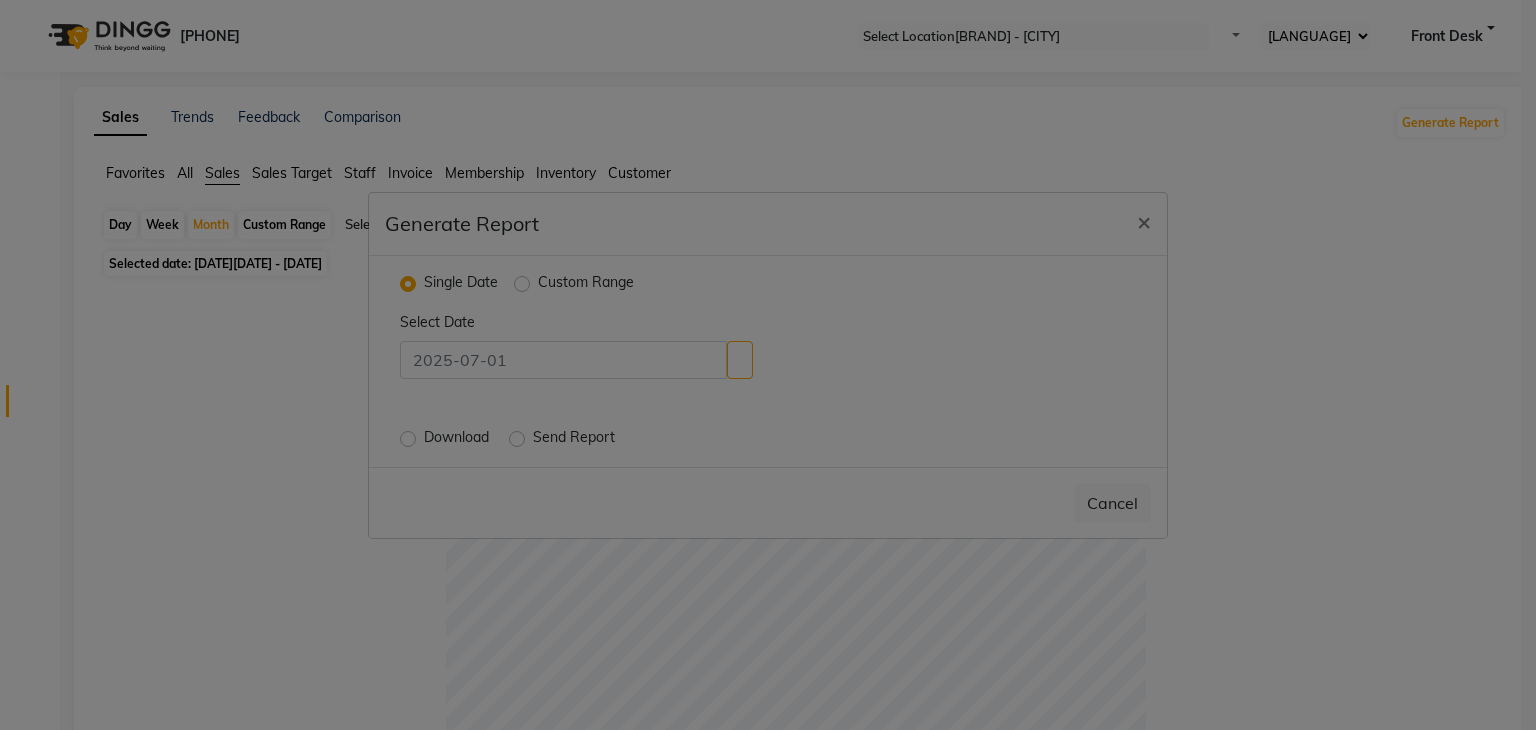 click on "Custom Range" at bounding box center [586, 284] 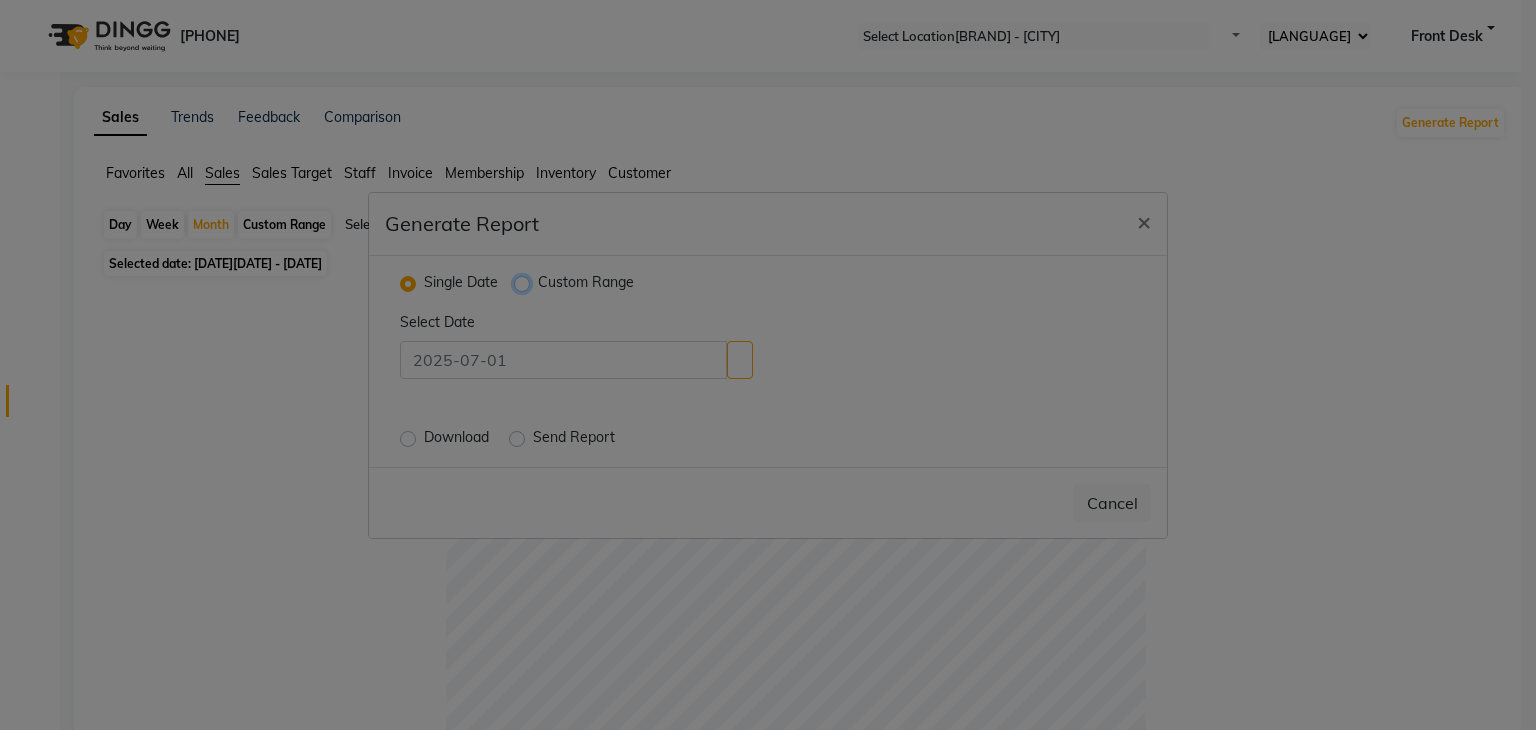 click on "Custom Range" at bounding box center (524, 282) 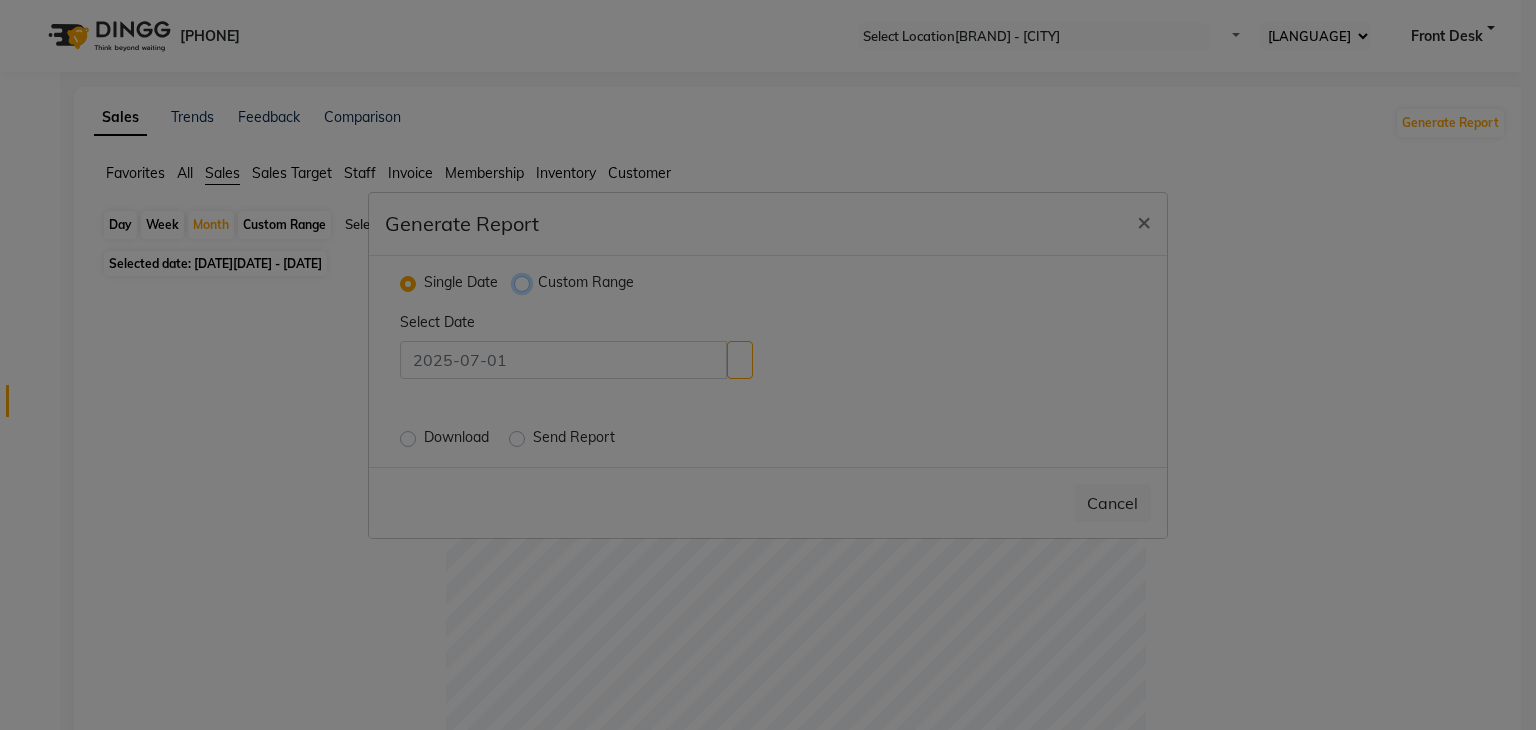 radio on "true" 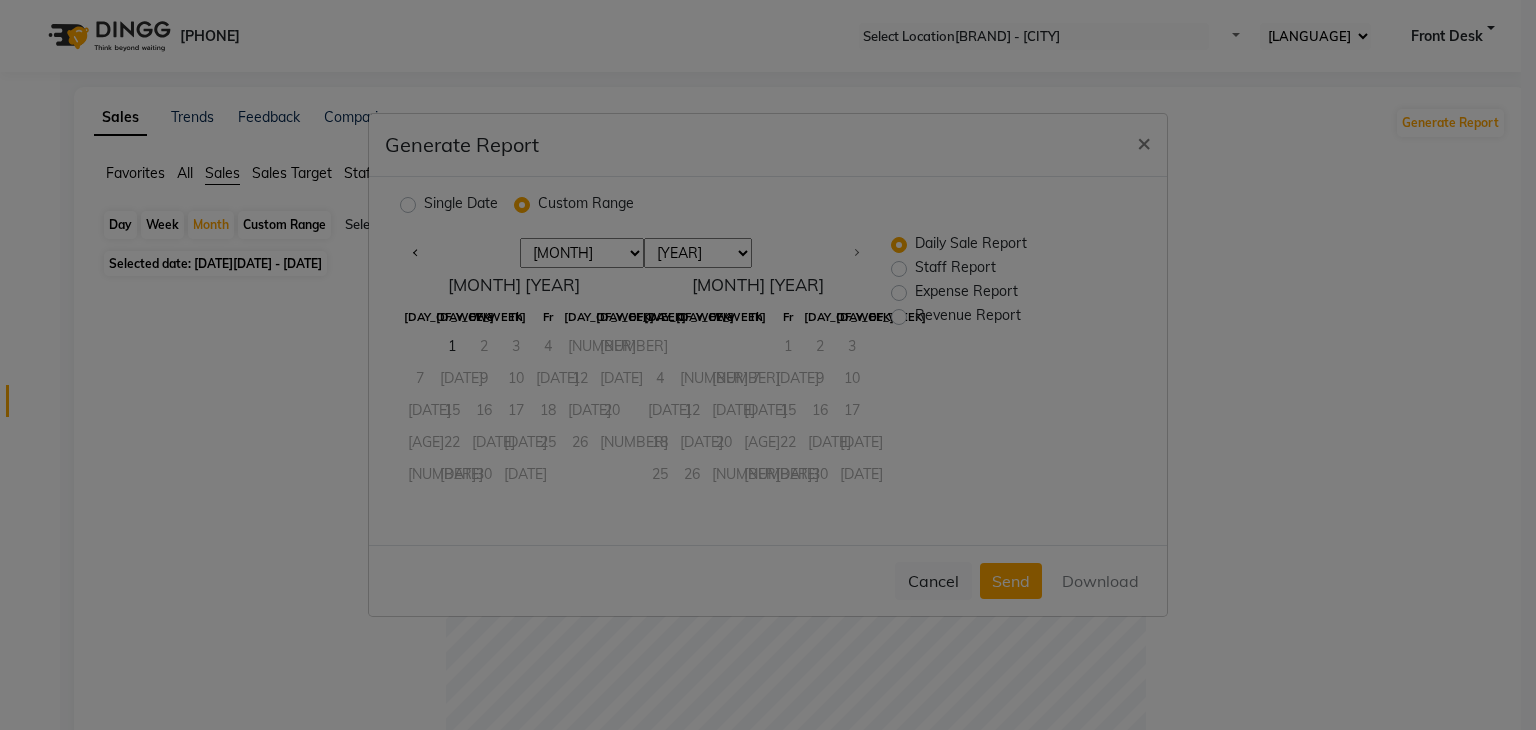 click on "[MONTH] [MONTH] [MONTH] [MONTH] [MONTH] [MONTH] [MONTH]" at bounding box center [582, 253] 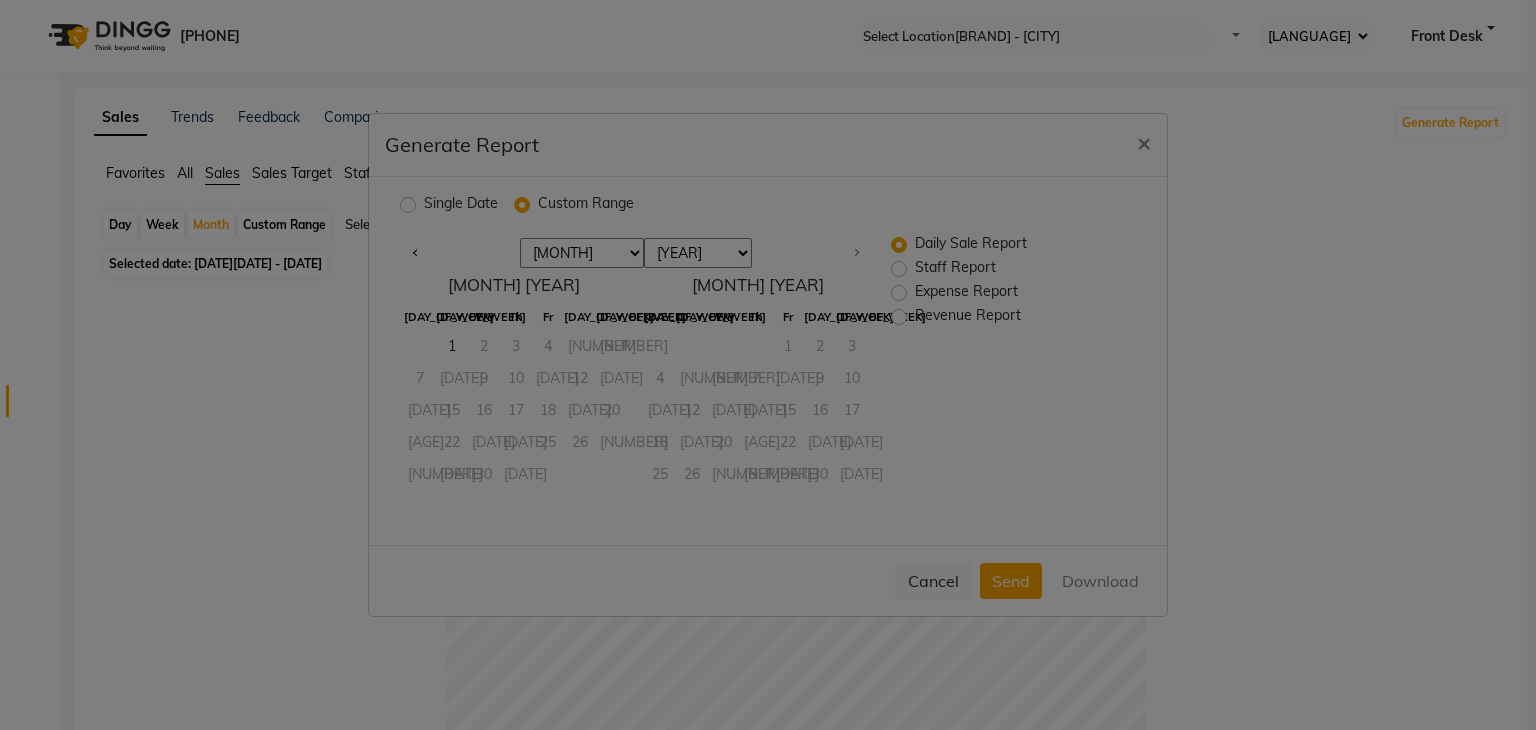 select on "[NUMBER]" 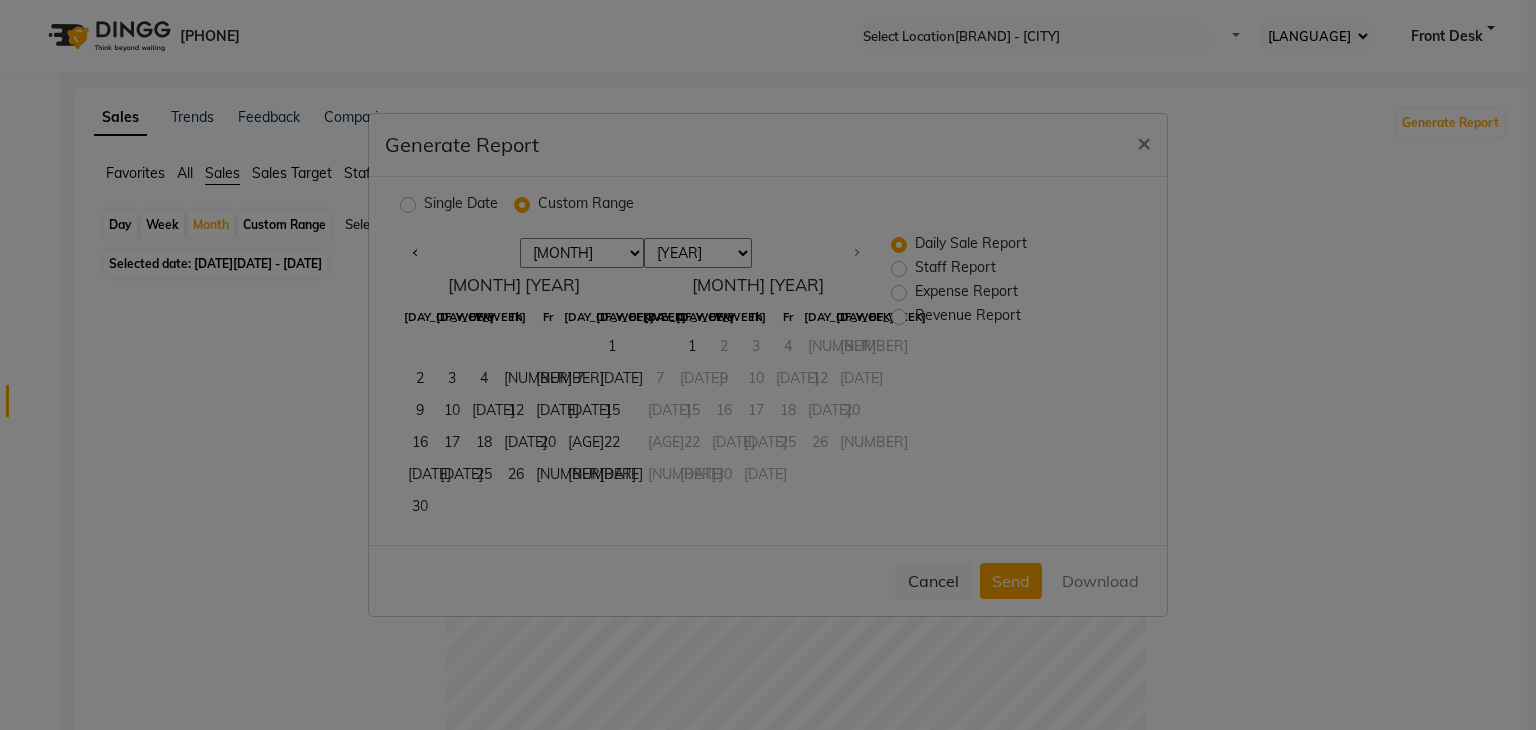 click on "Staff Report" at bounding box center [955, 269] 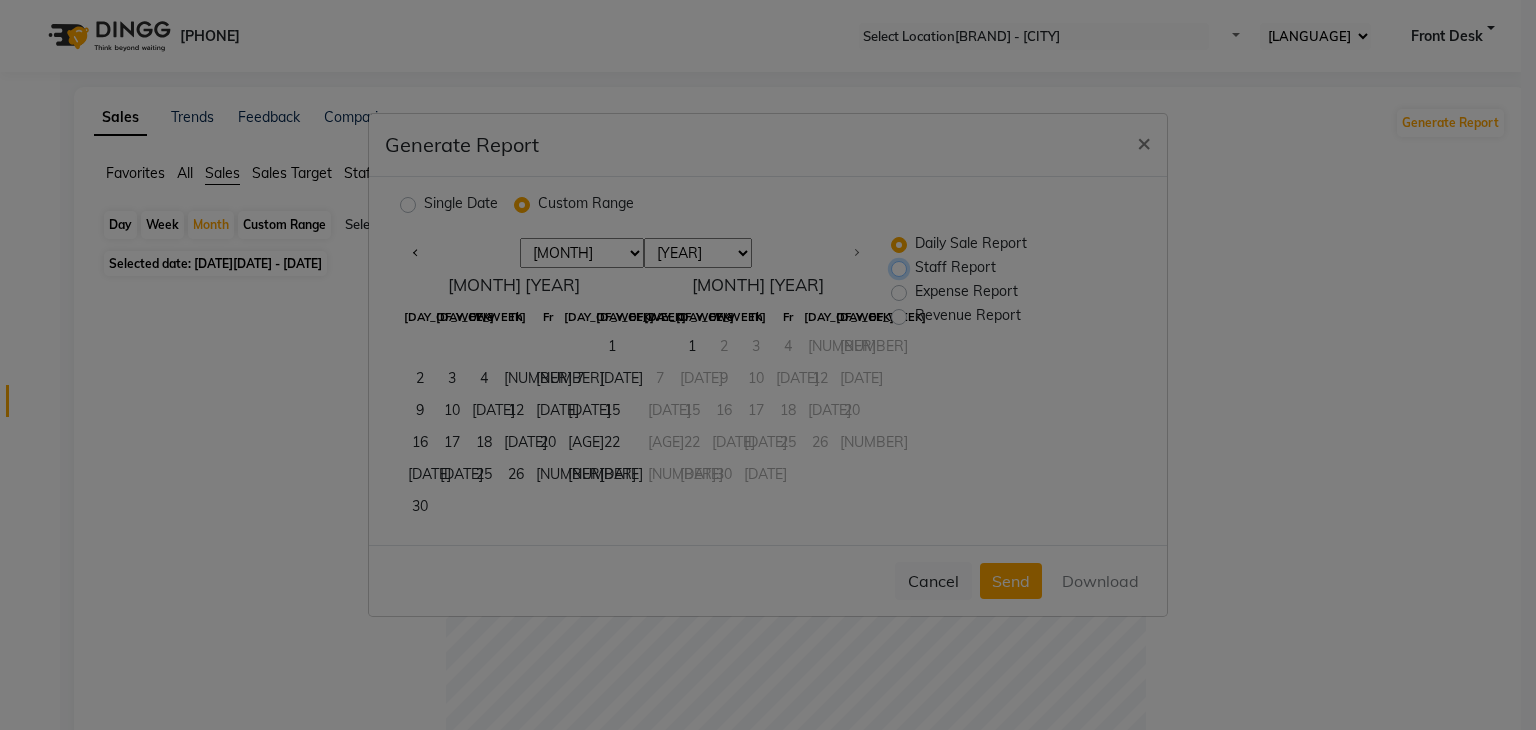 click on "Staff Report" at bounding box center (901, 268) 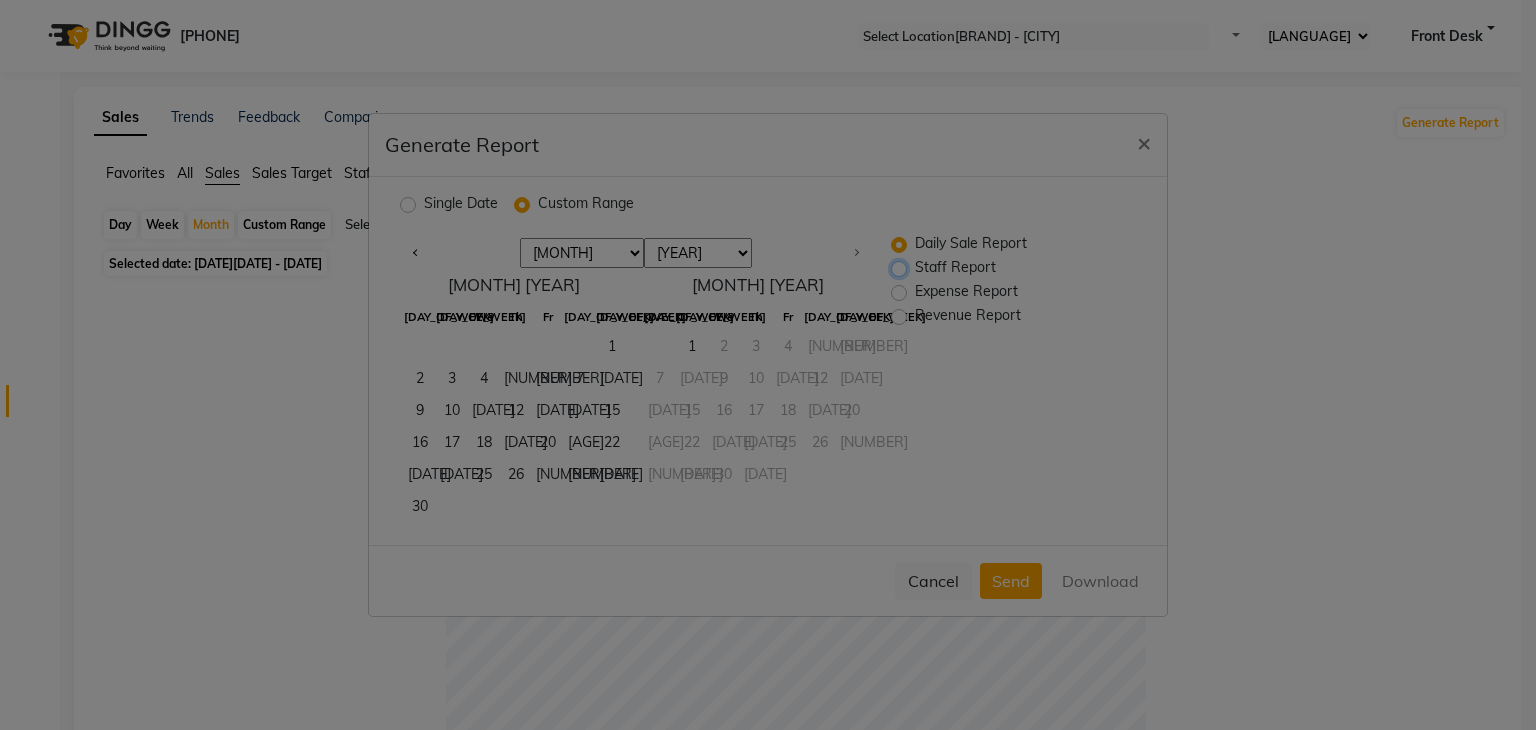 radio on "true" 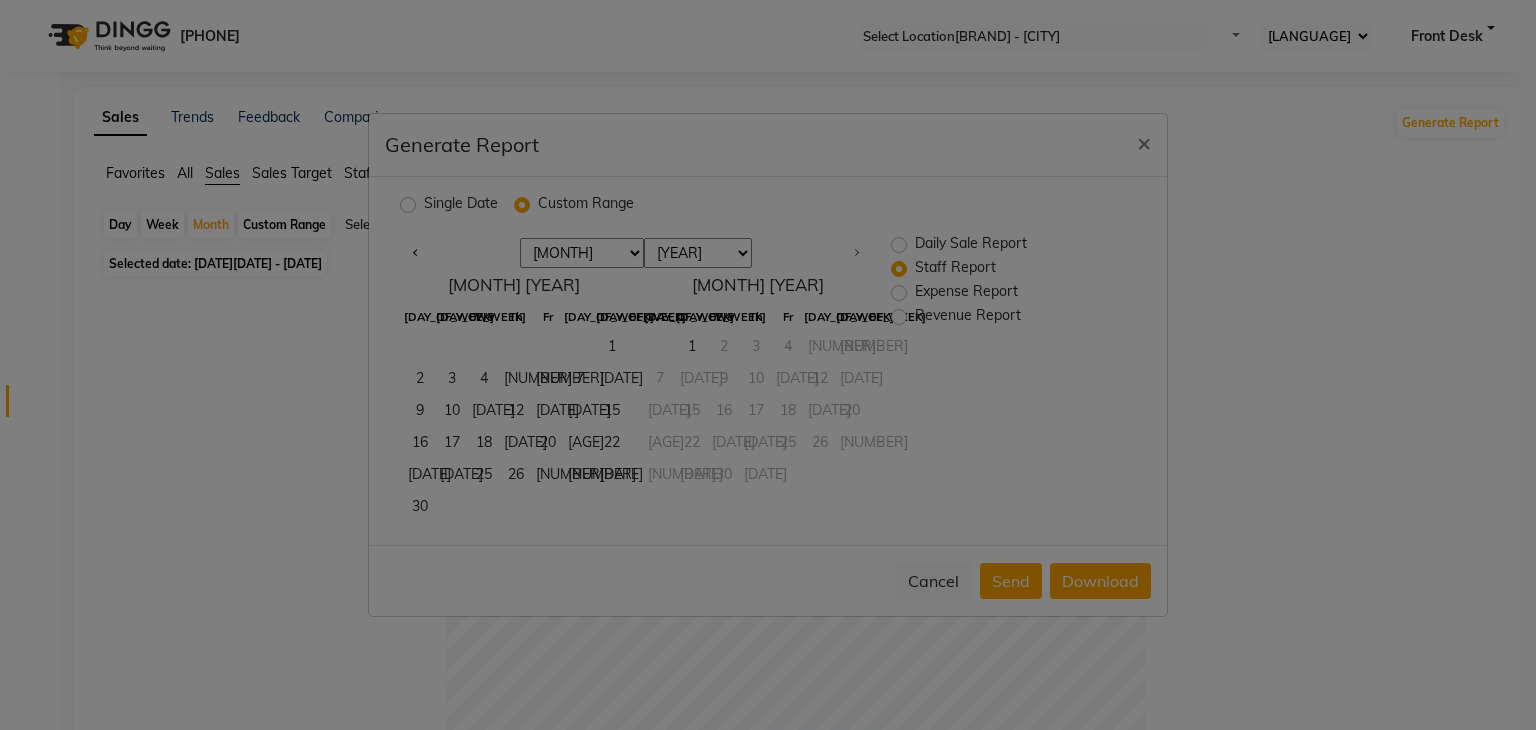 click on "Daily Sale Report" at bounding box center (971, 245) 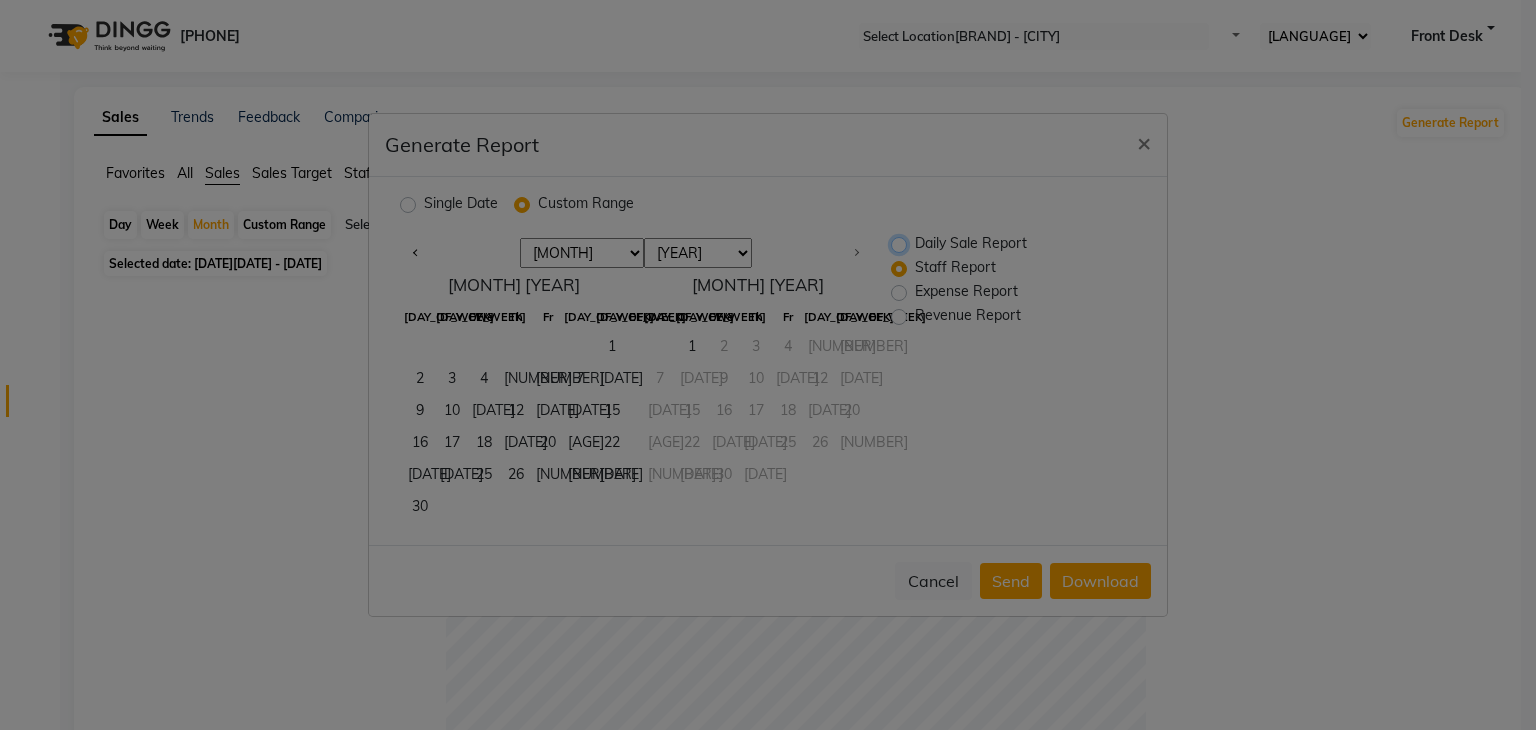 click on "Daily Sale Report" at bounding box center [901, 244] 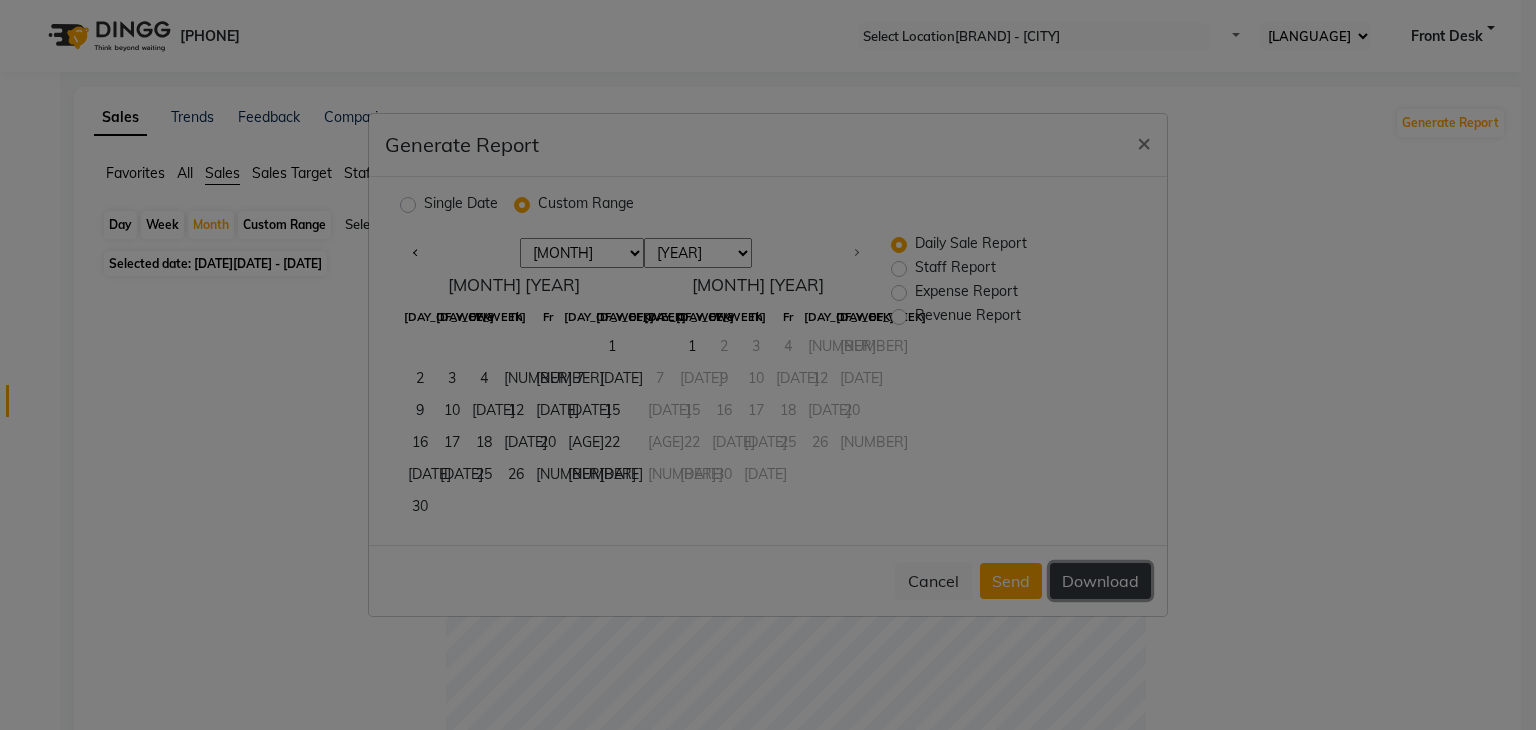 click on "Download" at bounding box center (1100, 581) 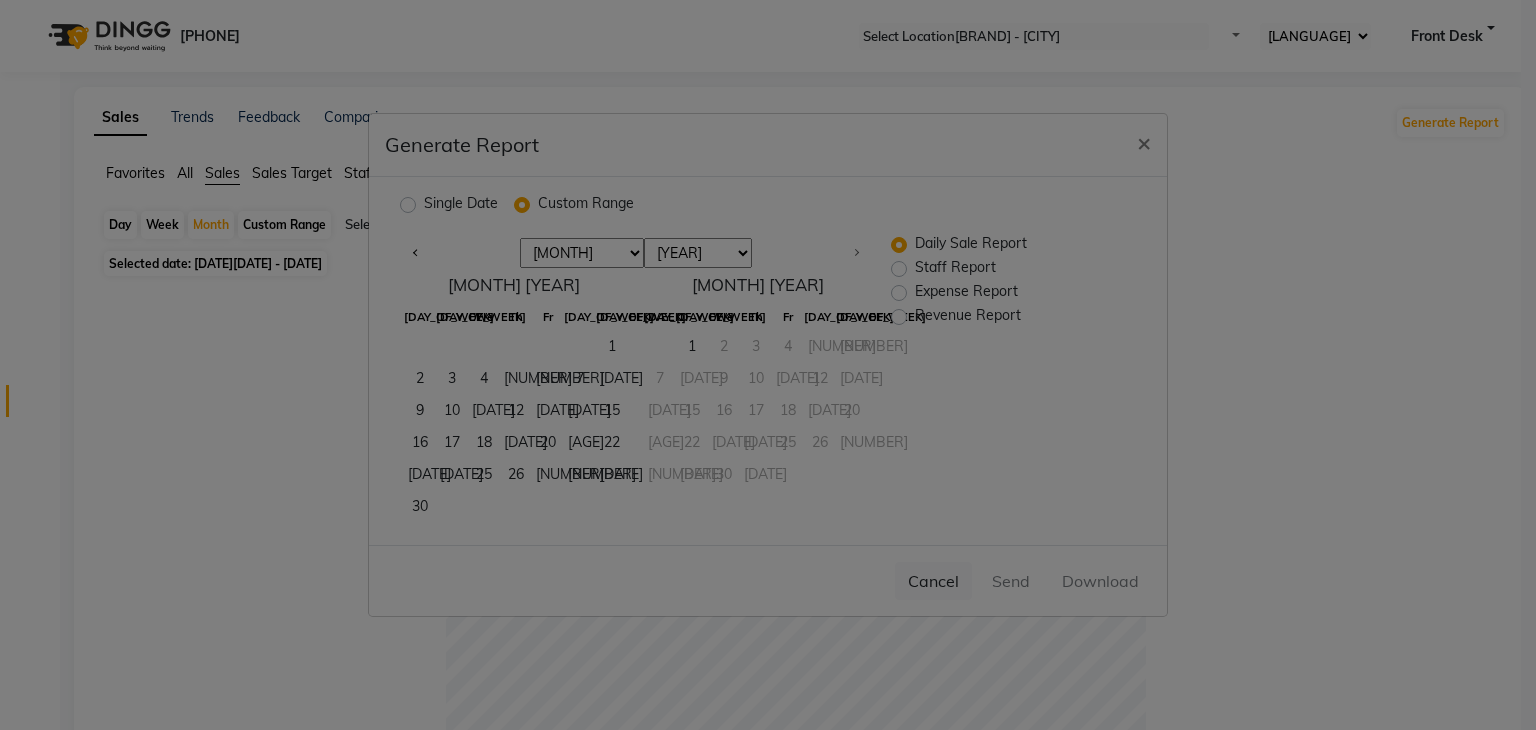 click on "Single Date" at bounding box center (461, 205) 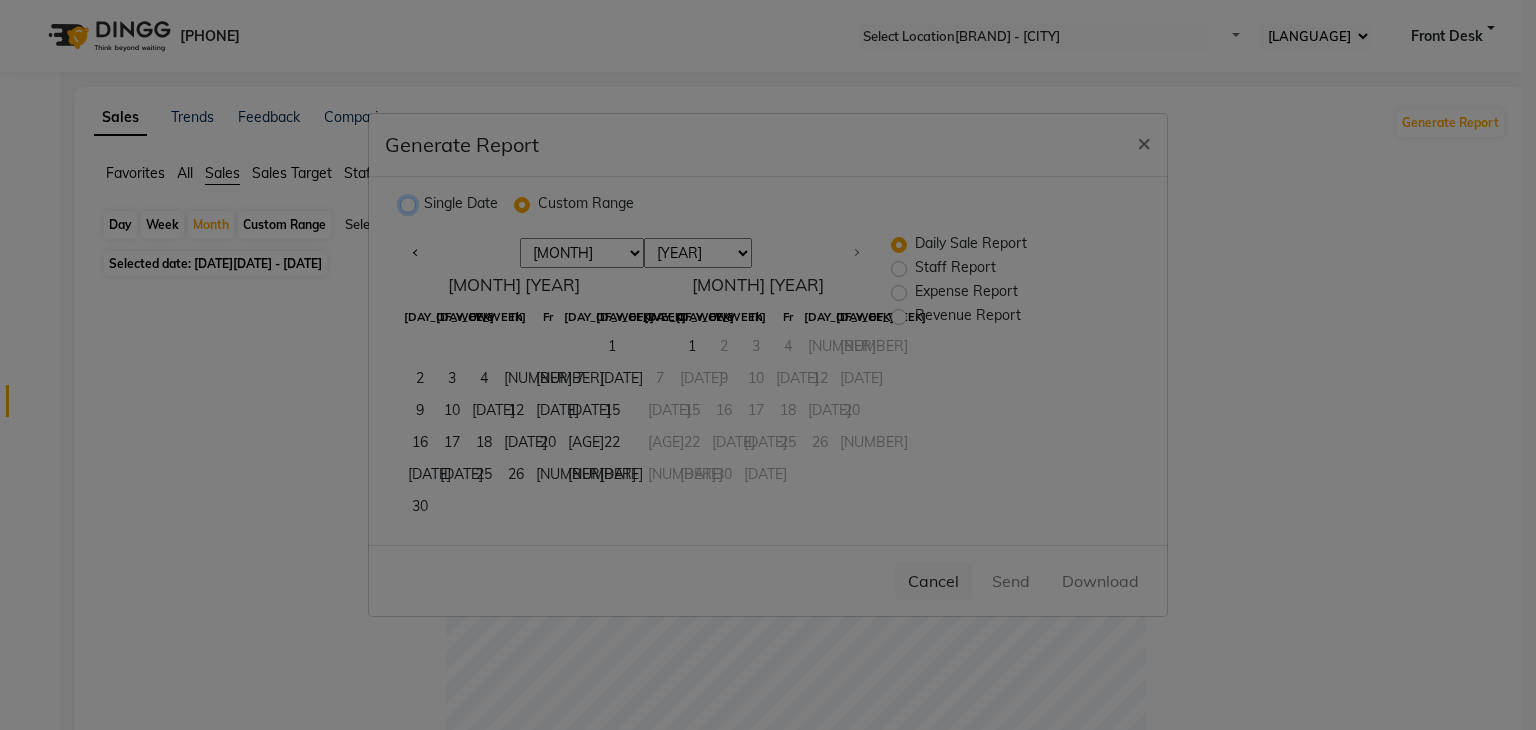 click on "Single Date" at bounding box center [410, 204] 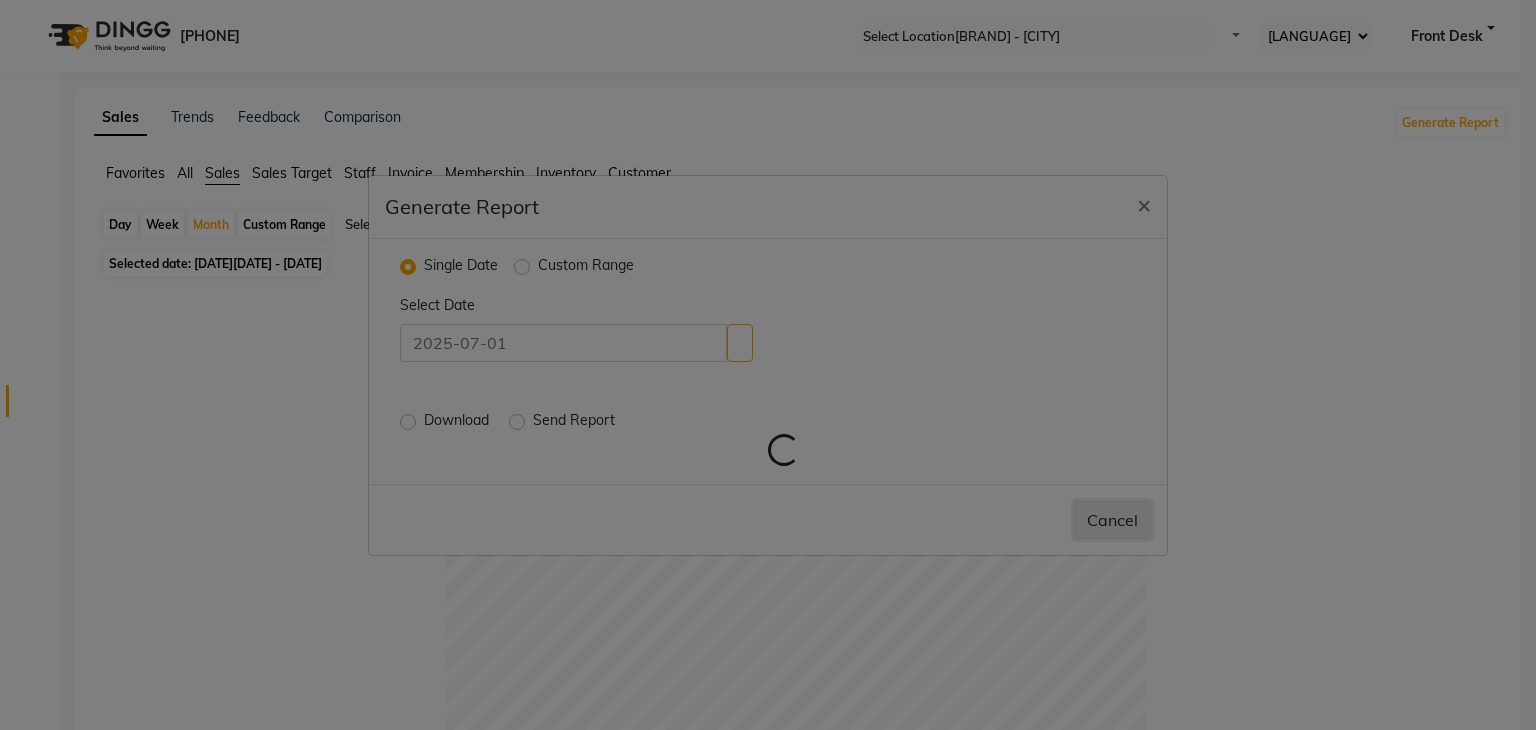 click on "Cancel" at bounding box center (1112, 520) 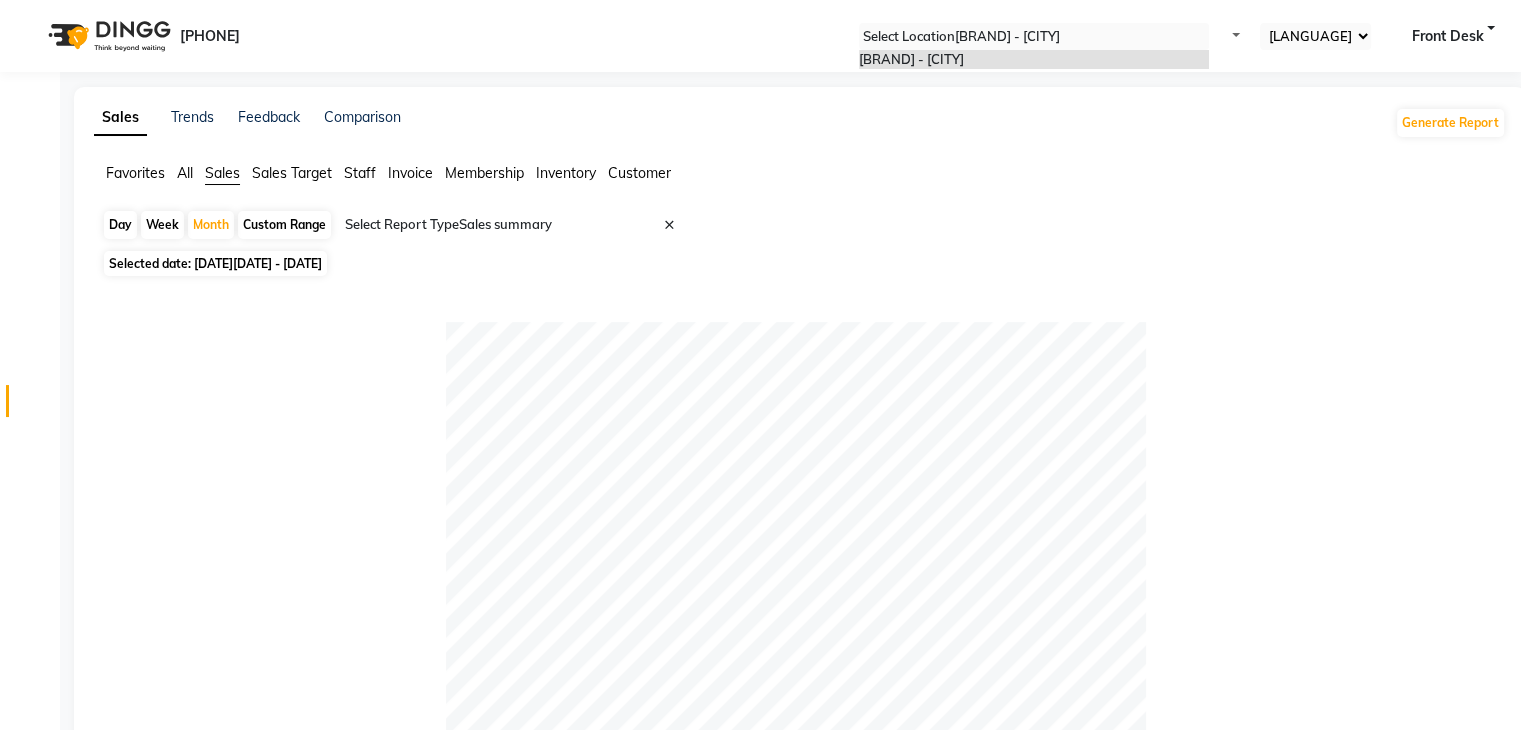 click at bounding box center (1034, 37) 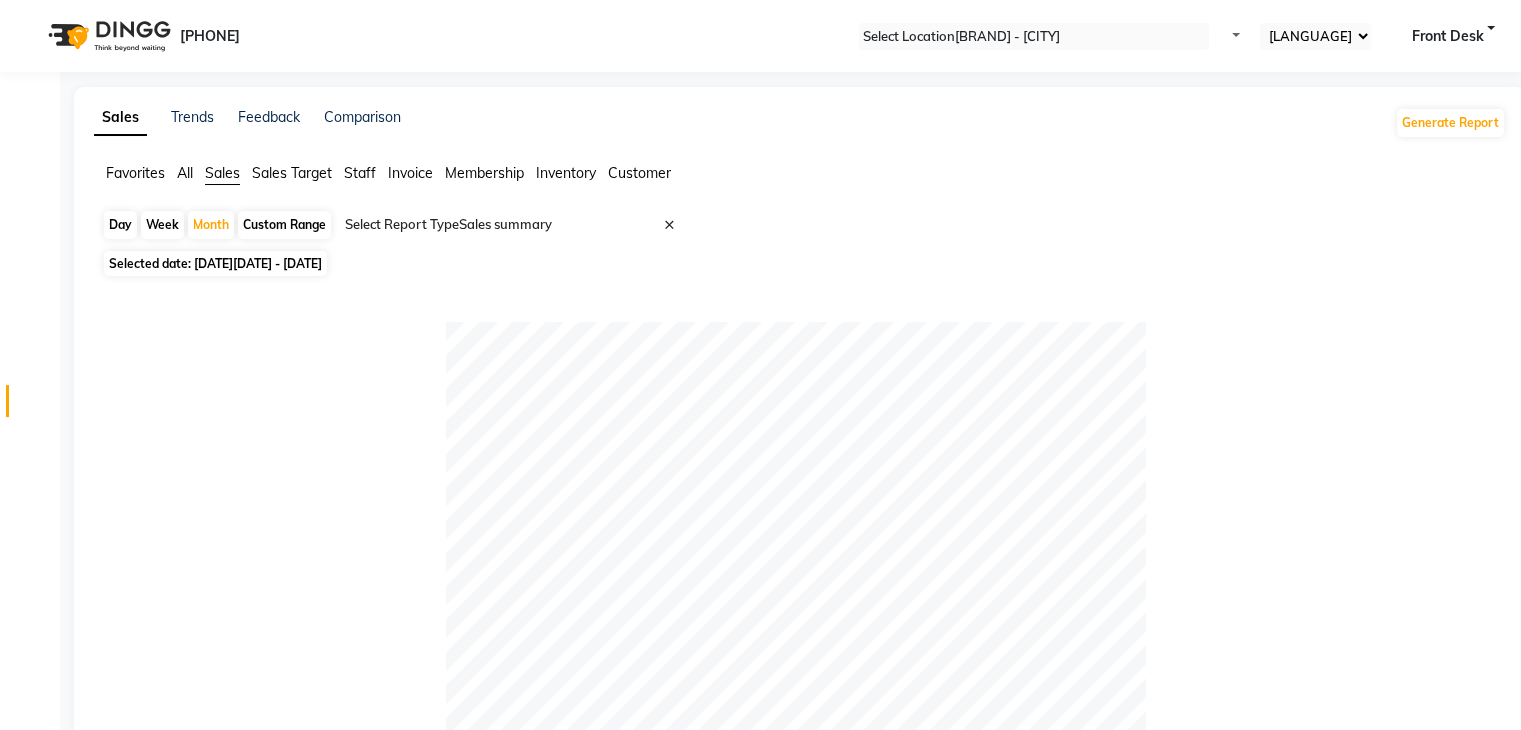 click on "Day Week Month Custom Range Select Report Type × Sales summary ×" at bounding box center (800, 227) 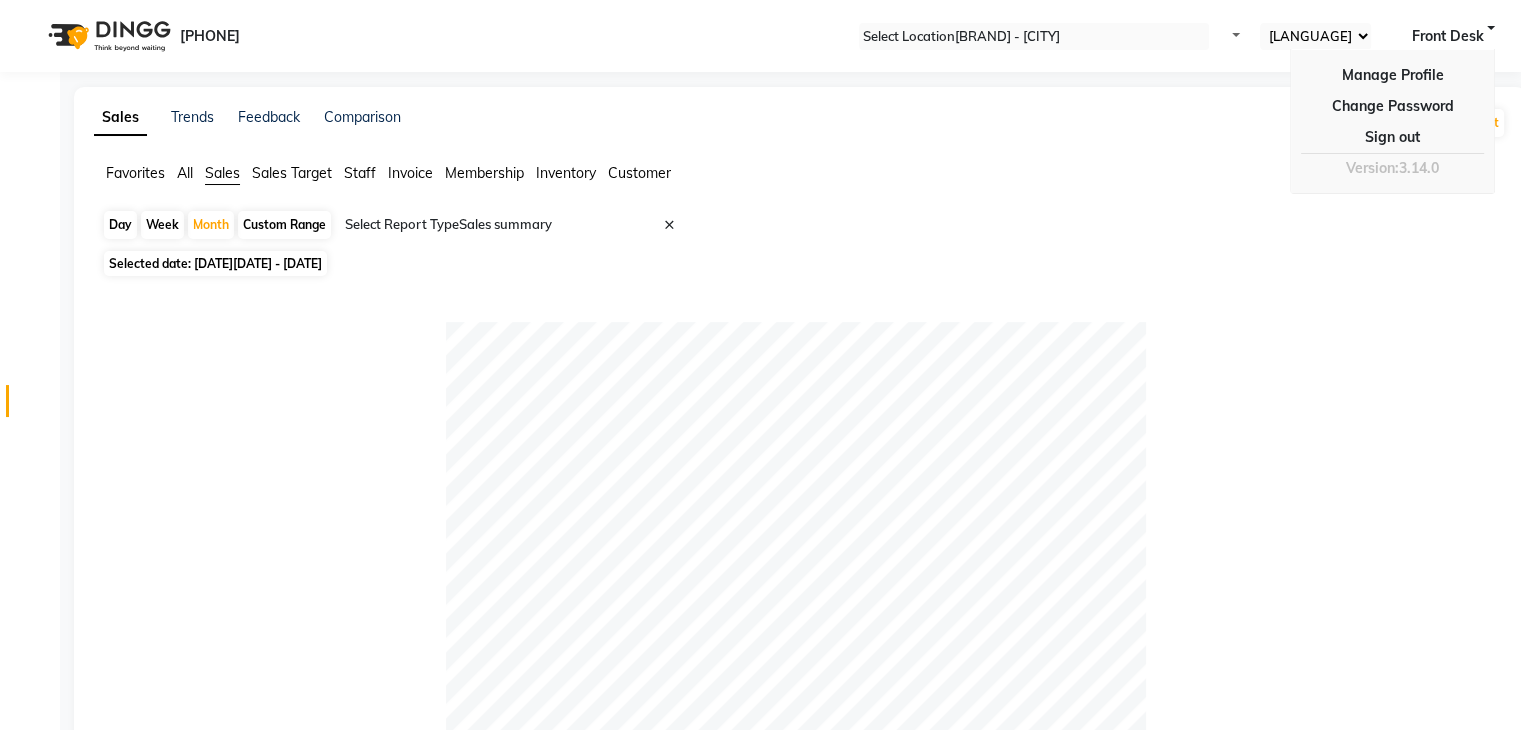 click on "Favorites All Sales Sales Target Staff Invoice Membership Inventory Customer" at bounding box center (800, 182) 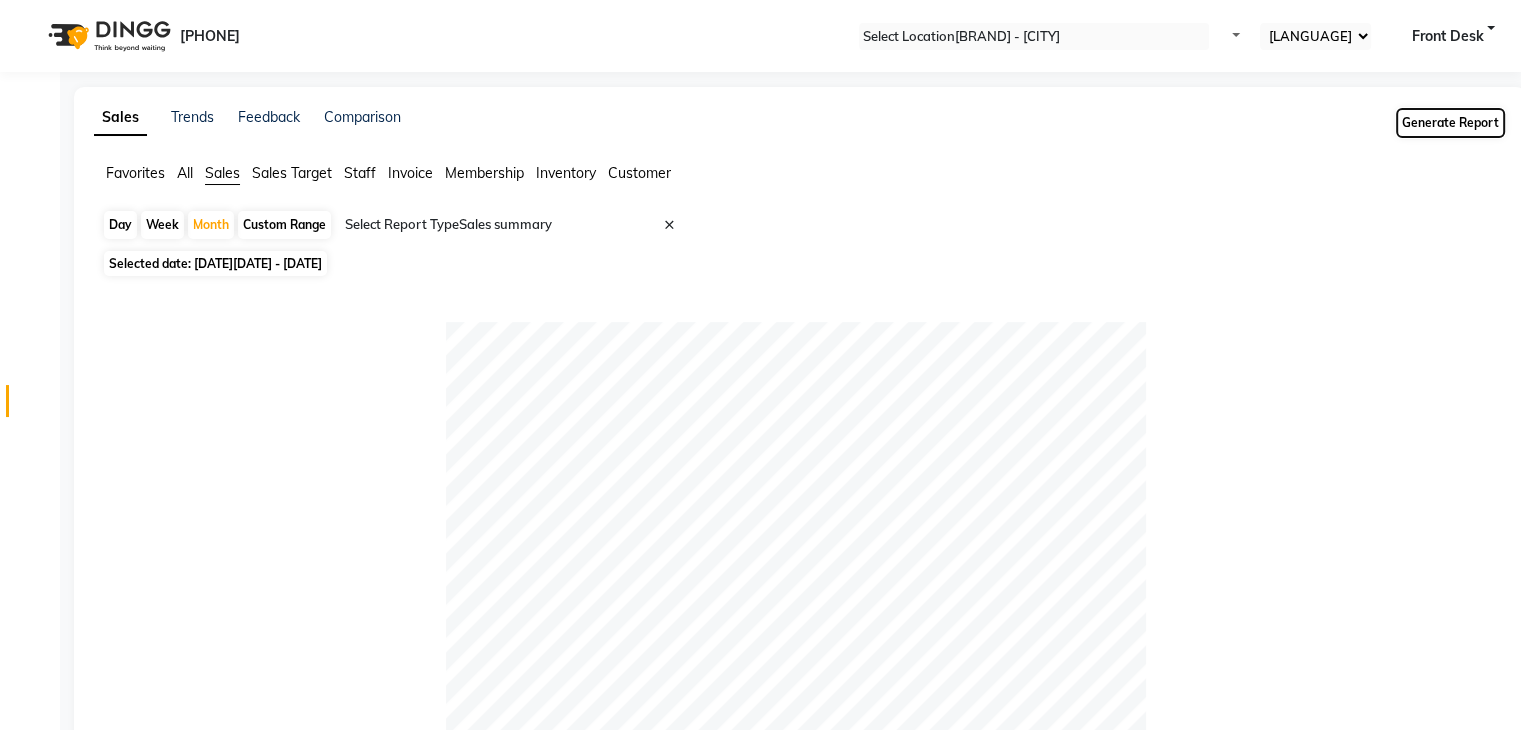 click on "Generate Report" at bounding box center [1450, 123] 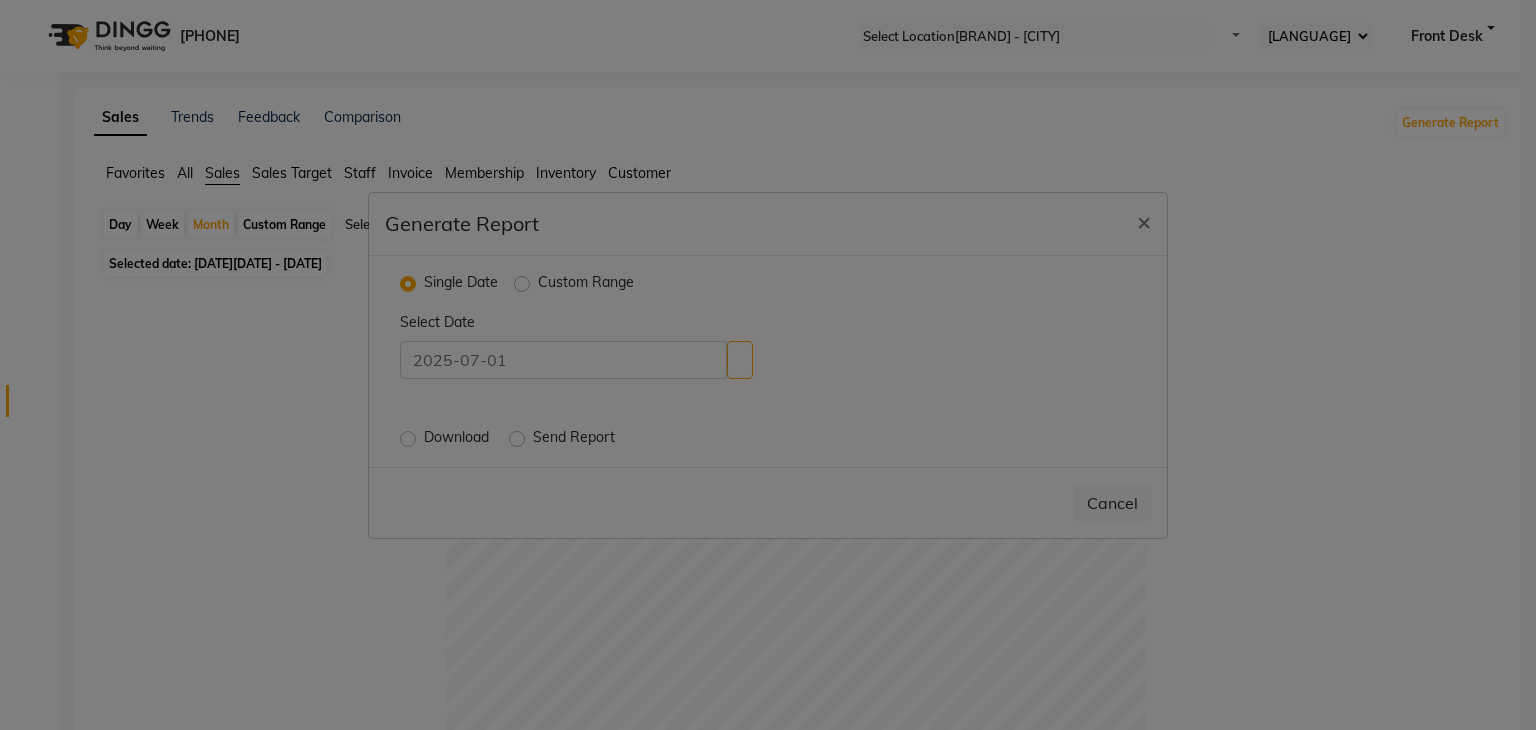 click on "Download" at bounding box center [458, 439] 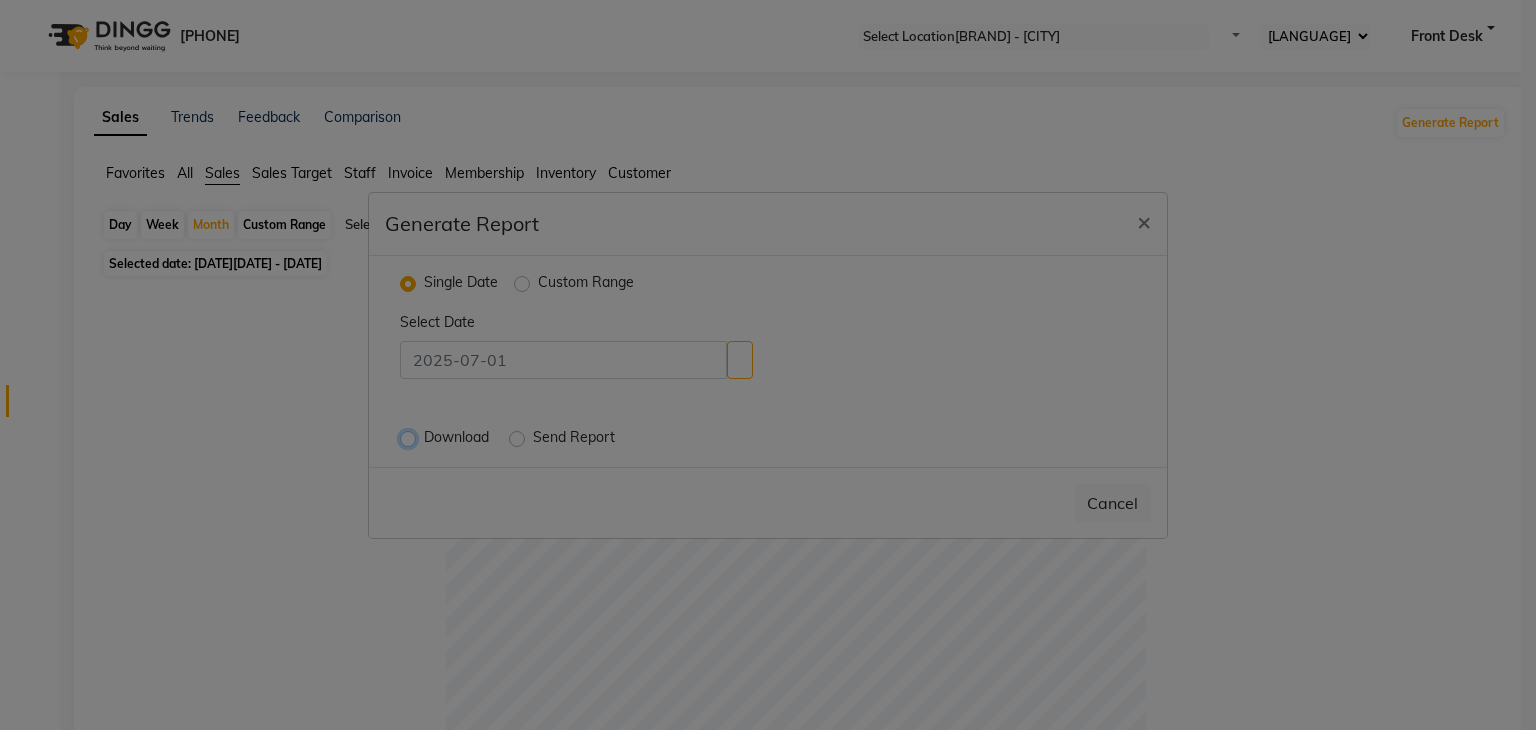 click on "Download" at bounding box center (410, 437) 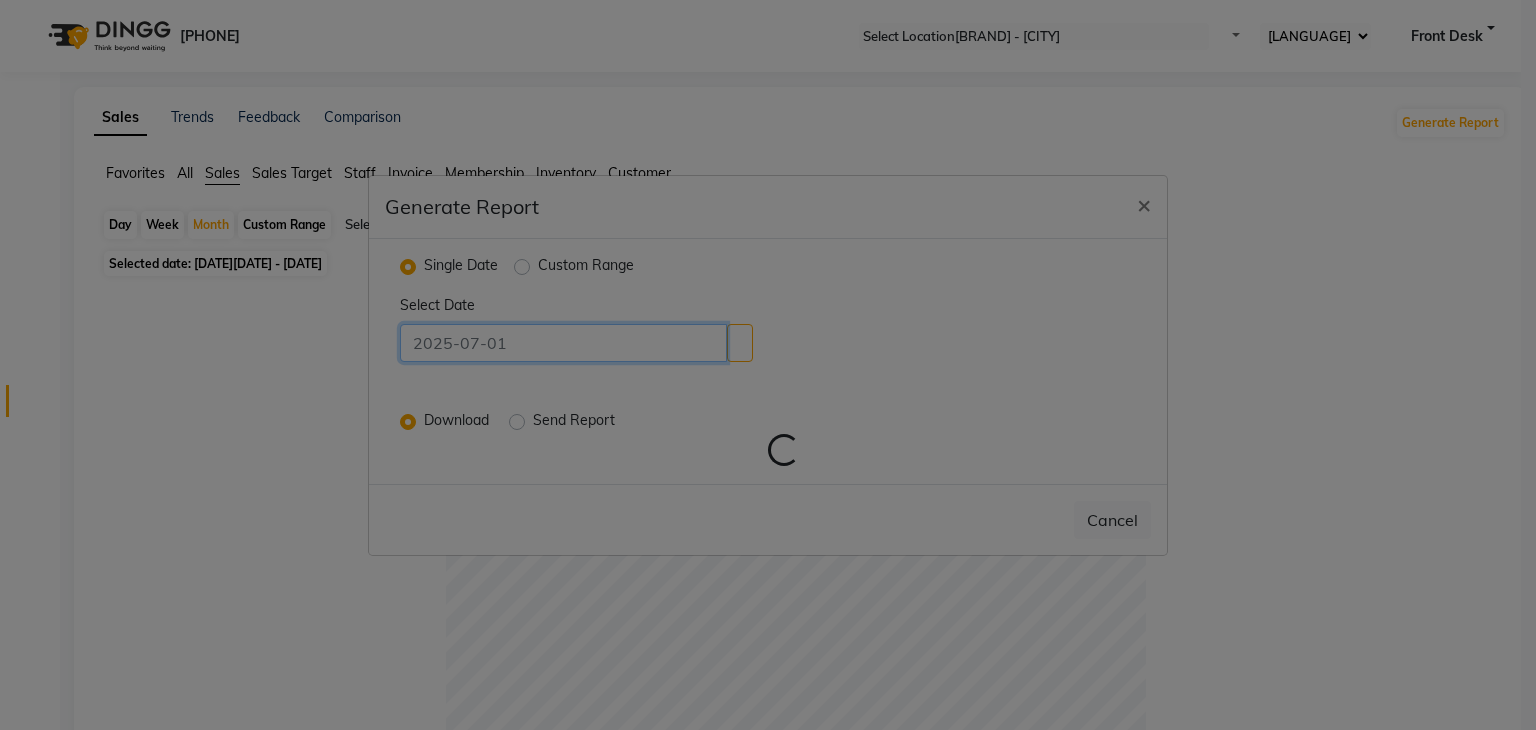 click at bounding box center (563, 343) 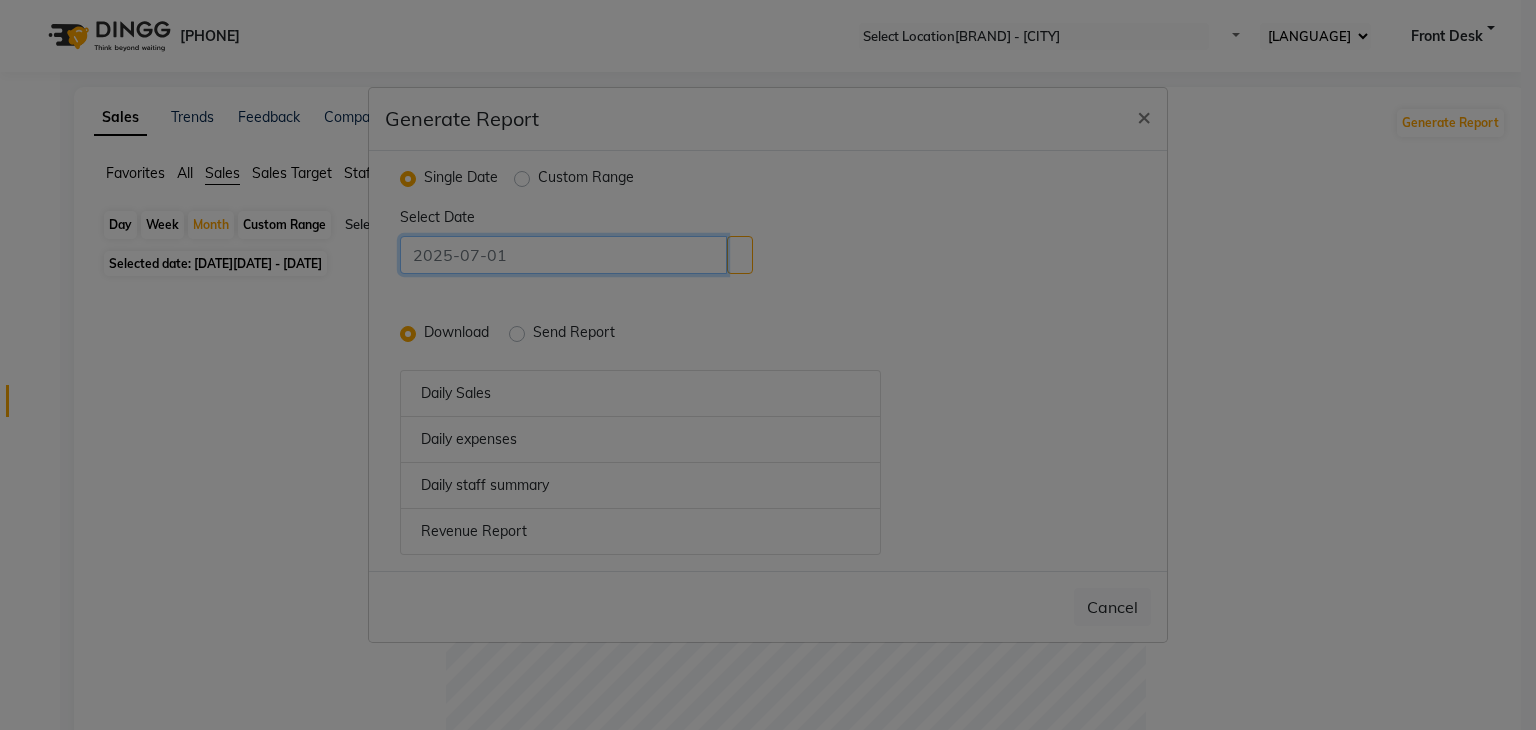 type on "[DATE]" 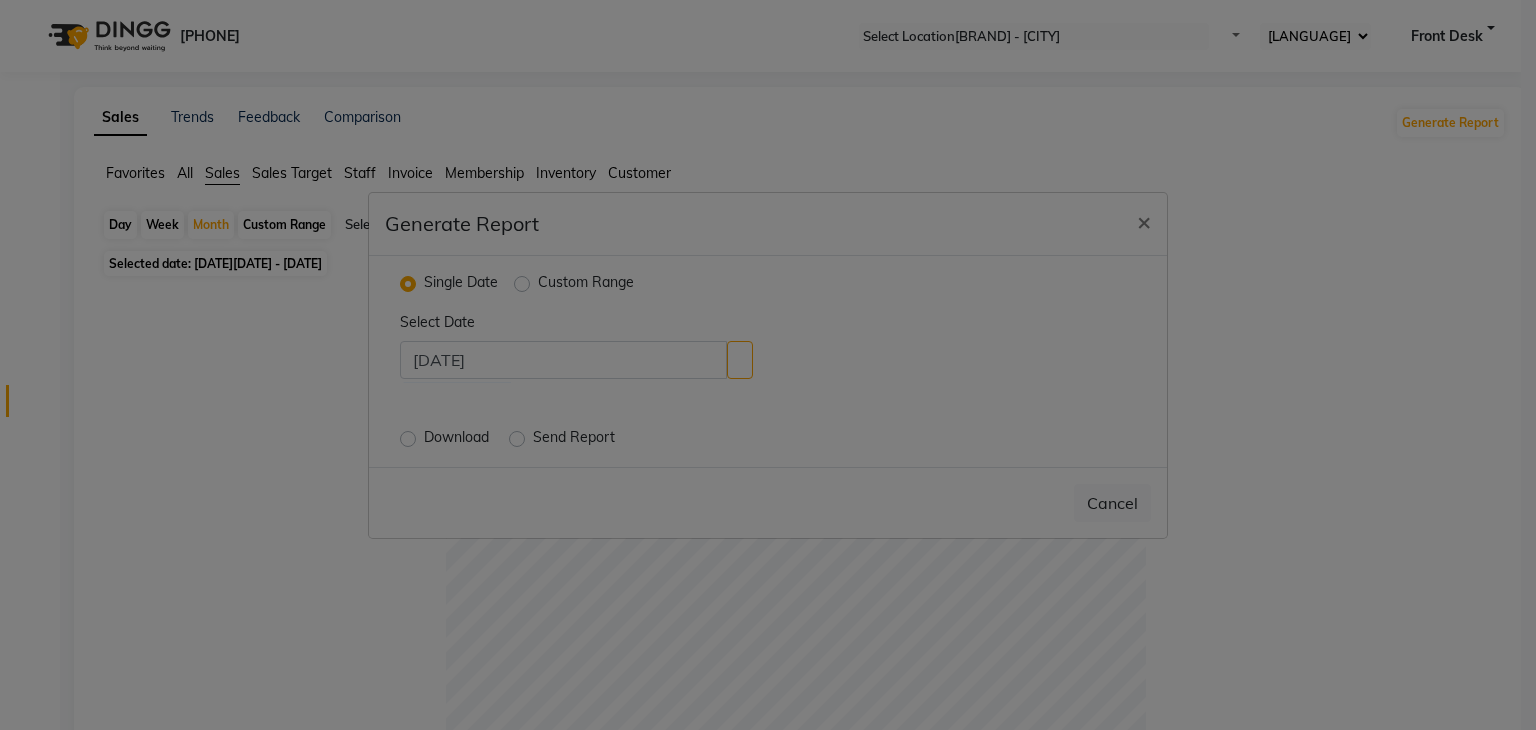 click on "Download" at bounding box center [458, 439] 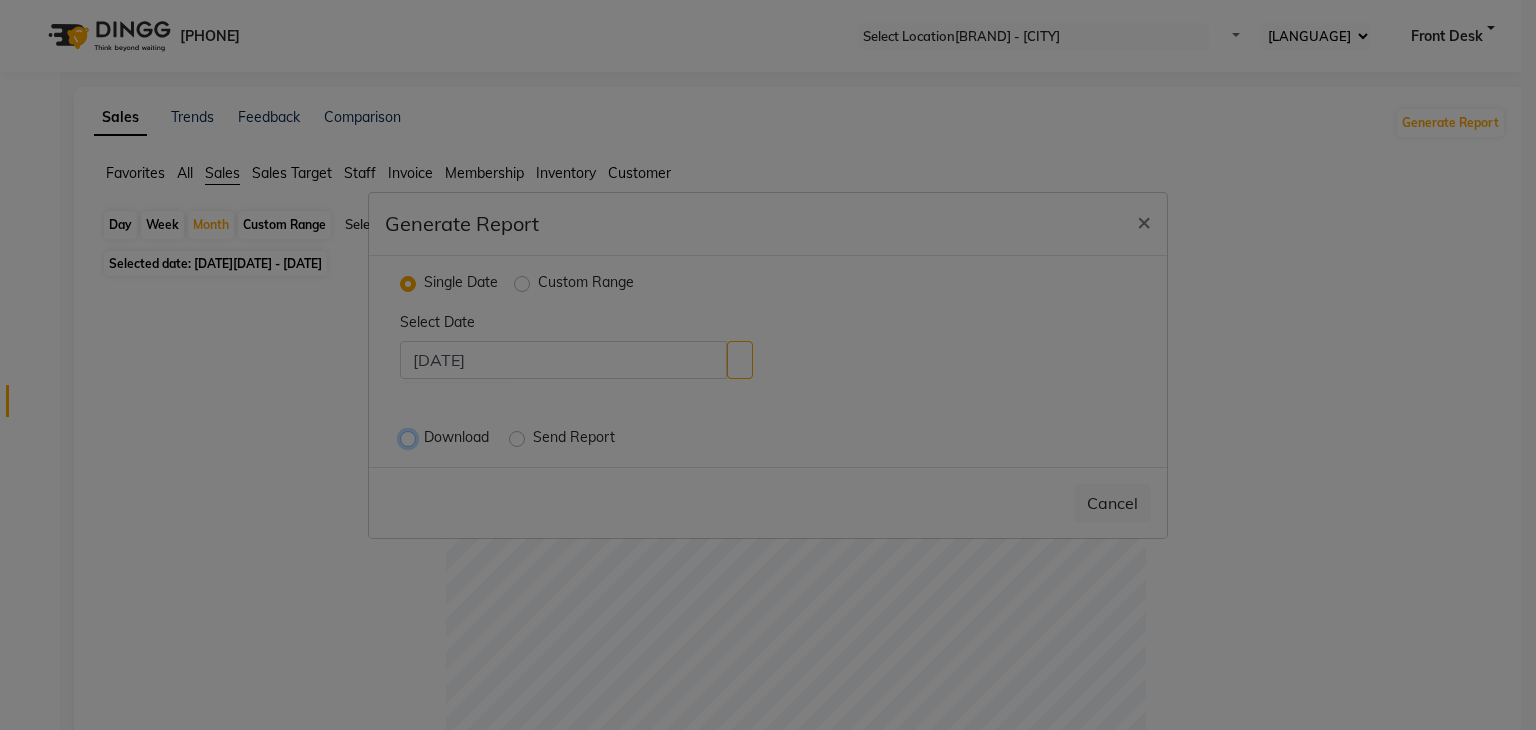 click on "Download" at bounding box center [410, 437] 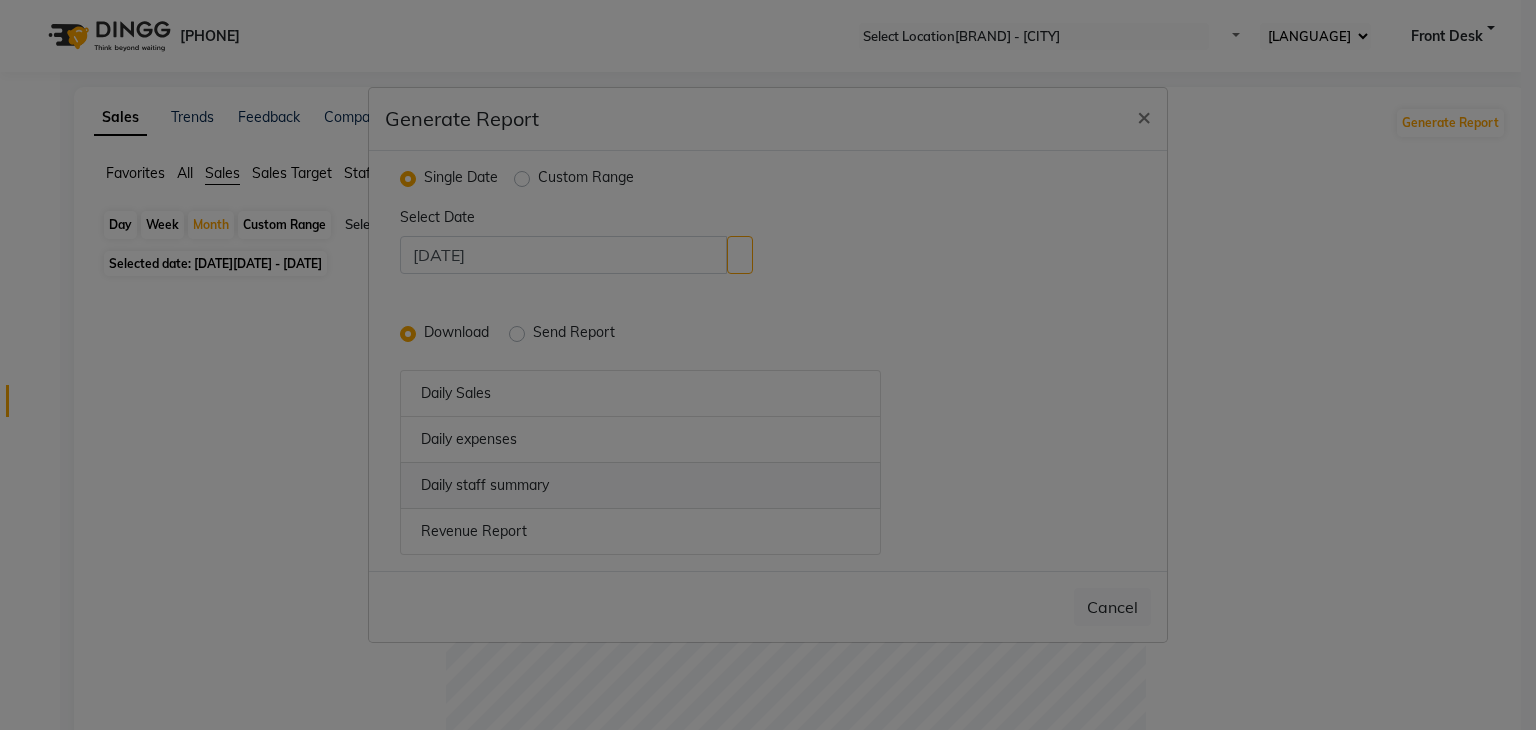 click on "Daily staff summary" at bounding box center (640, 485) 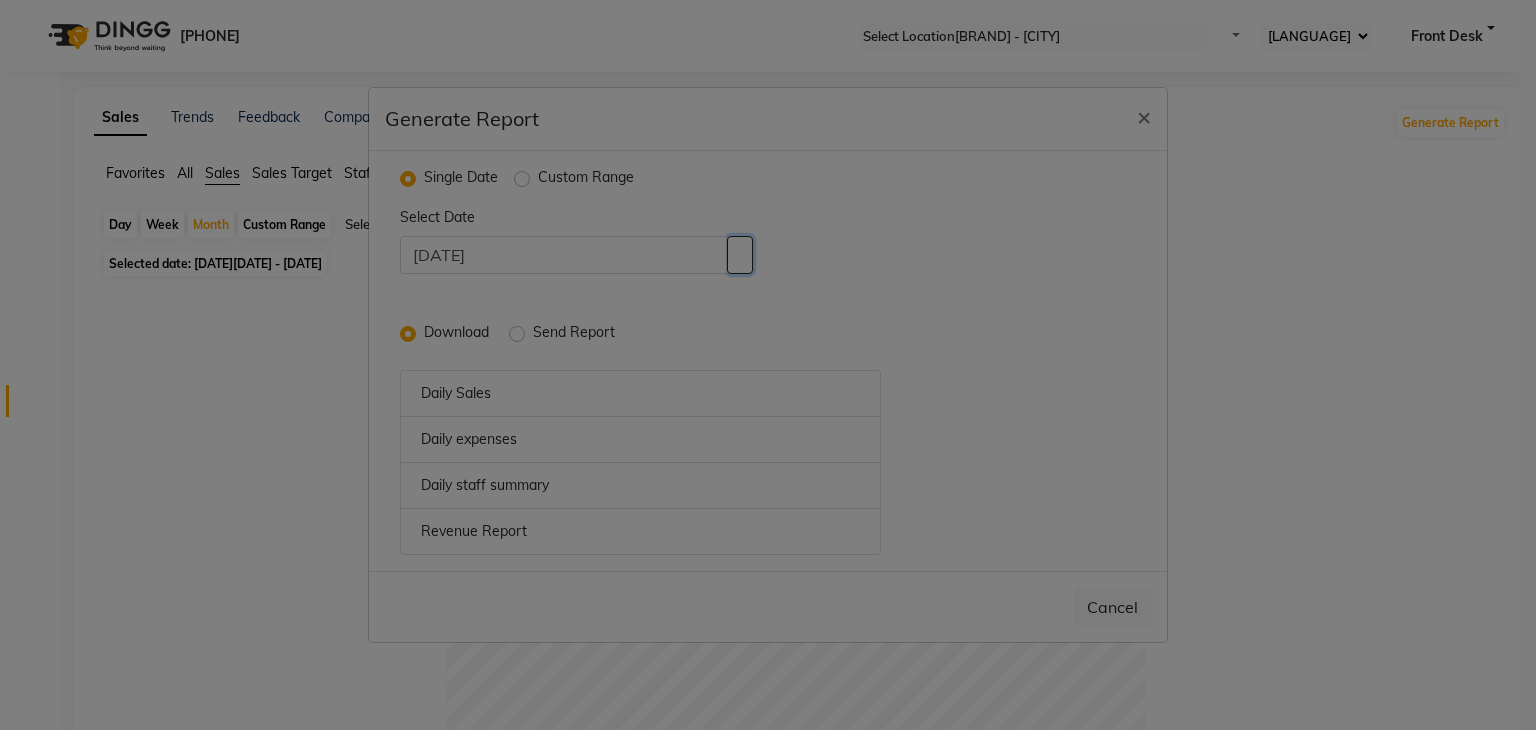 click at bounding box center [740, 255] 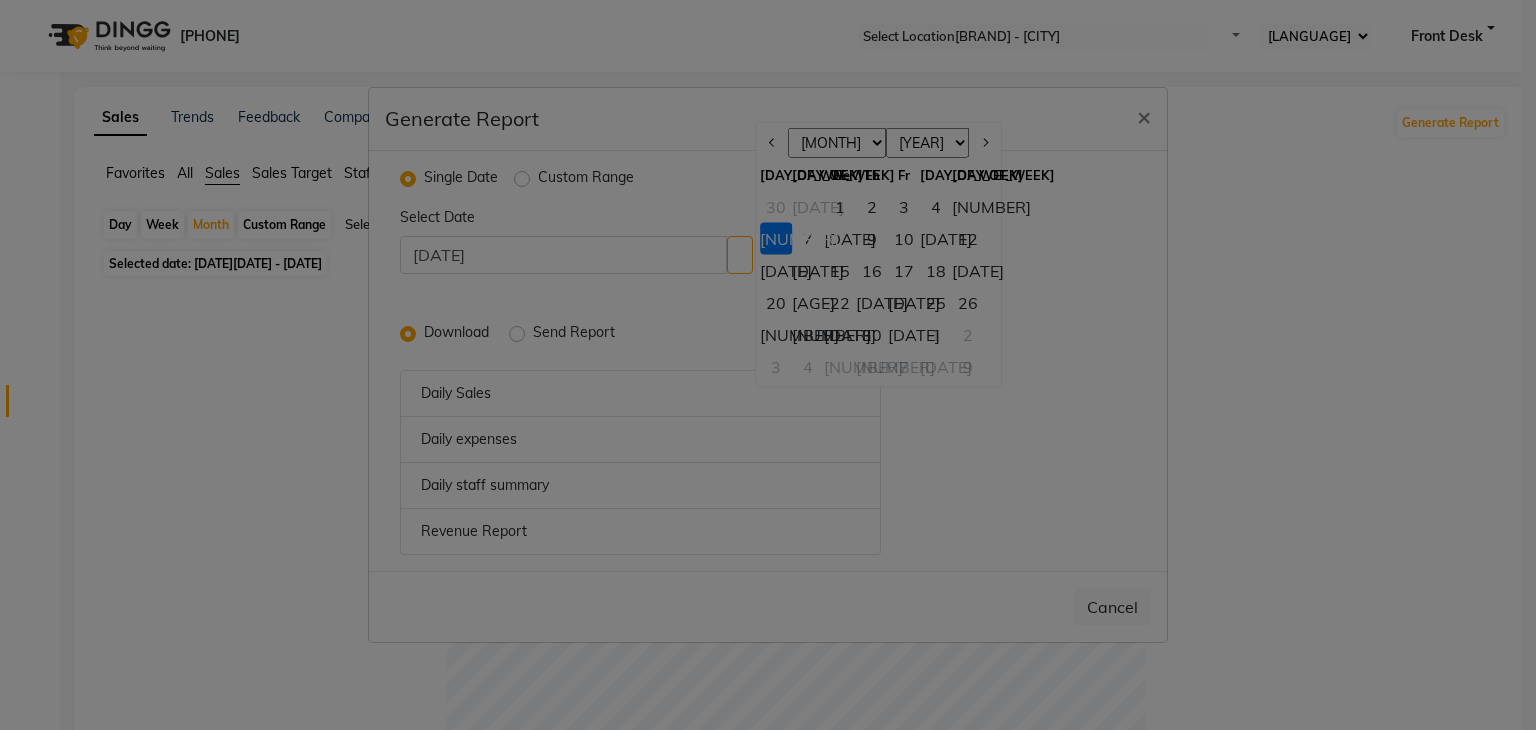 click on "1" at bounding box center [840, 207] 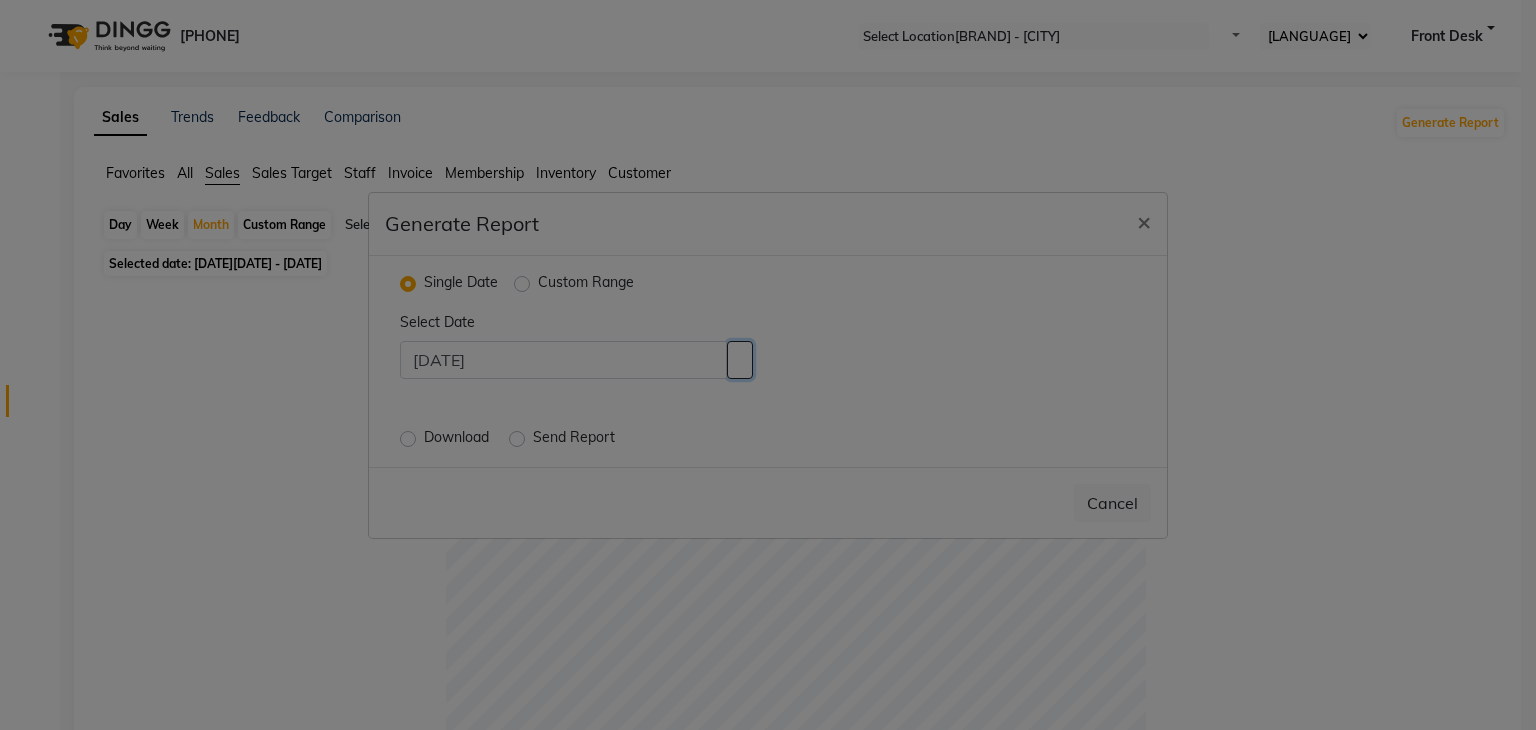 click at bounding box center (740, 360) 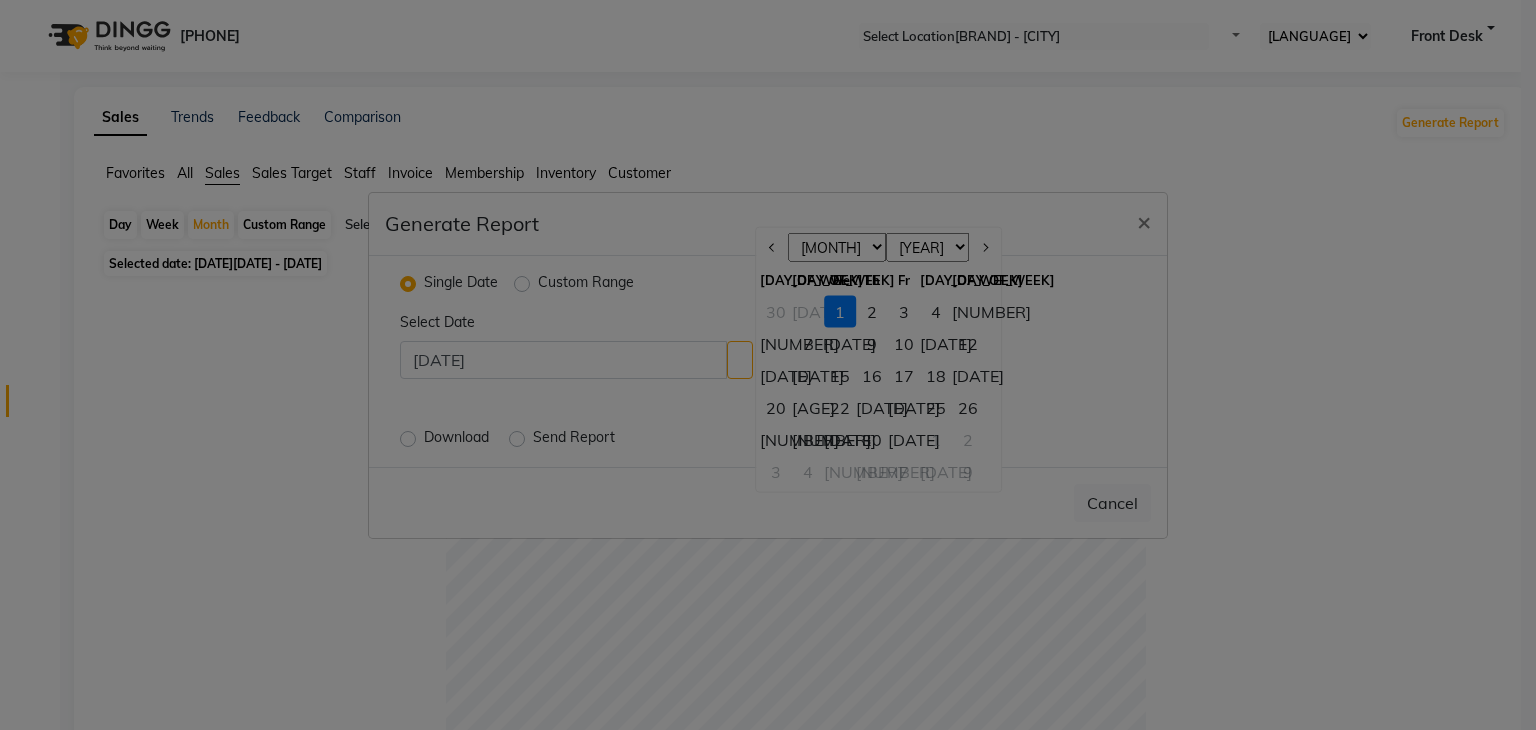 click on "[MONTH] [MONTH] [MONTH] [MONTH] [MONTH] [MONTH] [MONTH]" at bounding box center [837, 247] 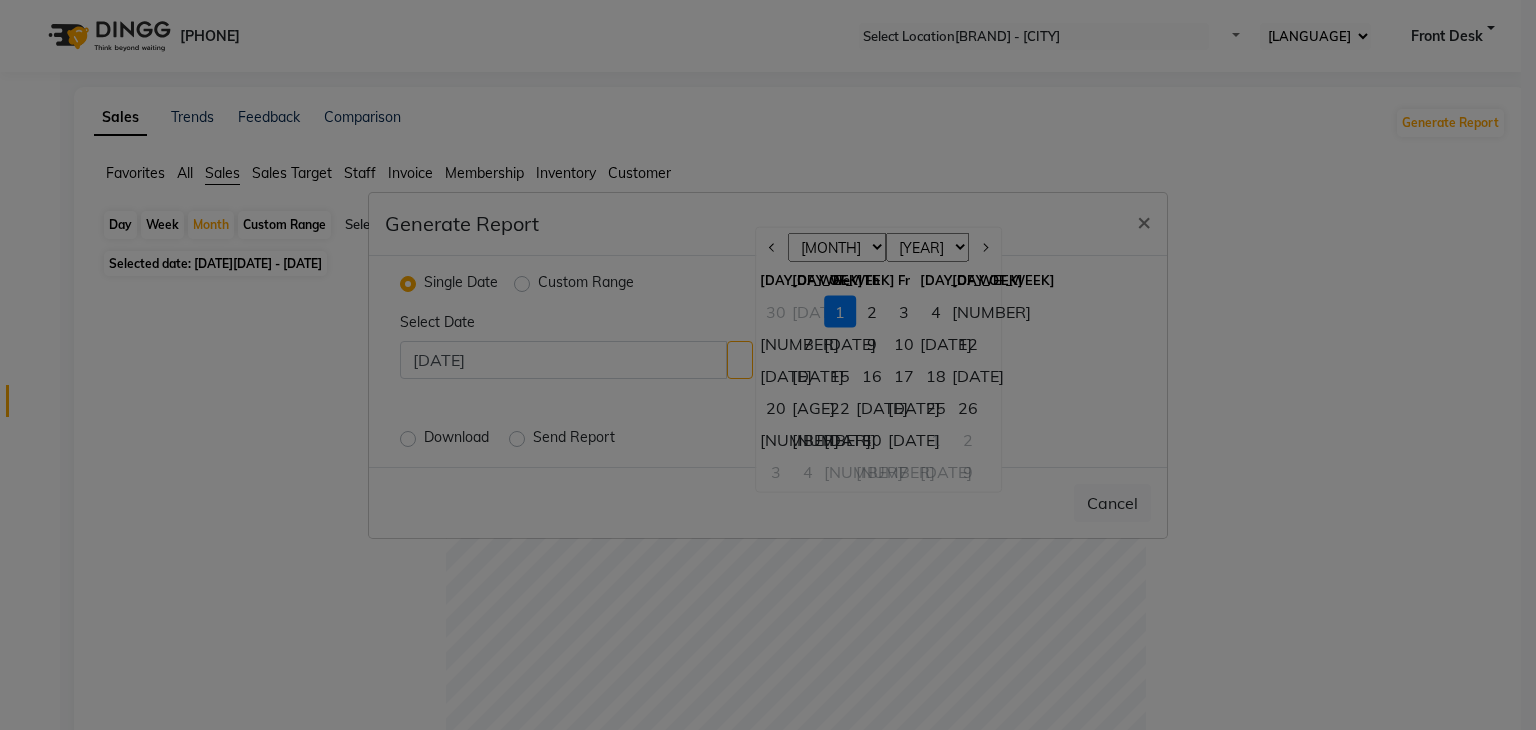 select on "[NUMBER]" 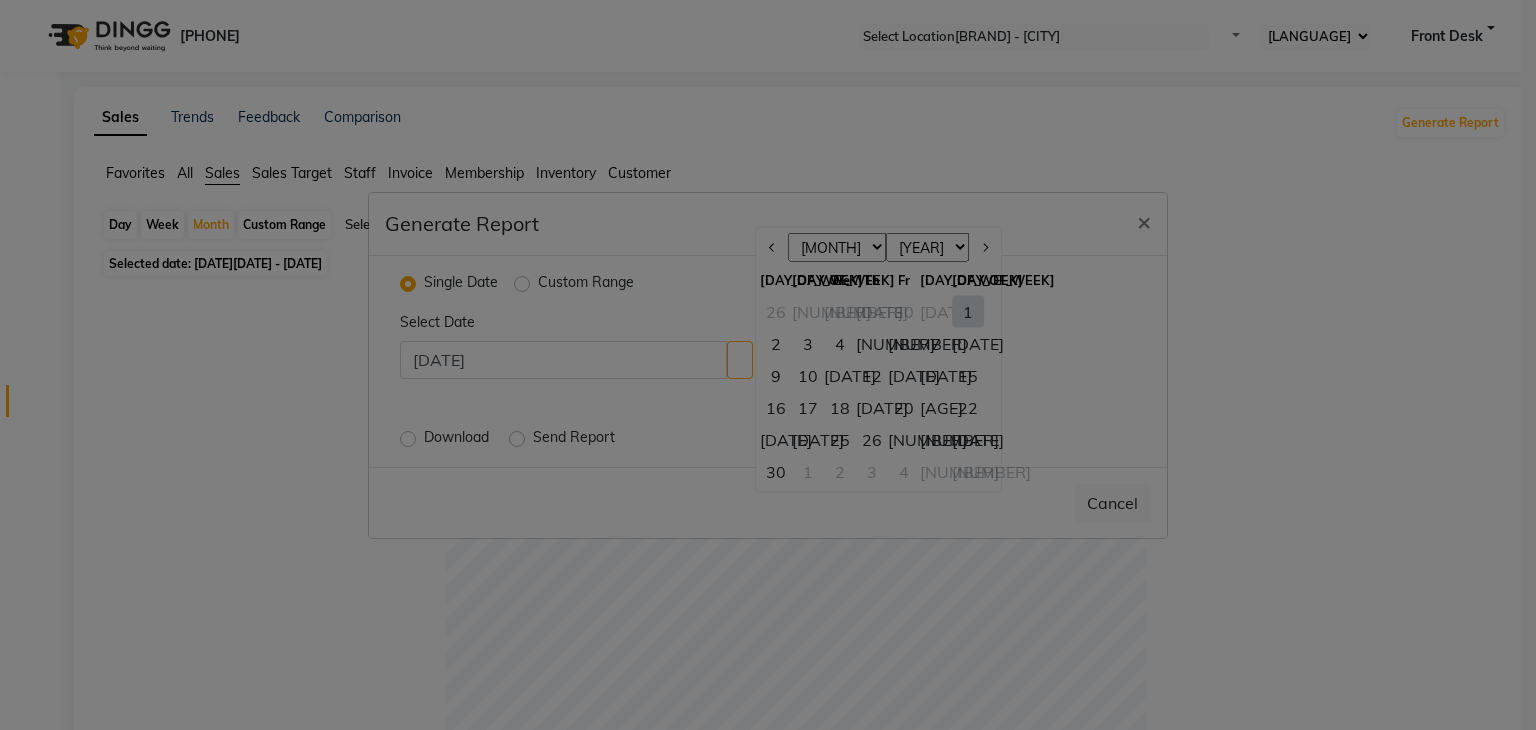 click on "1" at bounding box center [968, 311] 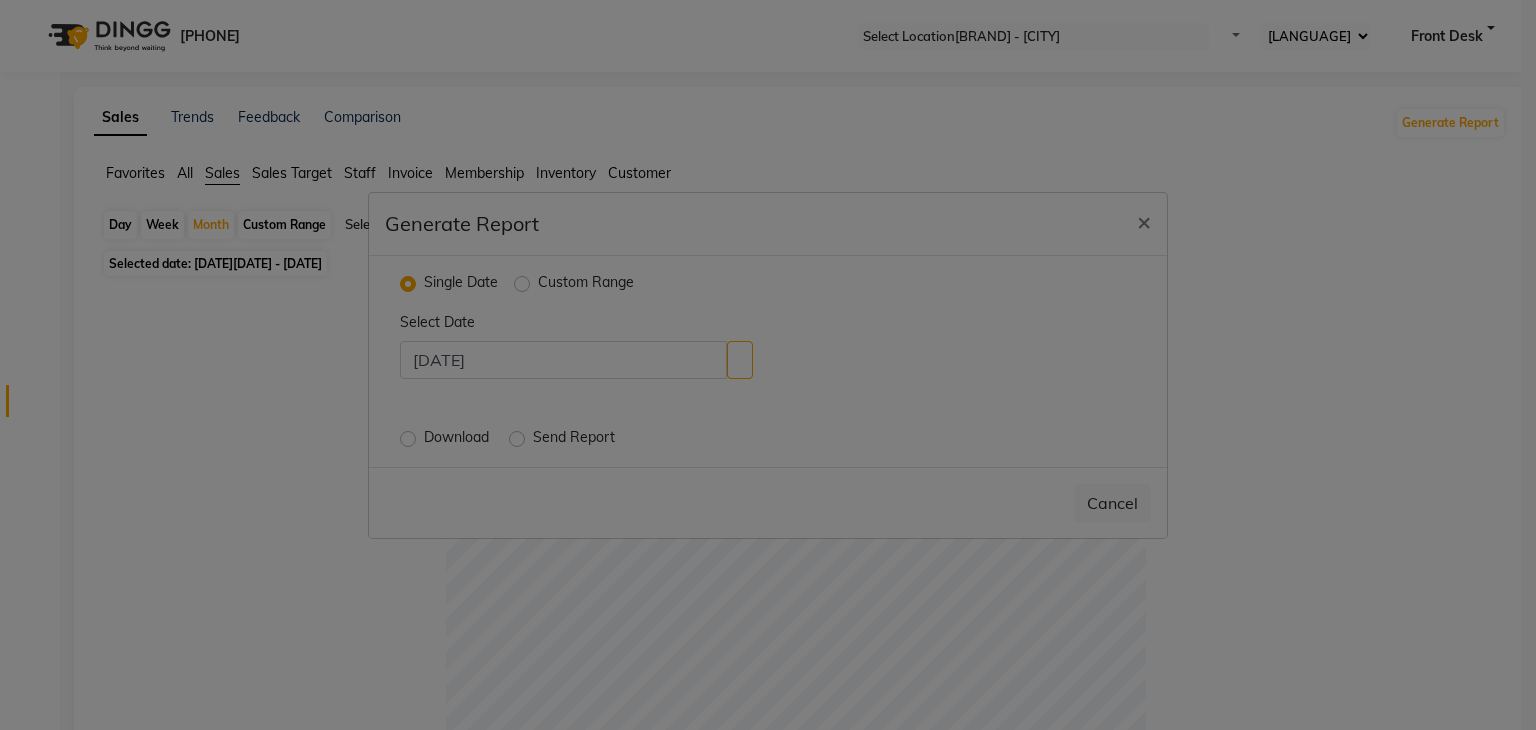 click on "Custom Range" at bounding box center (586, 284) 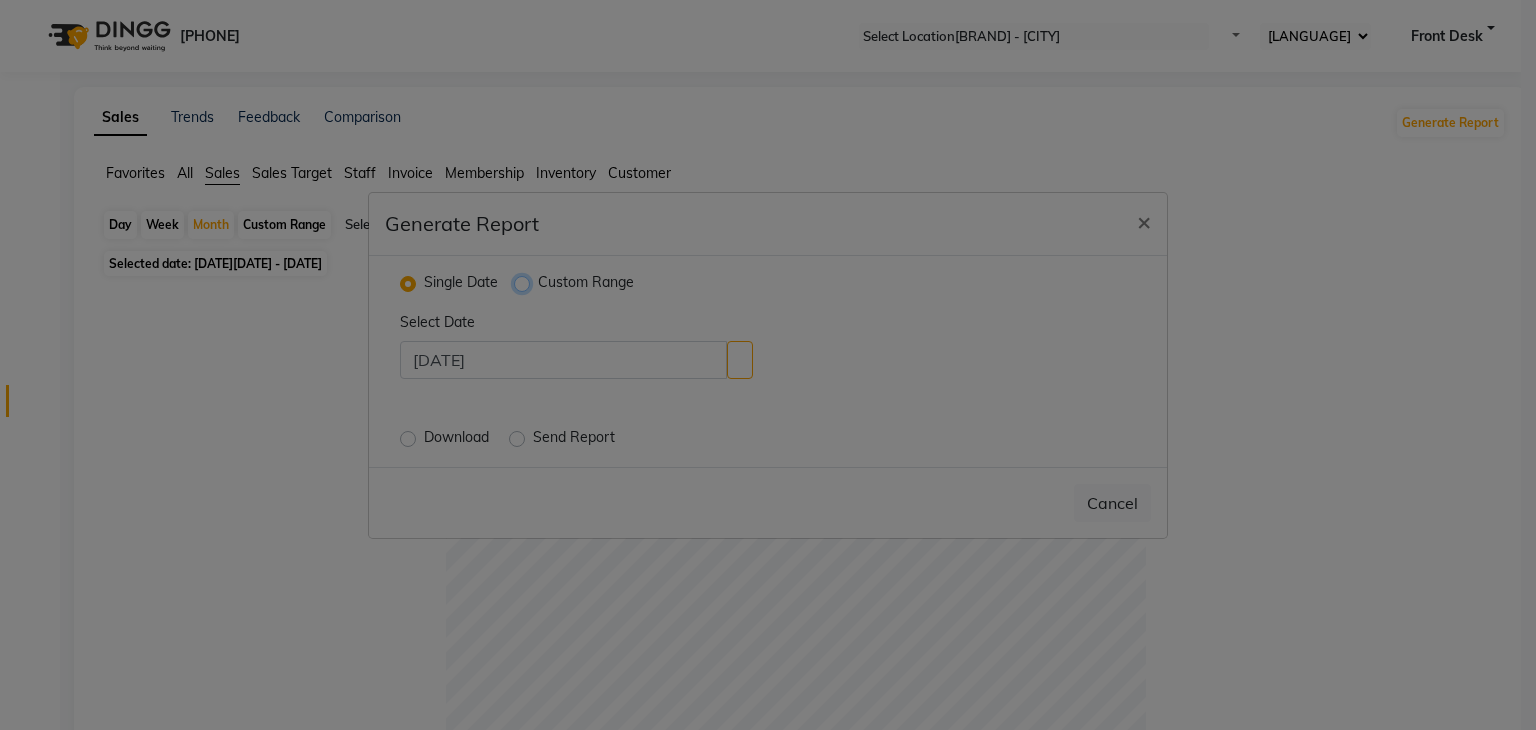 click on "Custom Range" at bounding box center (524, 282) 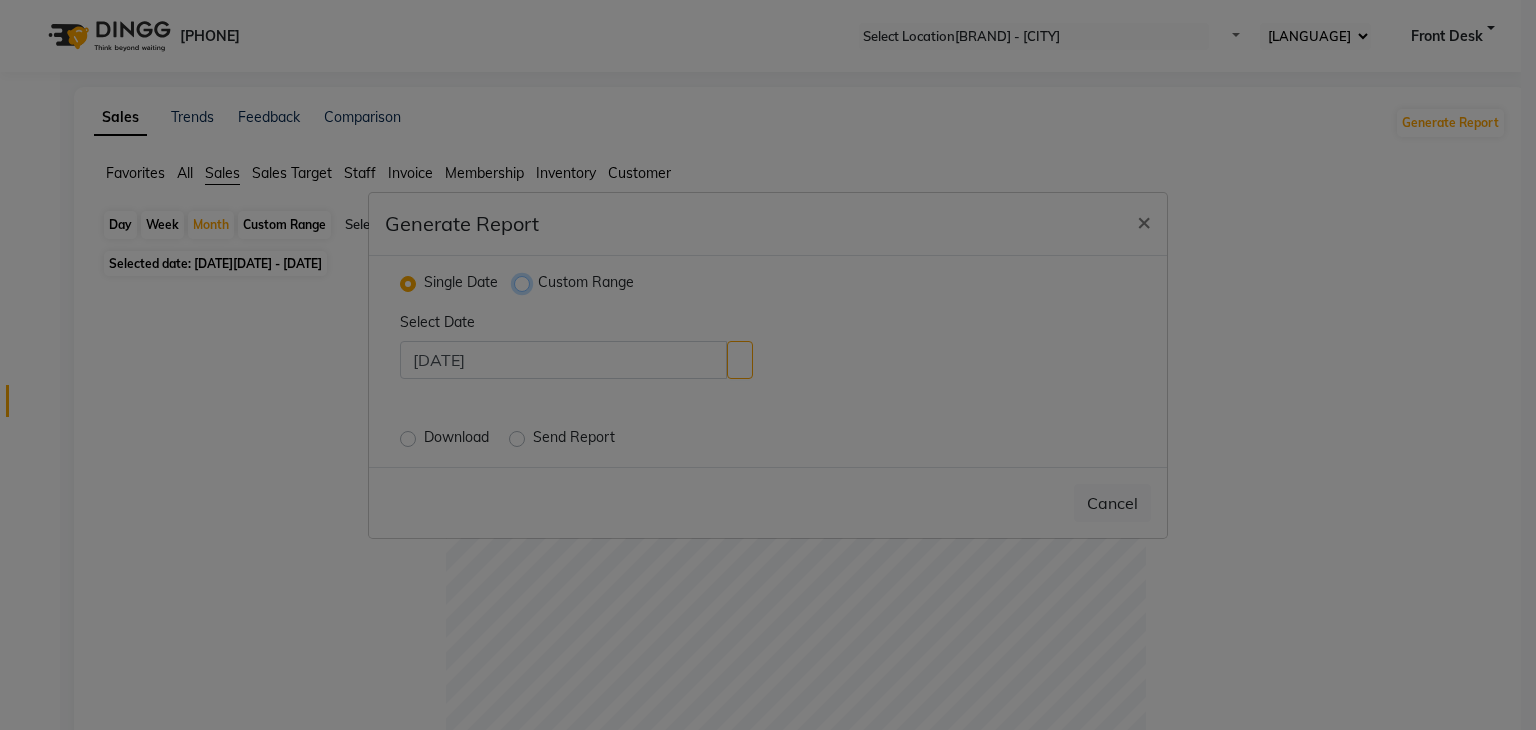 radio on "true" 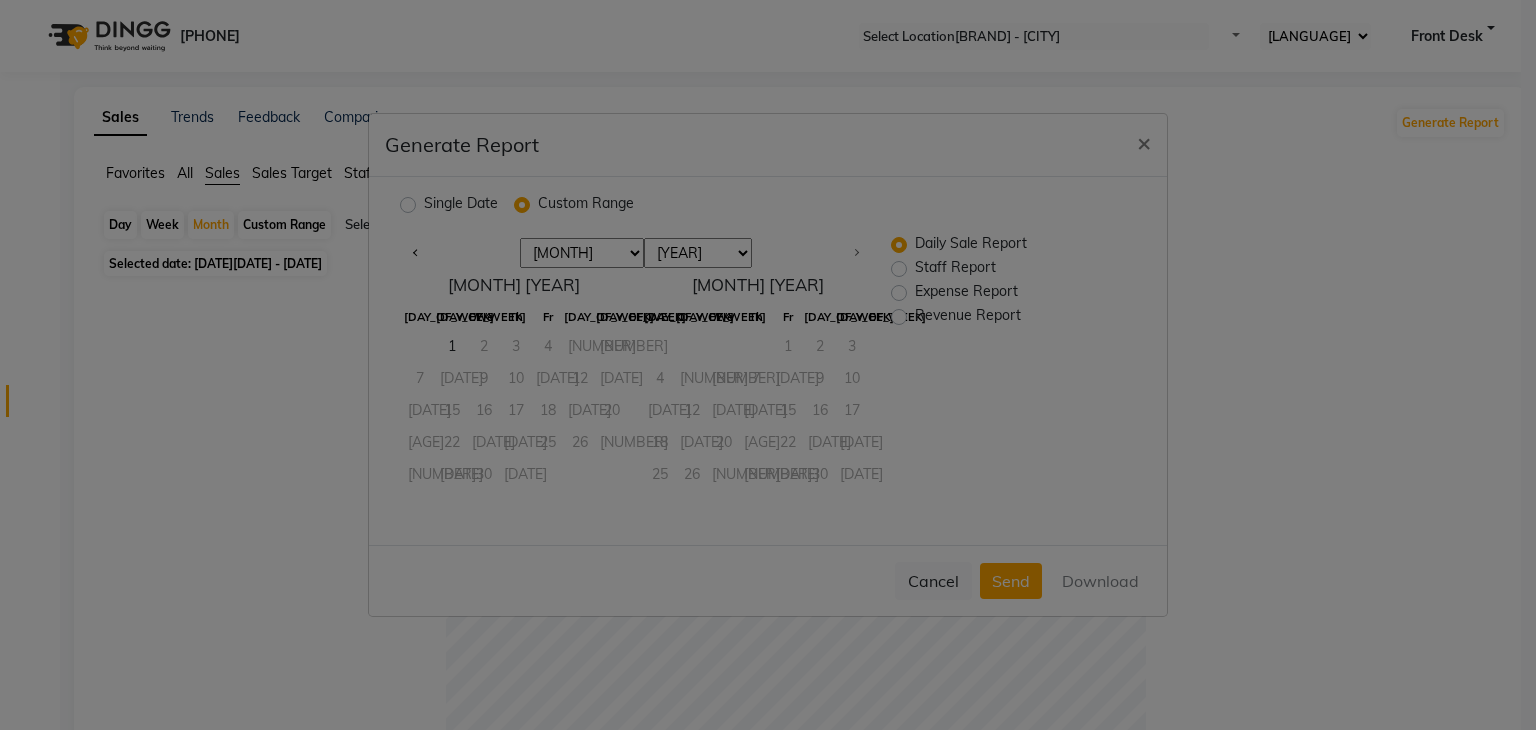 click on "[MONTH] [MONTH] [MONTH] [MONTH] [MONTH] [MONTH] [MONTH]" at bounding box center (582, 253) 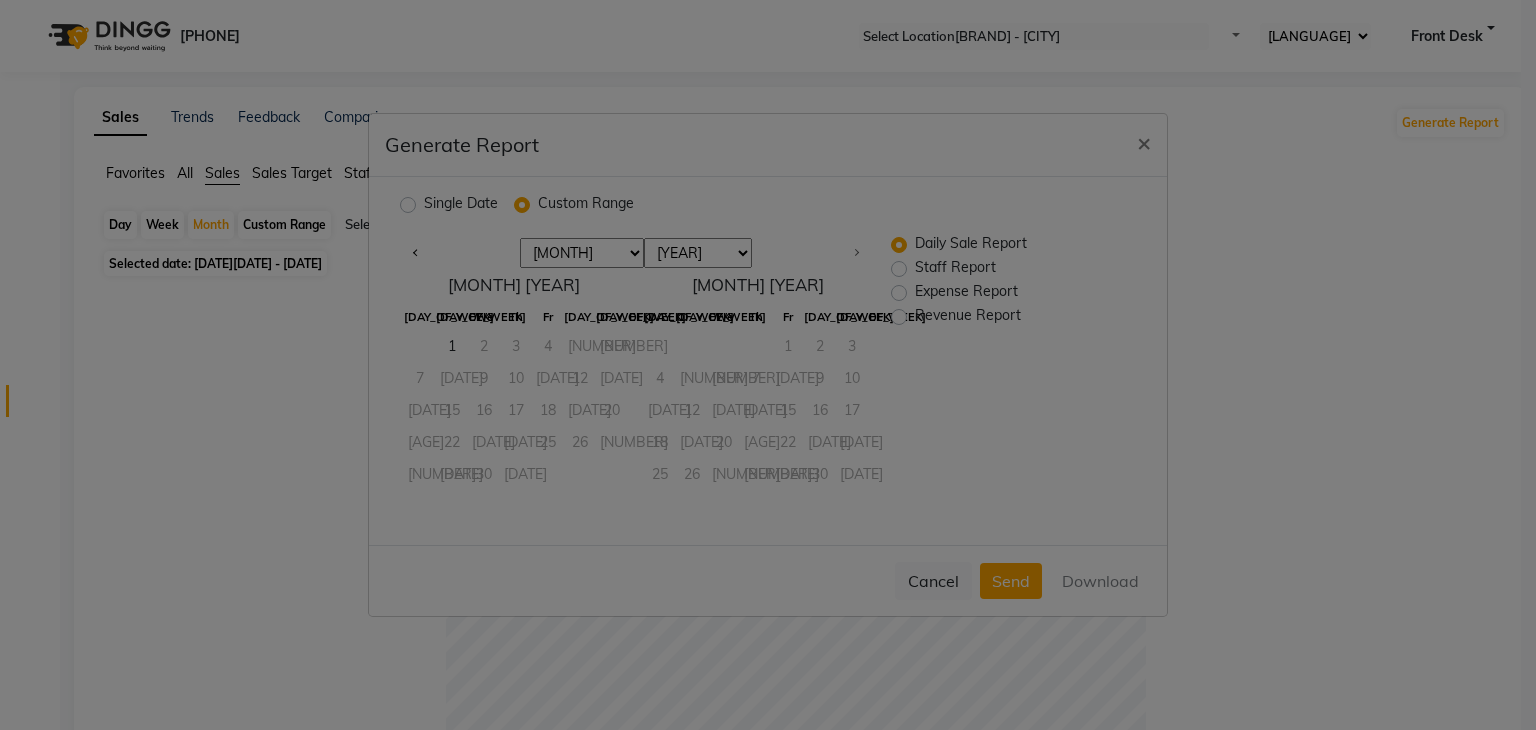 select on "[NUMBER]" 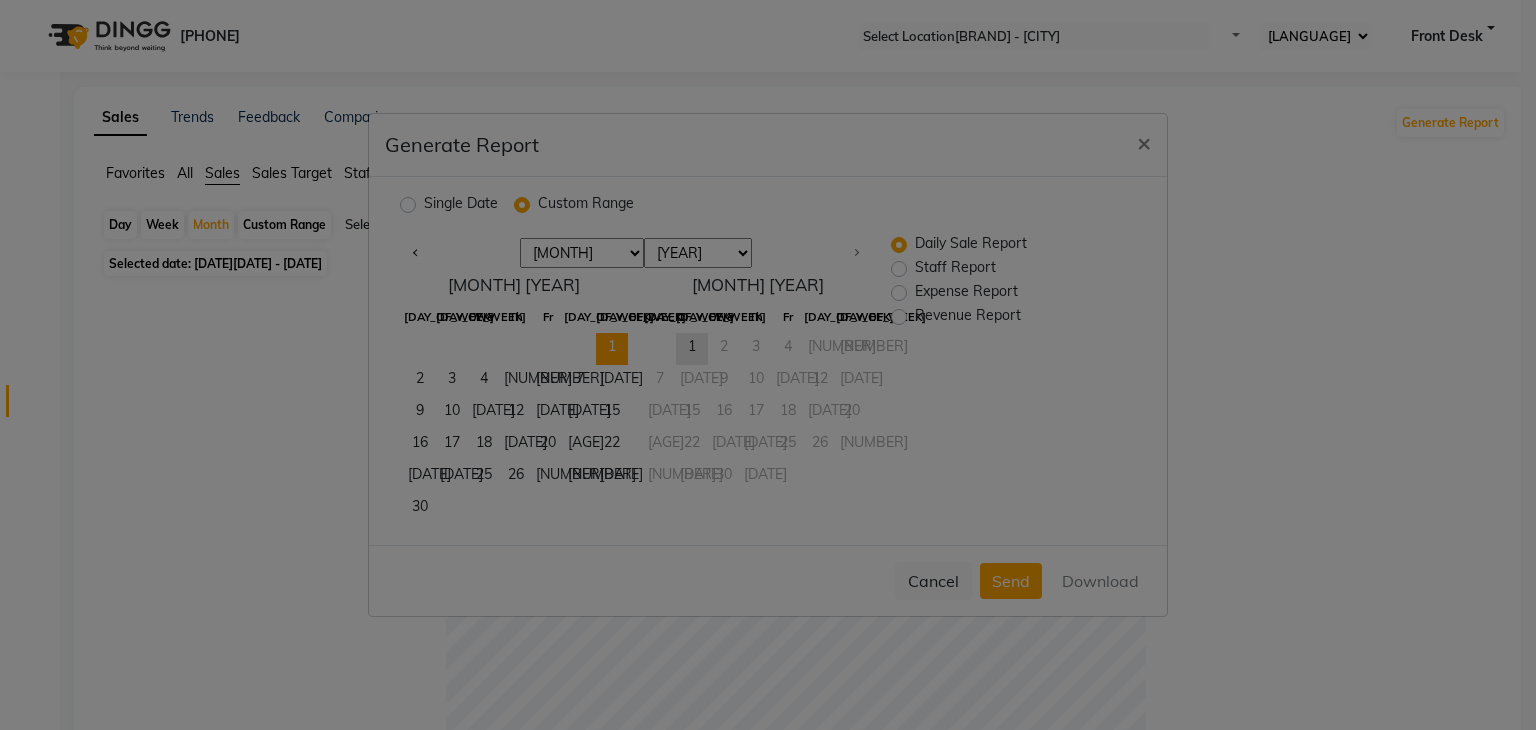 click on "1" at bounding box center (612, 349) 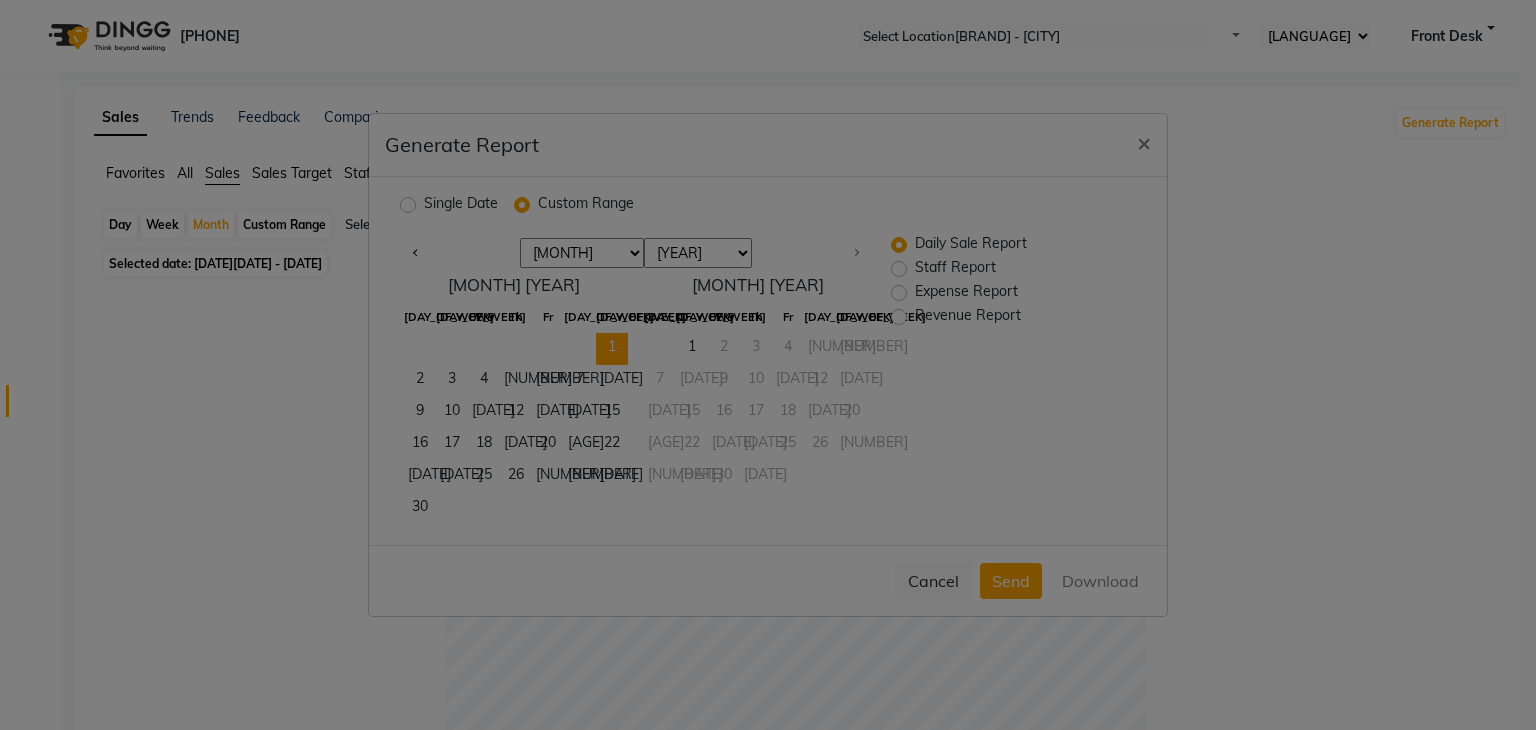 click on "[YEAR] [YEAR] [YEAR] [YEAR] [YEAR] [YEAR] [YEAR] [YEAR] [YEAR] [YEAR] [YEAR]" at bounding box center [698, 253] 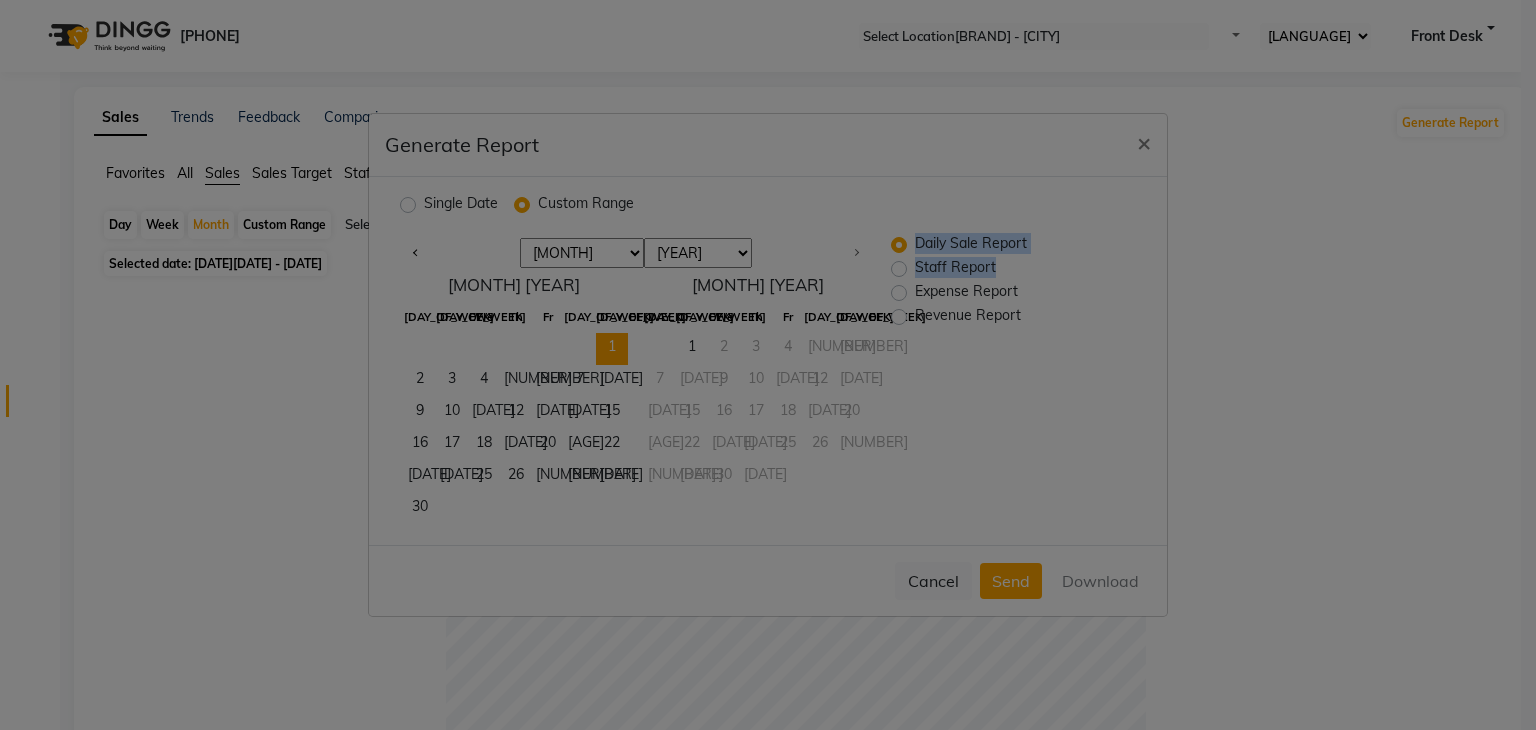 drag, startPoint x: 912, startPoint y: 236, endPoint x: 902, endPoint y: 260, distance: 26 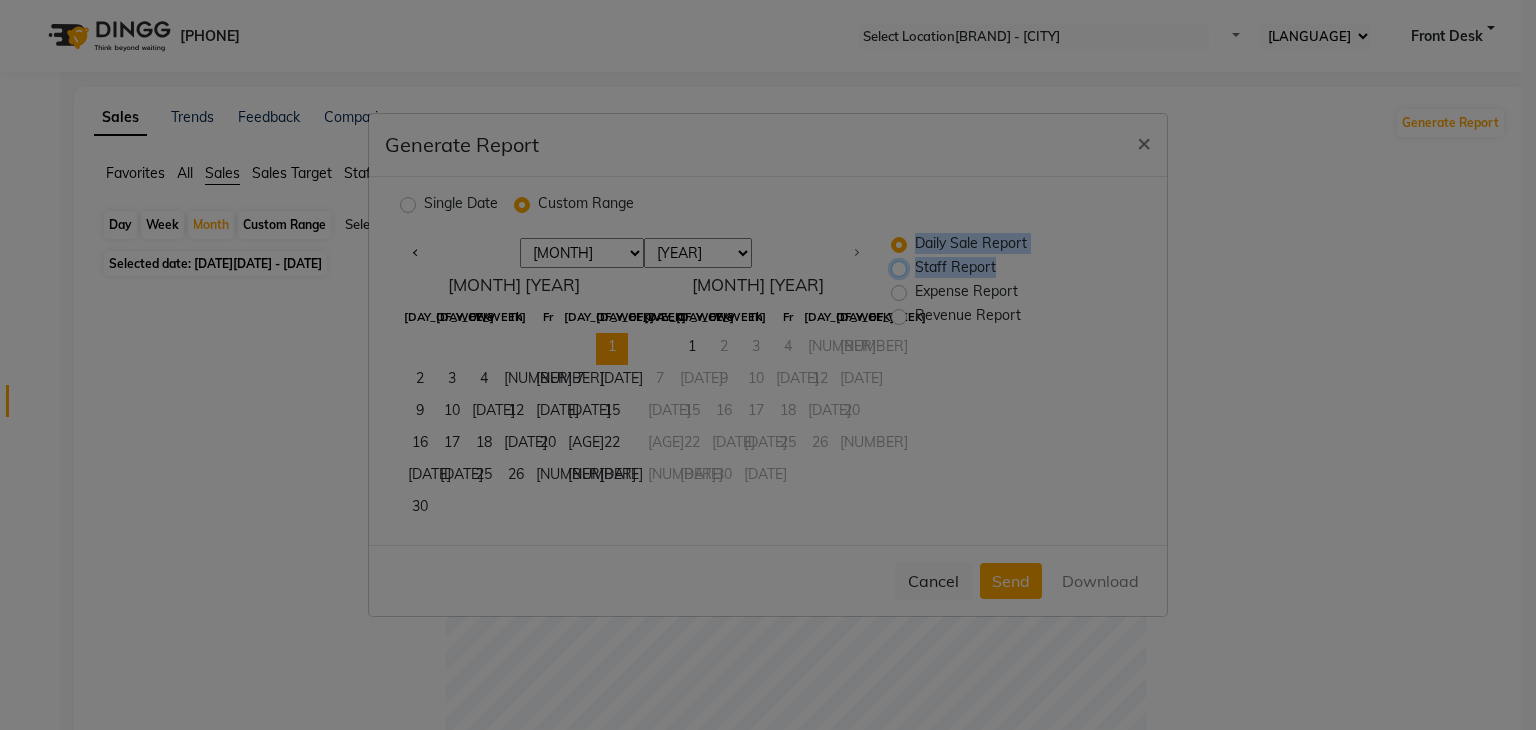 click on "Staff Report" at bounding box center (901, 268) 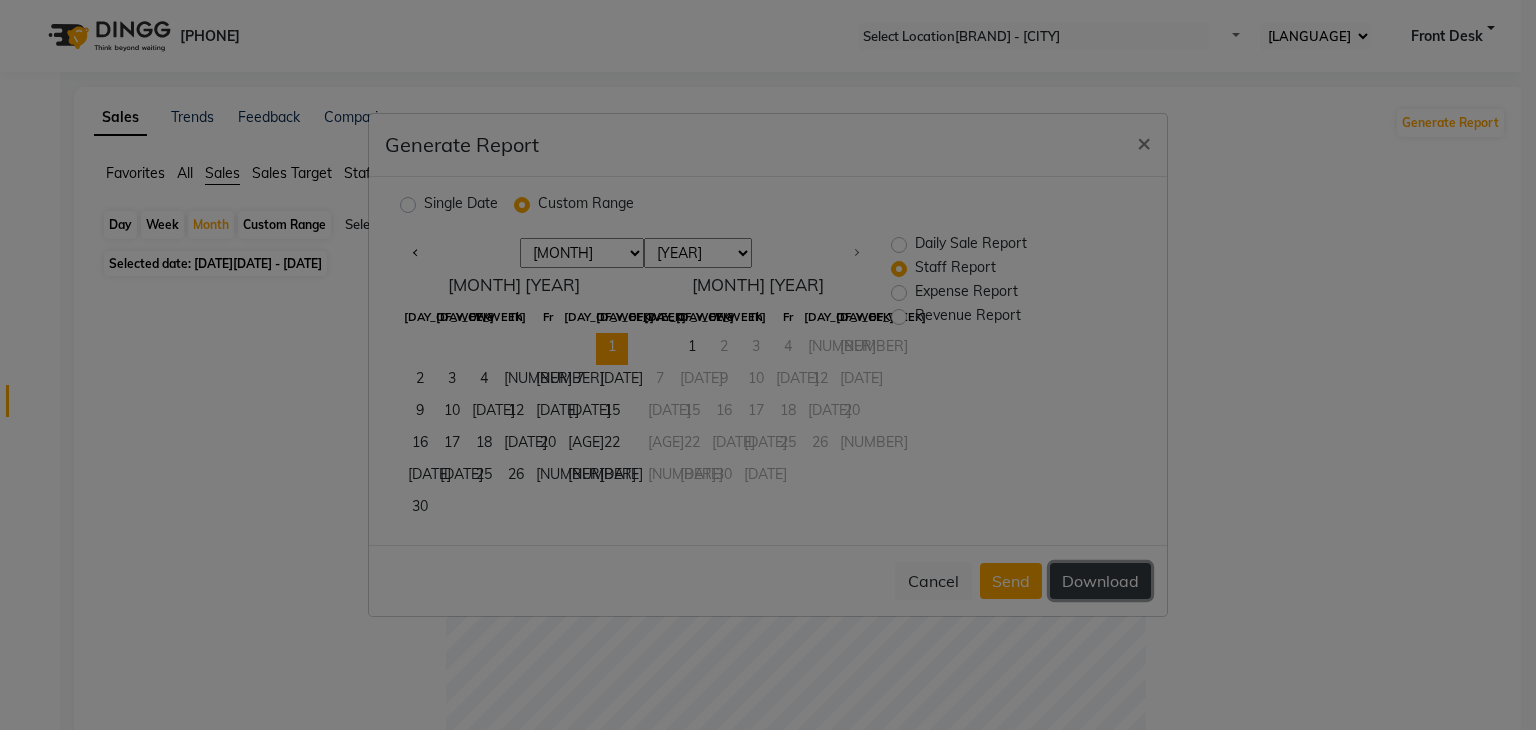 click on "Download" at bounding box center (1100, 581) 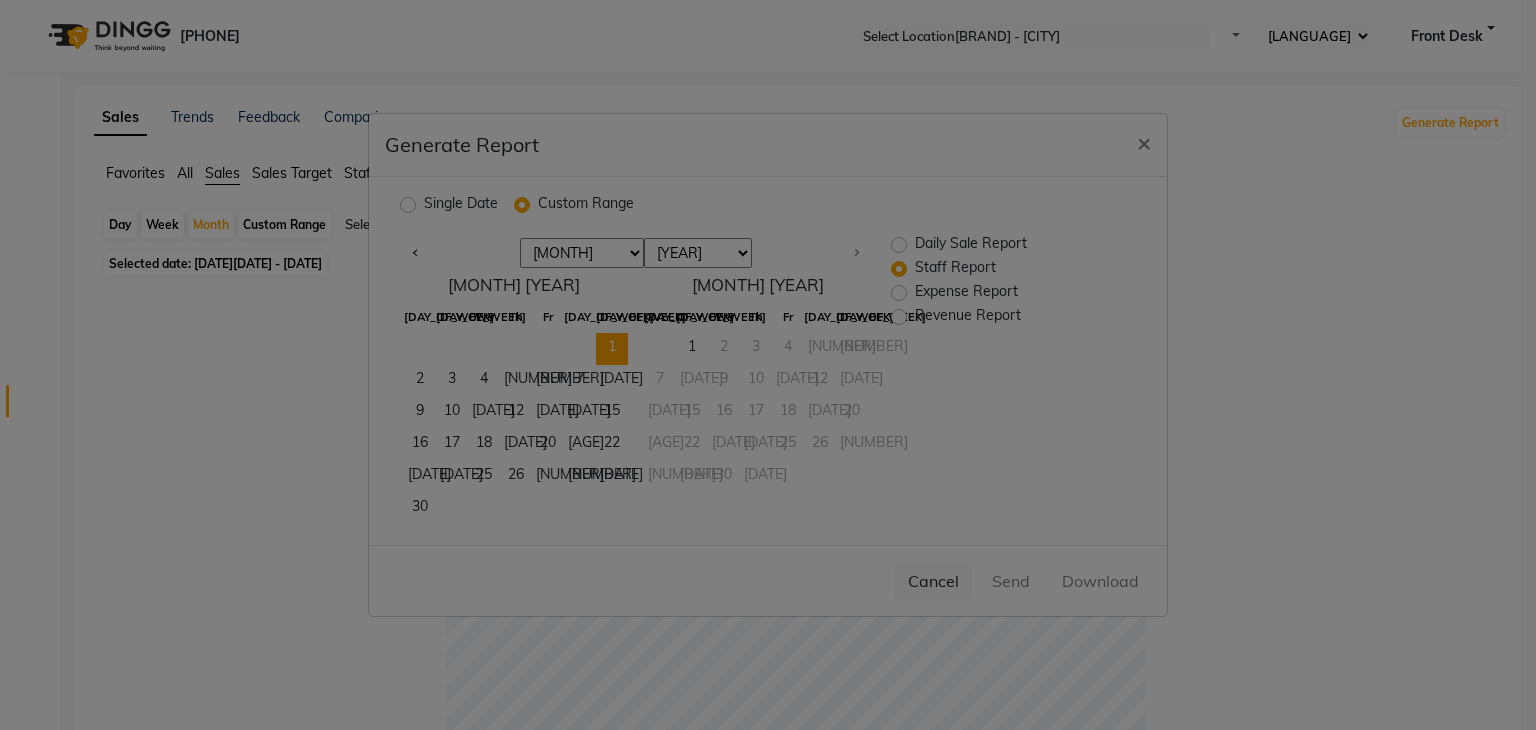 click on "Single Date" at bounding box center [461, 205] 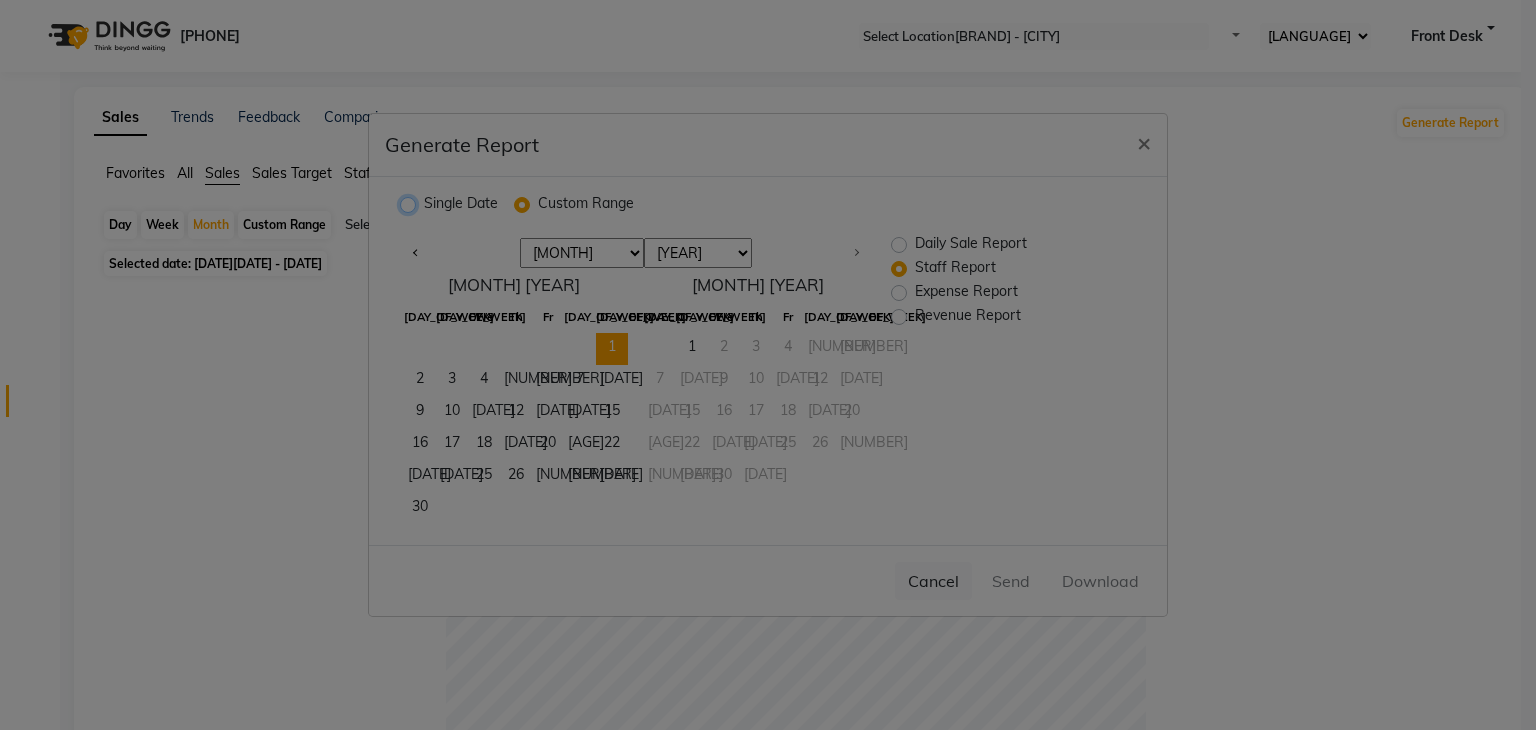 click on "Single Date" at bounding box center (410, 204) 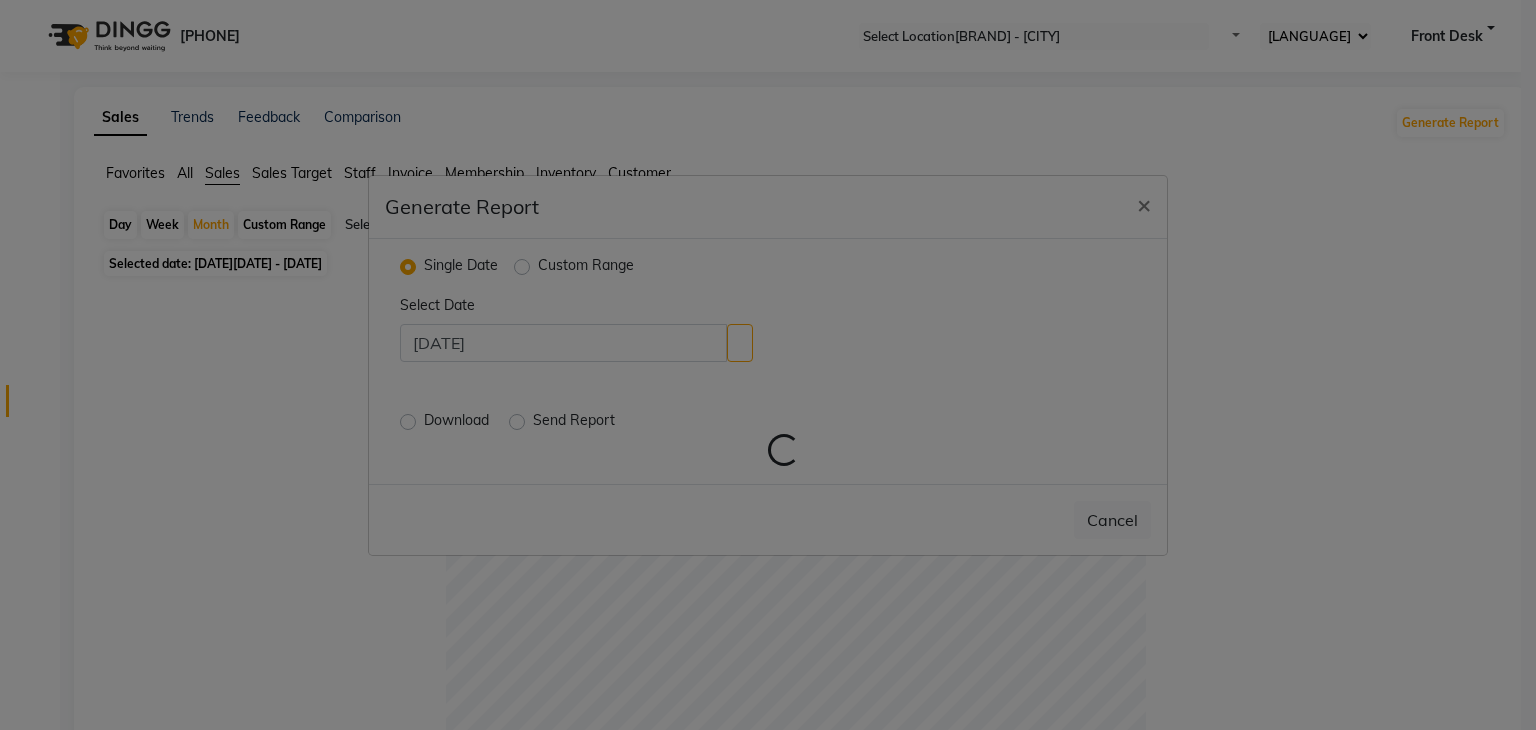 click on "Custom Range" at bounding box center (586, 267) 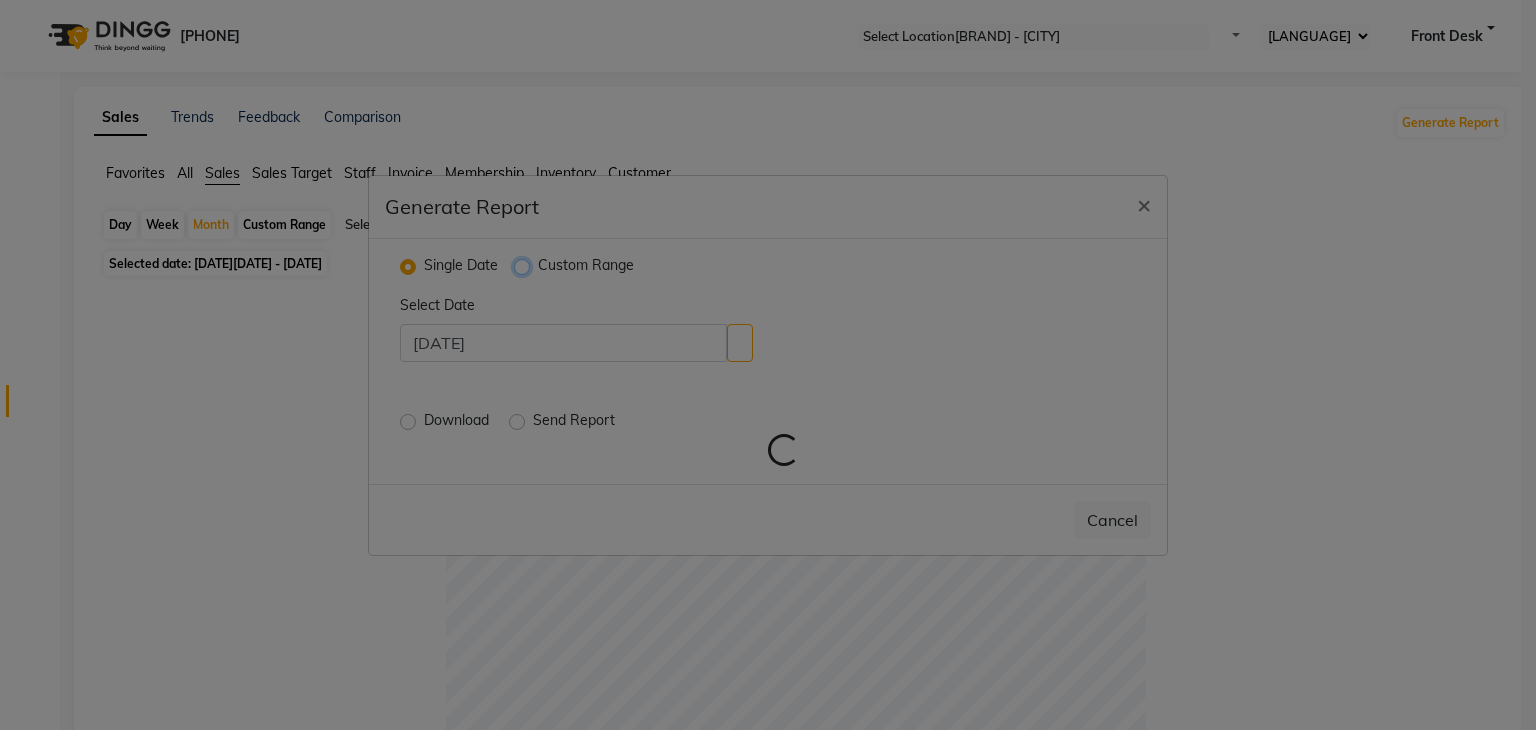 click on "Custom Range" at bounding box center [524, 265] 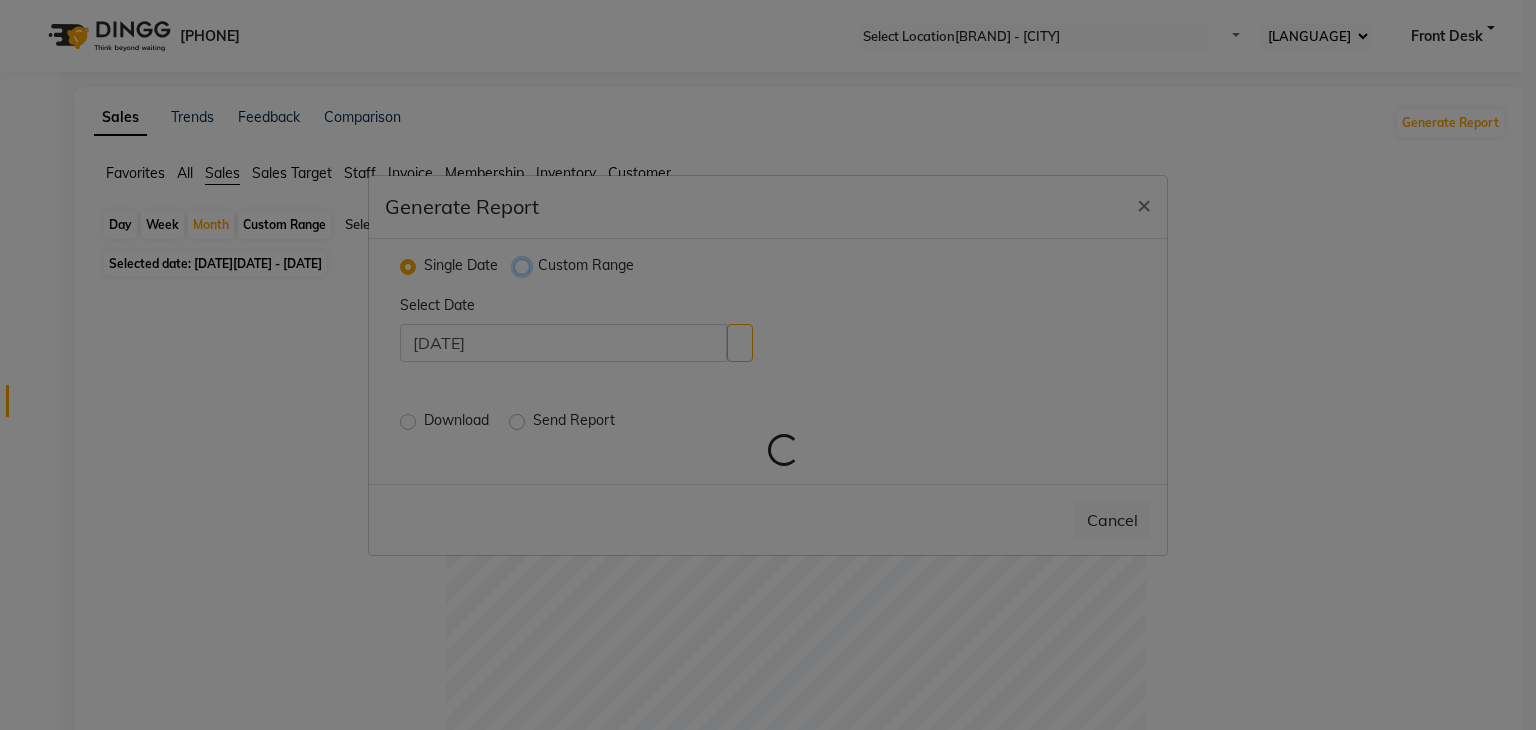 radio on "true" 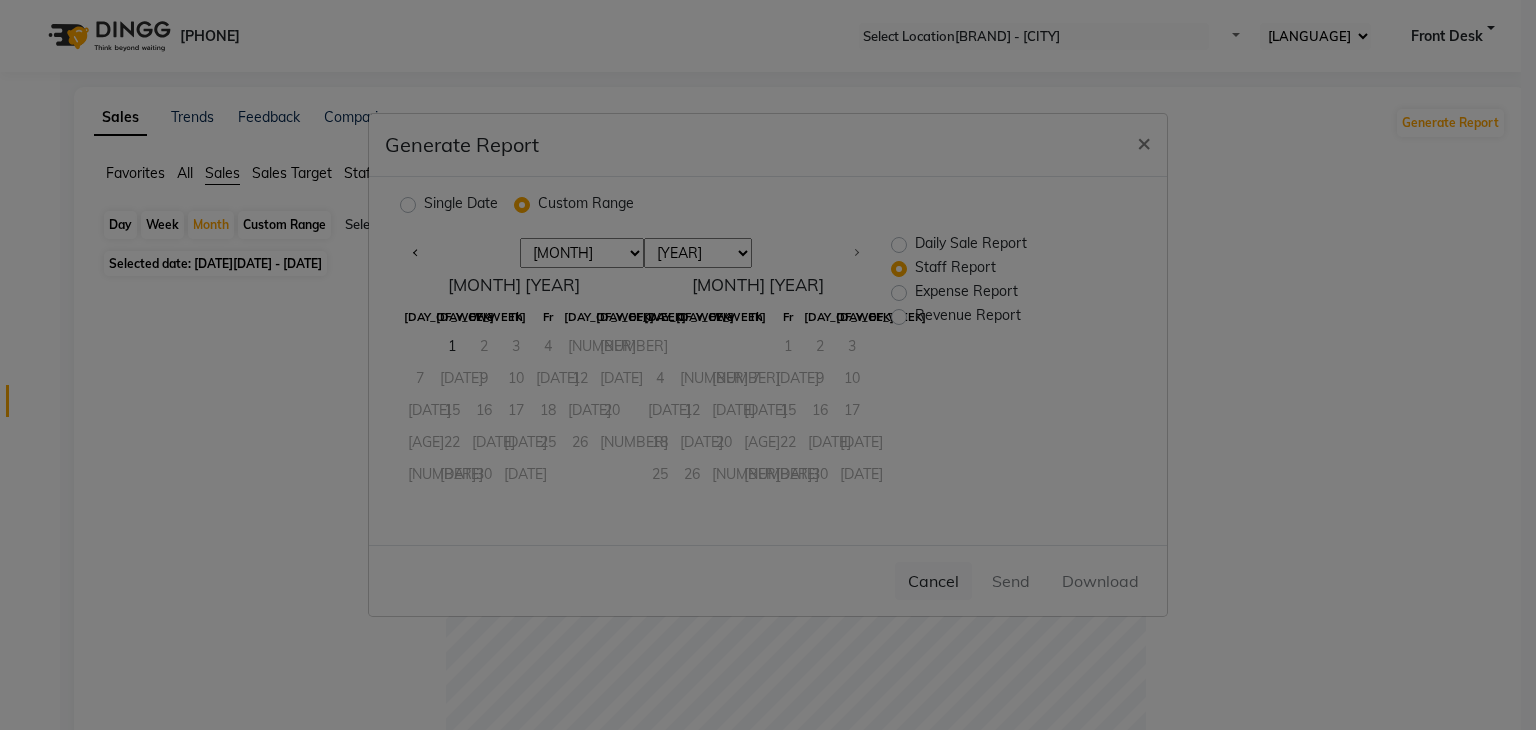 click on "Single Date" at bounding box center [461, 205] 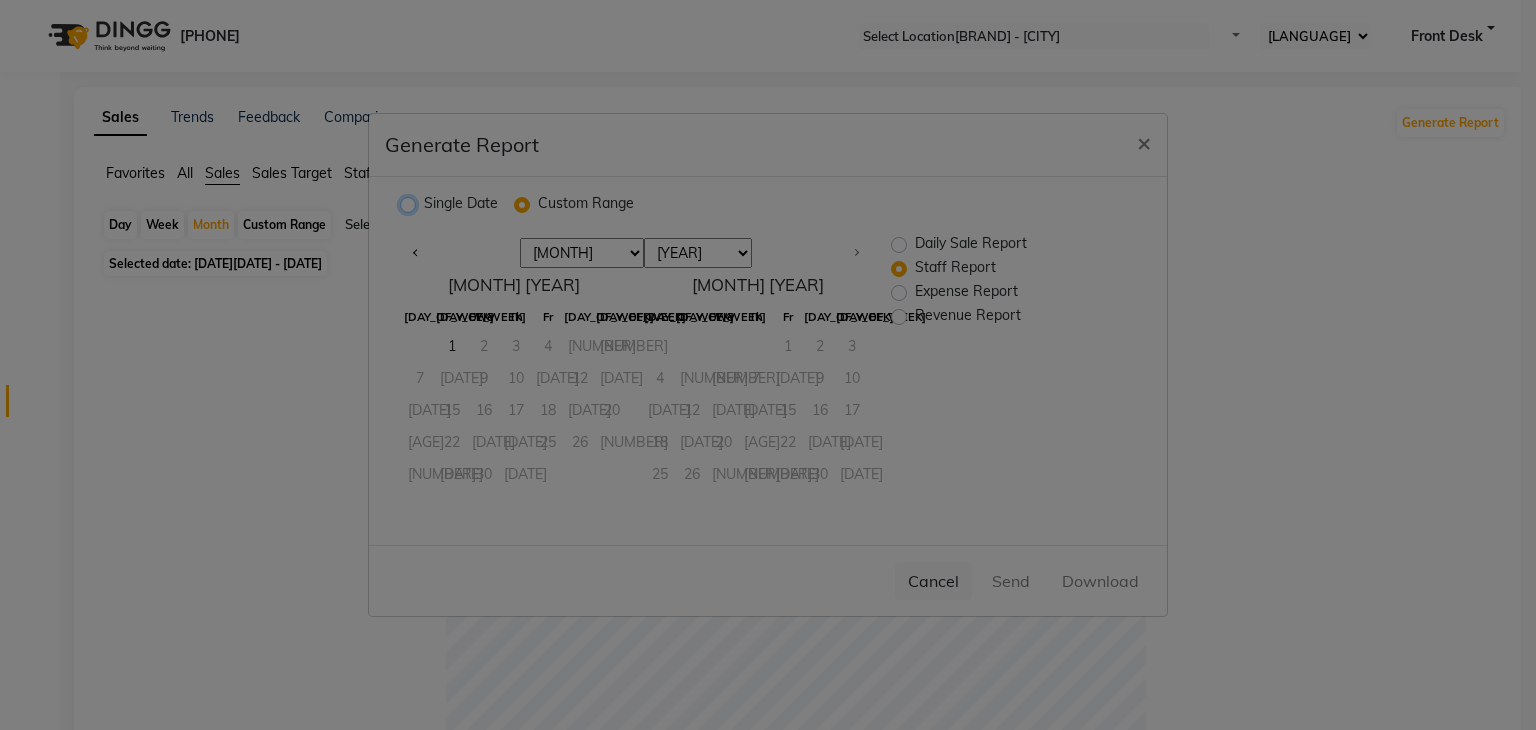 click on "Single Date" at bounding box center [410, 204] 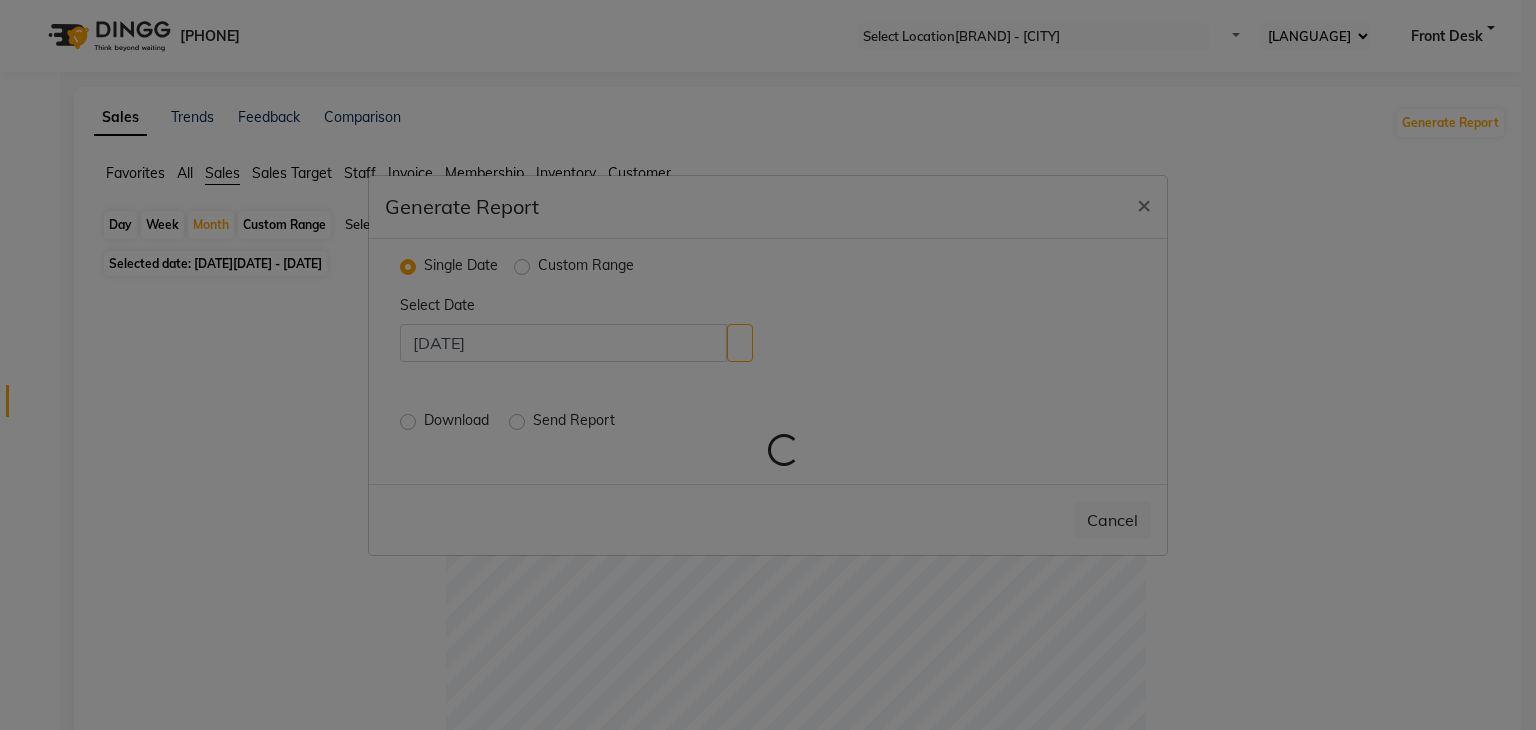 click on "Download  Send Report" at bounding box center (640, 422) 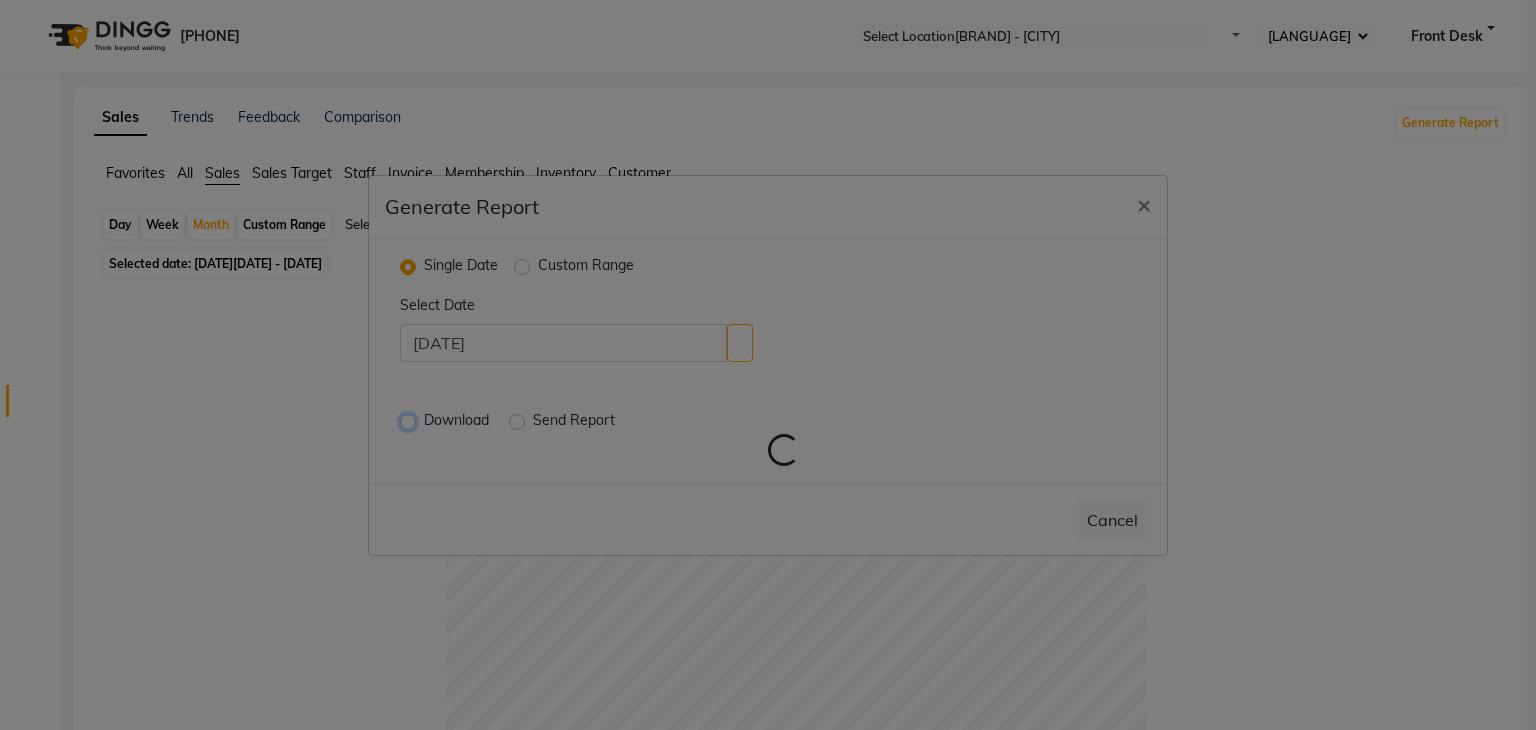 click on "Download" at bounding box center (410, 420) 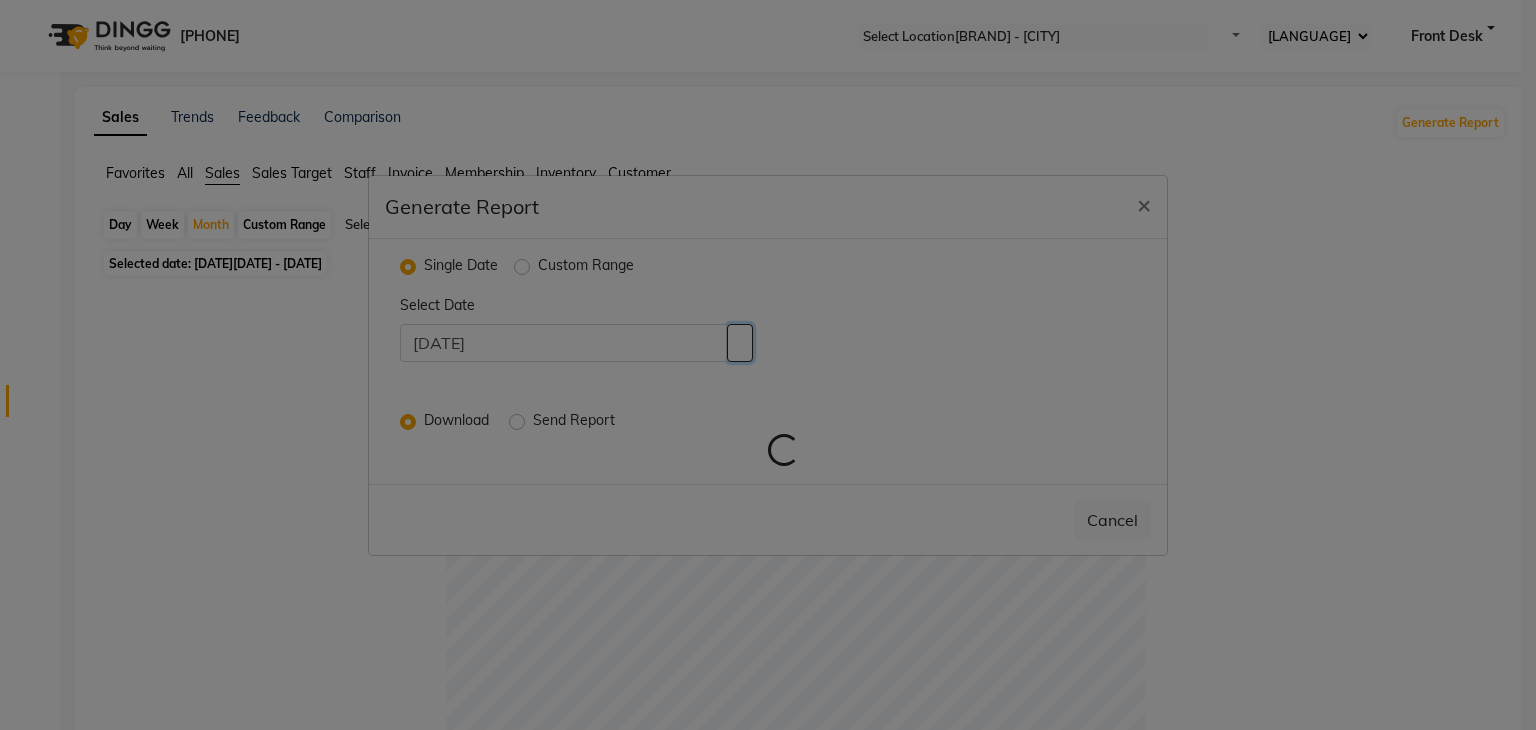 click at bounding box center [740, 343] 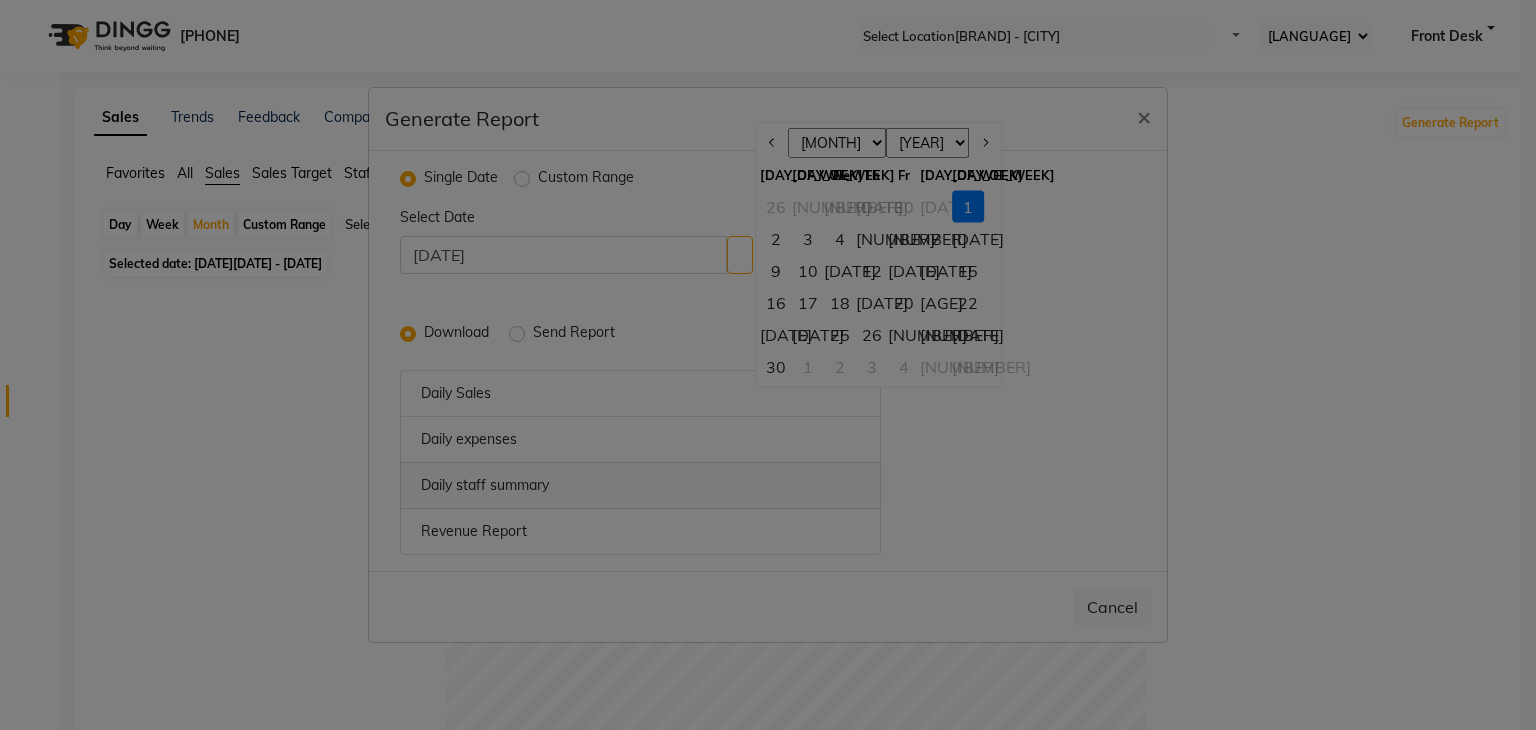 click on "Daily staff summary" at bounding box center (640, 485) 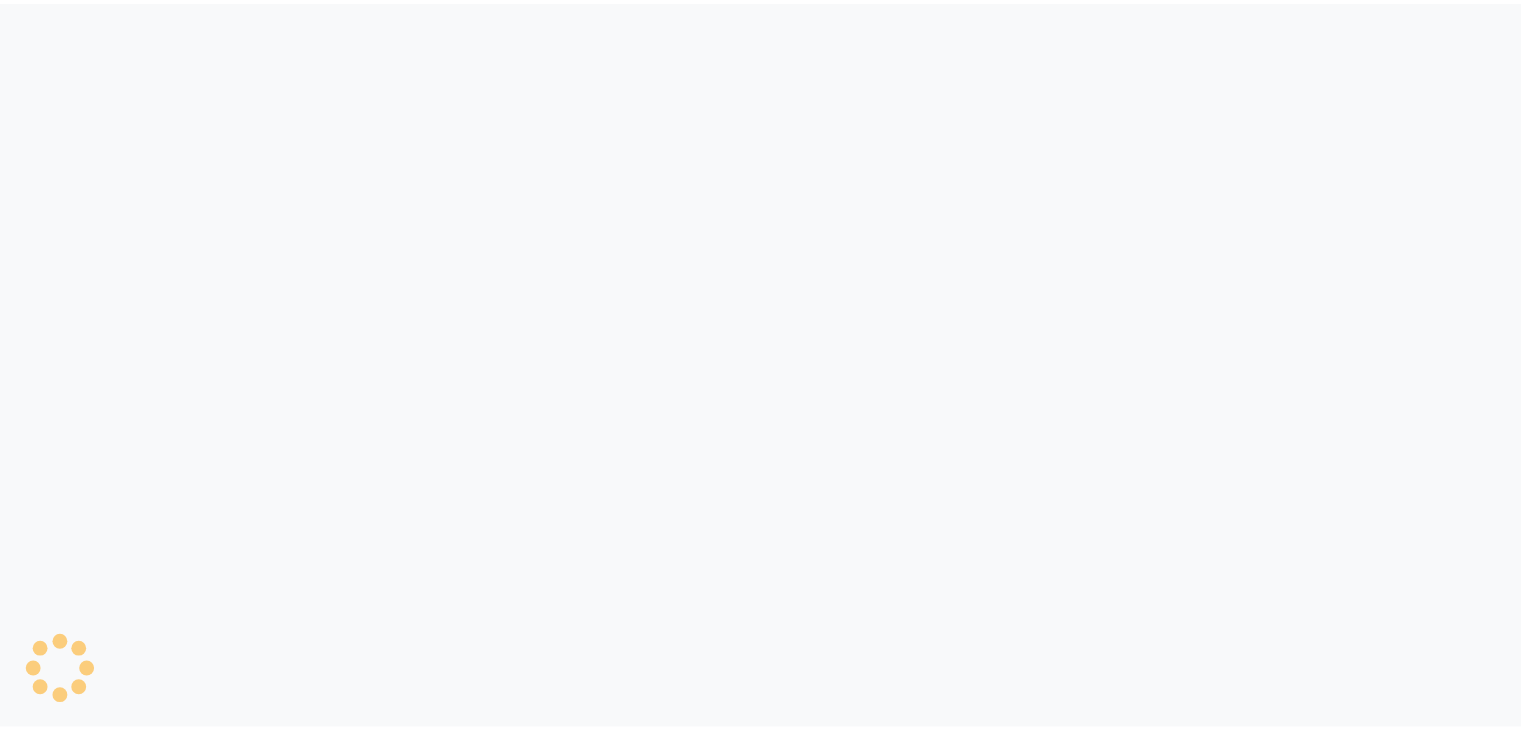 scroll, scrollTop: 0, scrollLeft: 0, axis: both 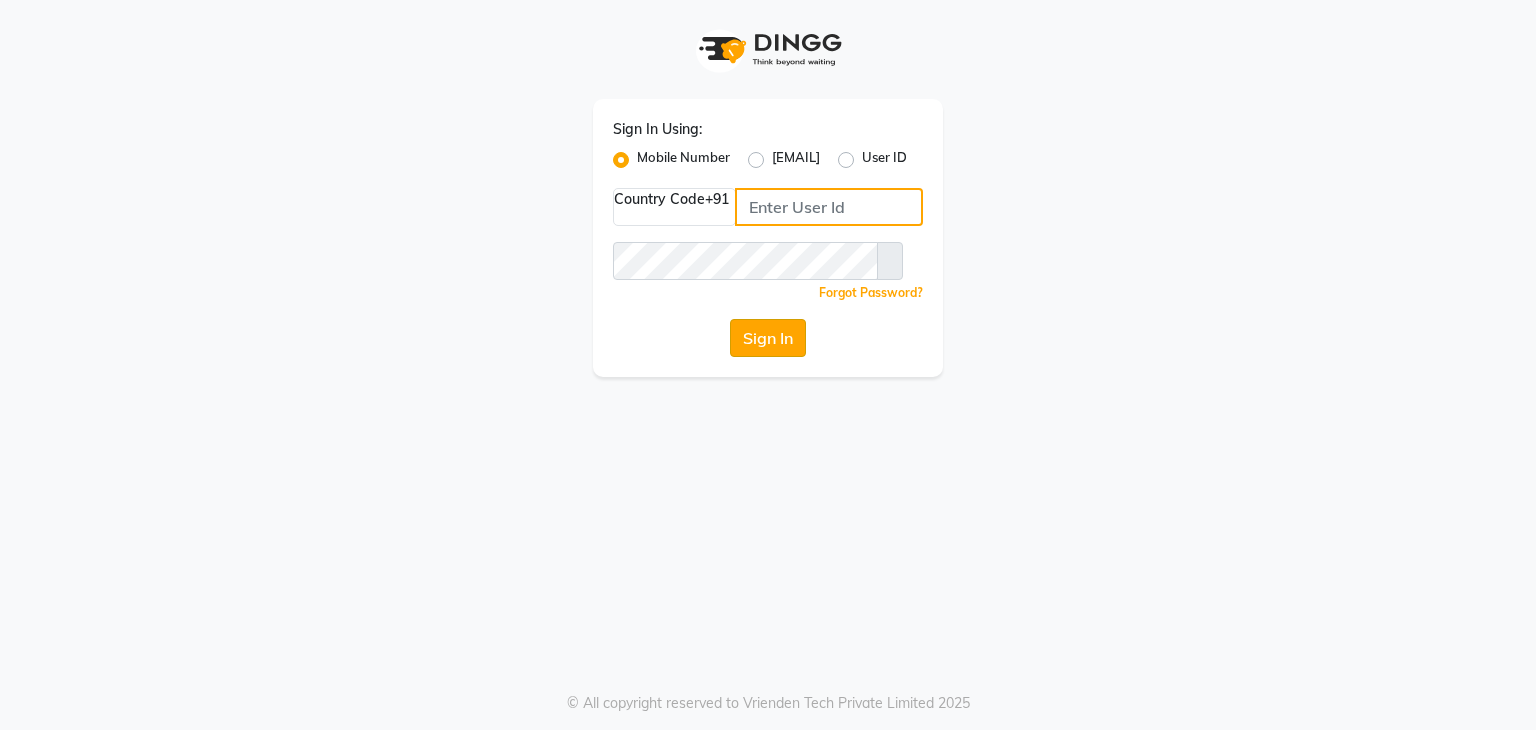 type on "8988288988" 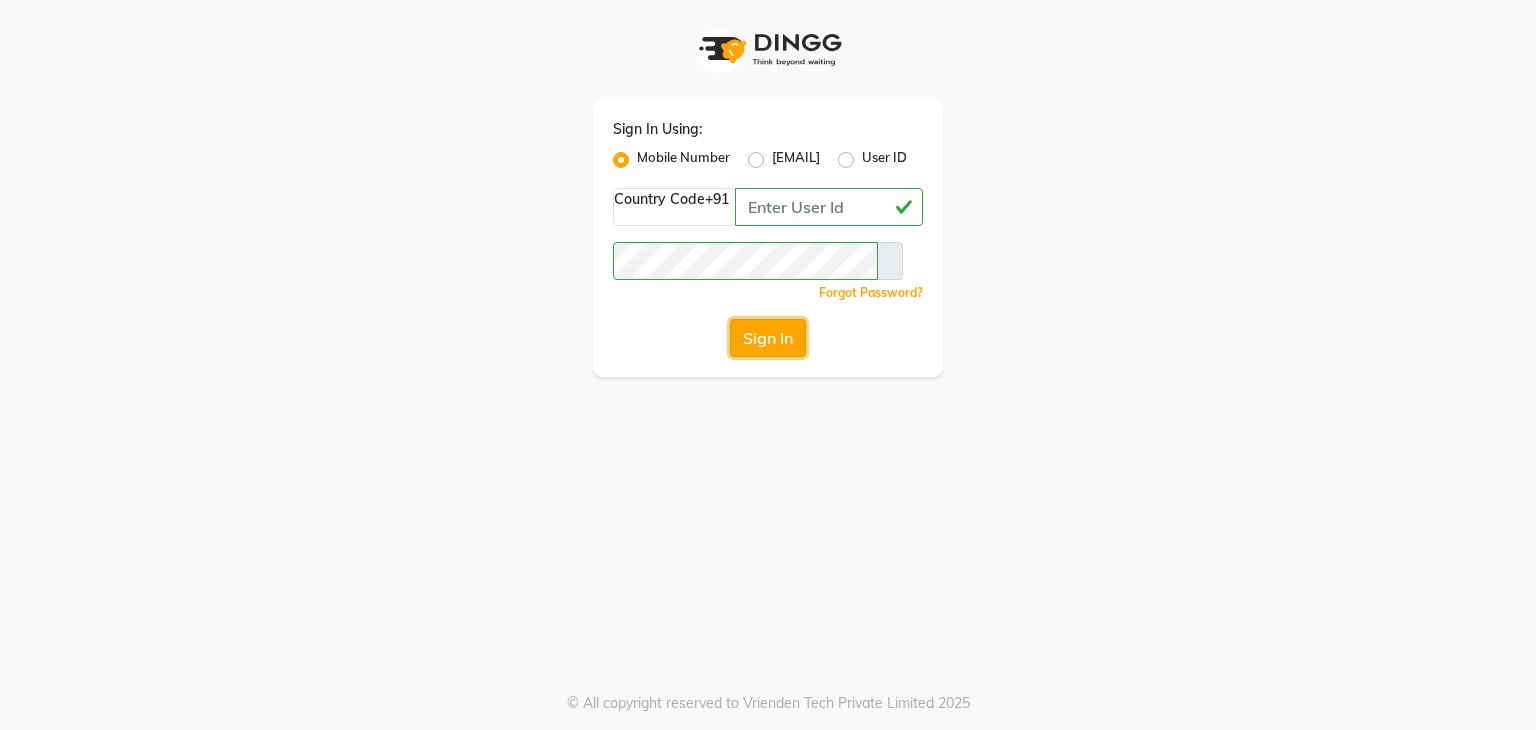 click on "Sign In" at bounding box center [768, 338] 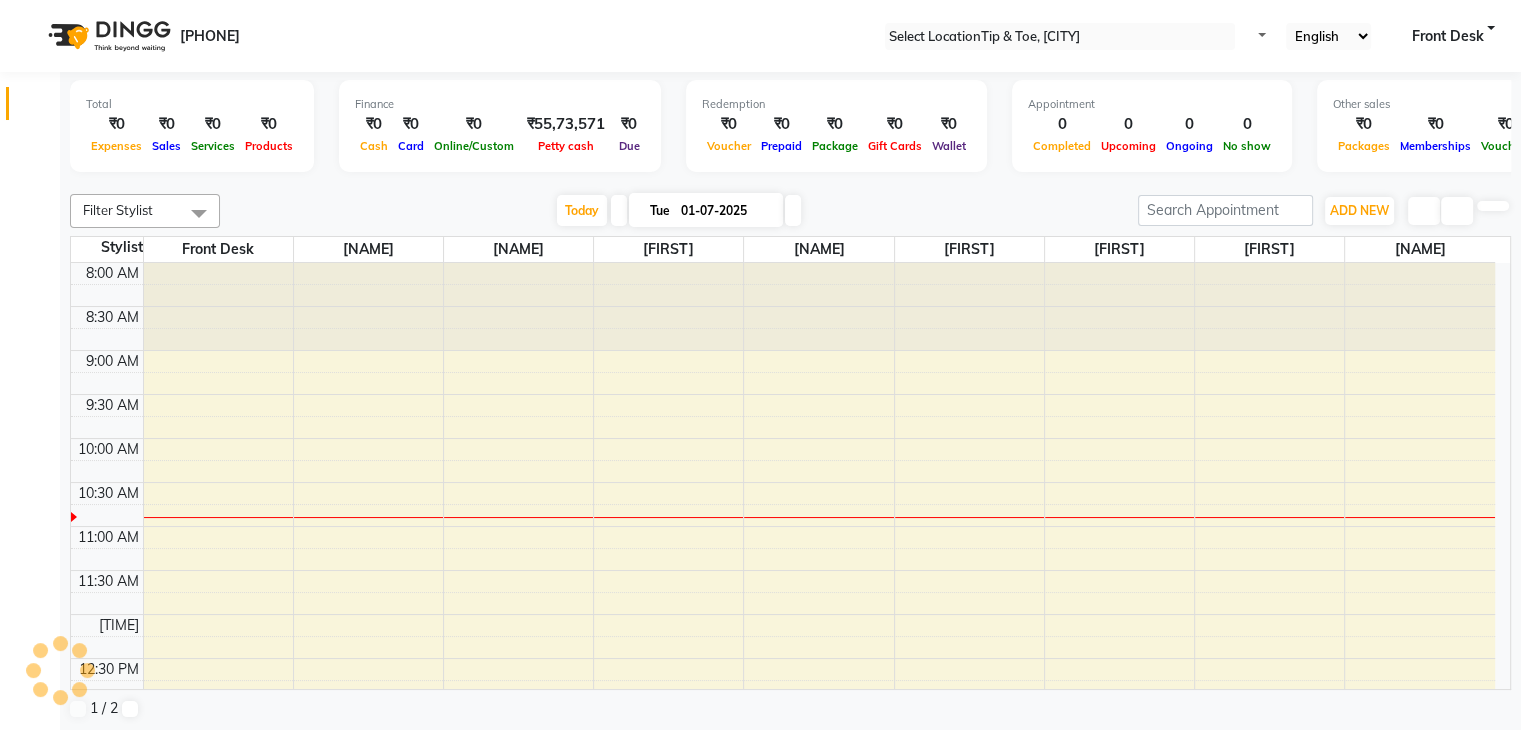 scroll, scrollTop: 0, scrollLeft: 0, axis: both 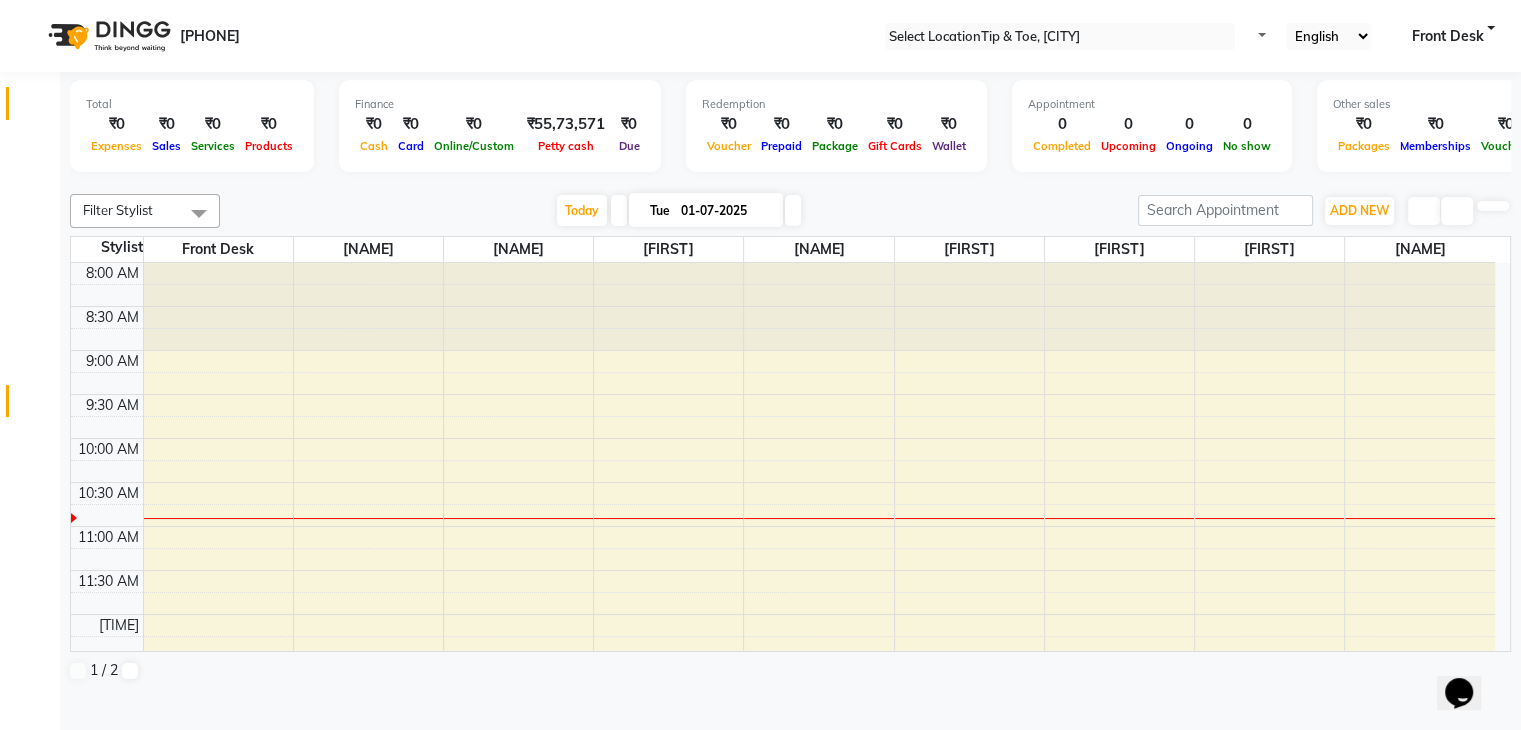 click on "Reports" at bounding box center [30, 401] 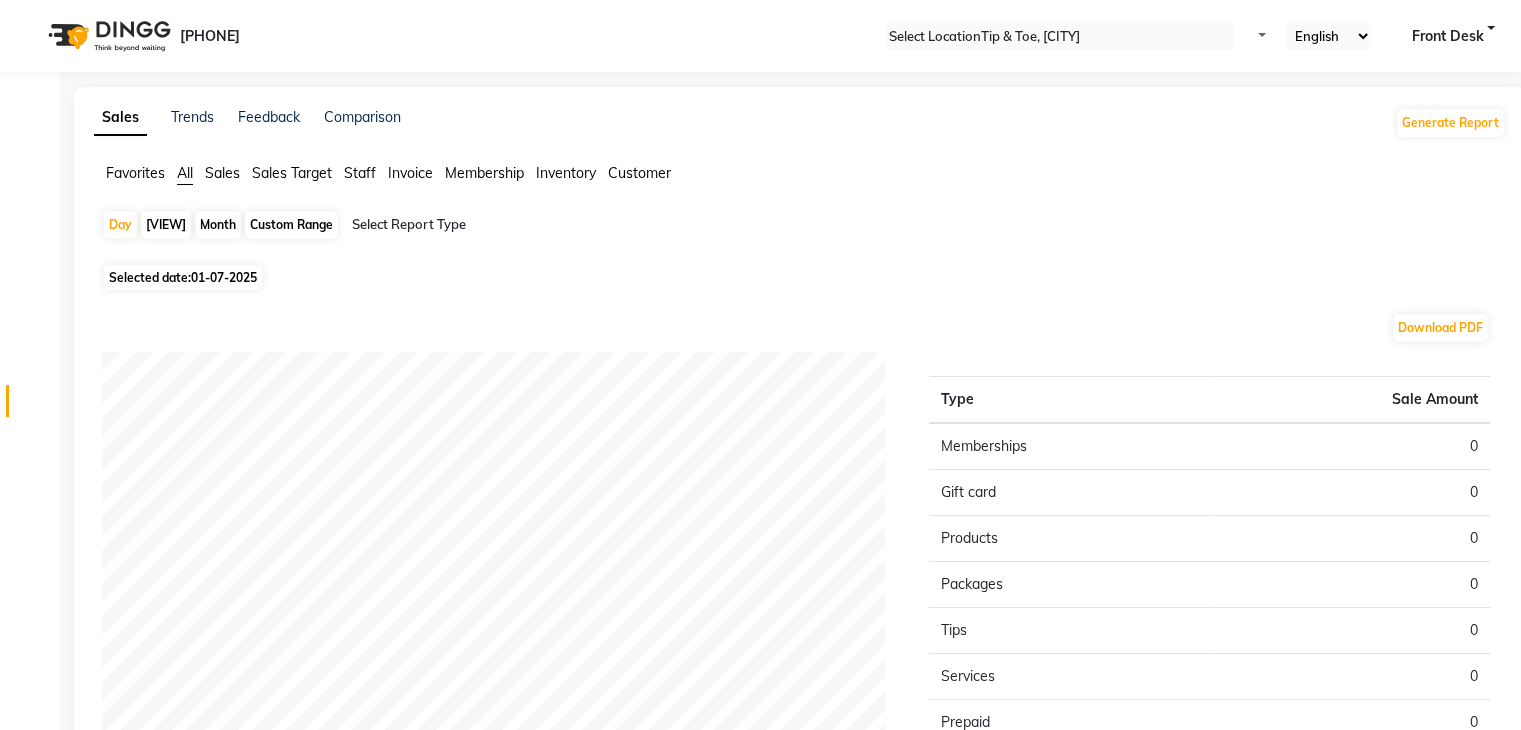 click on "Month" at bounding box center (218, 225) 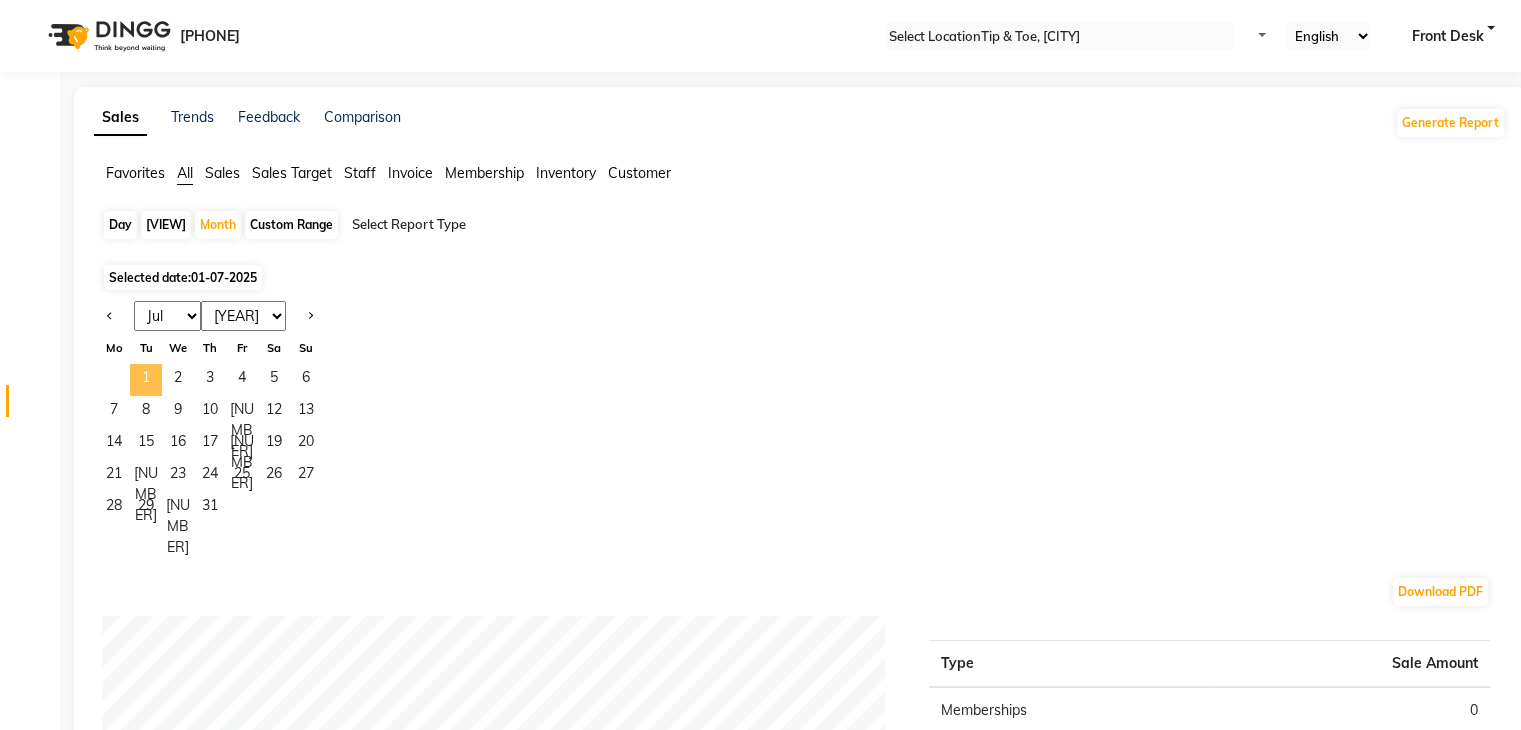 click on "1" at bounding box center (146, 380) 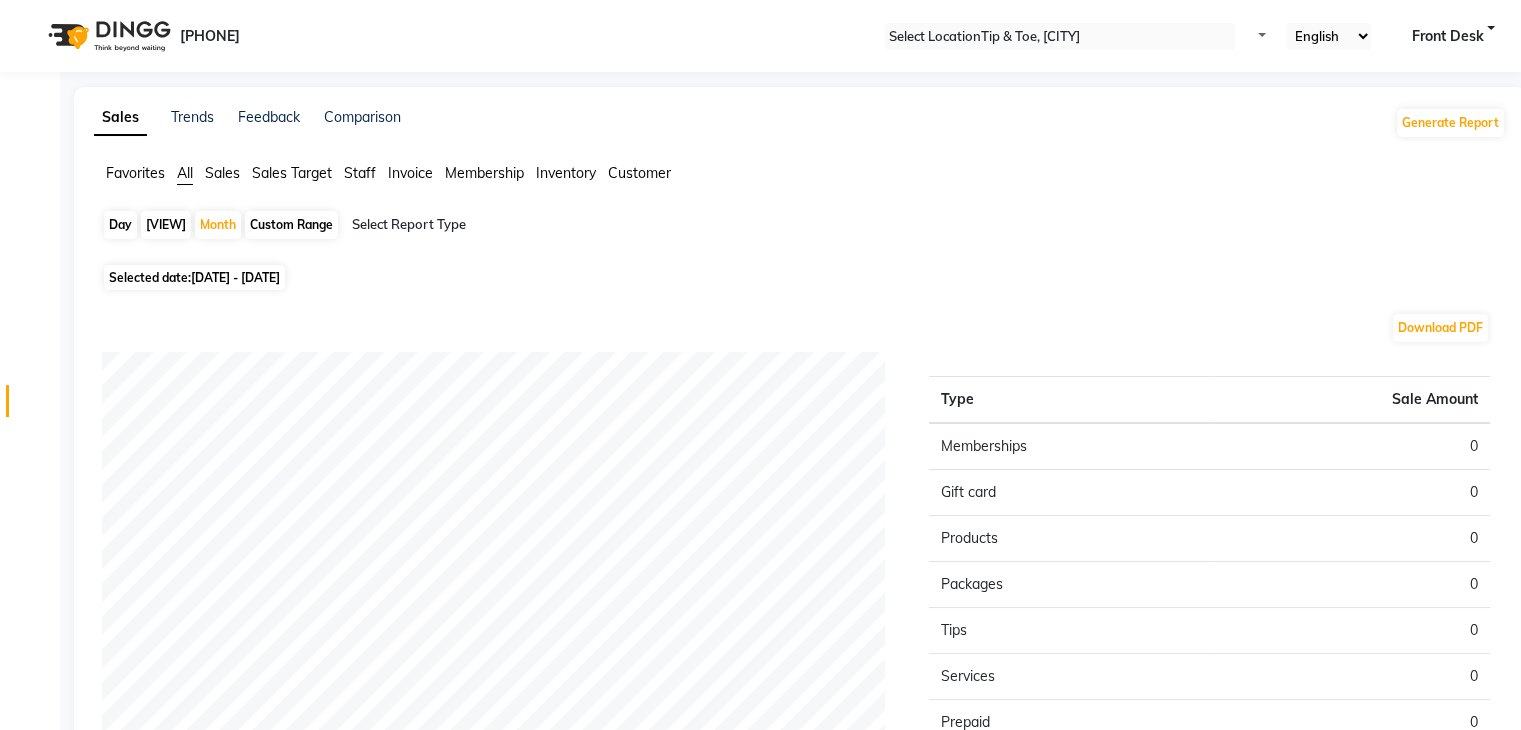 click on "Sales" at bounding box center [135, 173] 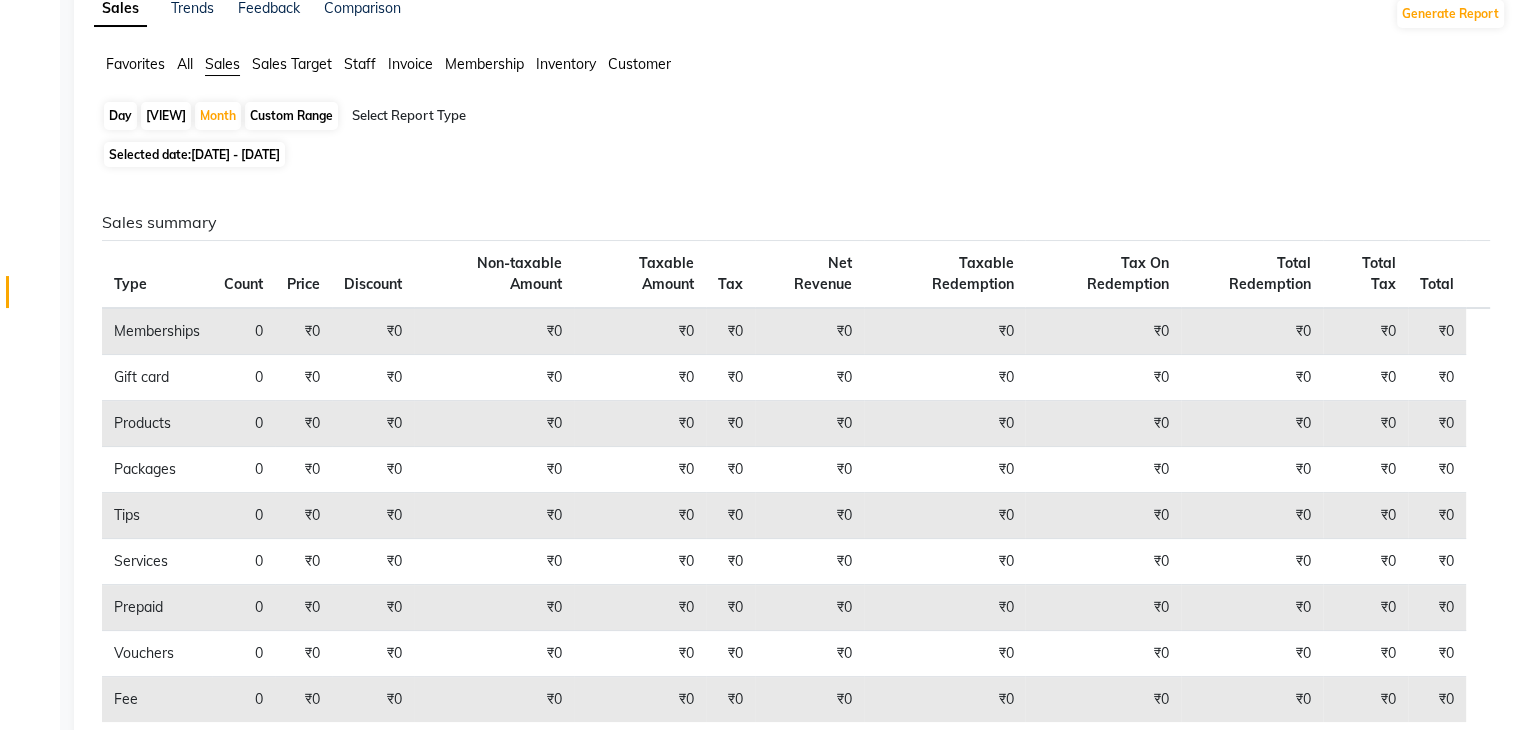scroll, scrollTop: 107, scrollLeft: 0, axis: vertical 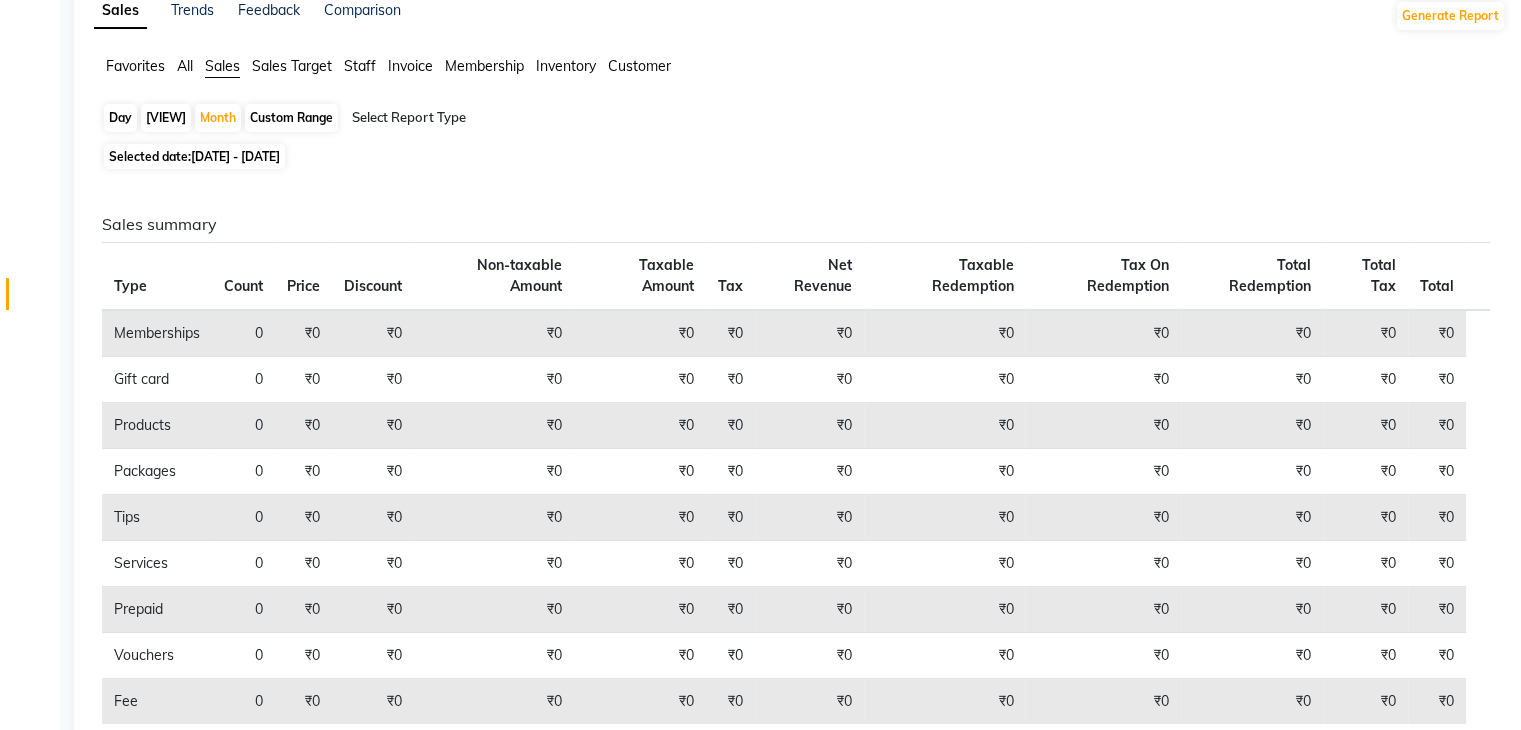 click on "01-07-2025 - 31-07-2025" at bounding box center [235, 156] 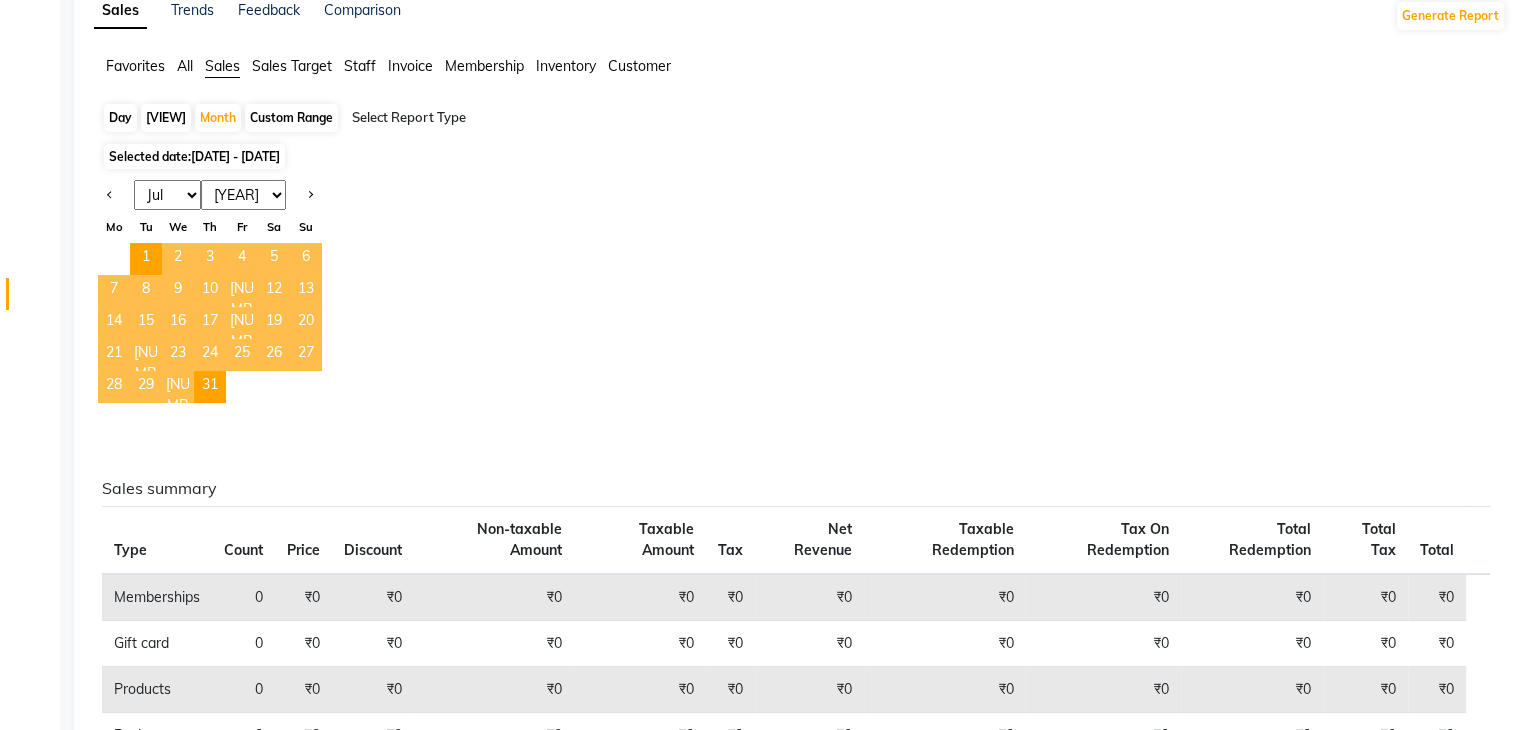 click on "Jan Feb Mar Apr May Jun Jul Aug Sep Oct Nov Dec" at bounding box center [167, 195] 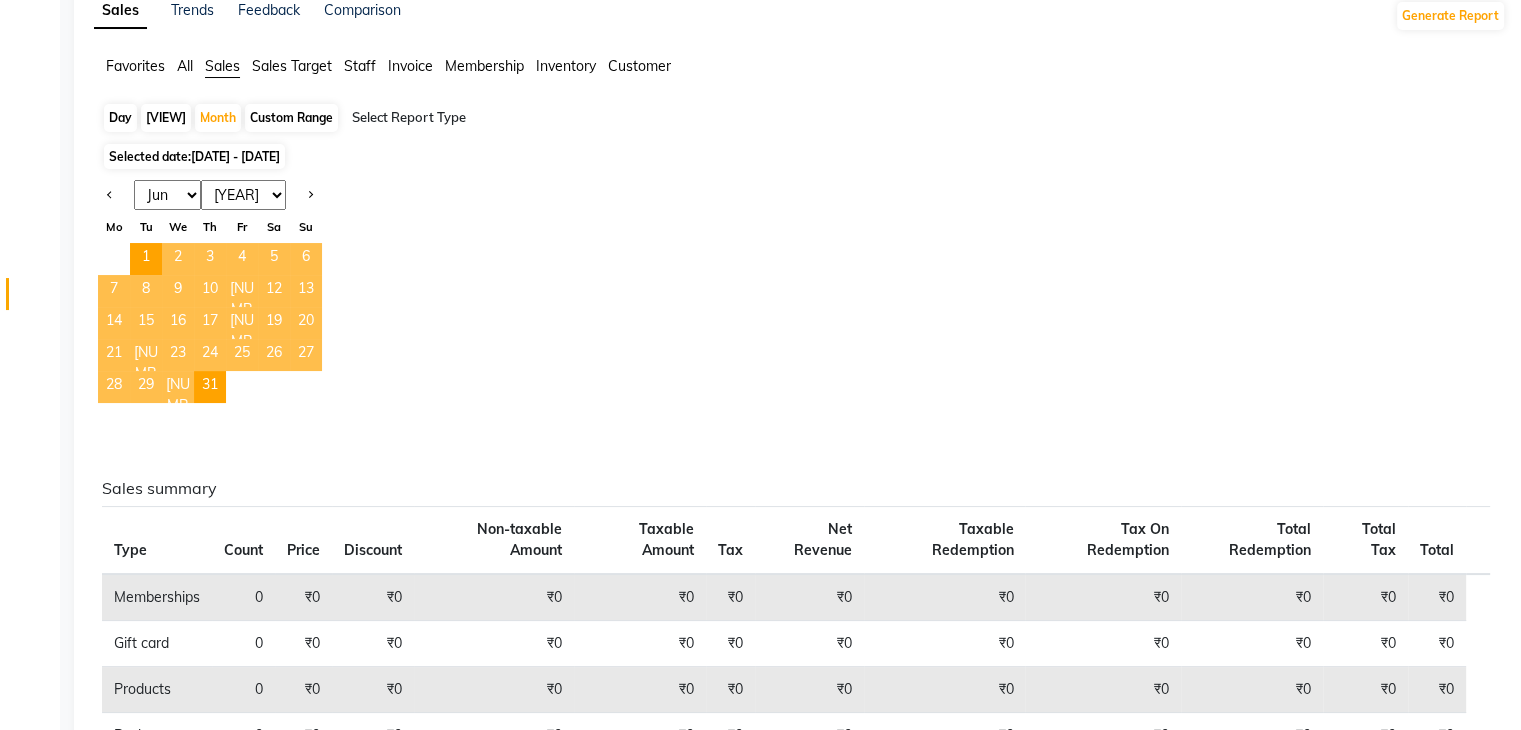 click on "Jan Feb Mar Apr May Jun Jul Aug Sep Oct Nov Dec" at bounding box center (167, 195) 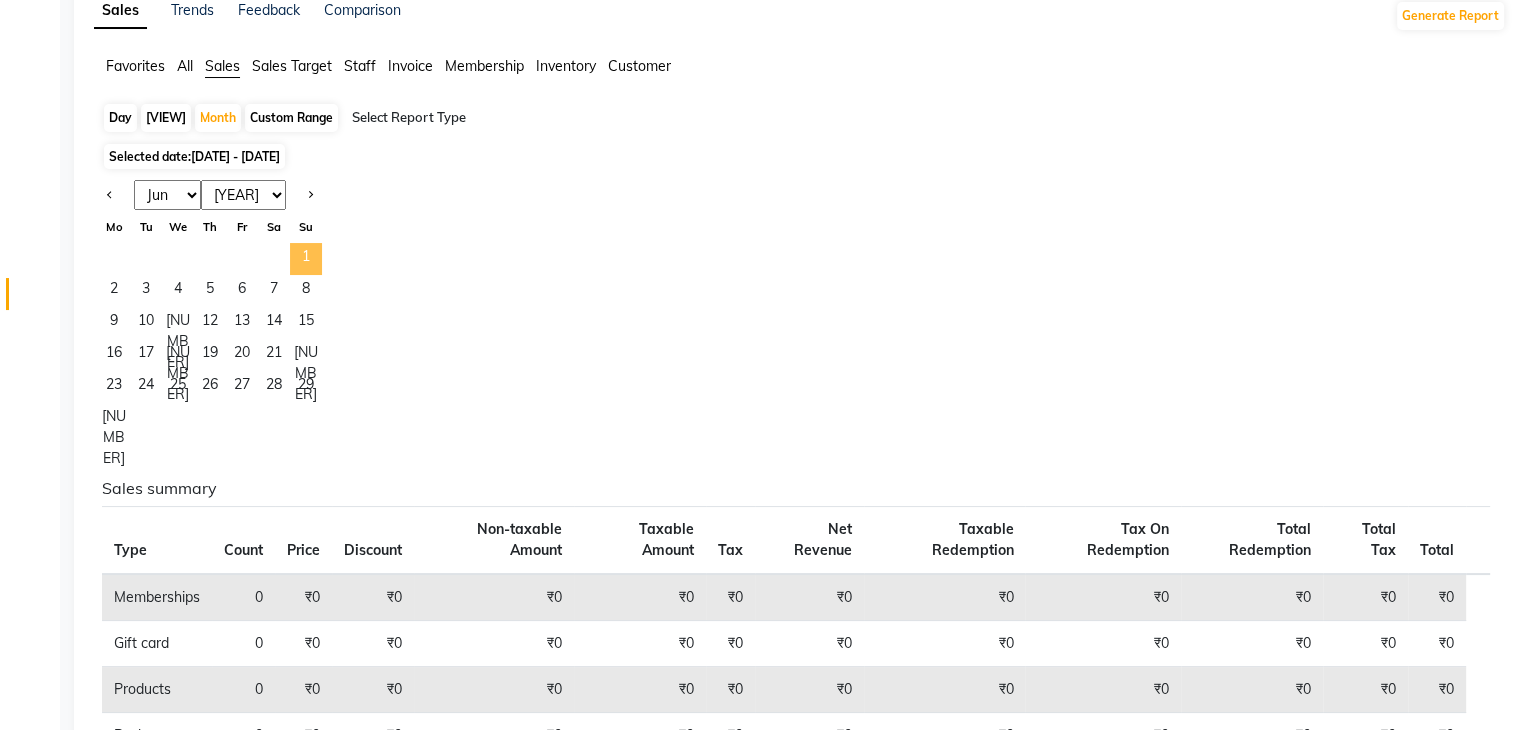 click on "1" at bounding box center (306, 259) 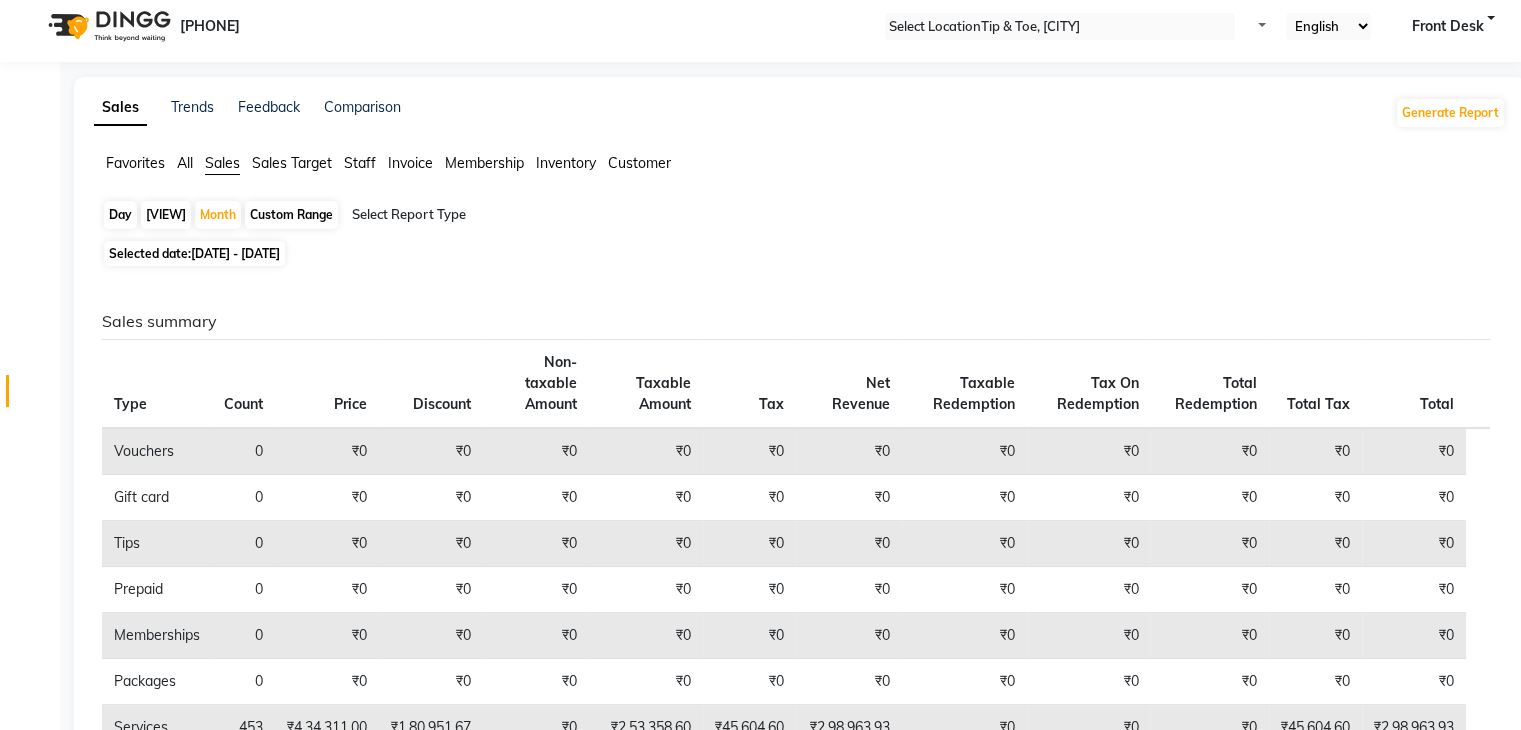 scroll, scrollTop: 0, scrollLeft: 0, axis: both 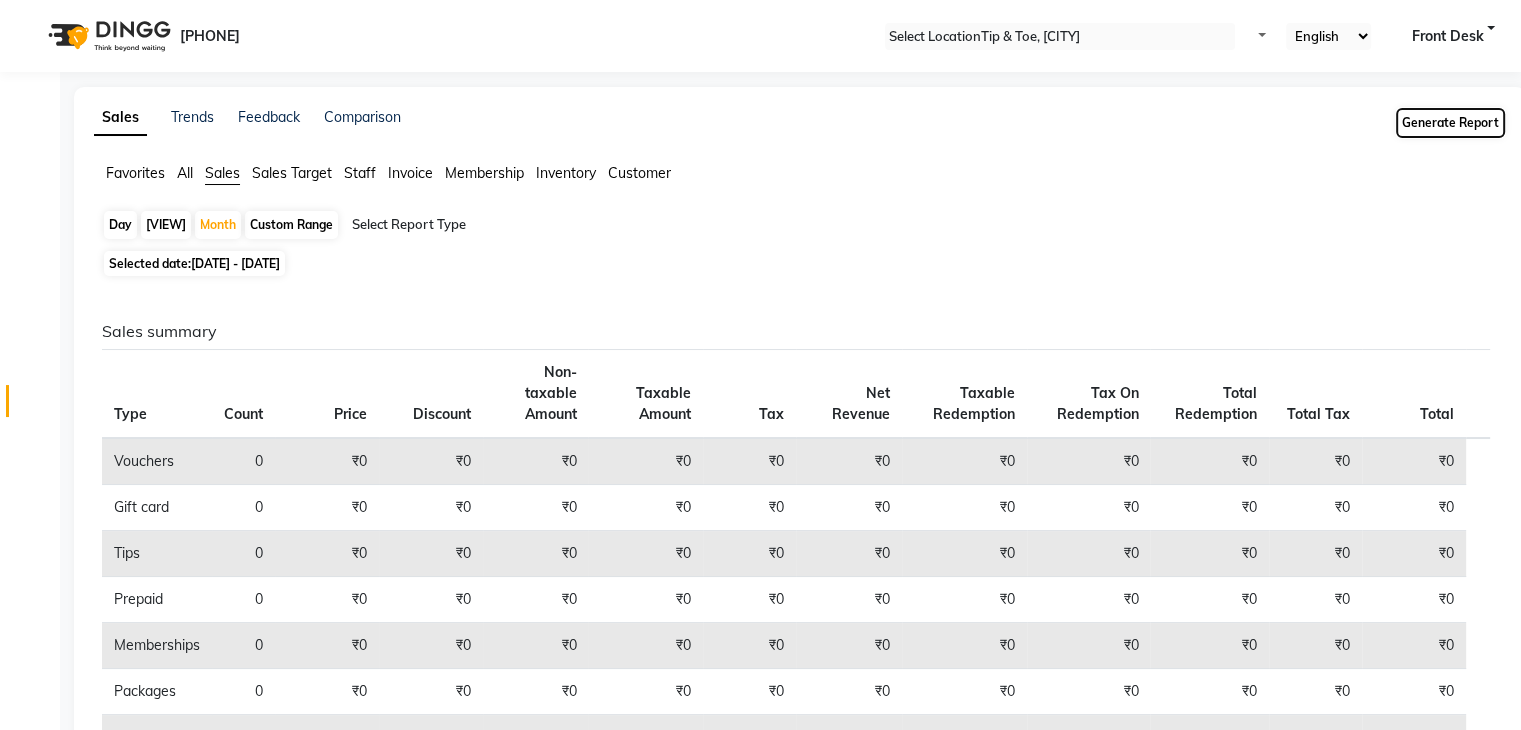 click on "Generate Report" at bounding box center [1450, 123] 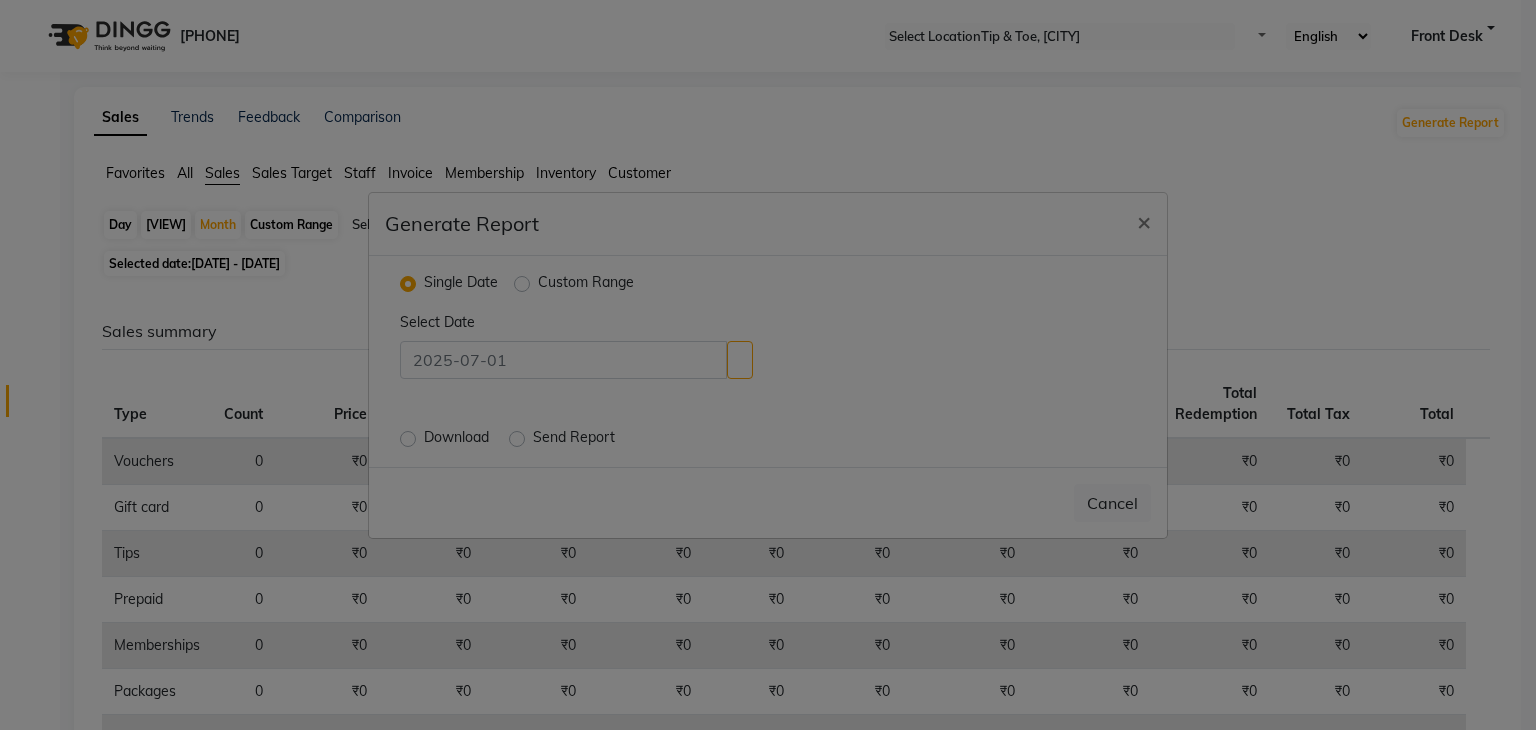 click on "Custom Range" at bounding box center (586, 284) 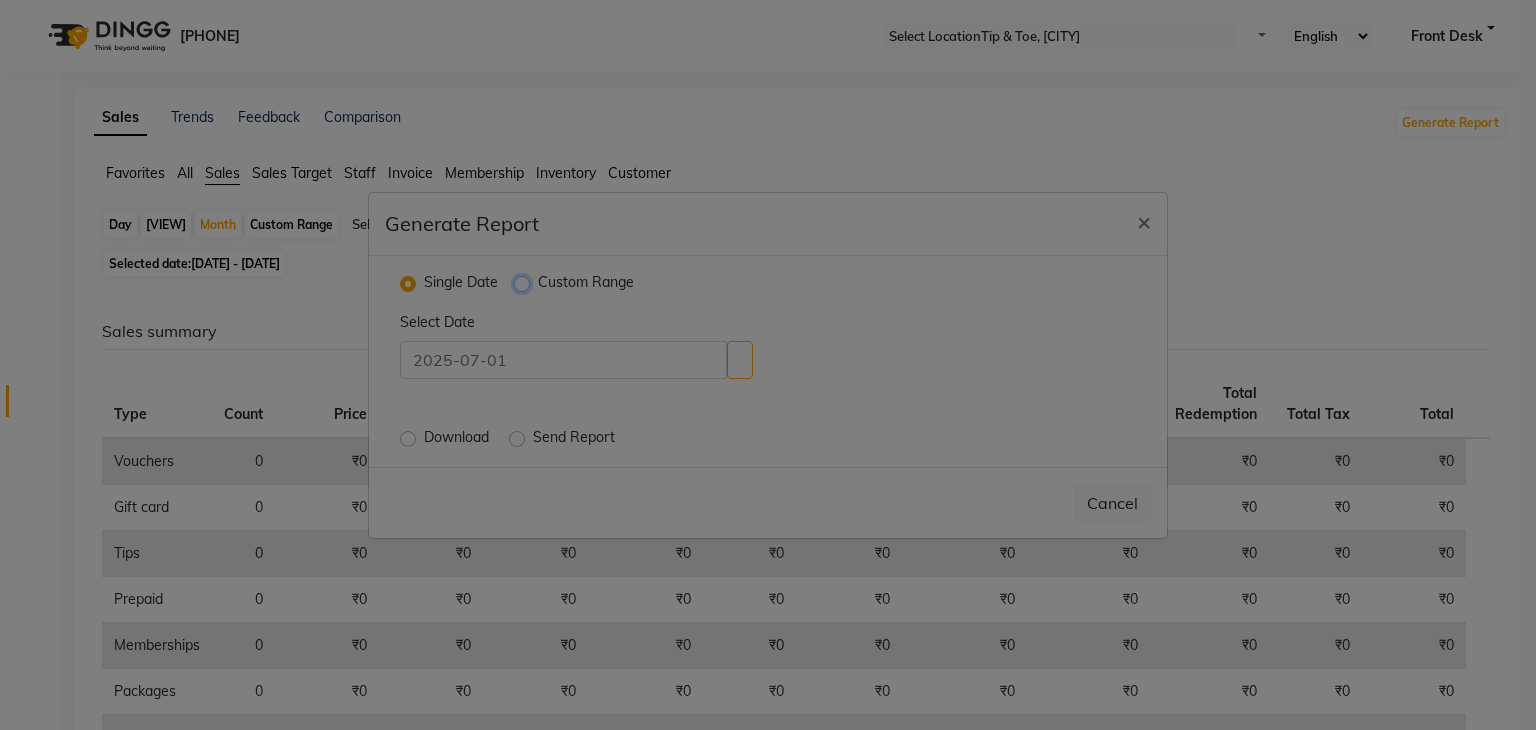 click on "Custom Range" at bounding box center [524, 282] 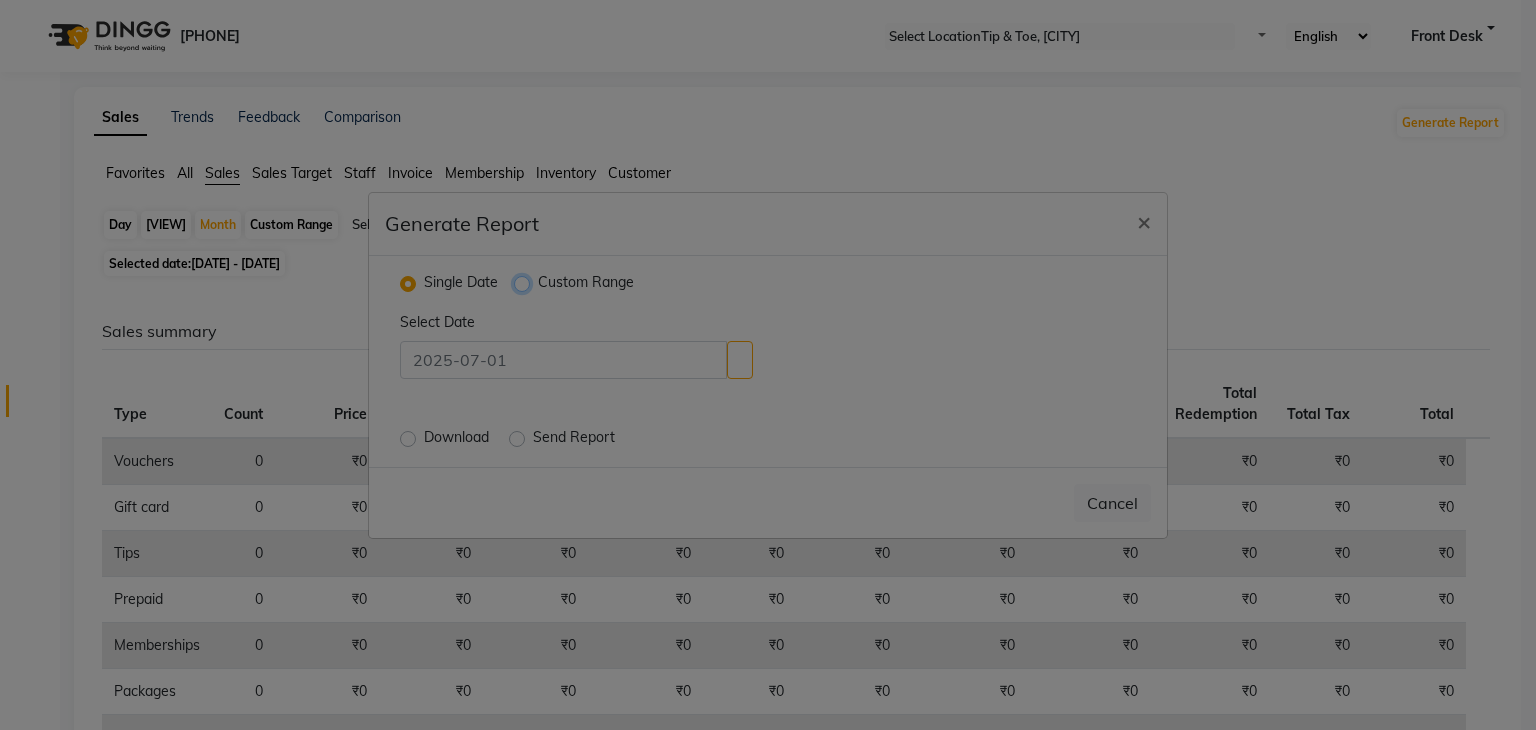 radio on "true" 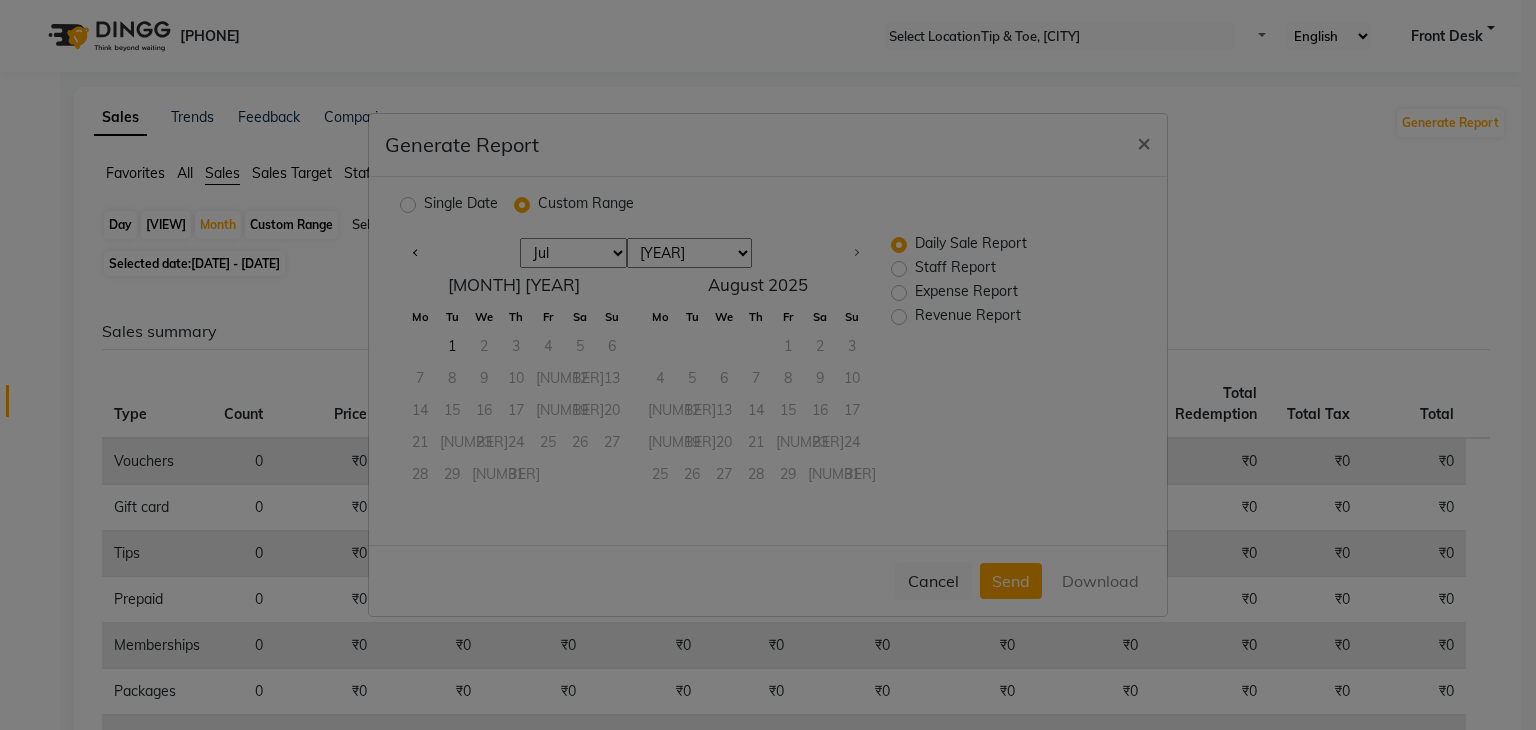 click on "[MONTH] [MONTH] [MONTH] [MONTH] [MONTH] [MONTH] [MONTH]" at bounding box center (573, 253) 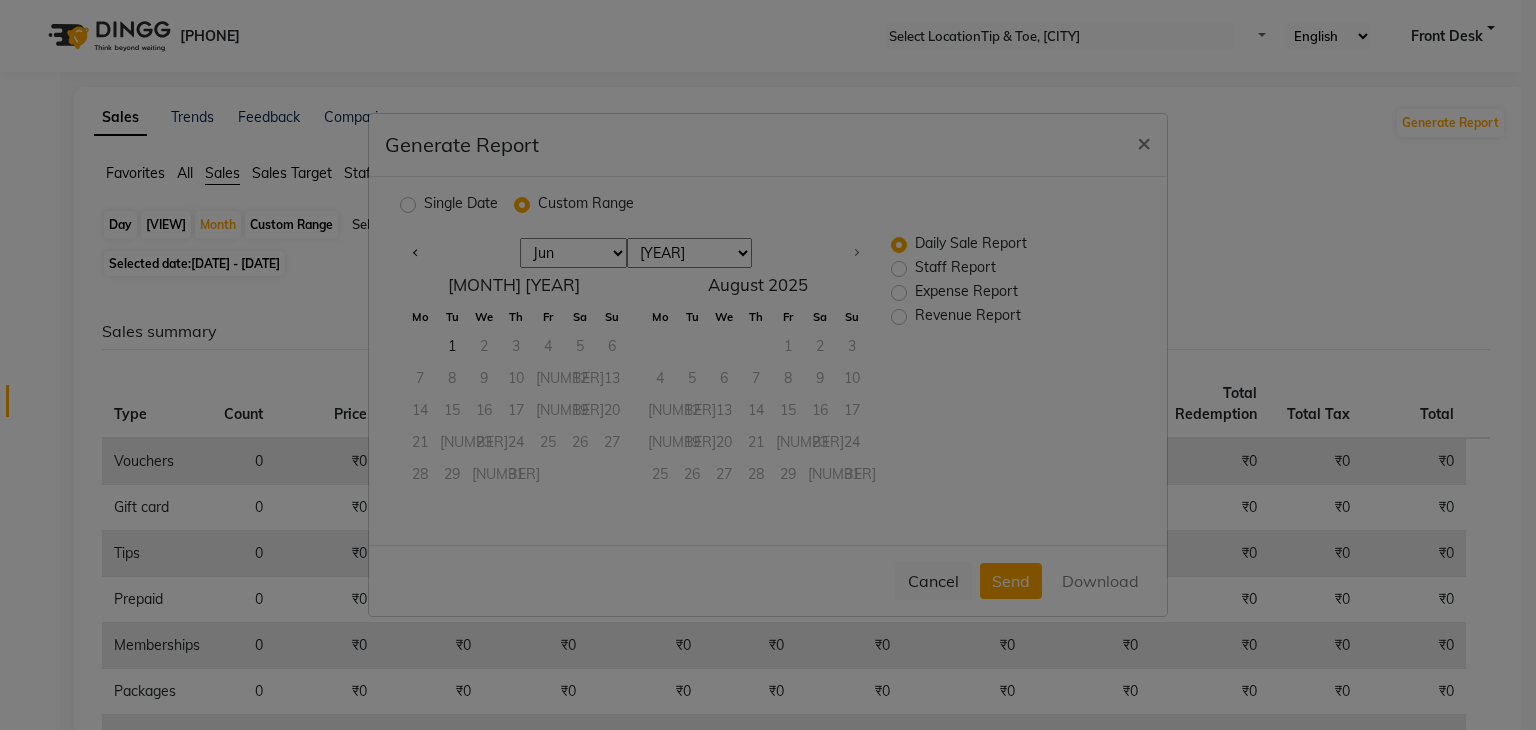 click on "[MONTH] [MONTH] [MONTH] [MONTH] [MONTH] [MONTH] [MONTH]" at bounding box center [573, 253] 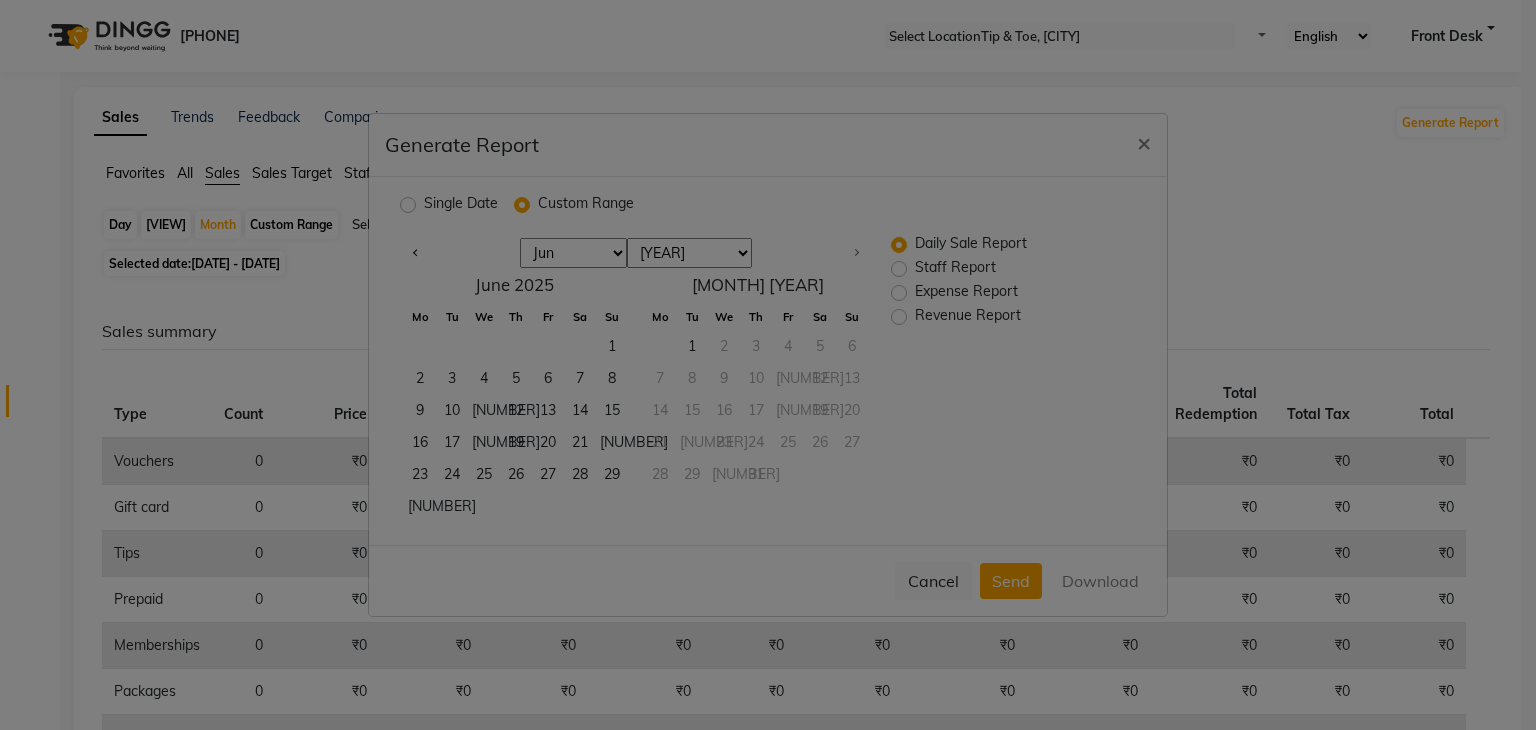 click on "Staff Report" at bounding box center (955, 269) 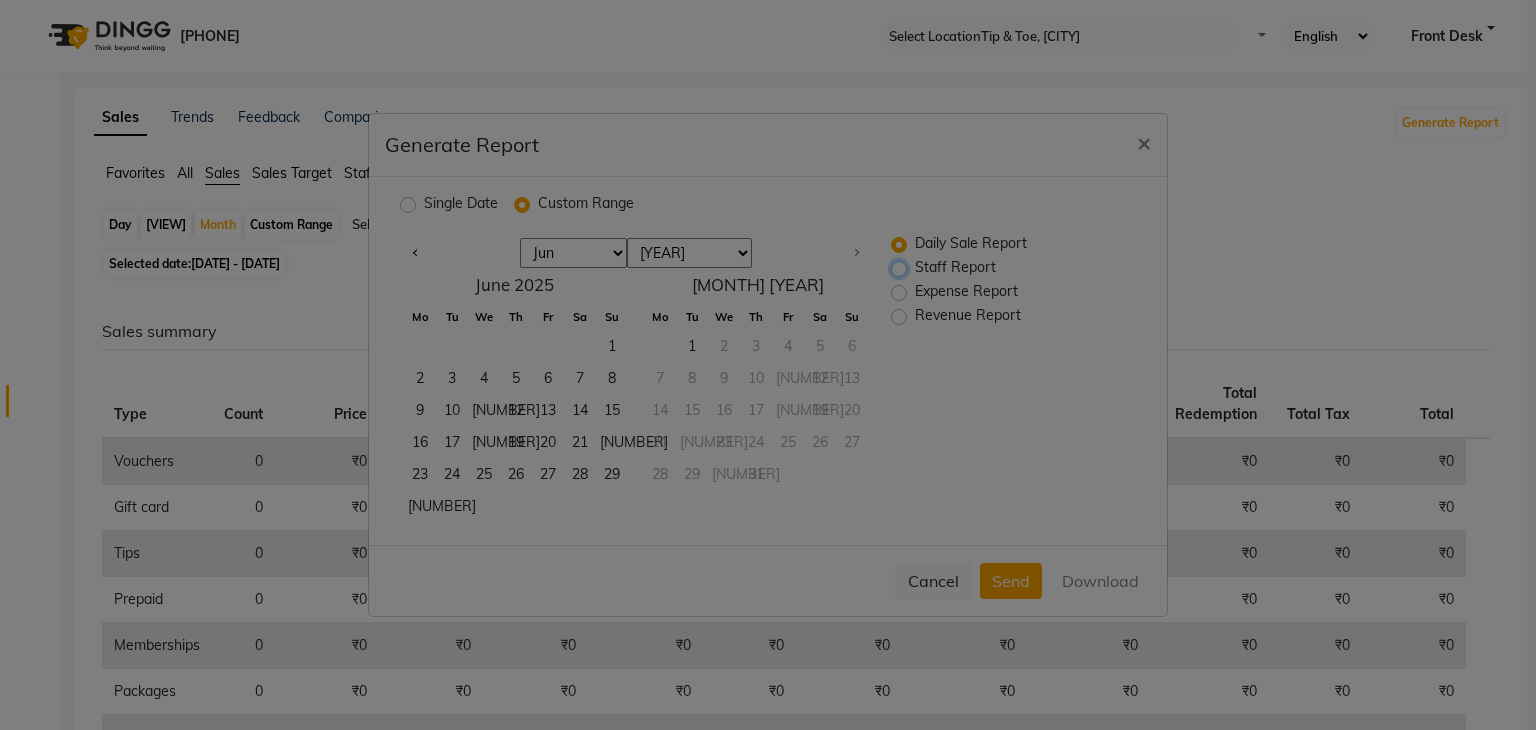 click on "Staff Report" at bounding box center [901, 268] 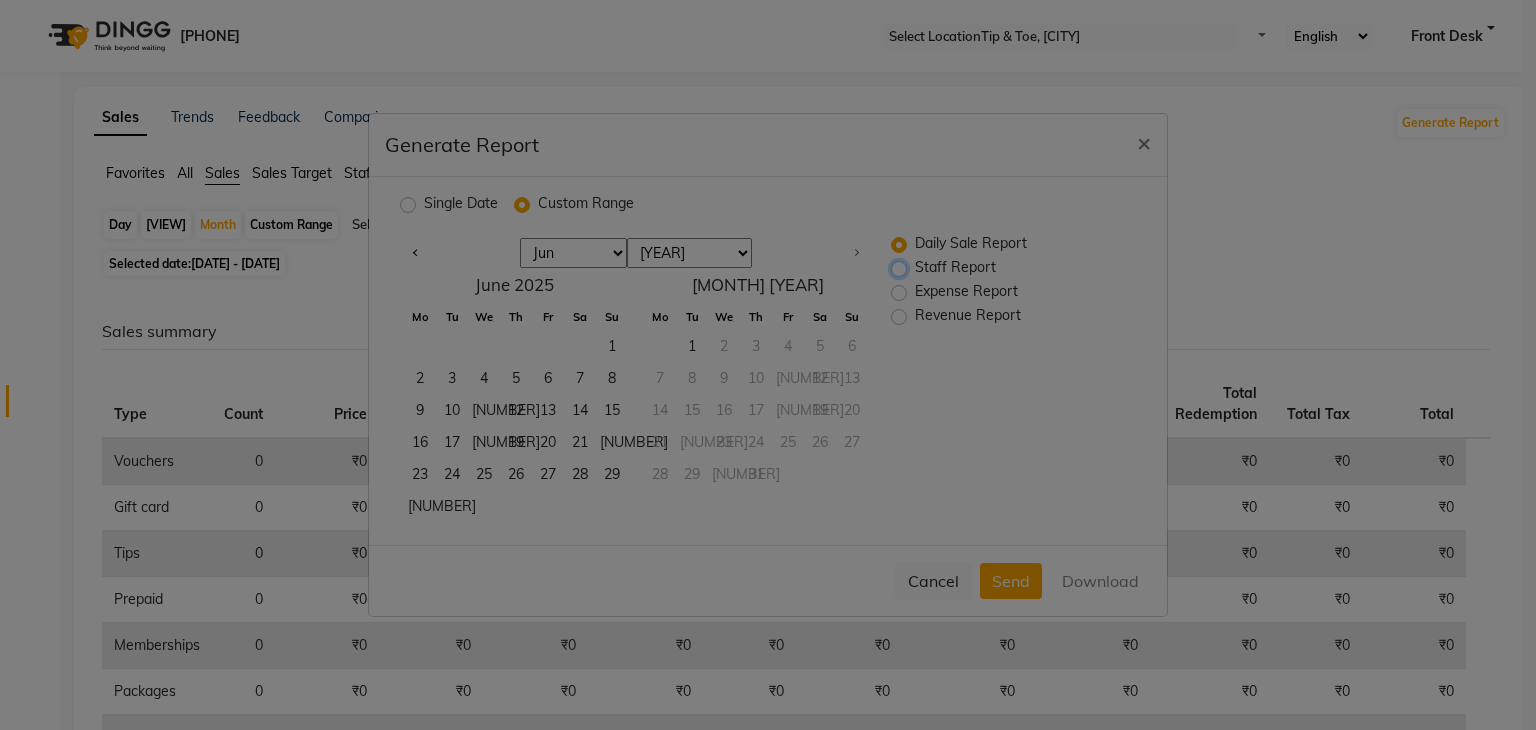 radio on "true" 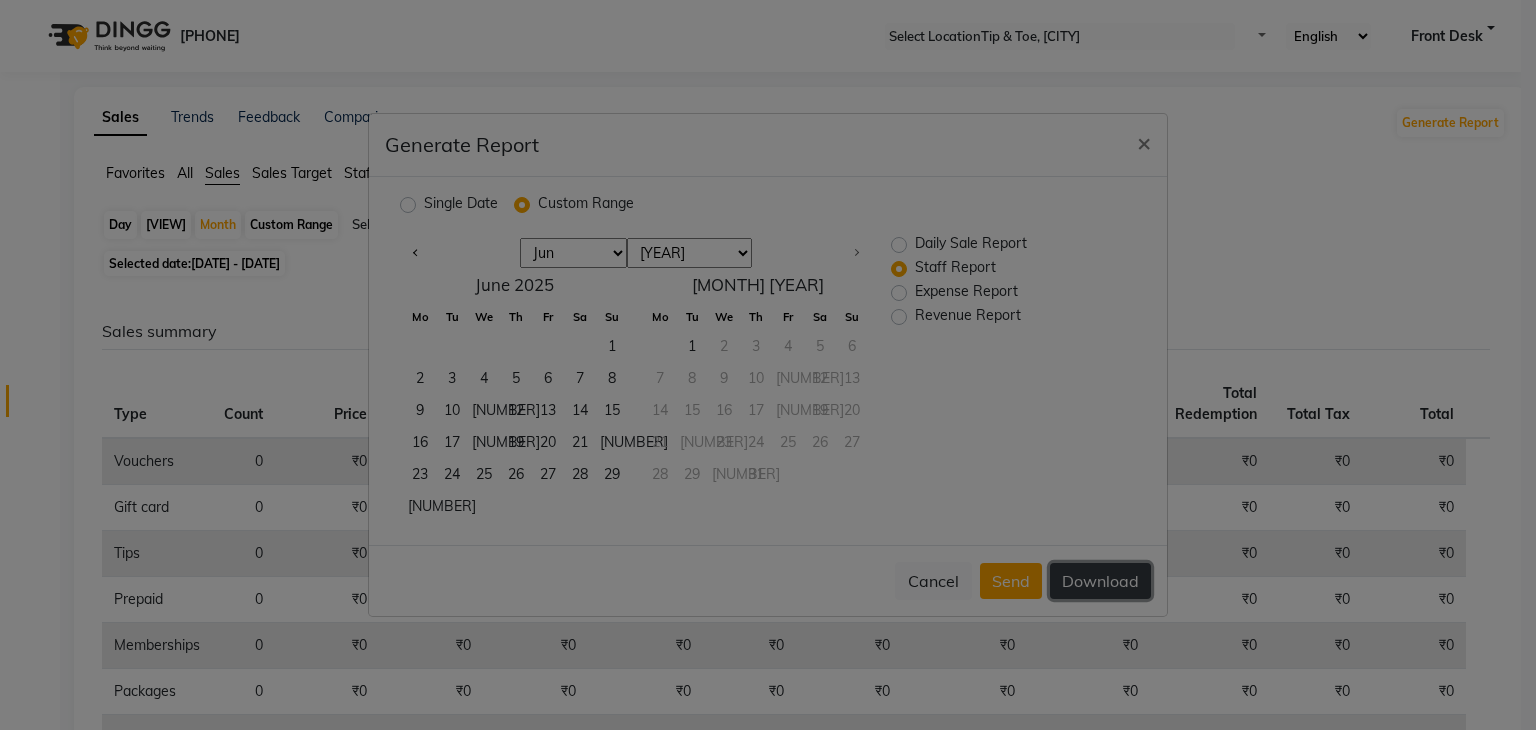 click on "Download" at bounding box center (1100, 581) 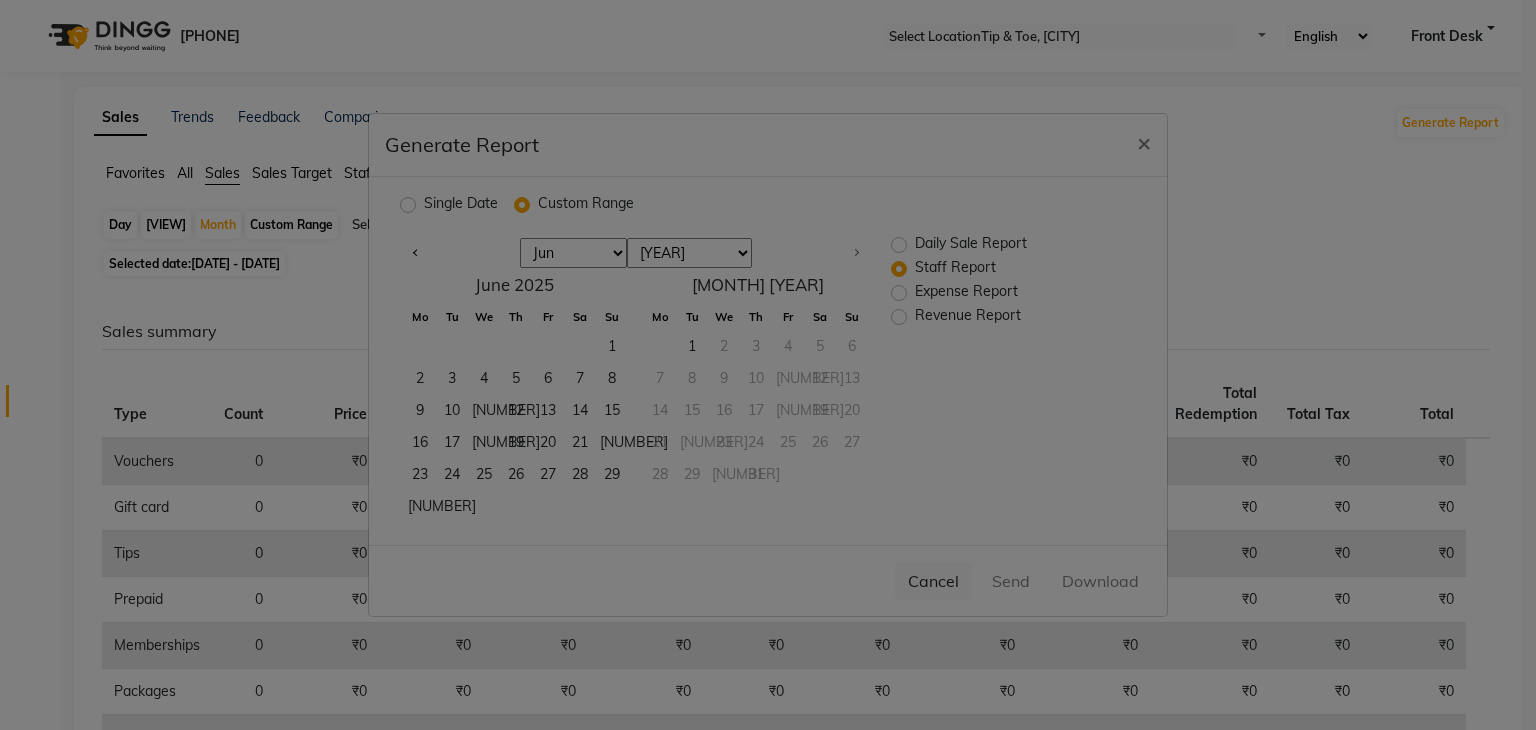 click on "Cancel   Send   Download" at bounding box center [768, 580] 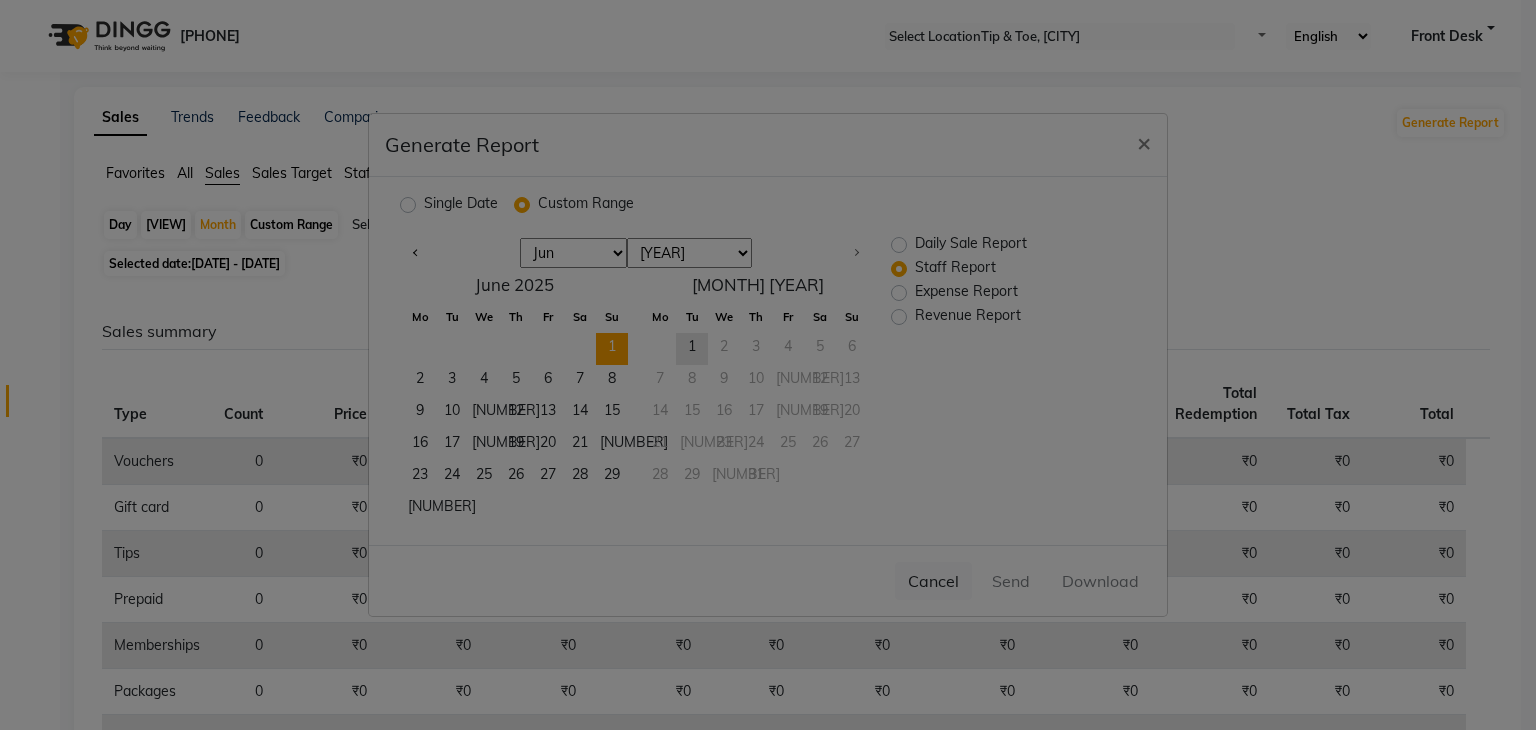 click on "1" at bounding box center [612, 349] 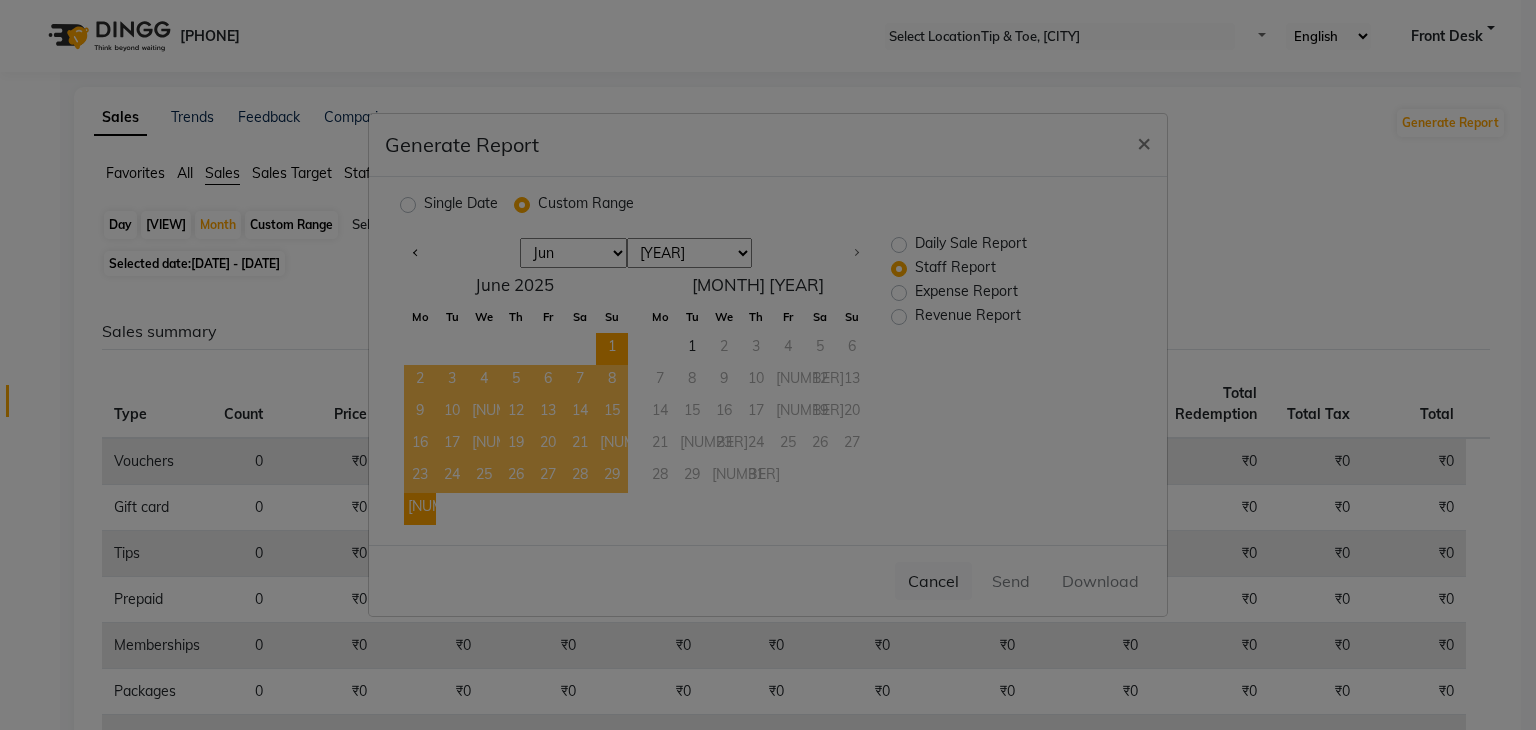 click on "30" at bounding box center (420, 509) 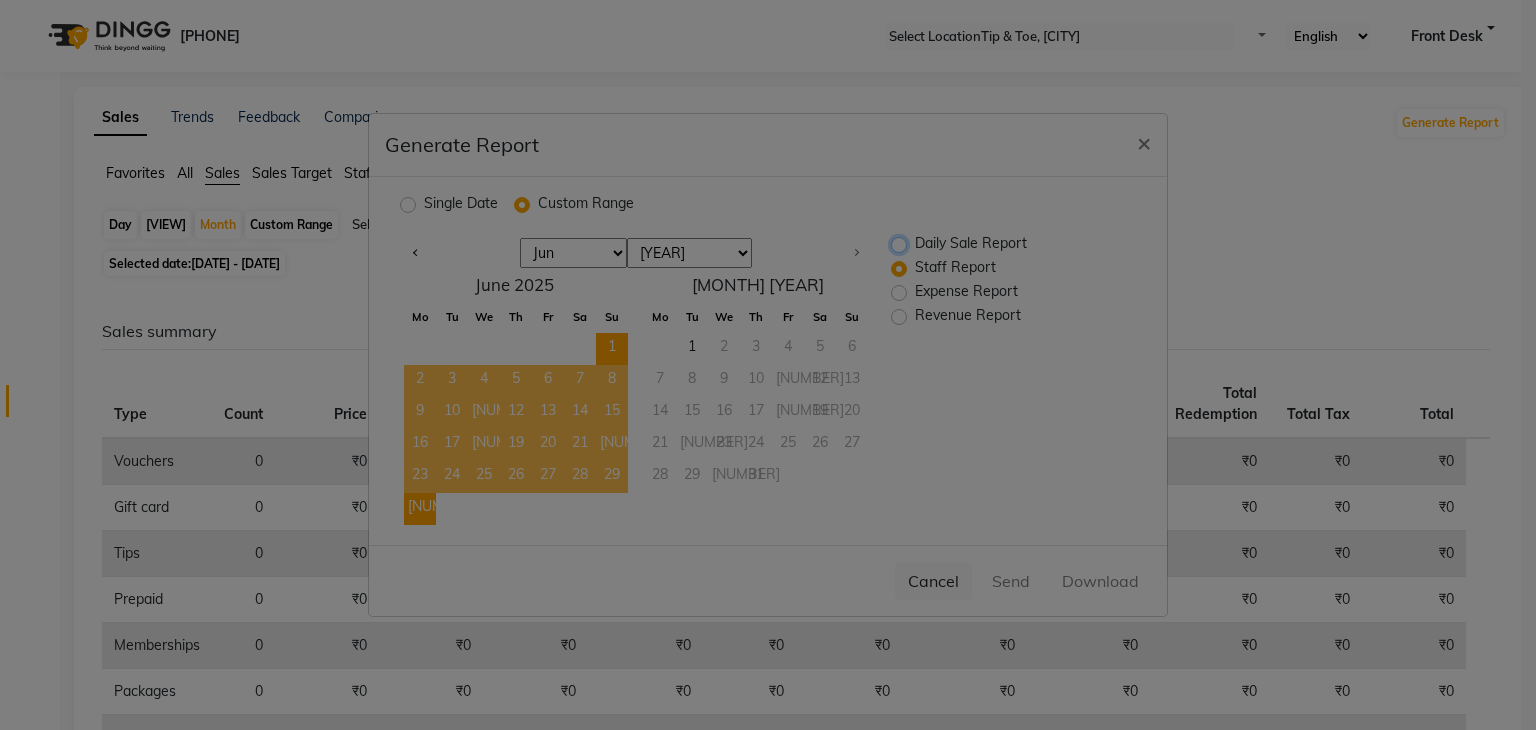 click on "Daily Sale Report" at bounding box center (901, 244) 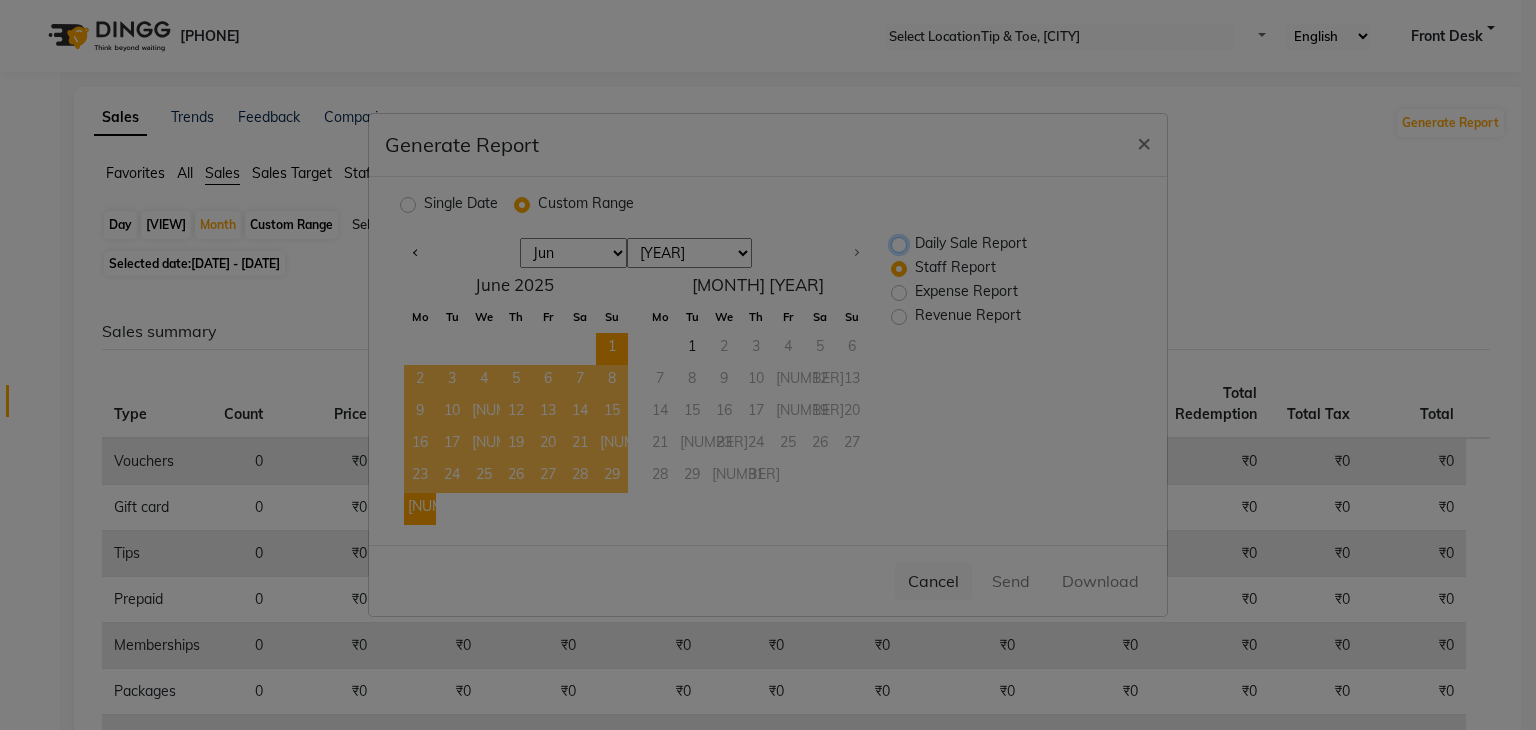 radio on "true" 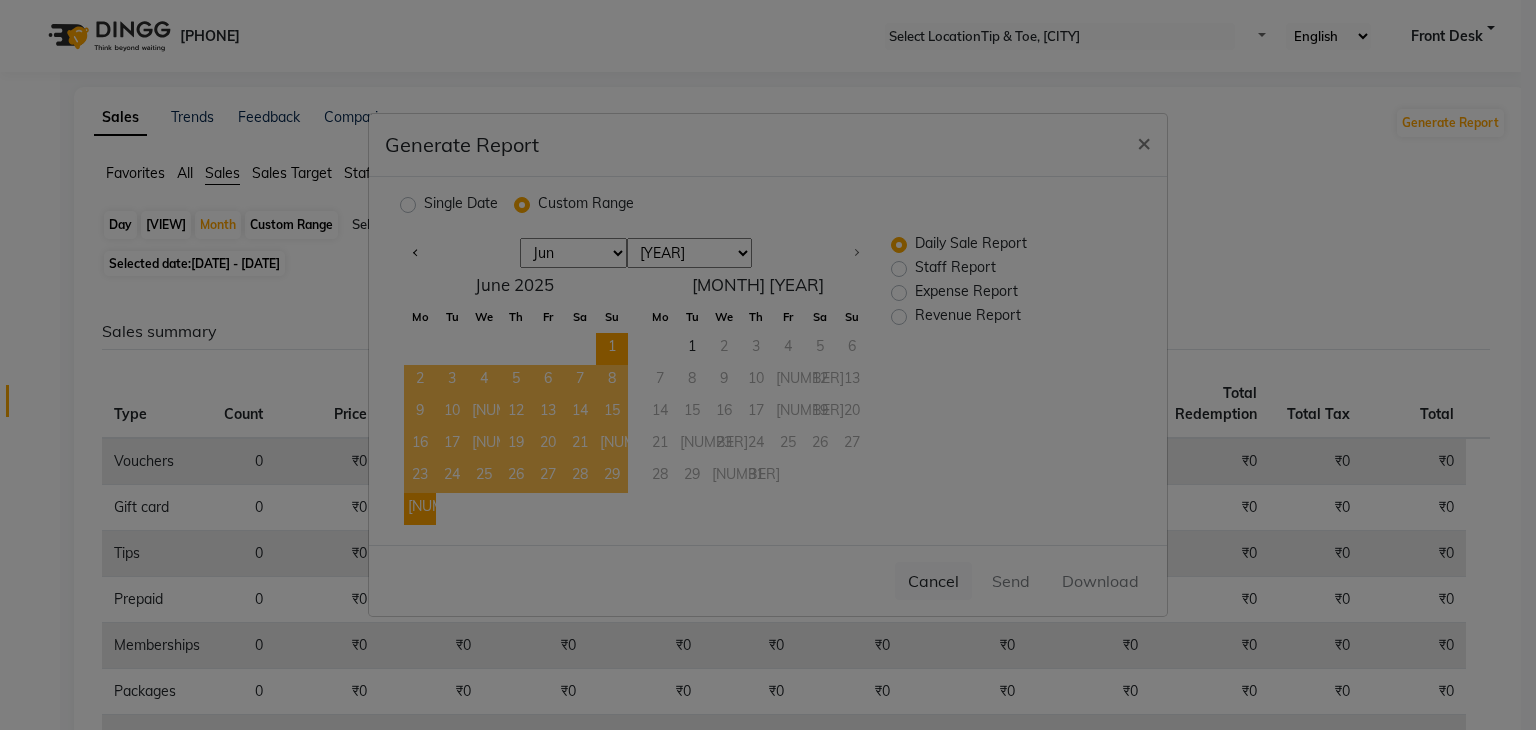 click on "Staff Report" at bounding box center (955, 269) 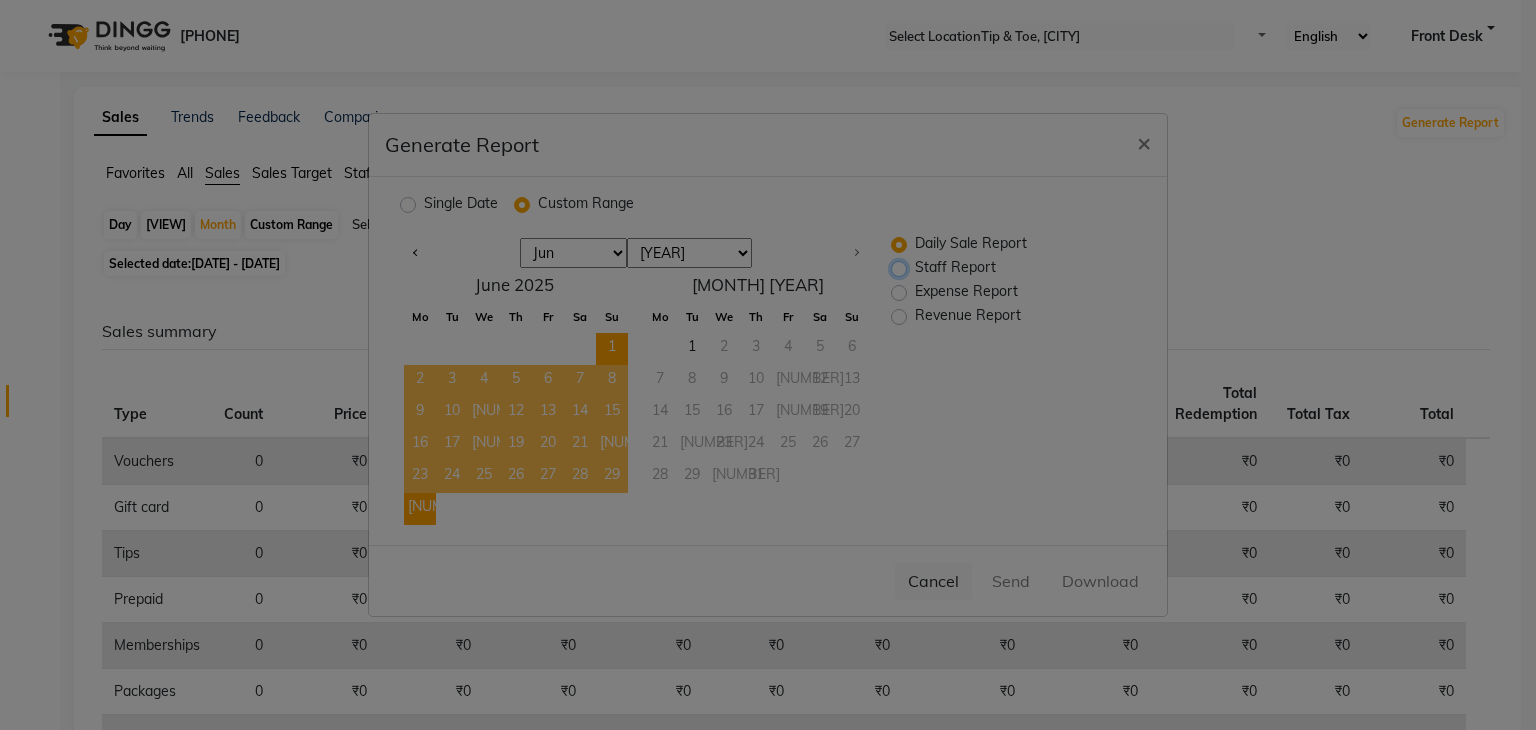 click on "Staff Report" at bounding box center [901, 268] 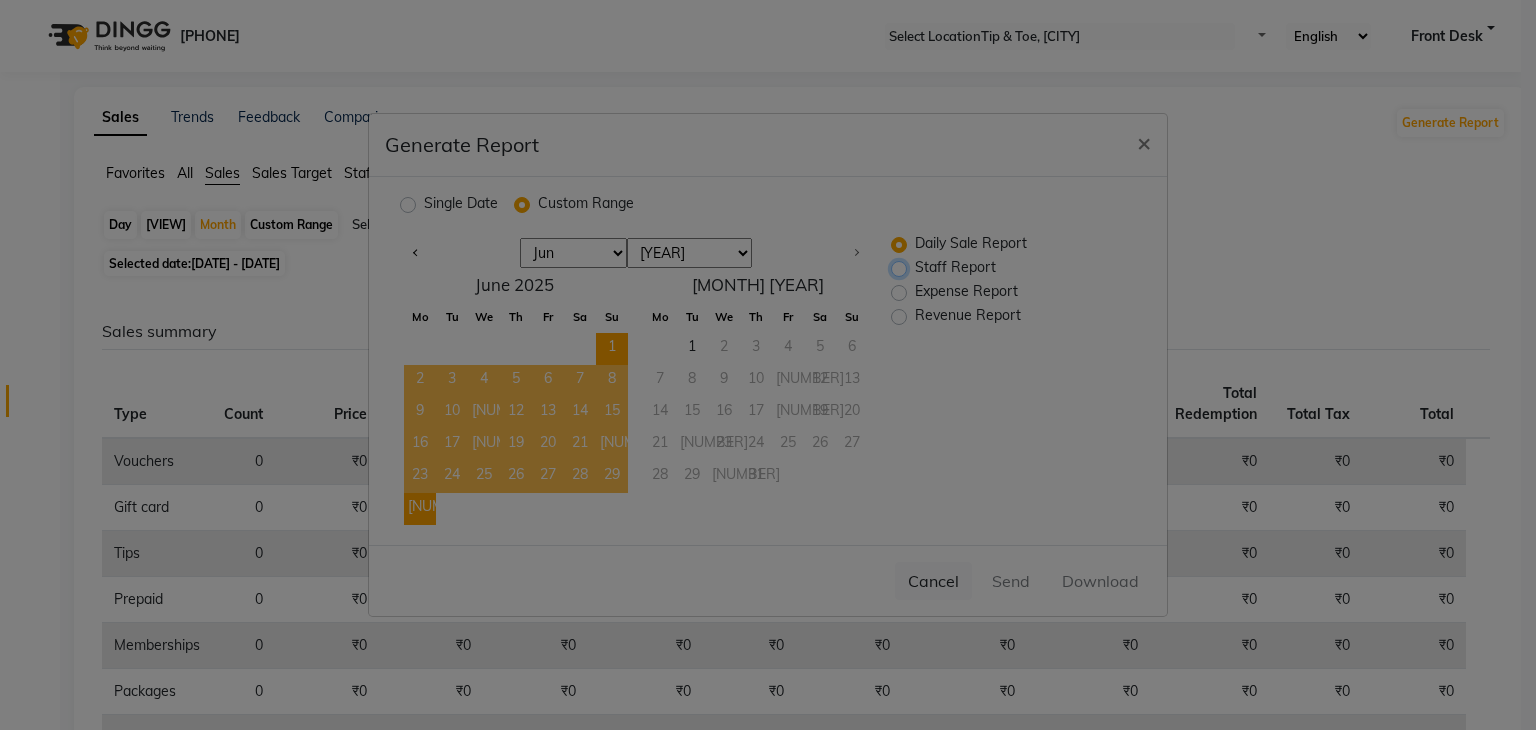 radio on "true" 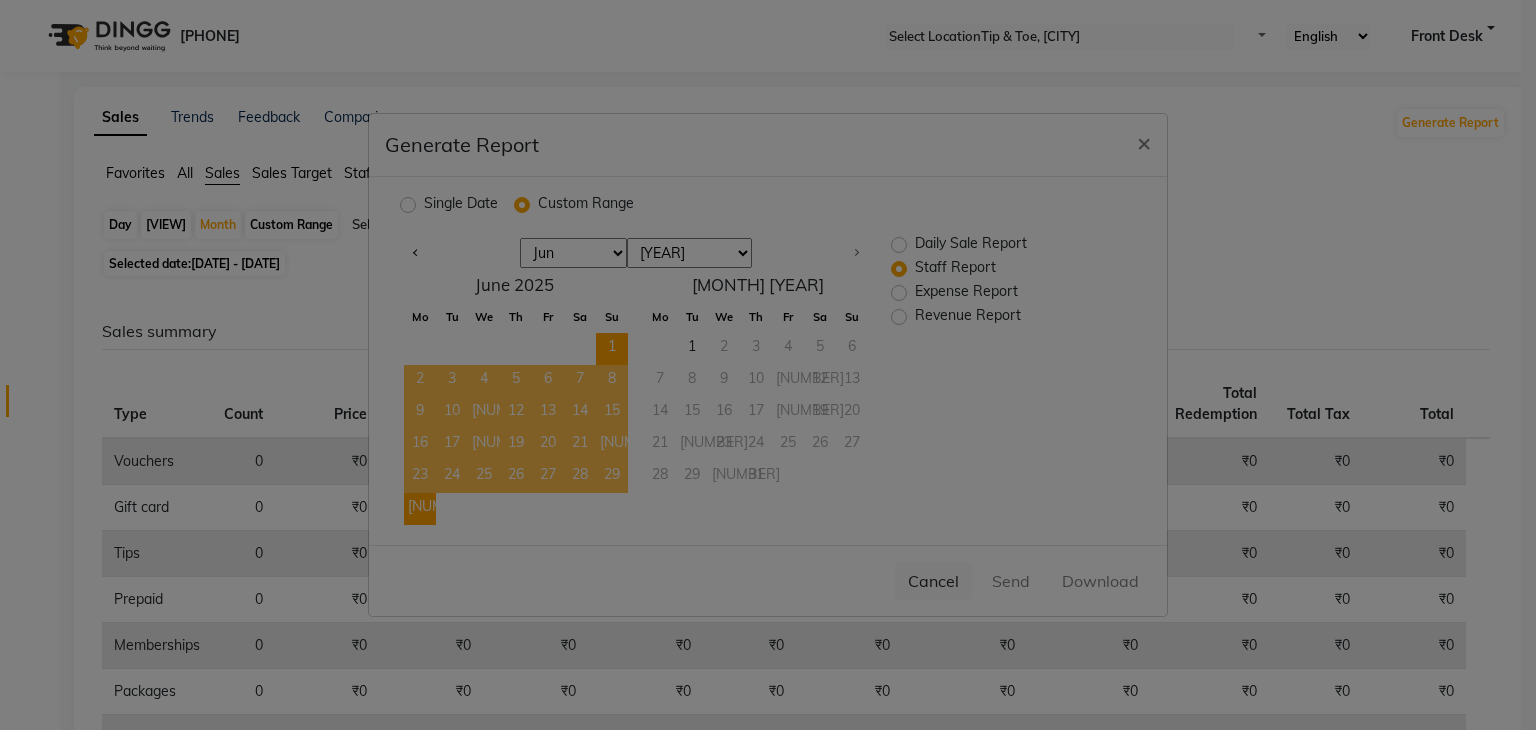 click on "Expense Report" at bounding box center (966, 293) 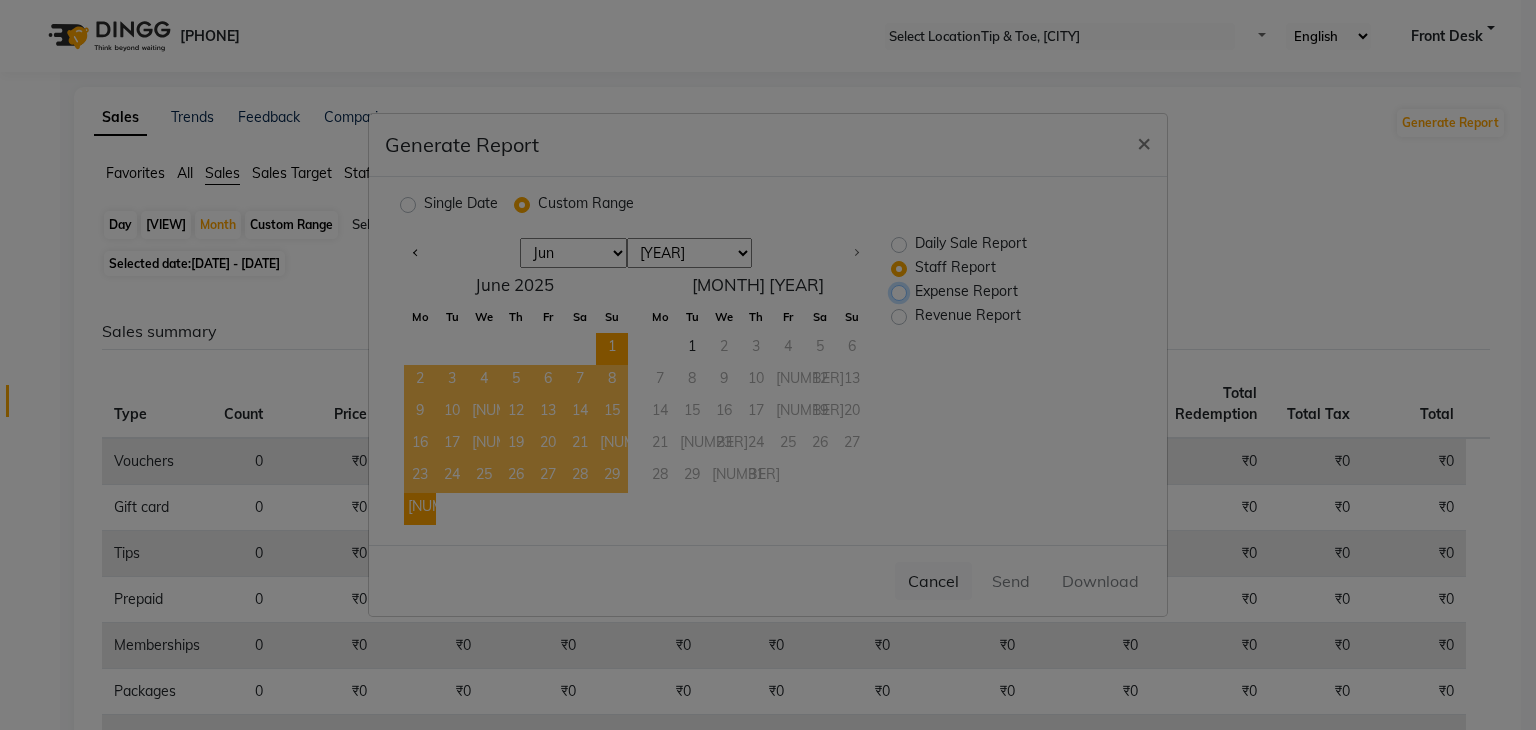 click on "Expense Report" at bounding box center [901, 292] 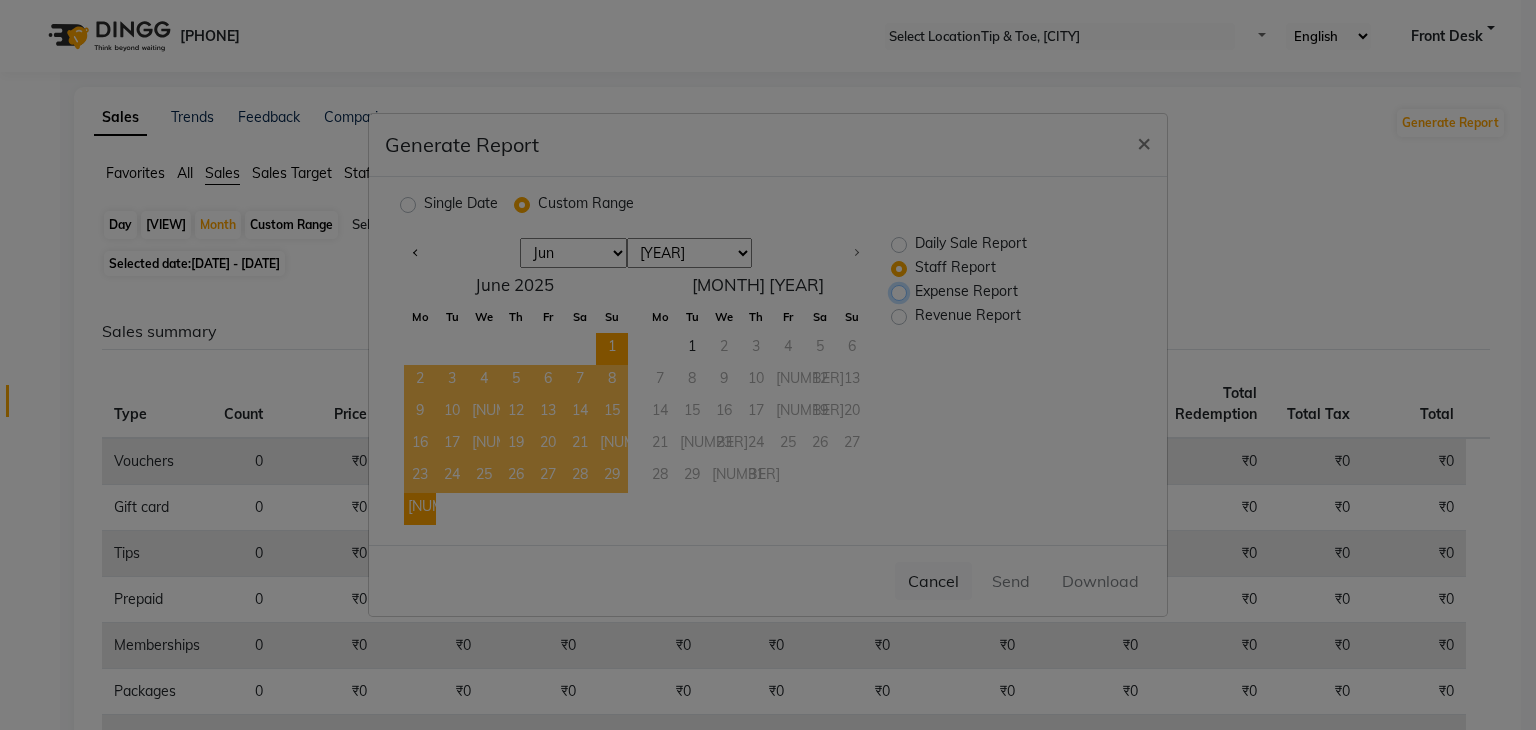 radio on "true" 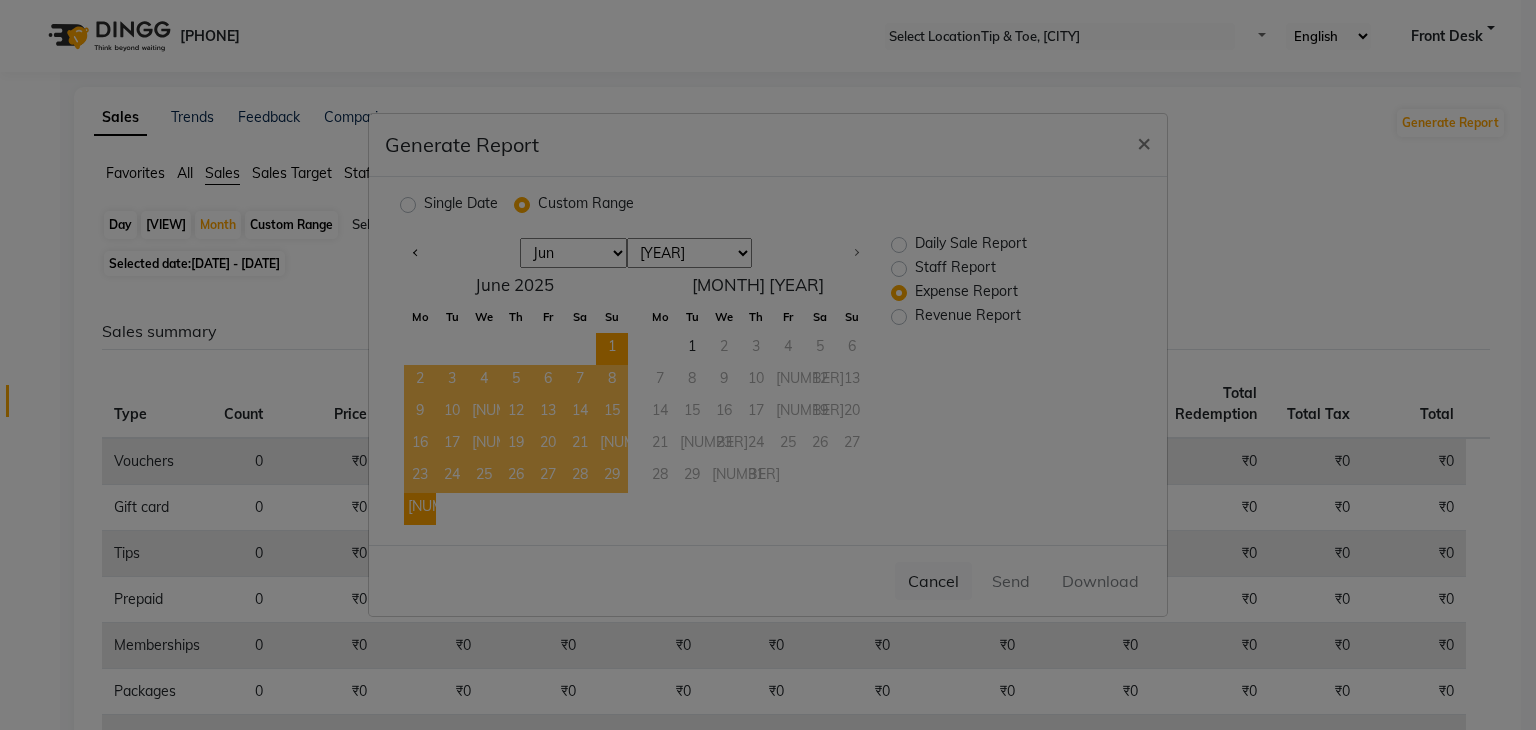 click on "Revenue Report" at bounding box center (968, 317) 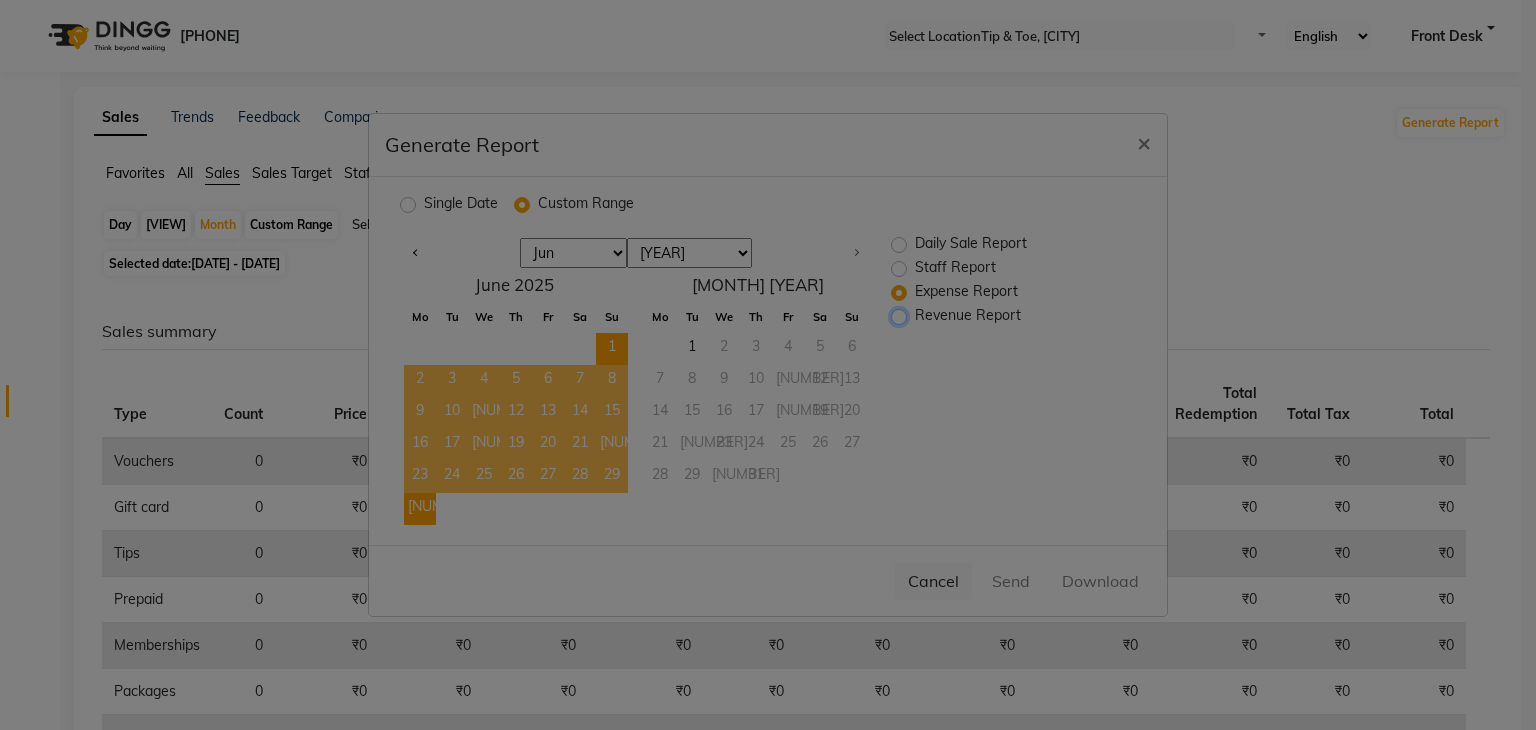 click on "Revenue Report" at bounding box center [901, 316] 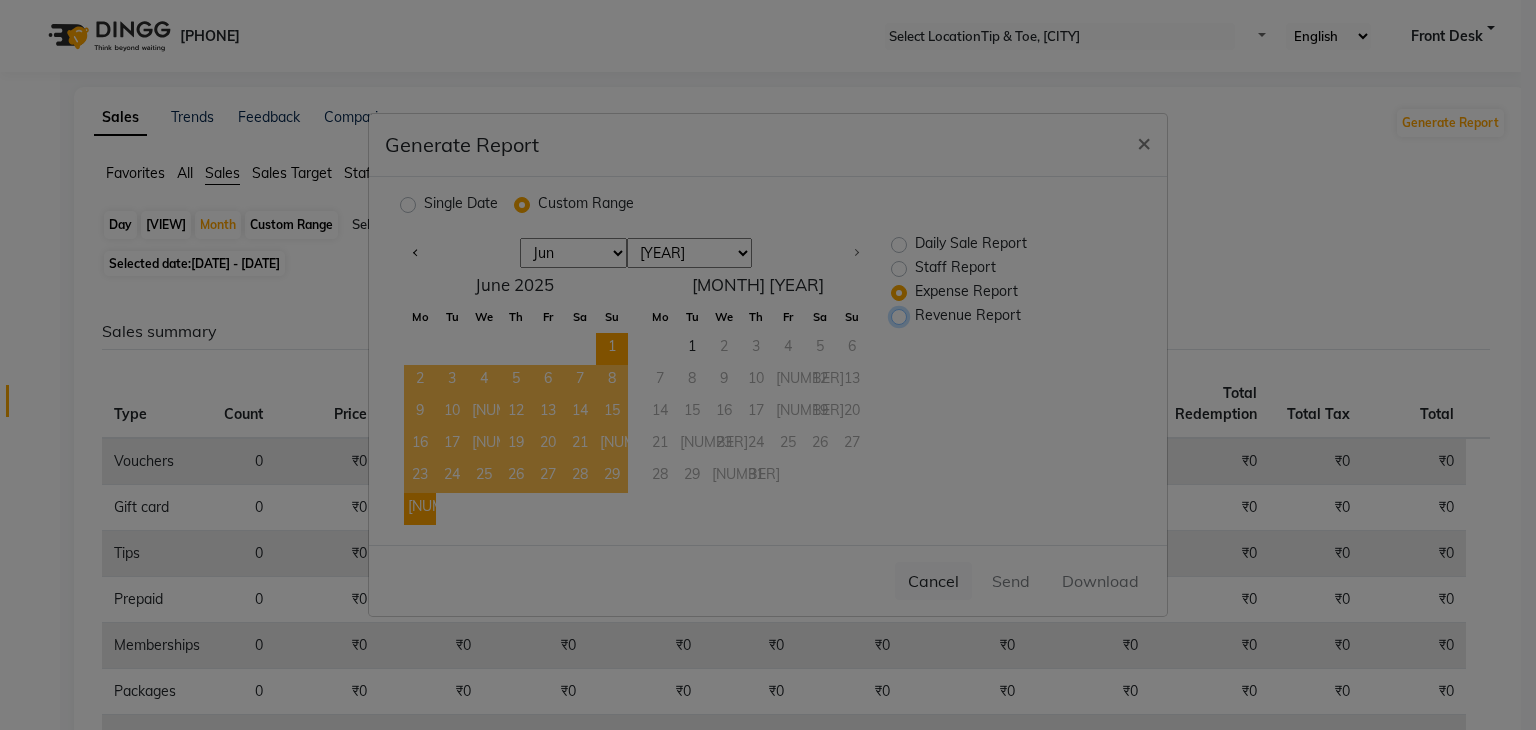 radio on "true" 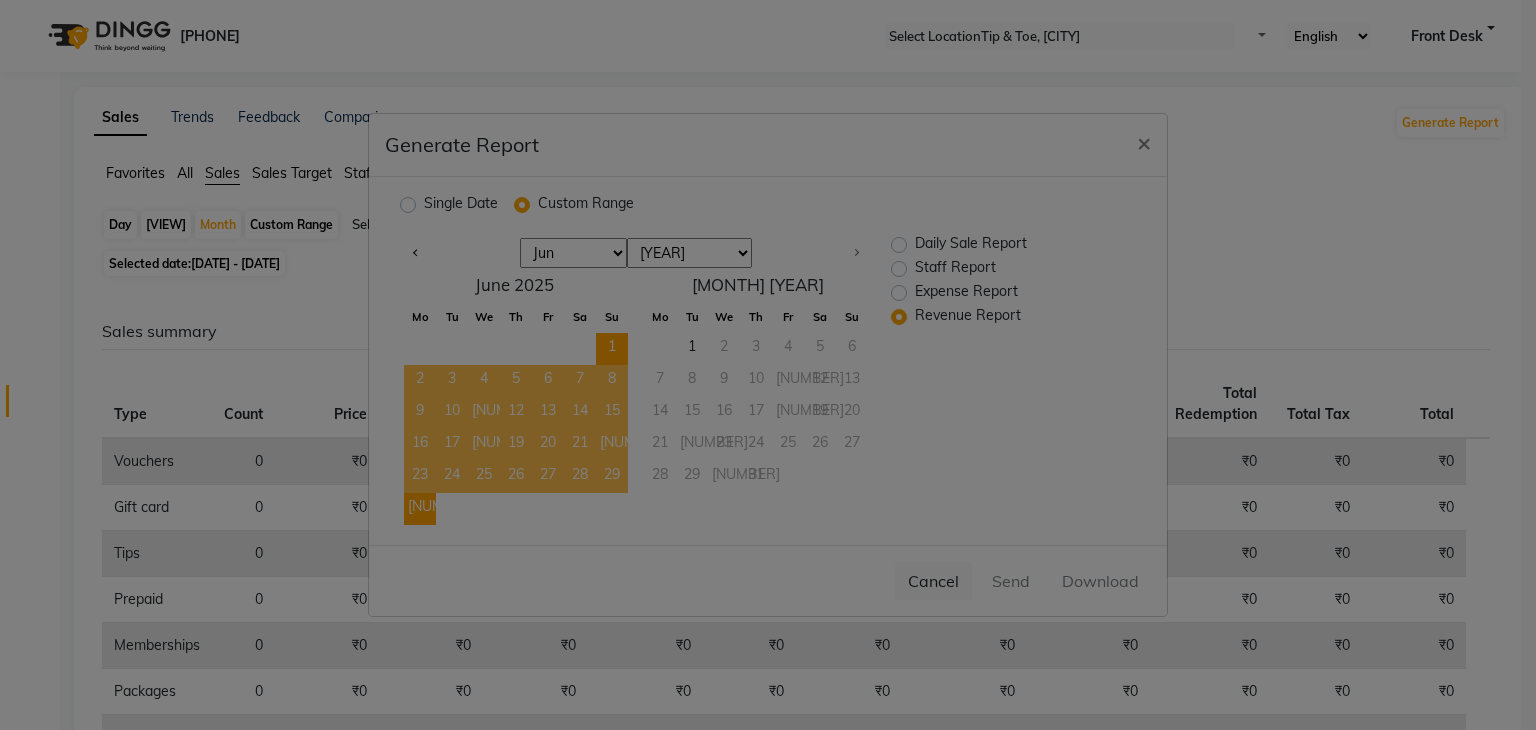 click on "Daily Sale Report" at bounding box center [971, 245] 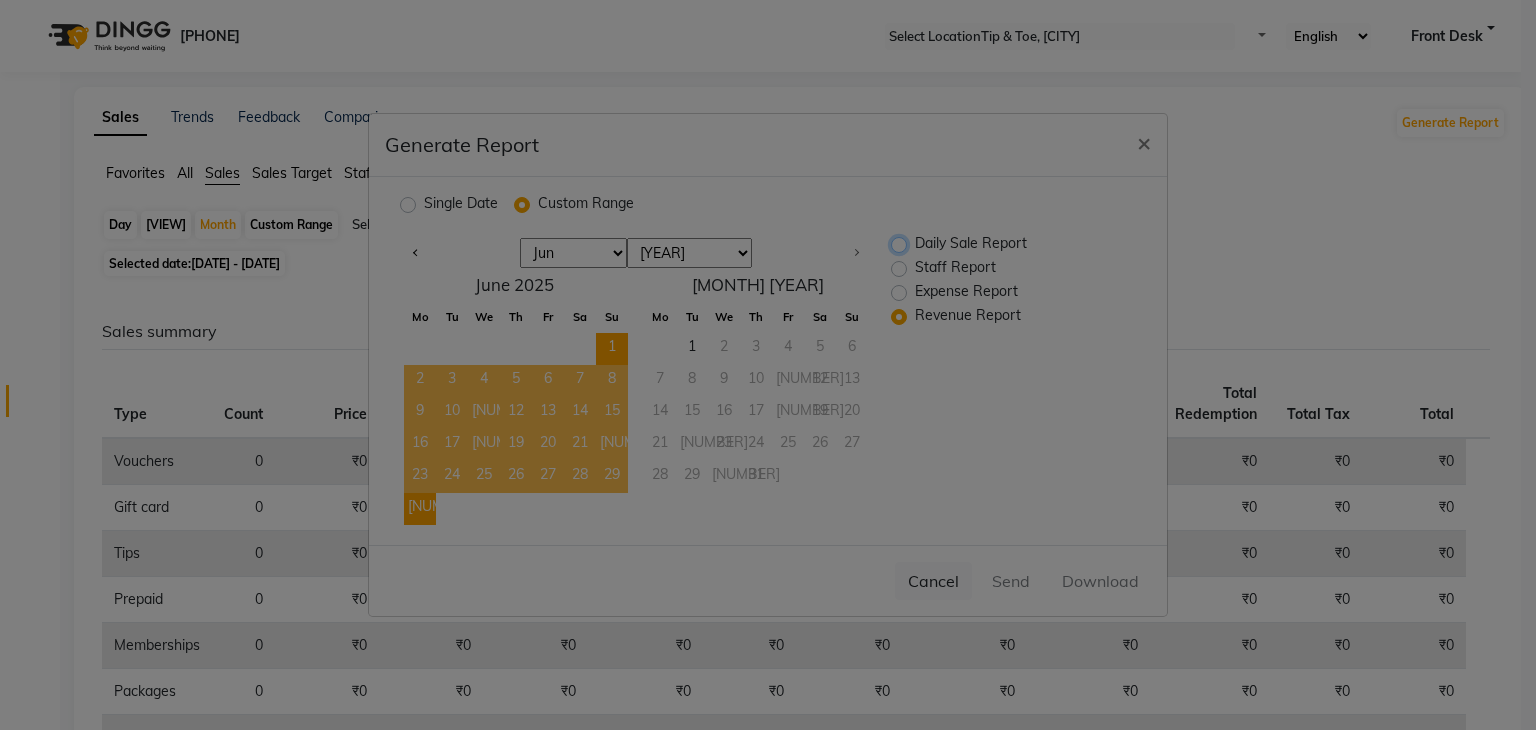 click on "Daily Sale Report" at bounding box center (901, 244) 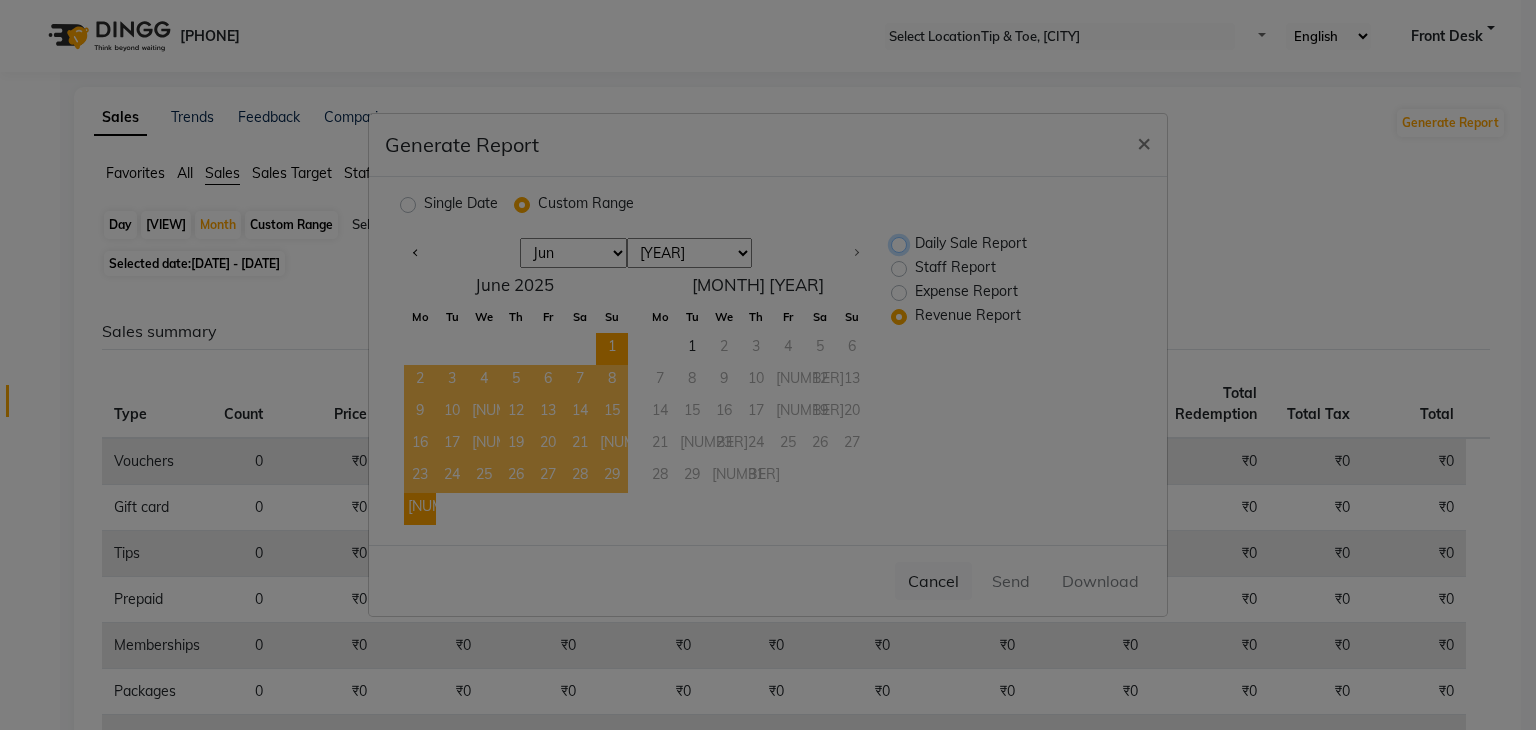 radio on "true" 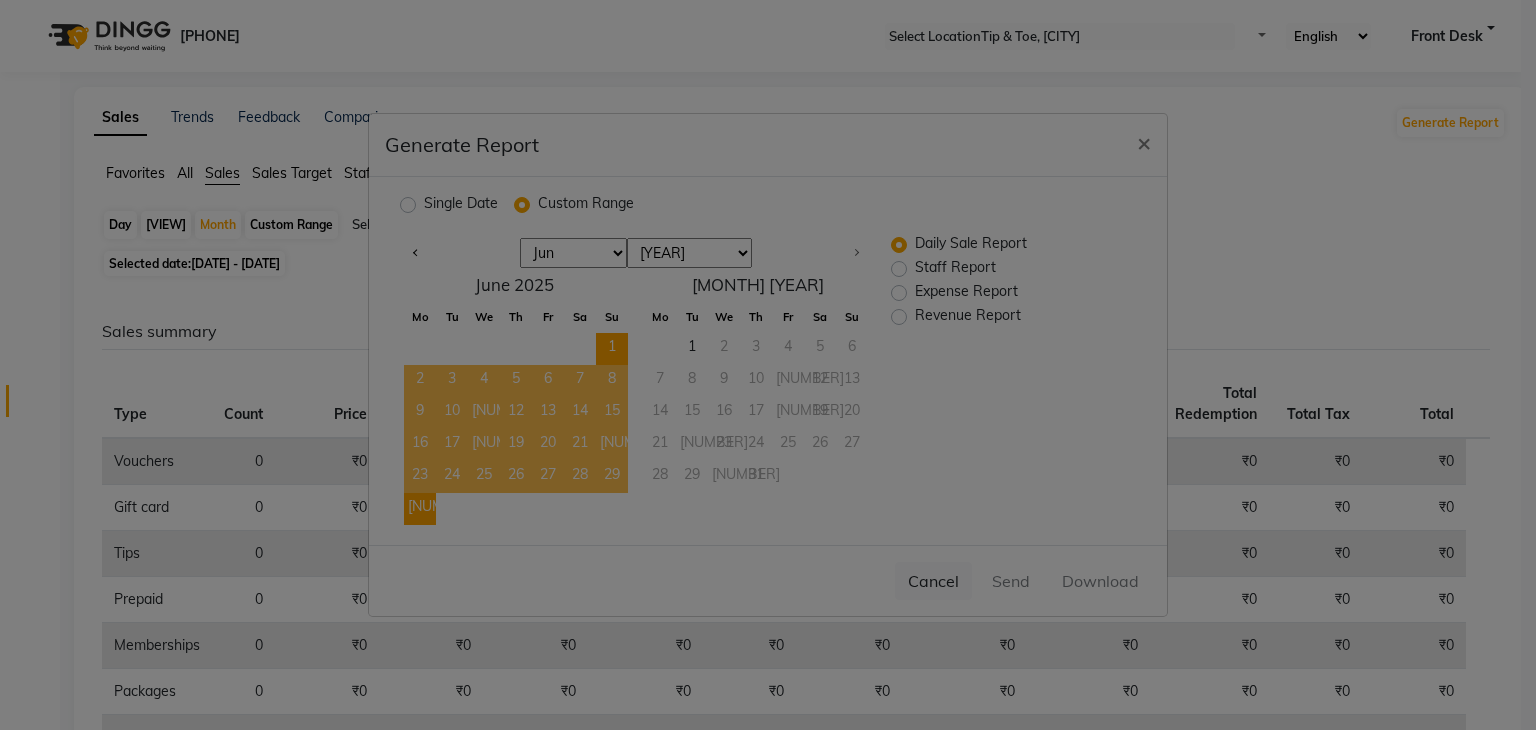 click on "Single Date" at bounding box center (461, 205) 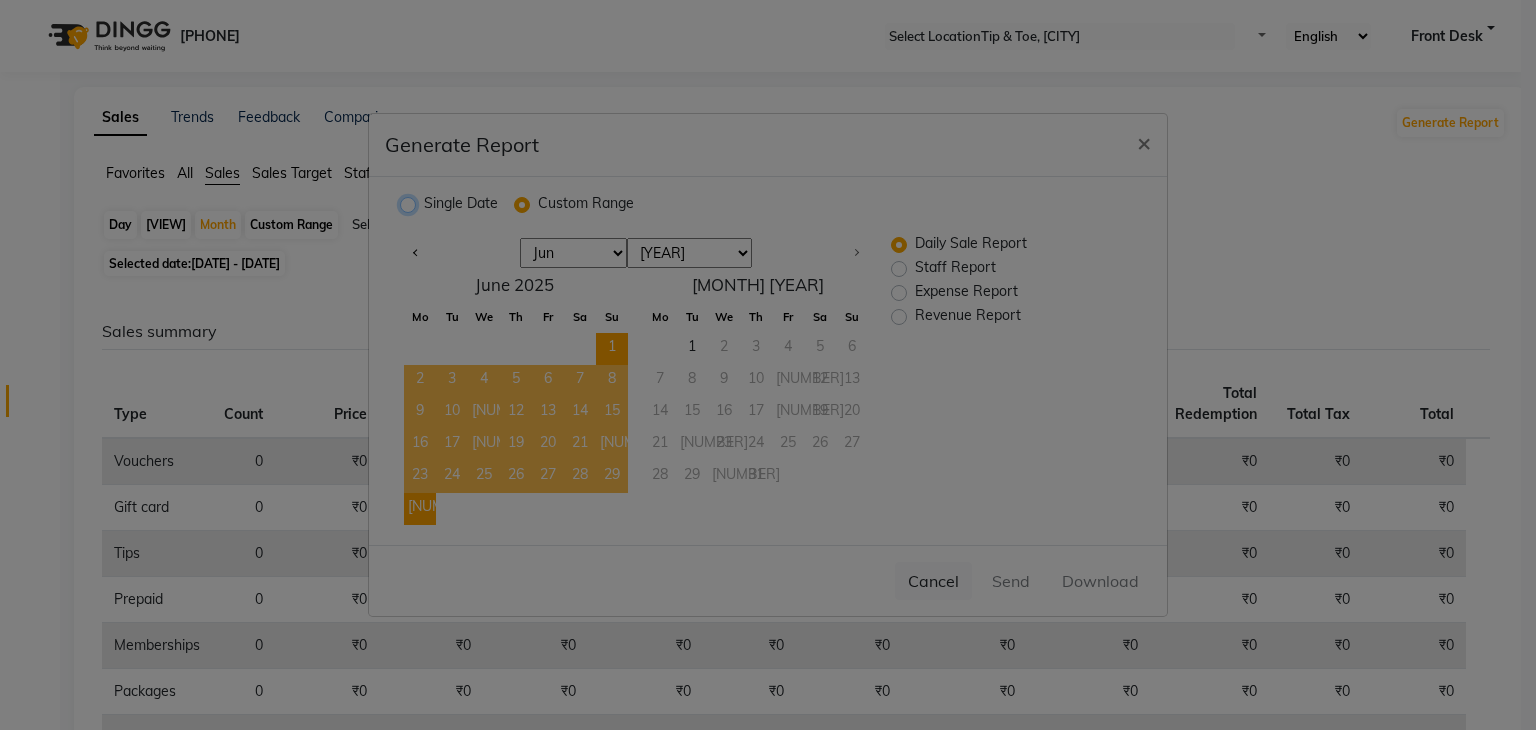 click on "Single Date" at bounding box center [410, 204] 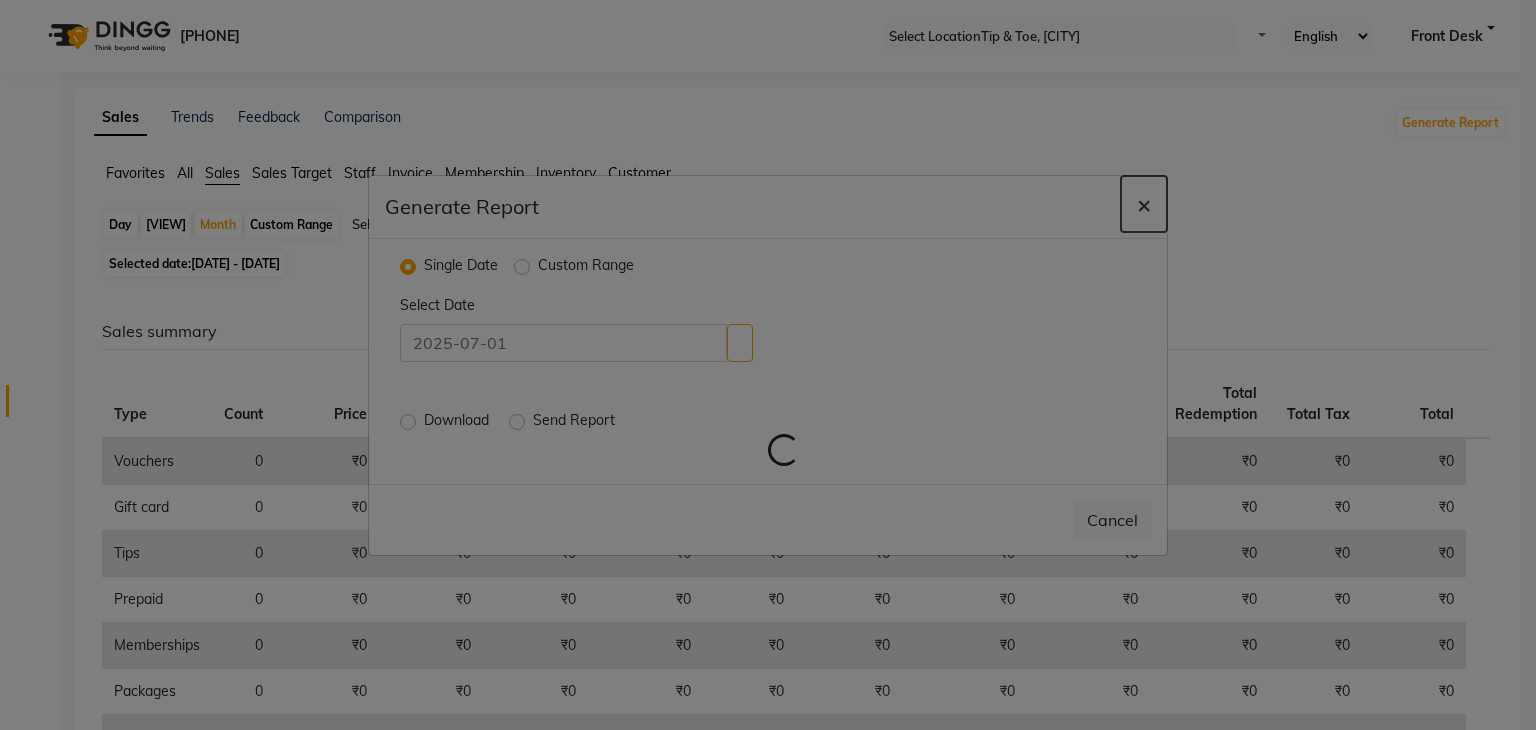 click on "×" at bounding box center (1144, 204) 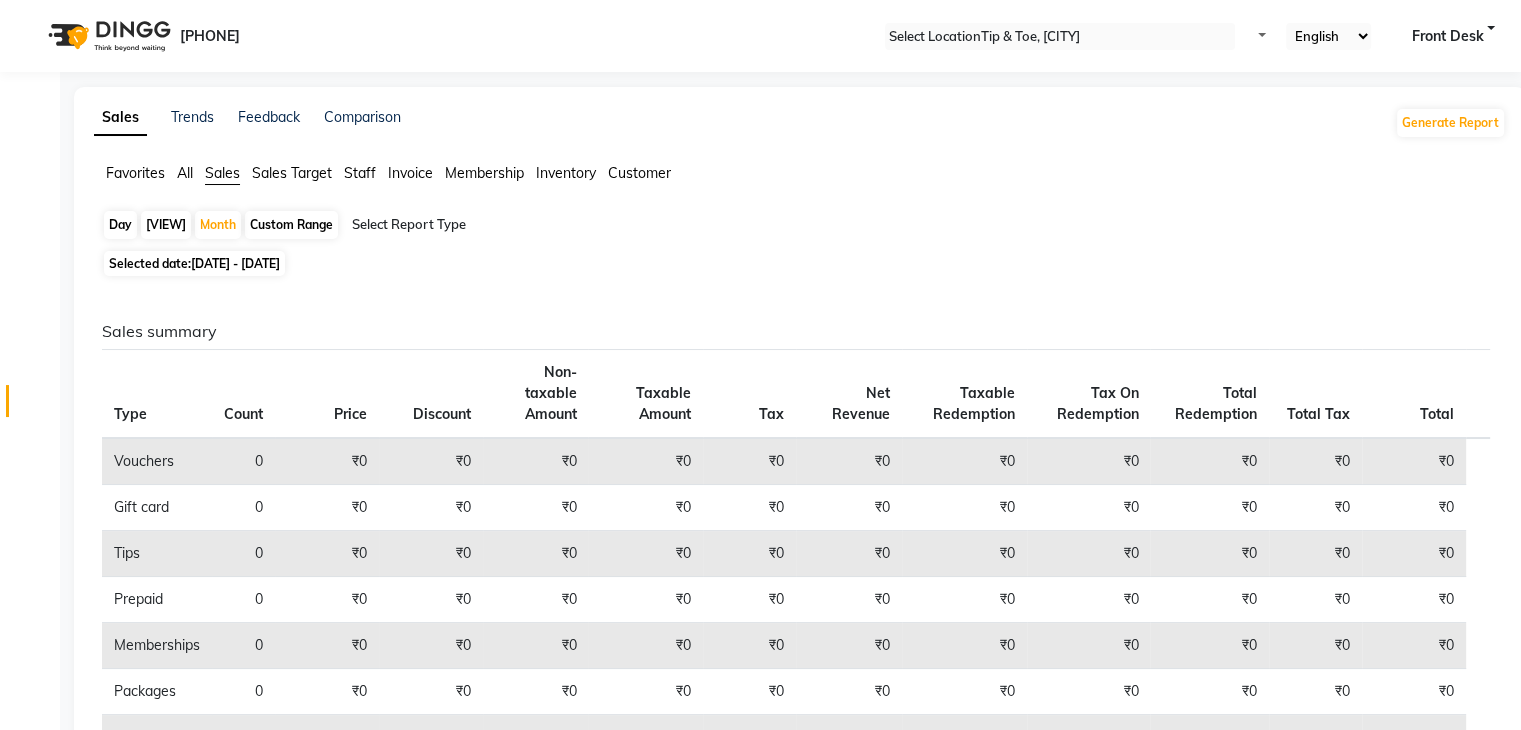 click on "Staff" at bounding box center [135, 173] 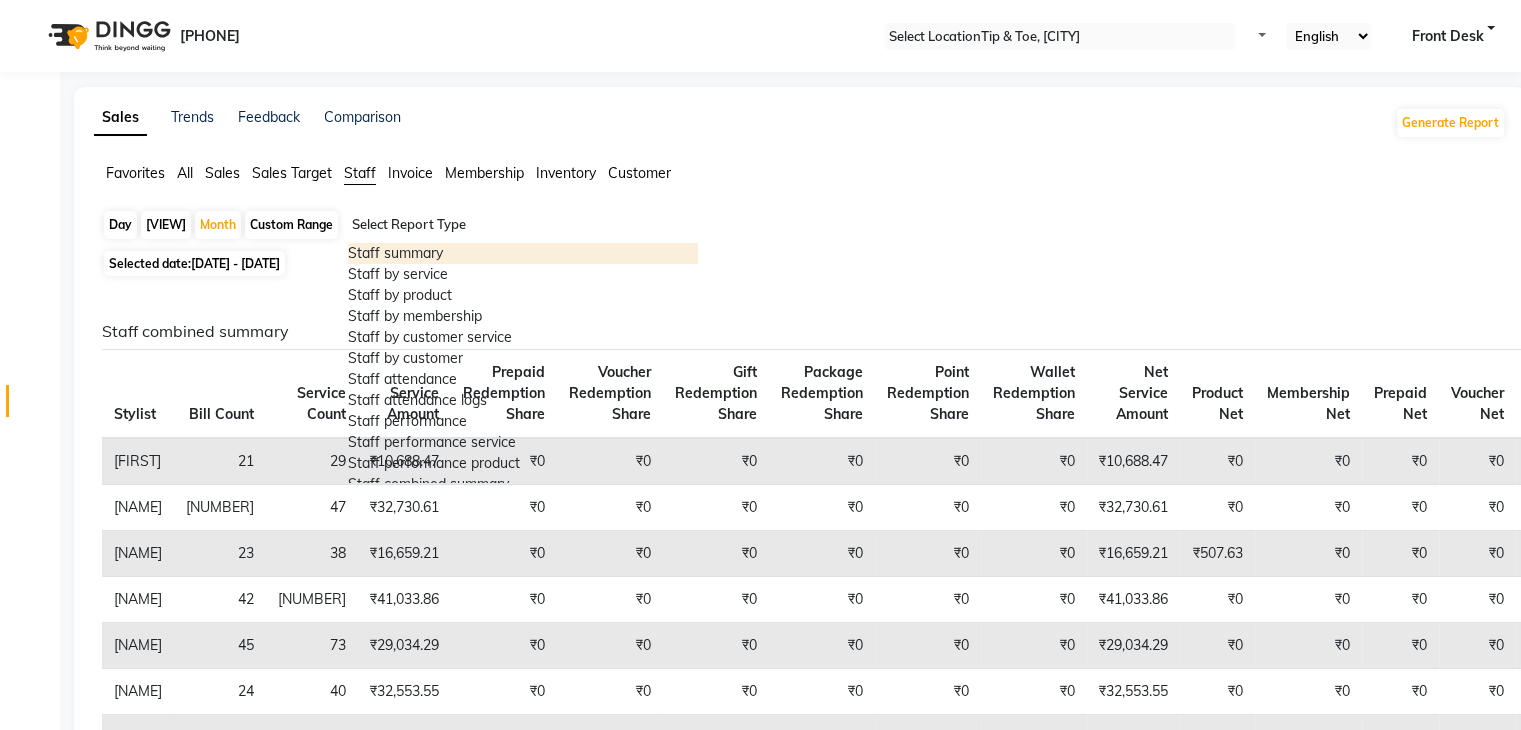 click at bounding box center (523, 225) 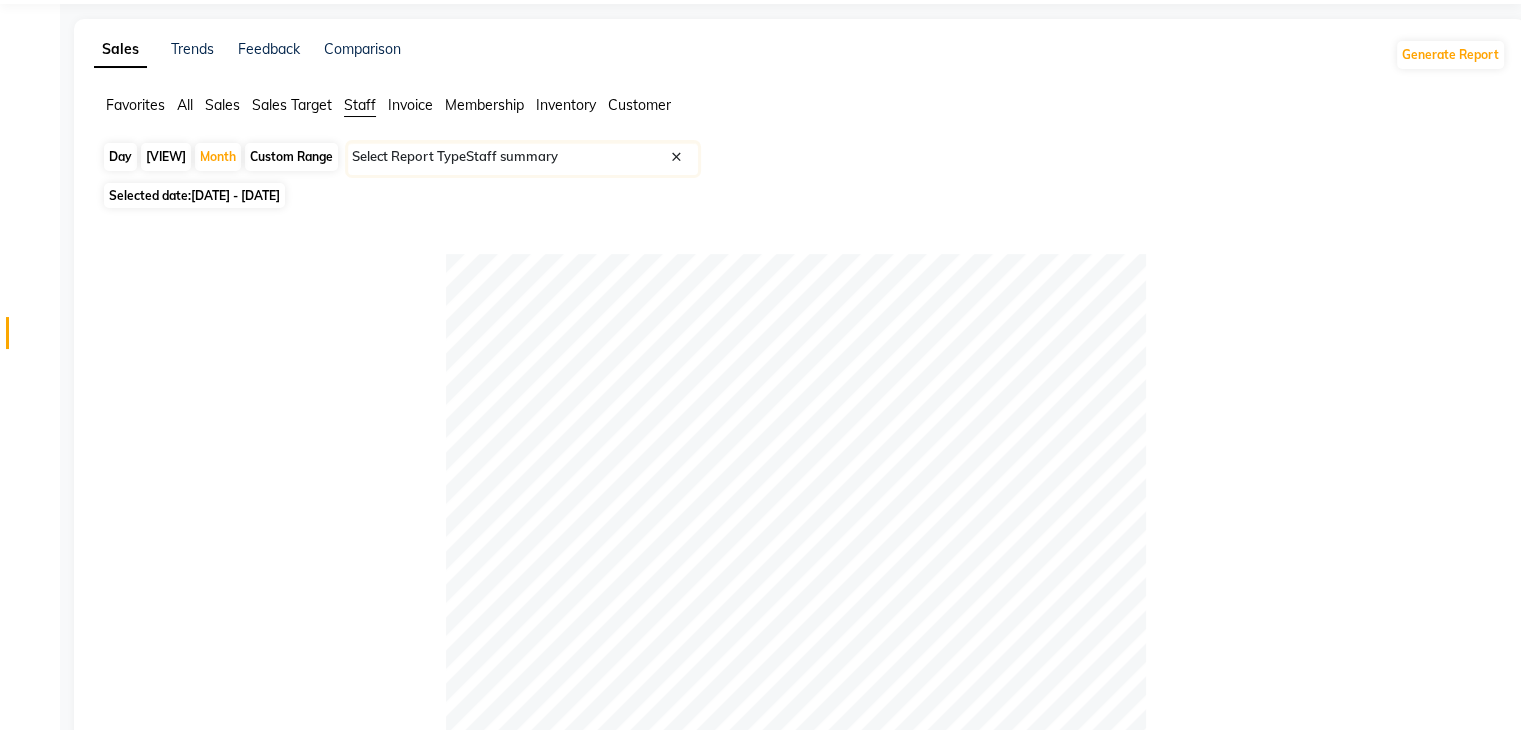 scroll, scrollTop: 0, scrollLeft: 0, axis: both 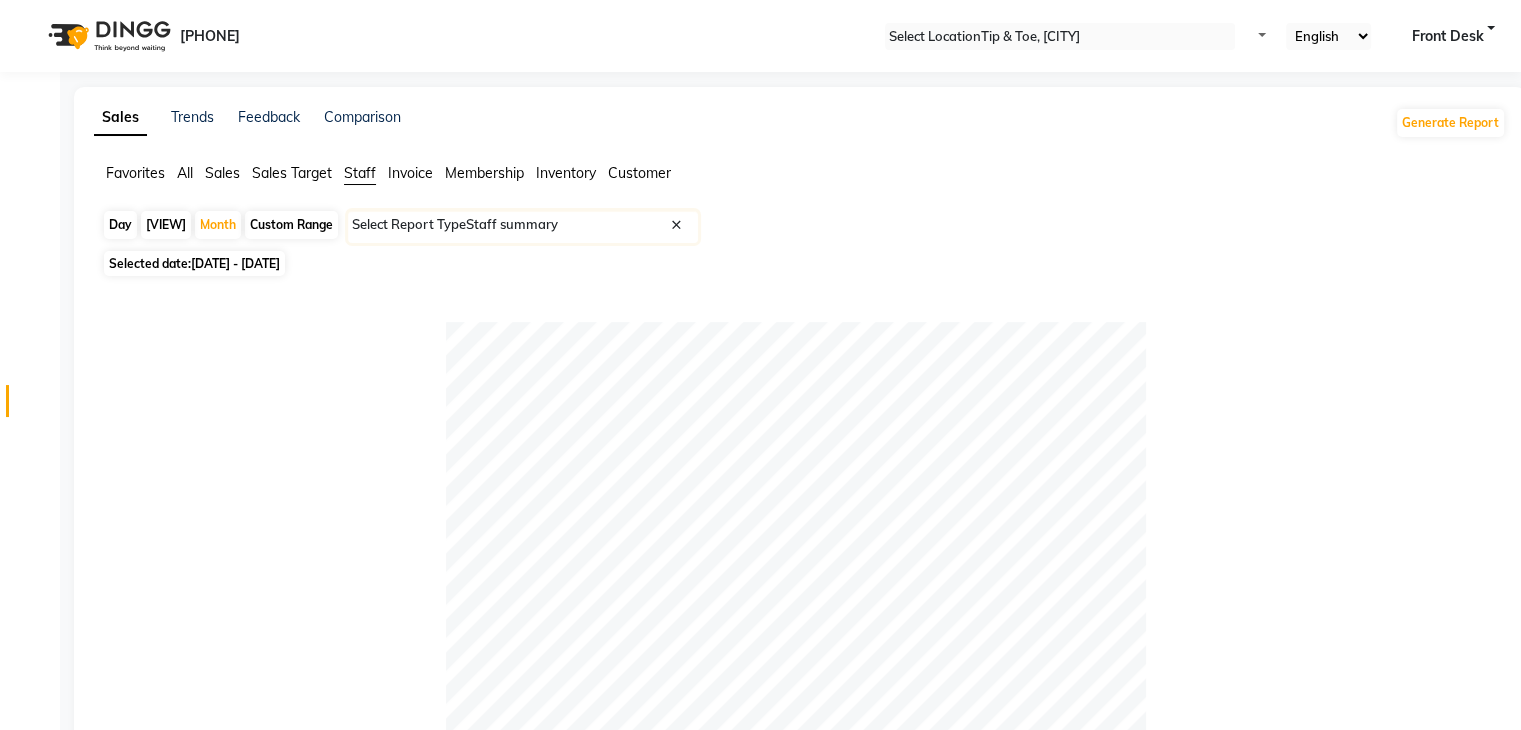 click at bounding box center (523, 225) 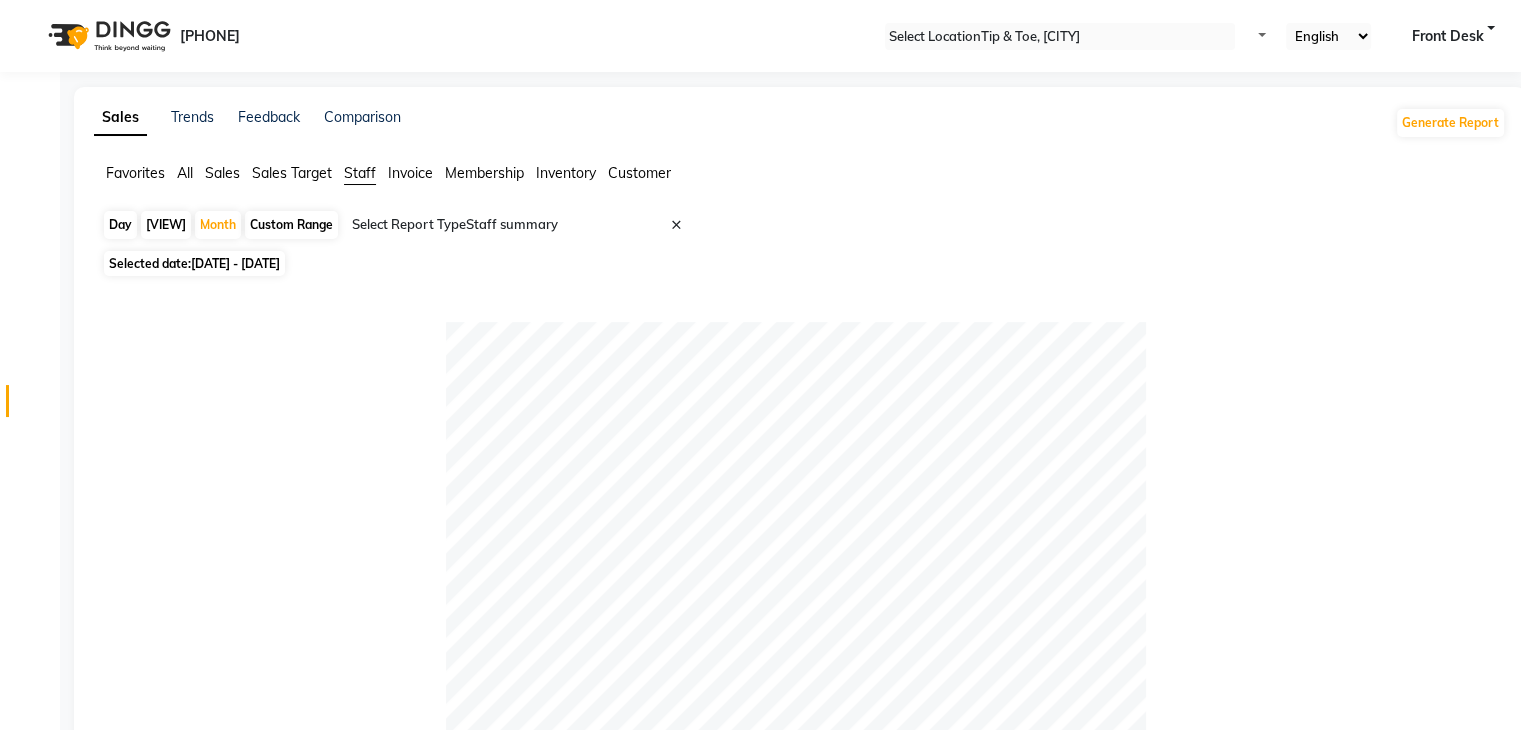 click on "Staff" at bounding box center [360, 174] 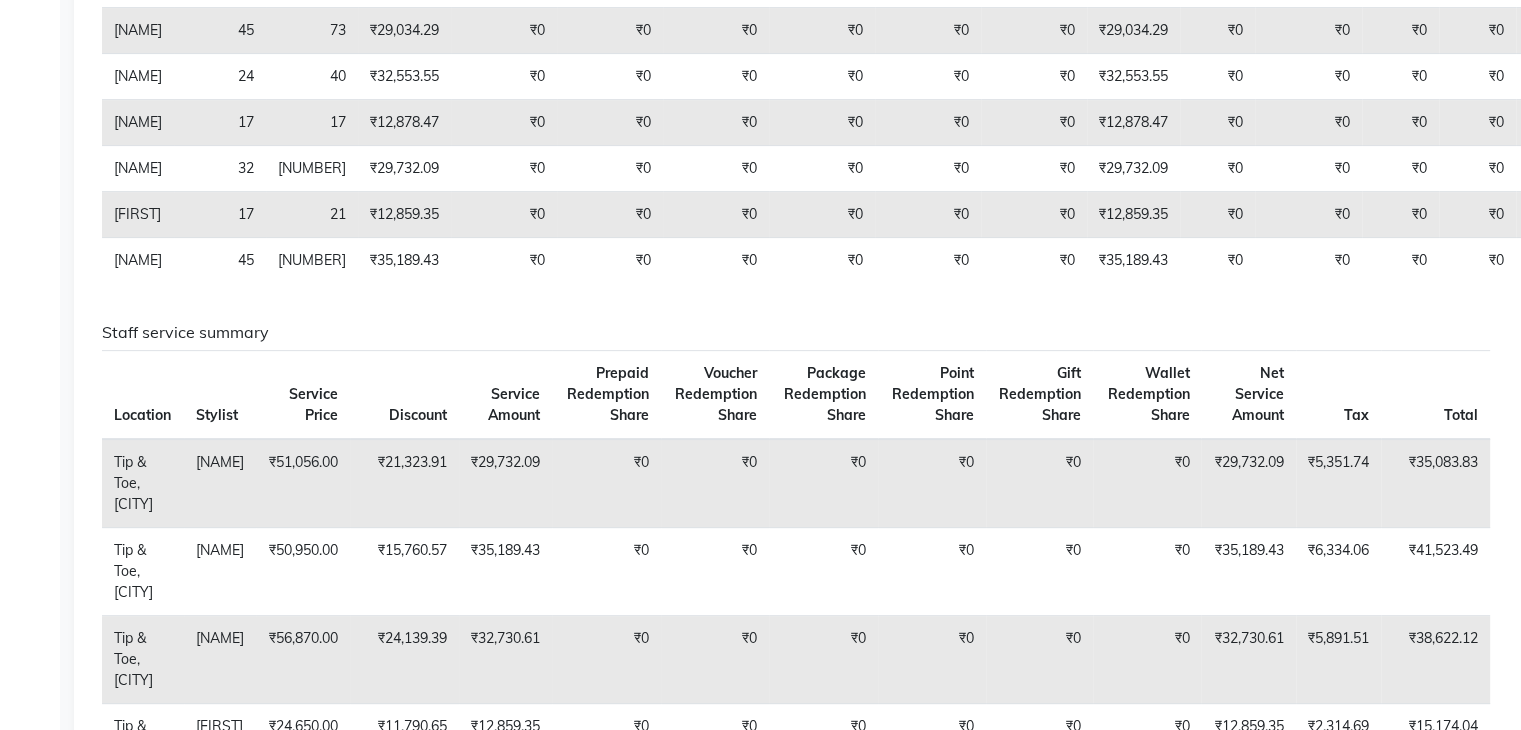 scroll, scrollTop: 0, scrollLeft: 0, axis: both 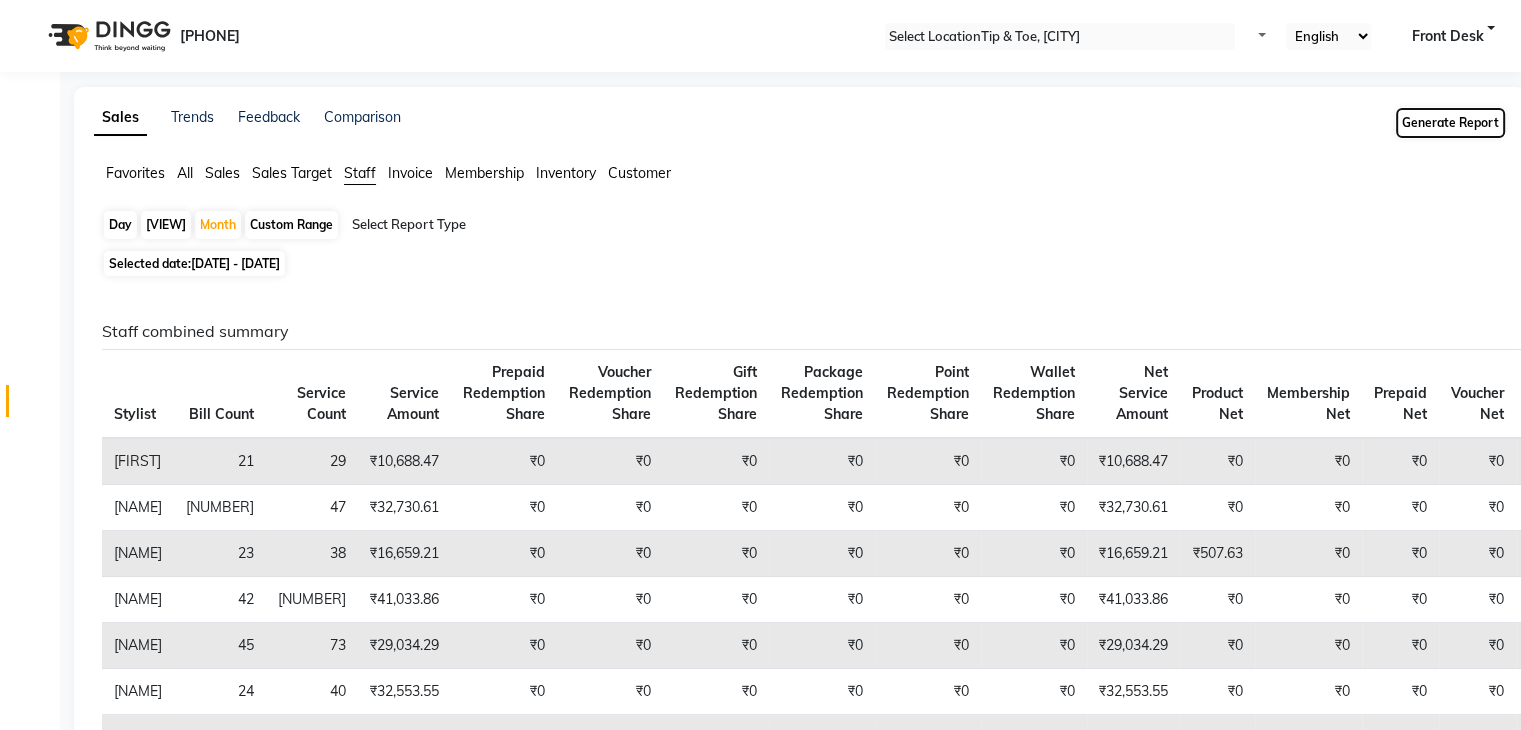 click on "Generate Report" at bounding box center [1450, 123] 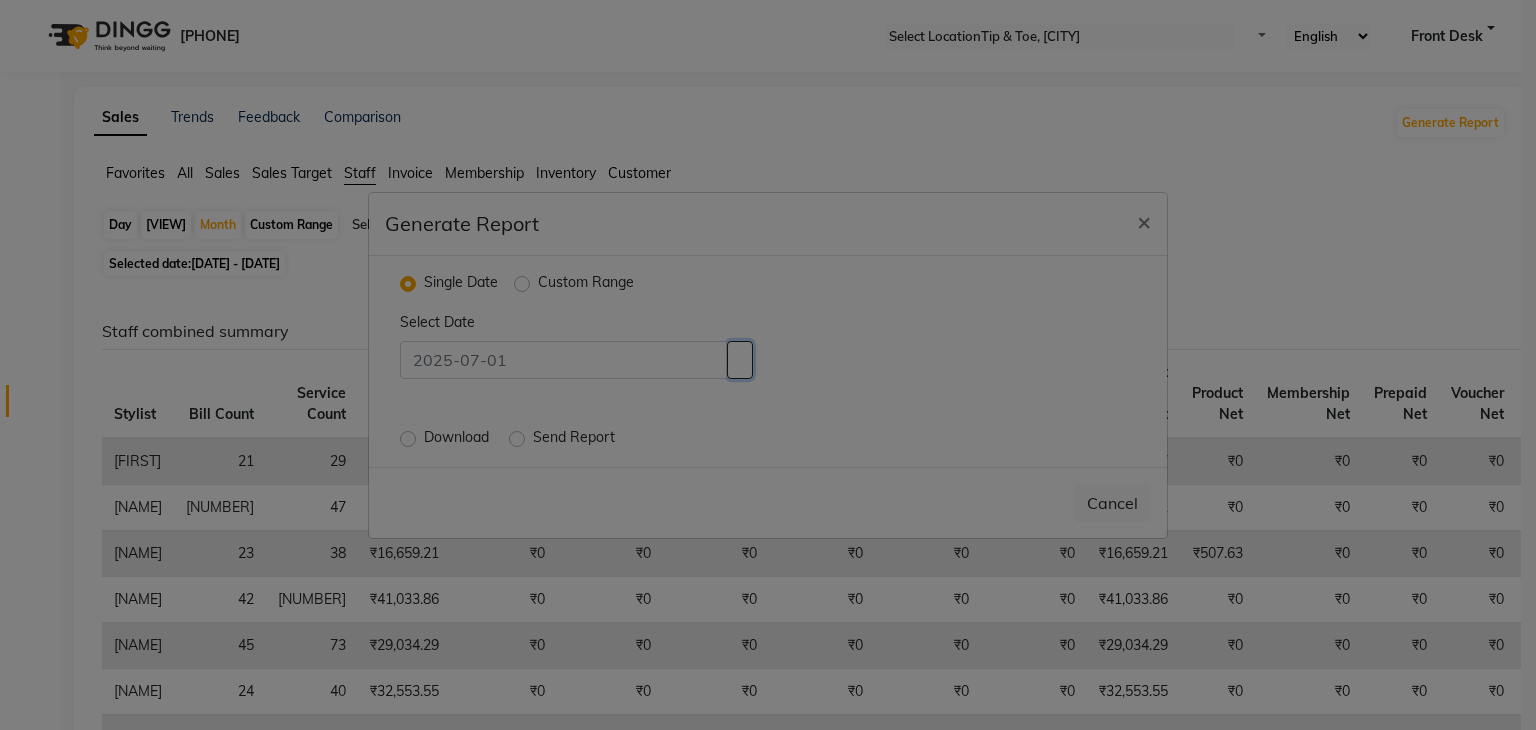 click at bounding box center [740, 360] 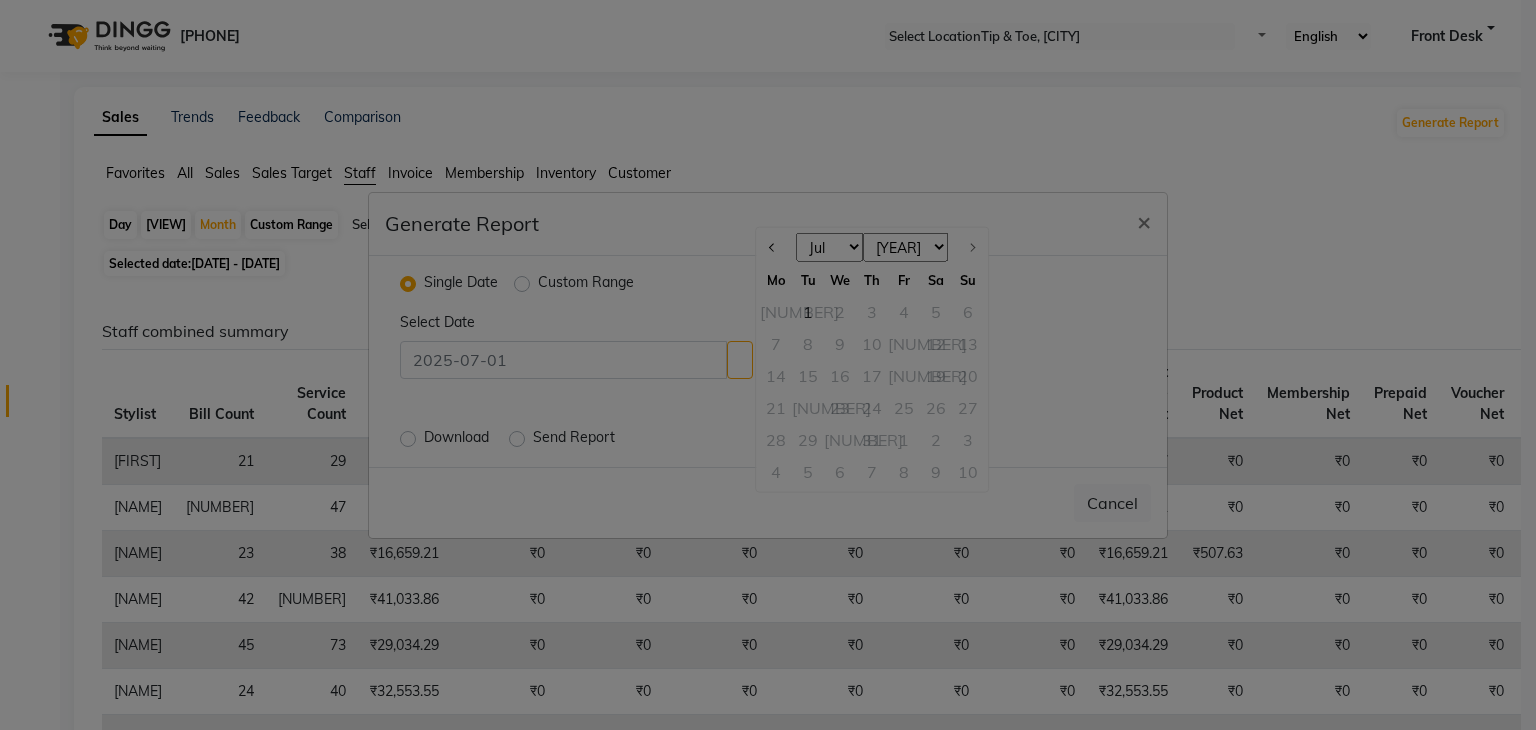 click on "[MONTH] [MONTH] [MONTH] [MONTH] [MONTH] [MONTH] [MONTH]" at bounding box center [829, 247] 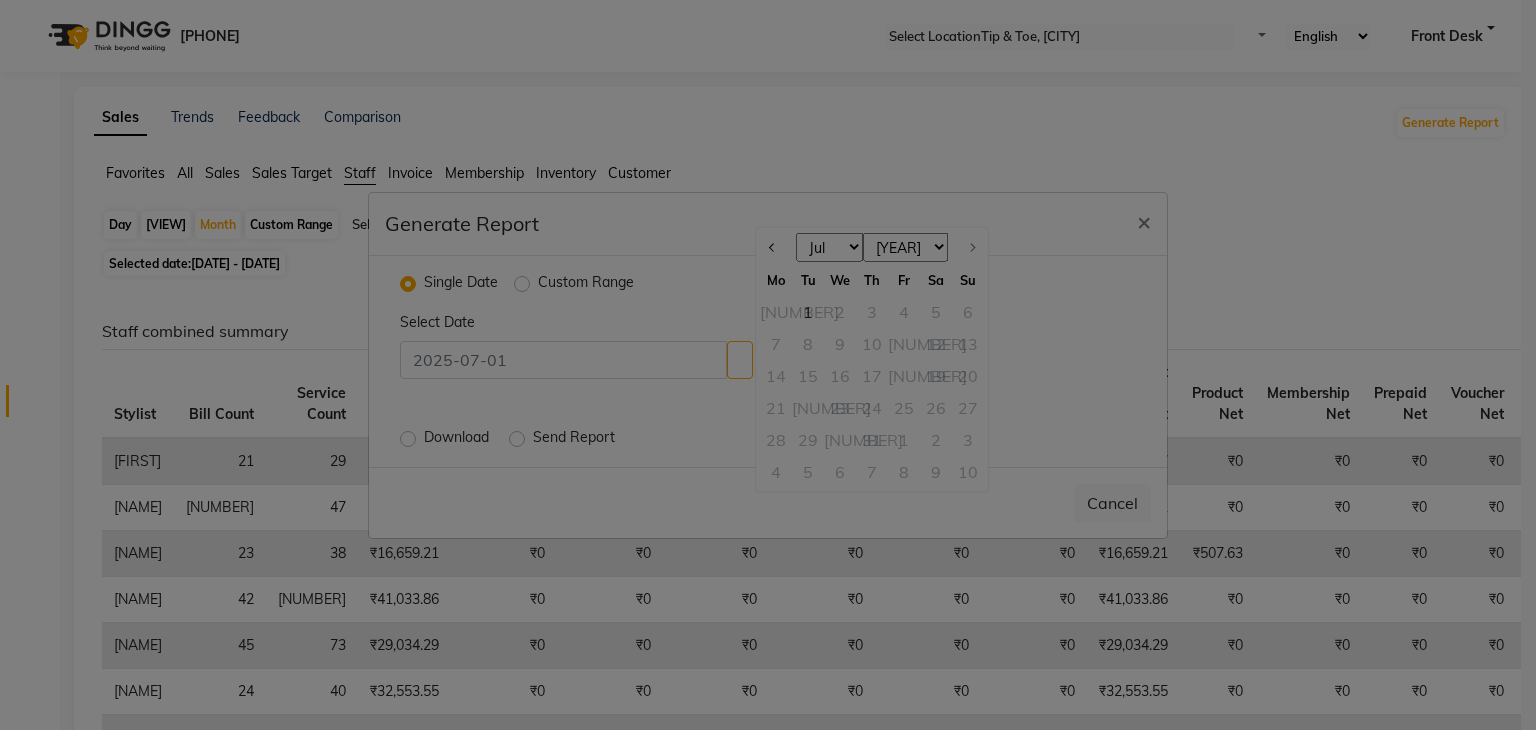 select on "[NUMBER]" 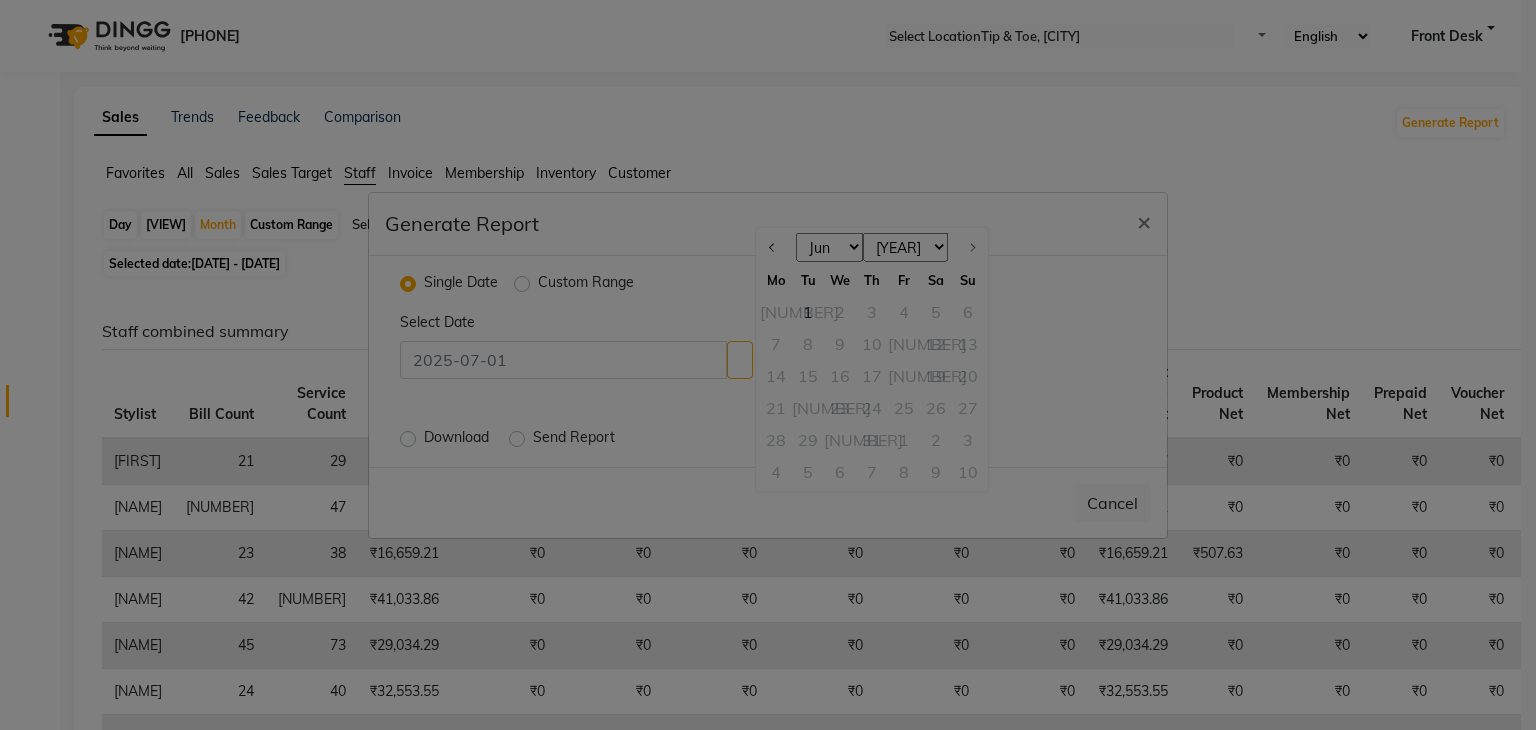 click on "[MONTH] [MONTH] [MONTH] [MONTH] [MONTH] [MONTH] [MONTH]" at bounding box center [829, 247] 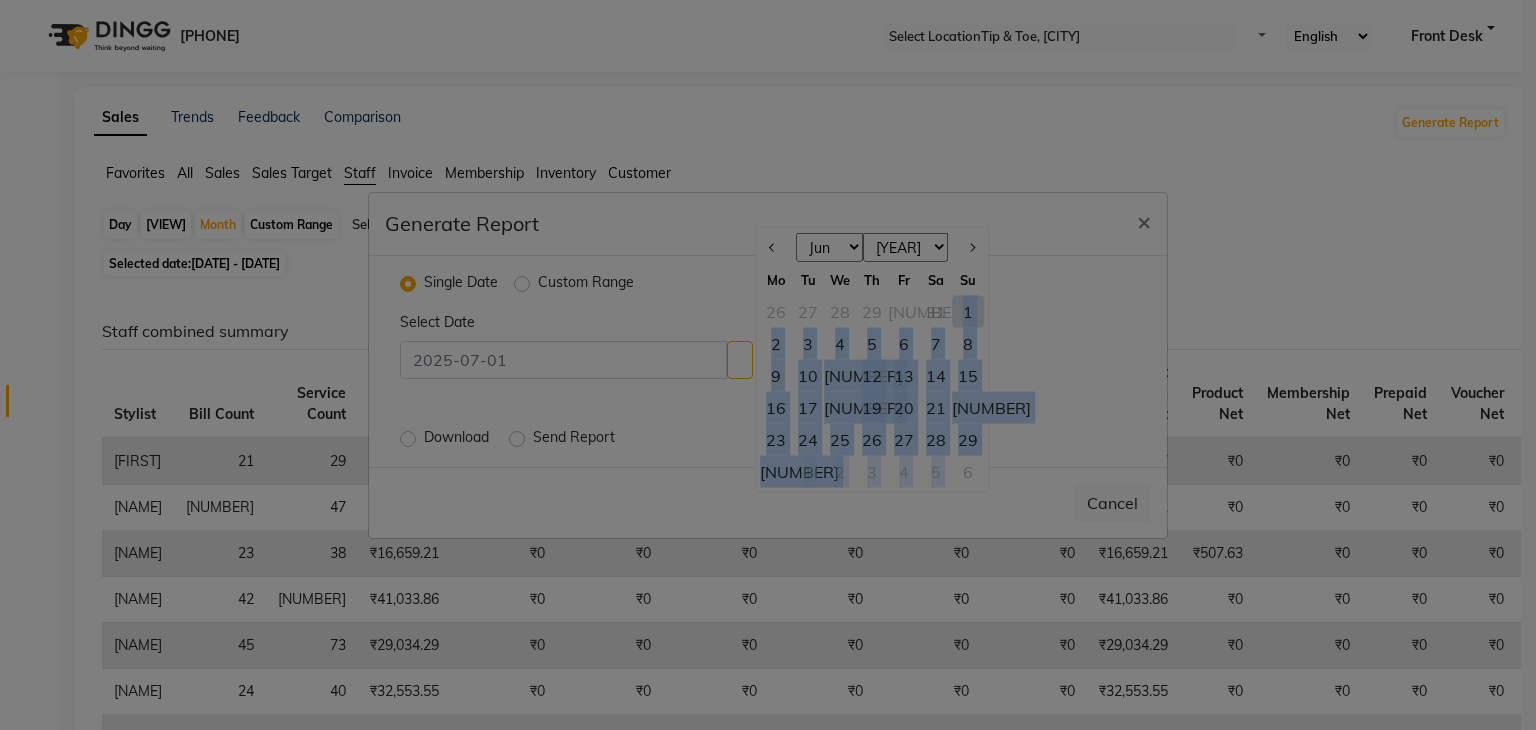 drag, startPoint x: 964, startPoint y: 305, endPoint x: 965, endPoint y: 462, distance: 157.00319 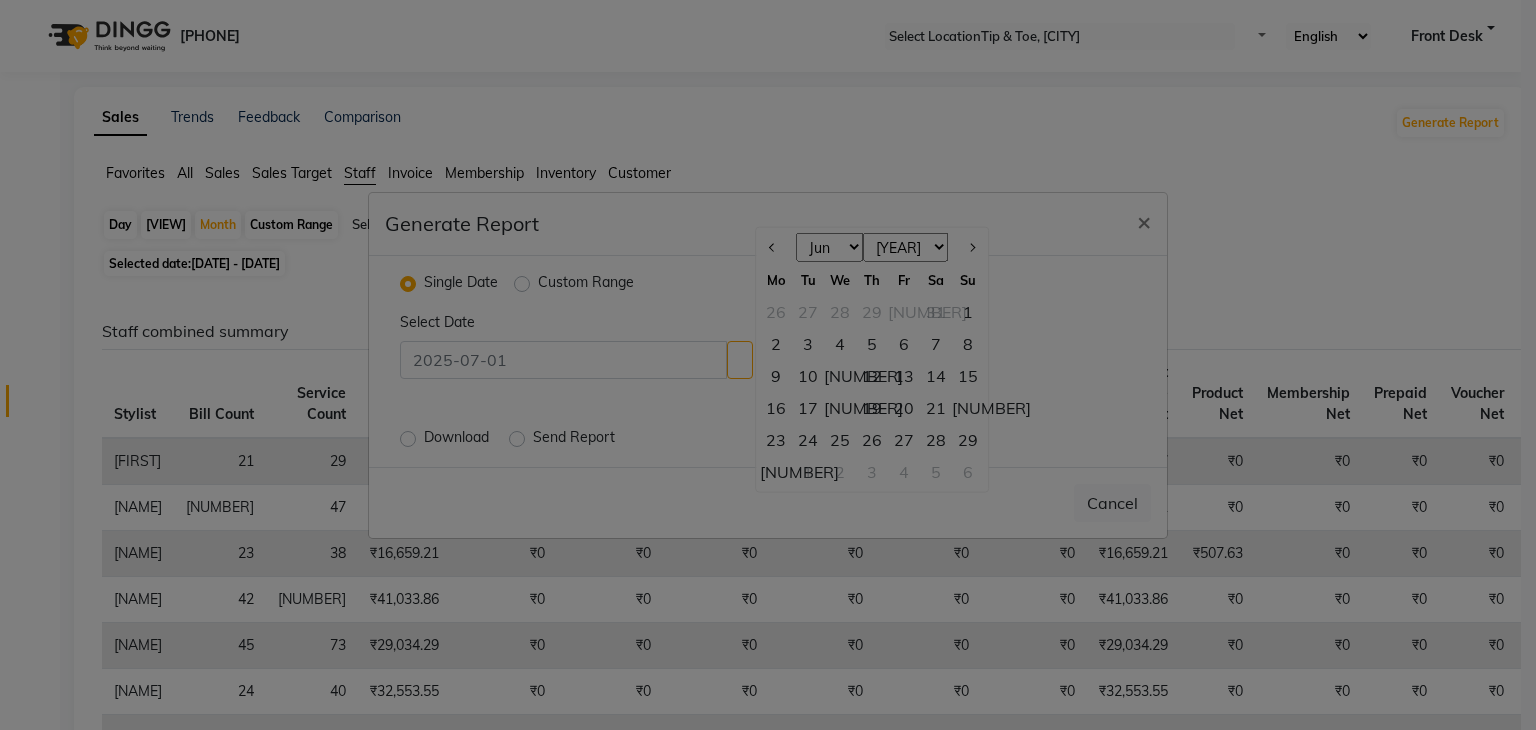 click on "Download" at bounding box center (458, 439) 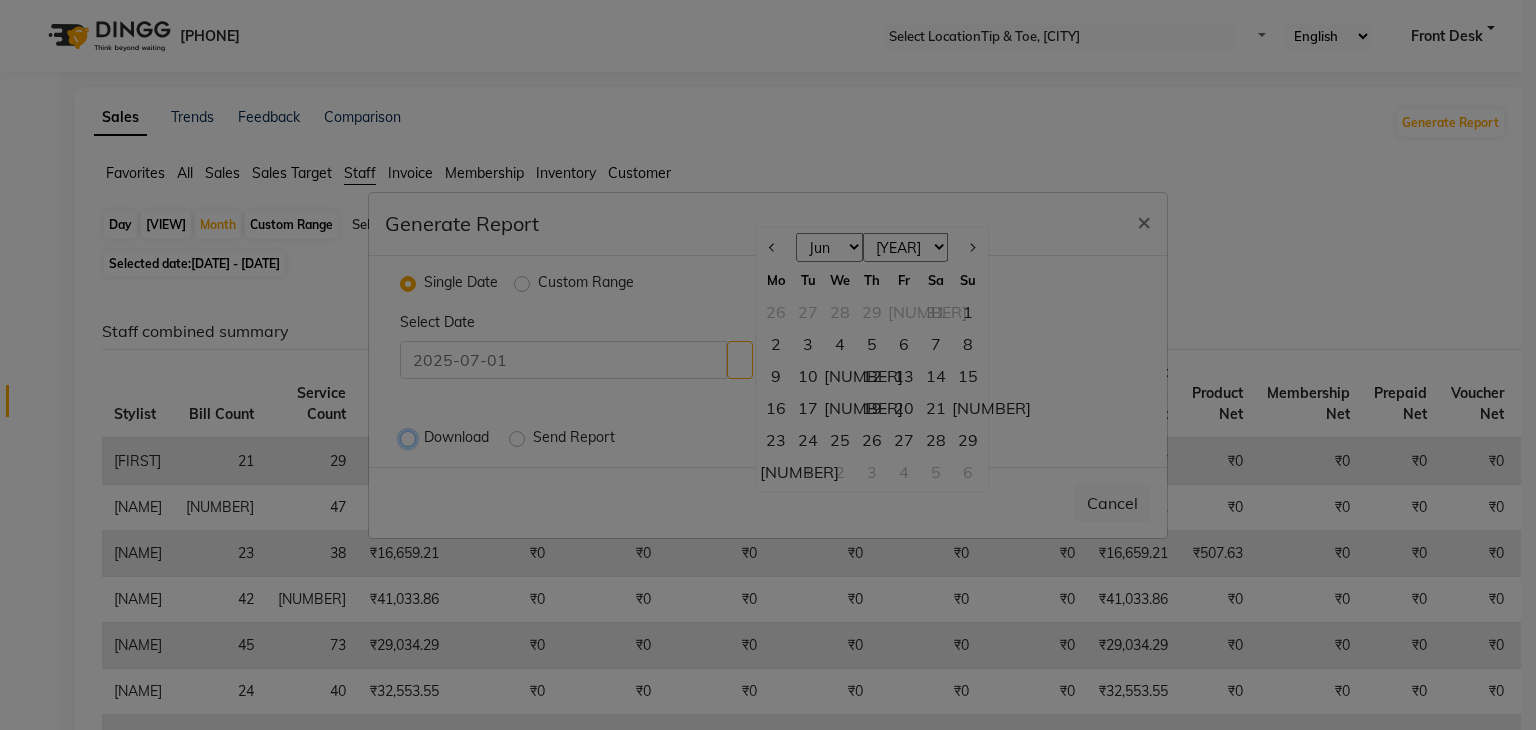 click on "Download" at bounding box center [410, 437] 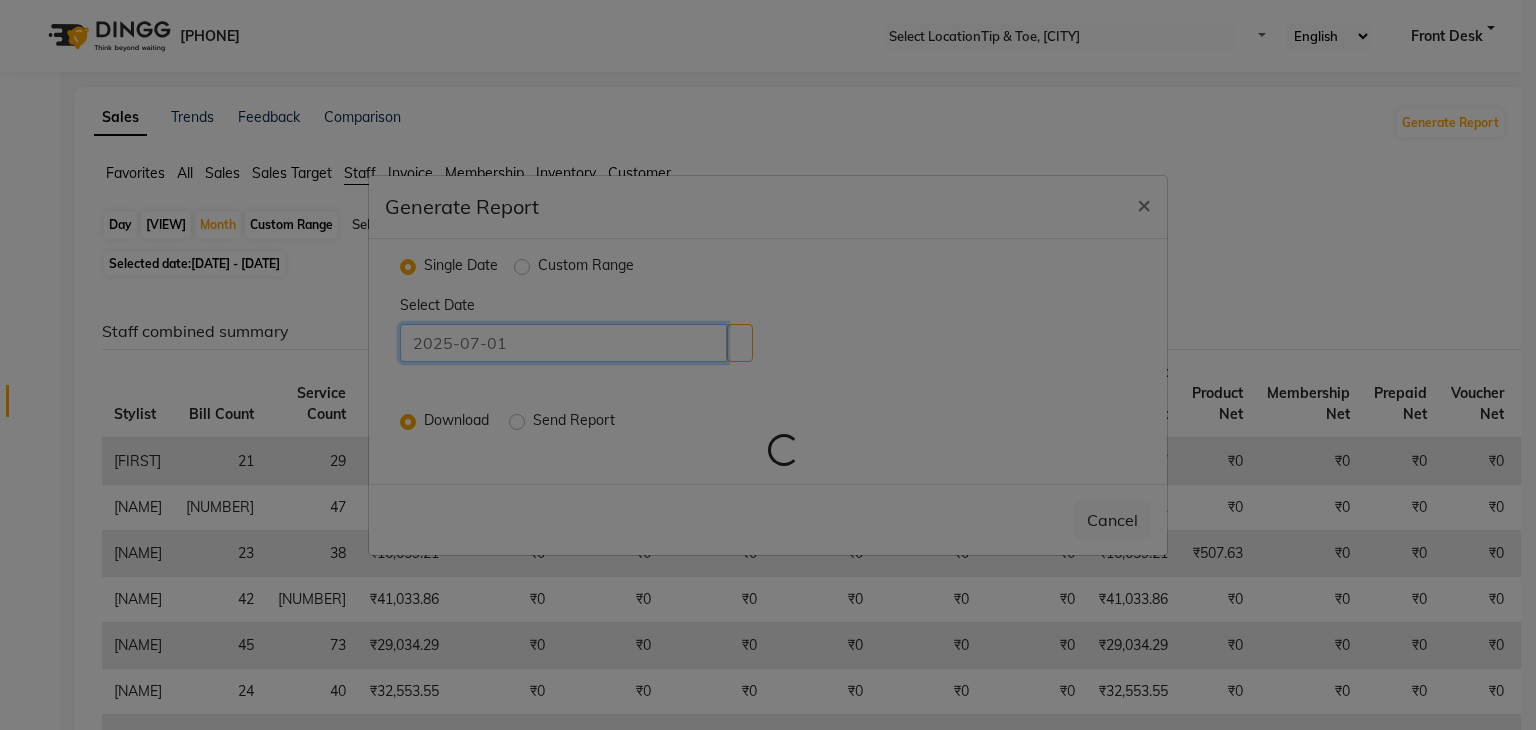 click at bounding box center [563, 343] 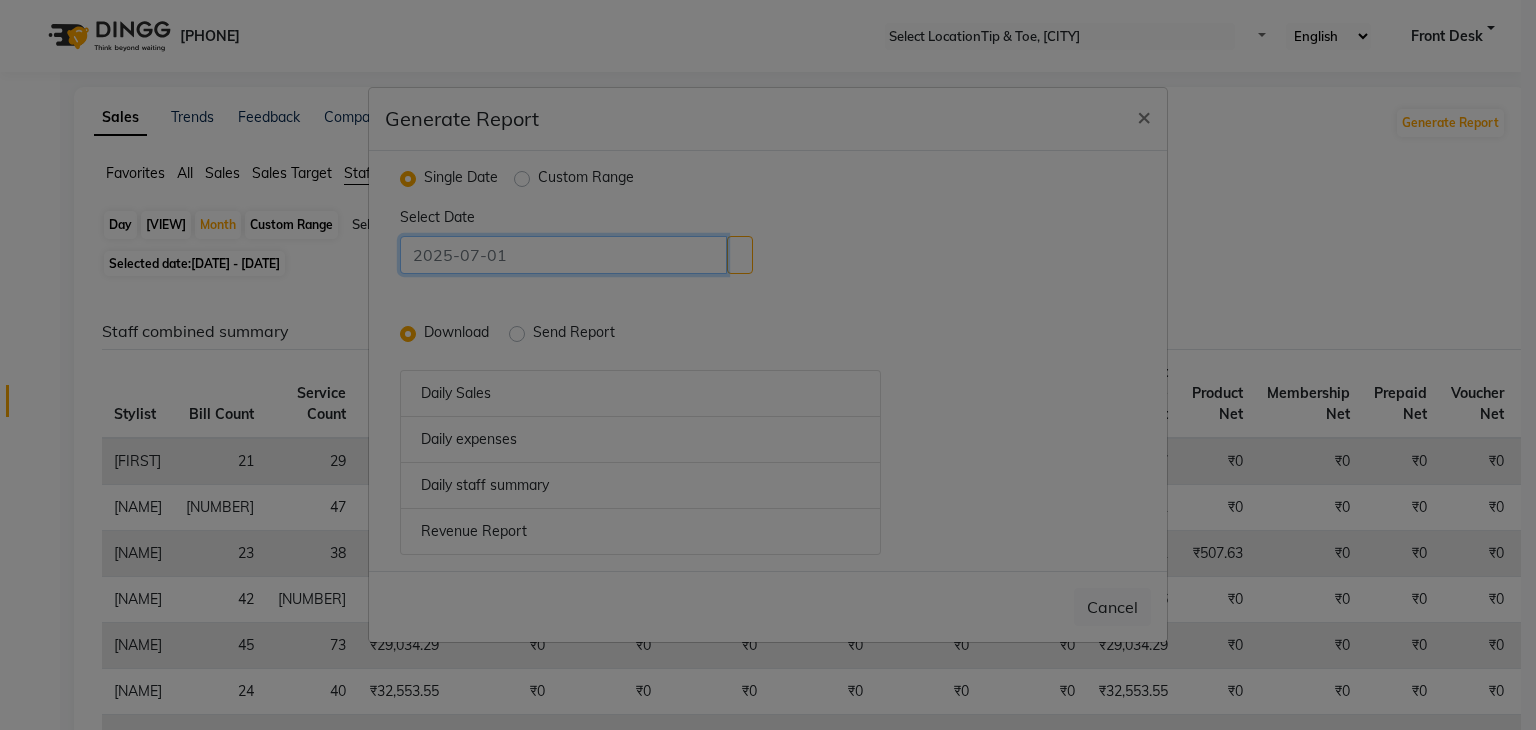 type on "[DATE]" 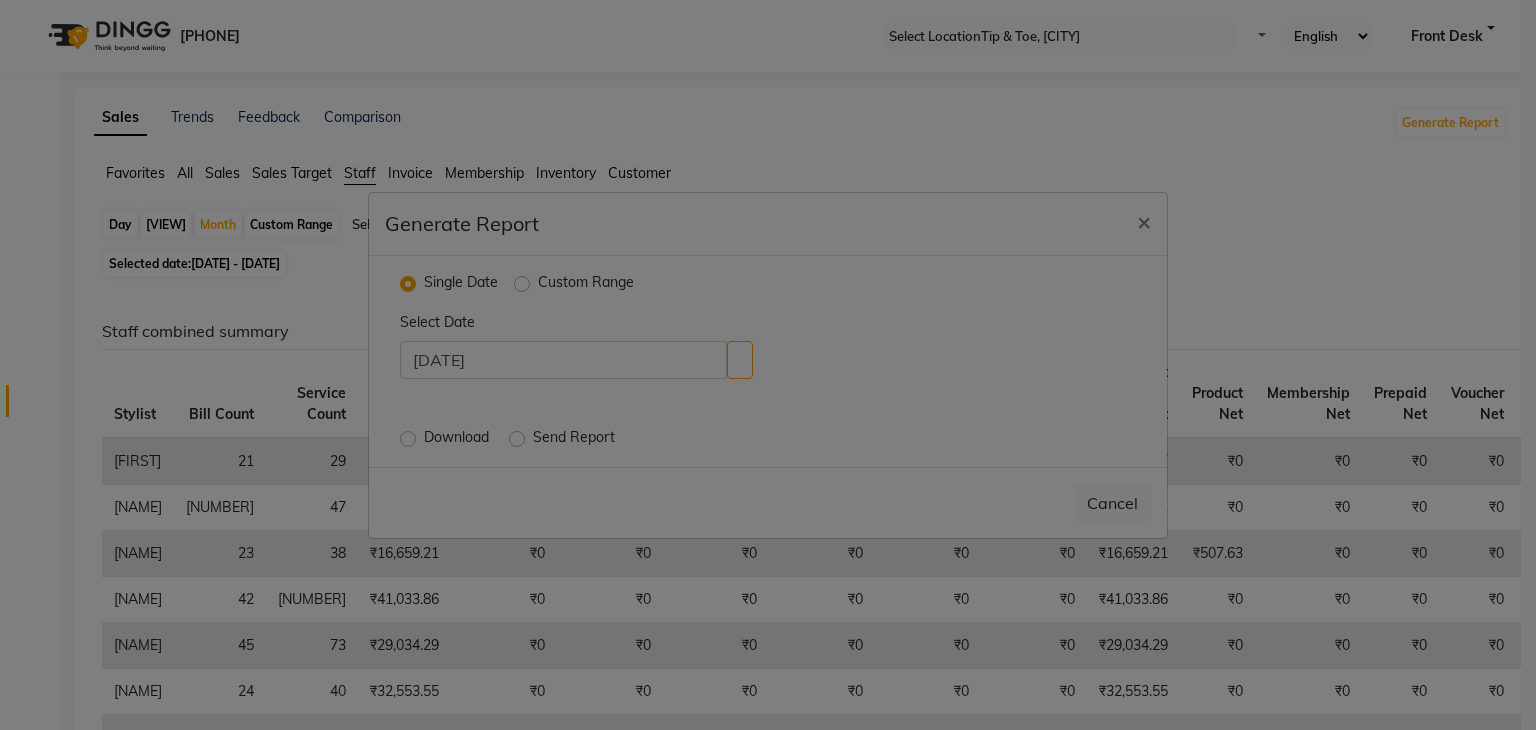 click on "Custom Range" at bounding box center [586, 284] 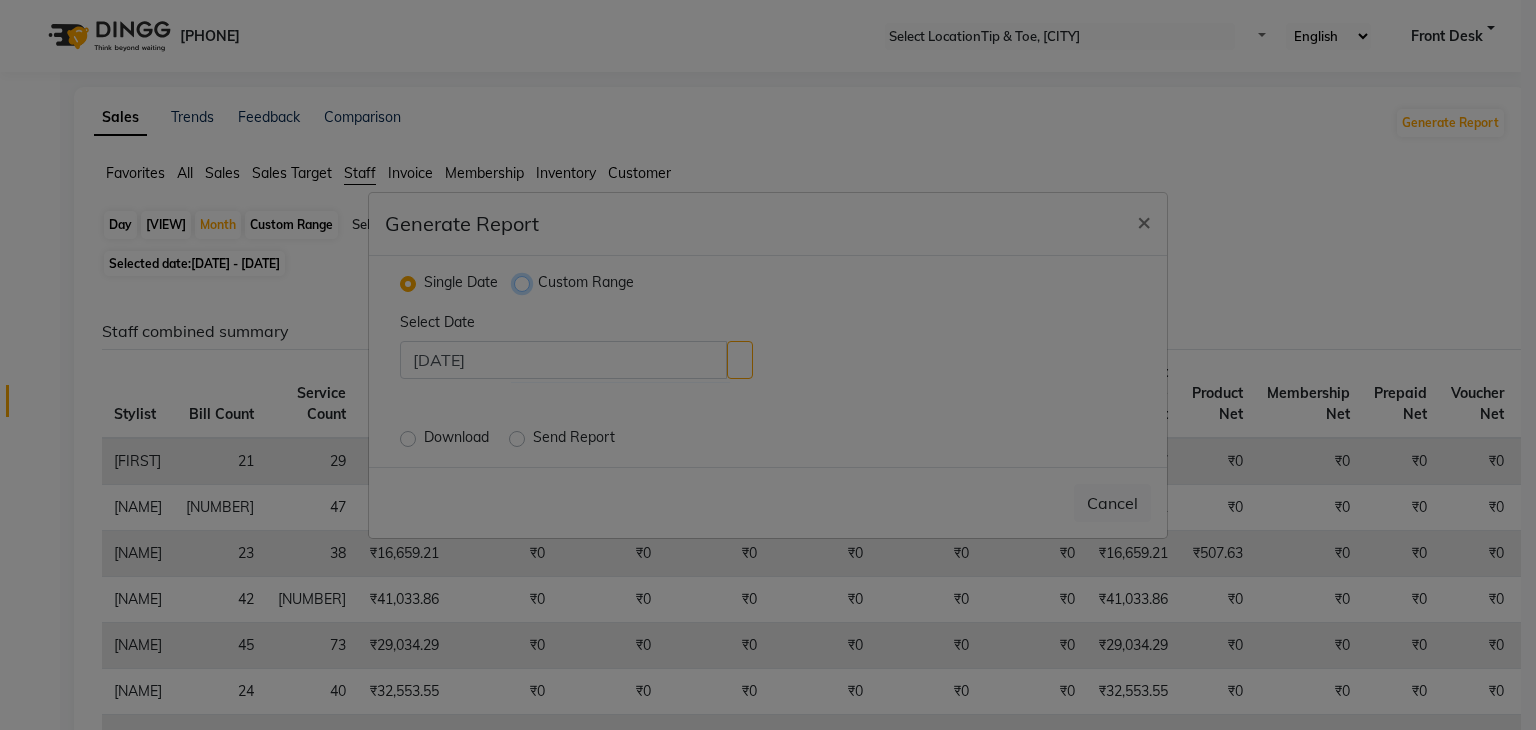 click on "Custom Range" at bounding box center [524, 282] 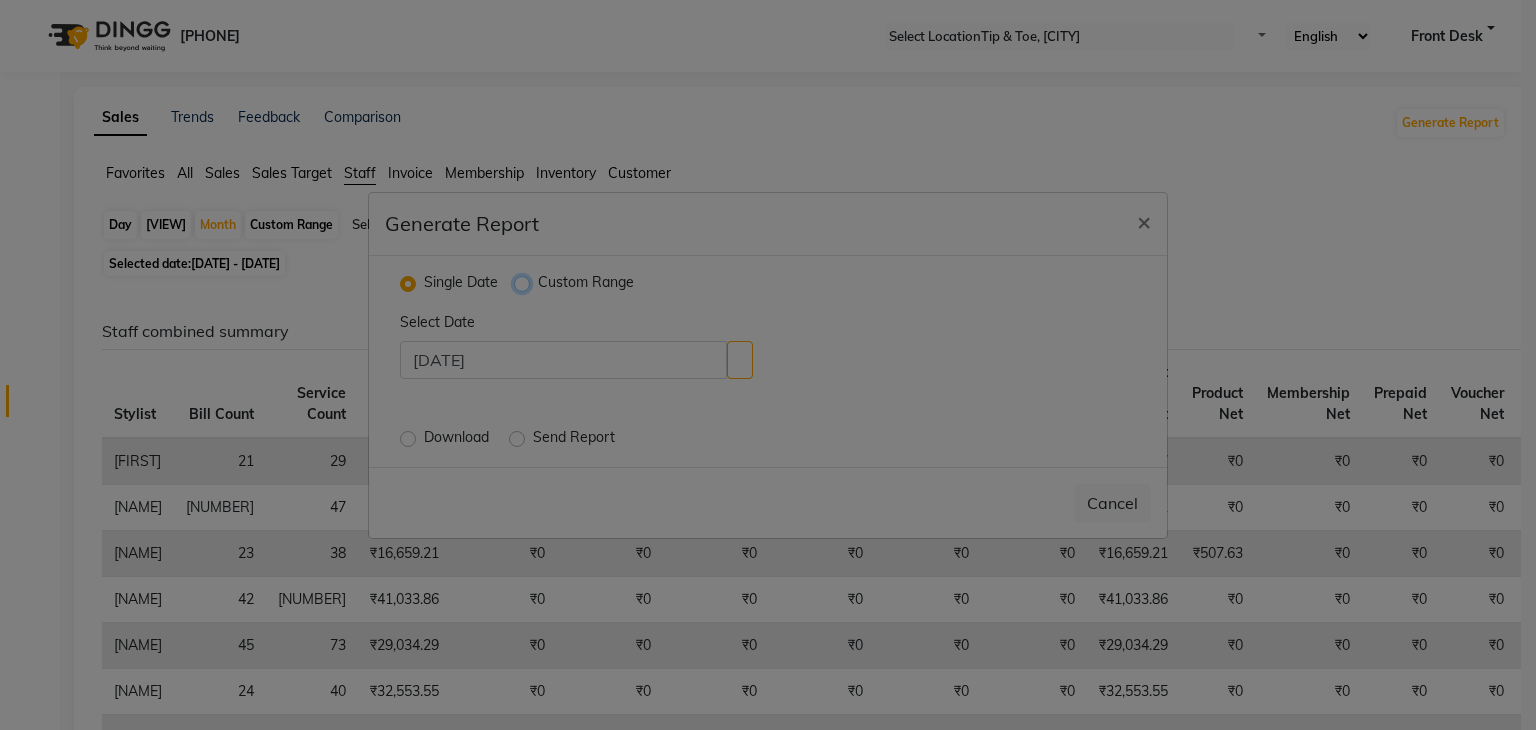 radio on "true" 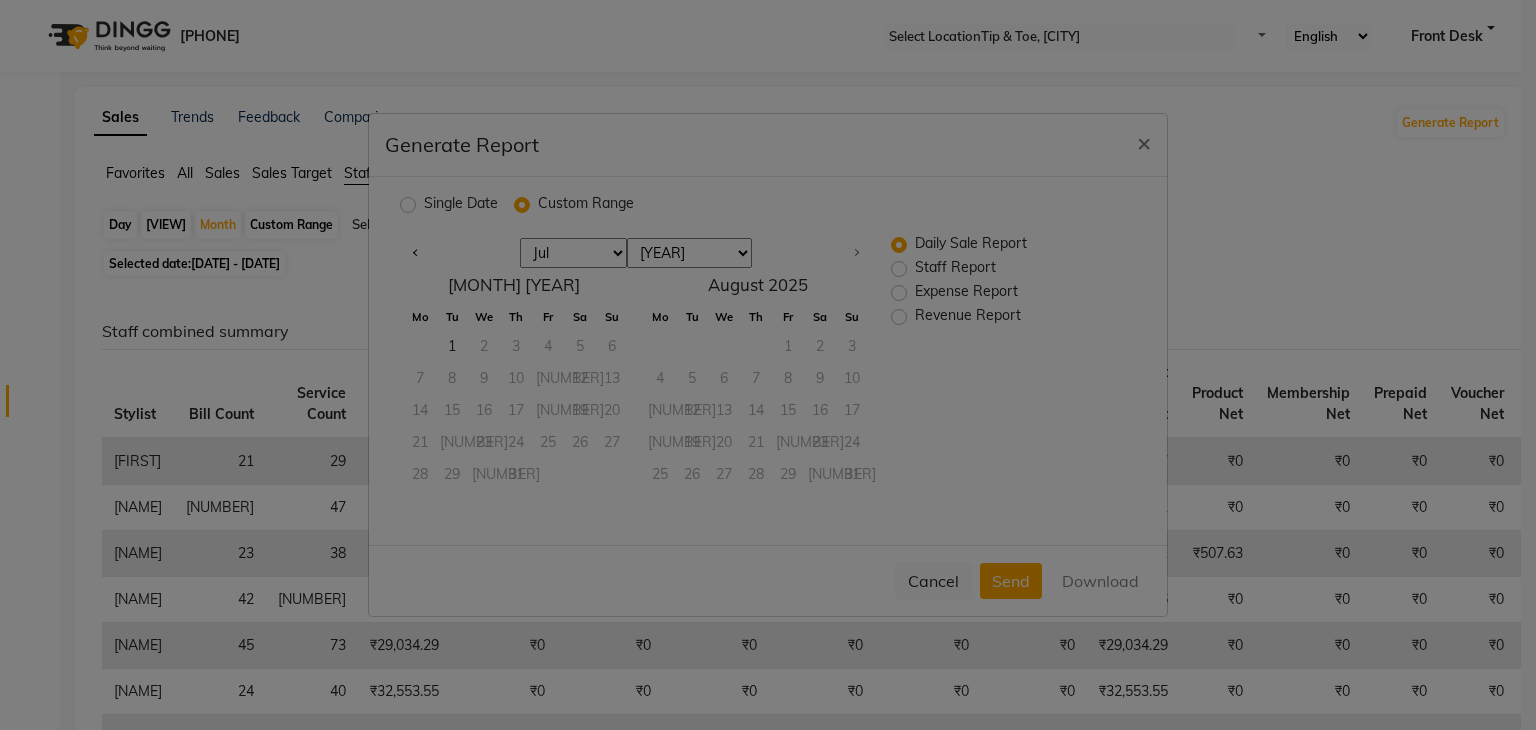 click on "[MONTH] [MONTH] [MONTH] [MONTH] [MONTH] [MONTH] [MONTH]" at bounding box center [573, 253] 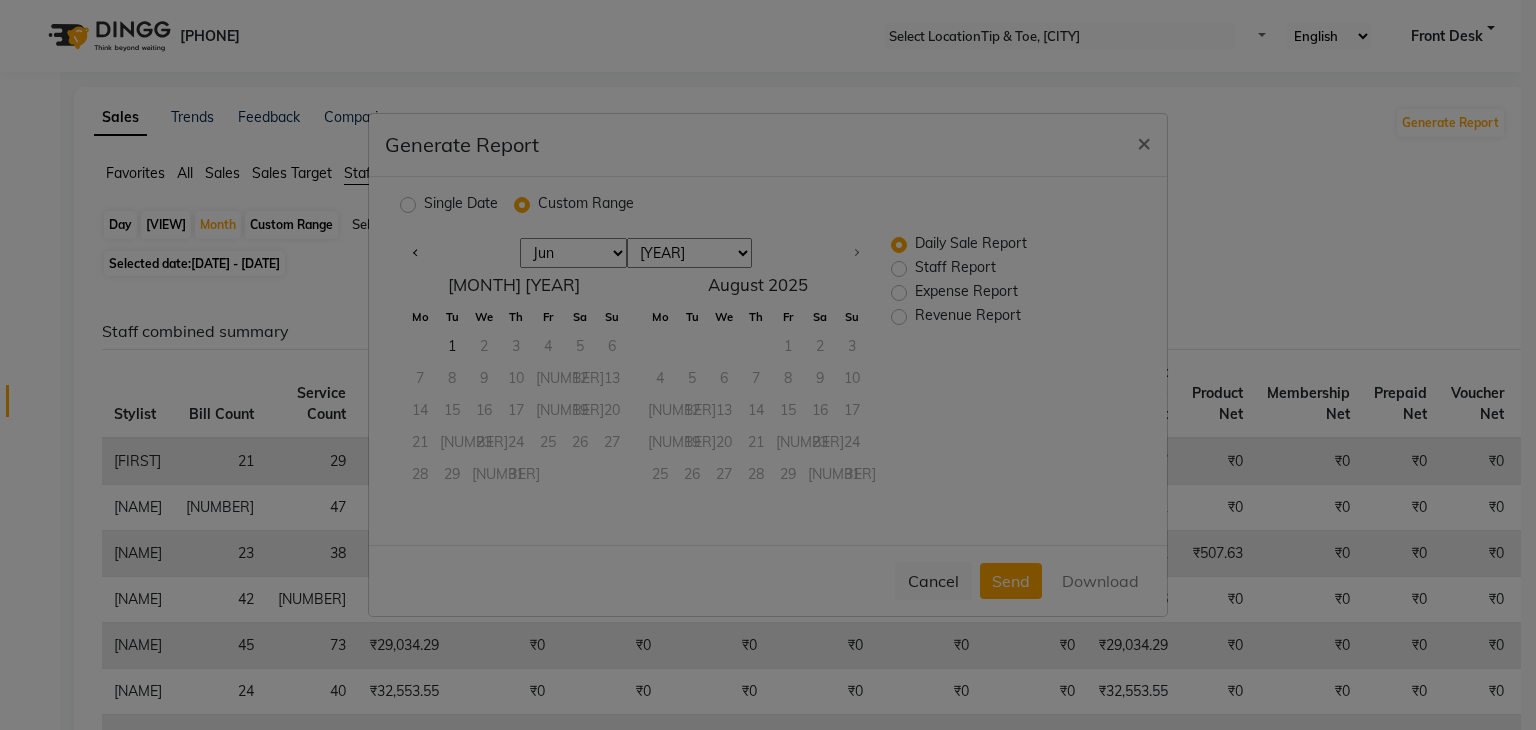 click on "[MONTH] [MONTH] [MONTH] [MONTH] [MONTH] [MONTH] [MONTH]" at bounding box center [573, 253] 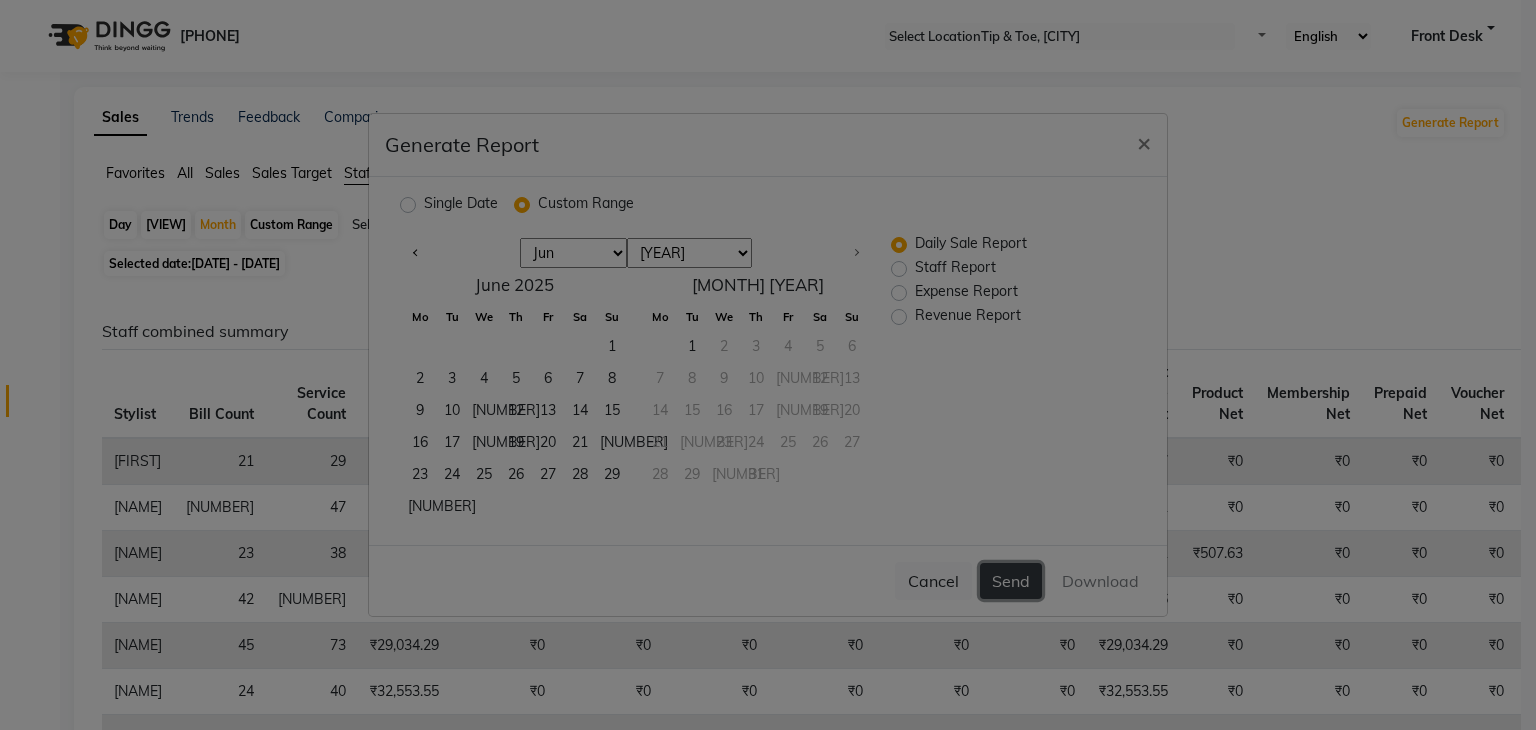 click on "Send" at bounding box center [1011, 581] 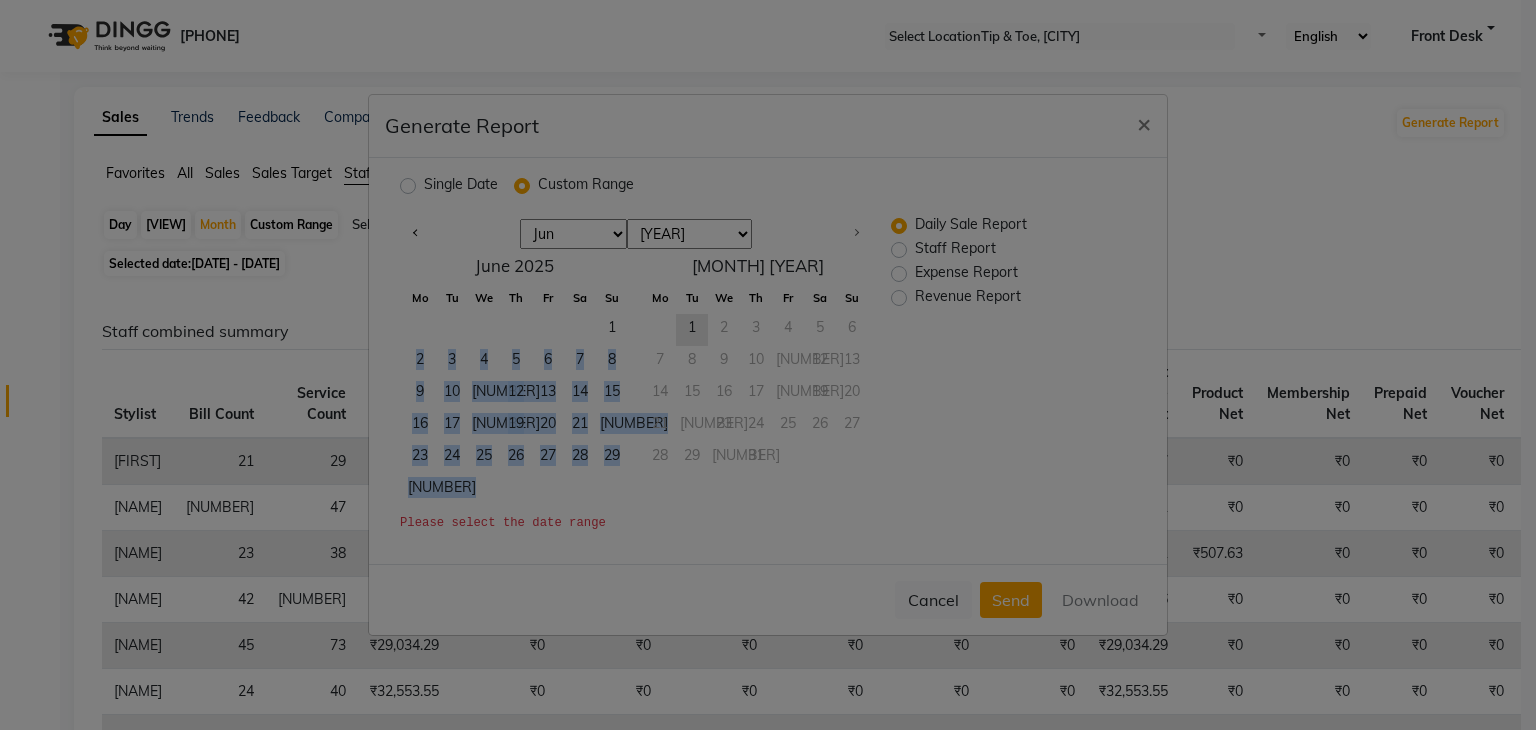 drag, startPoint x: 604, startPoint y: 326, endPoint x: 450, endPoint y: 493, distance: 227.16734 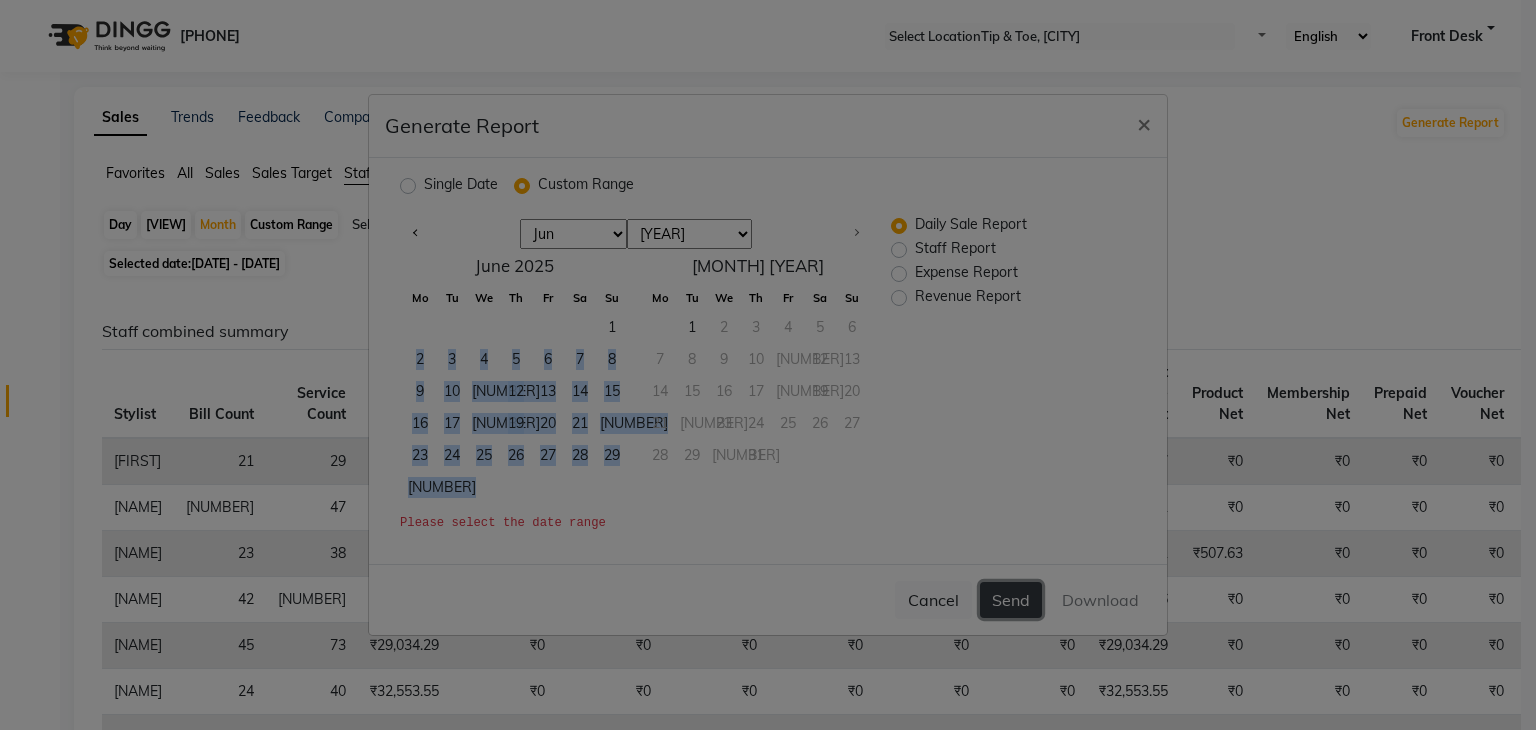 click on "Send" at bounding box center [1011, 600] 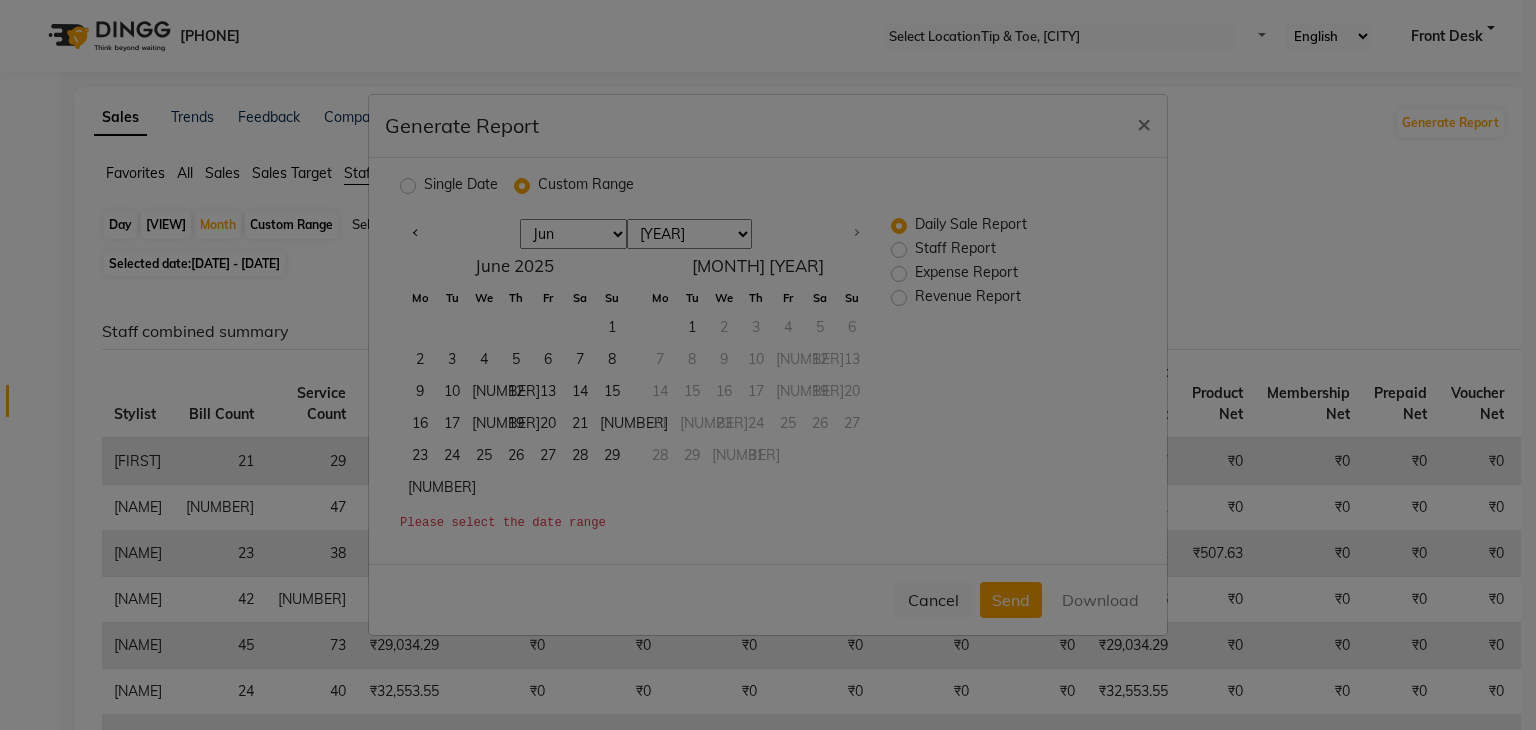 click on "Staff Report" at bounding box center [955, 250] 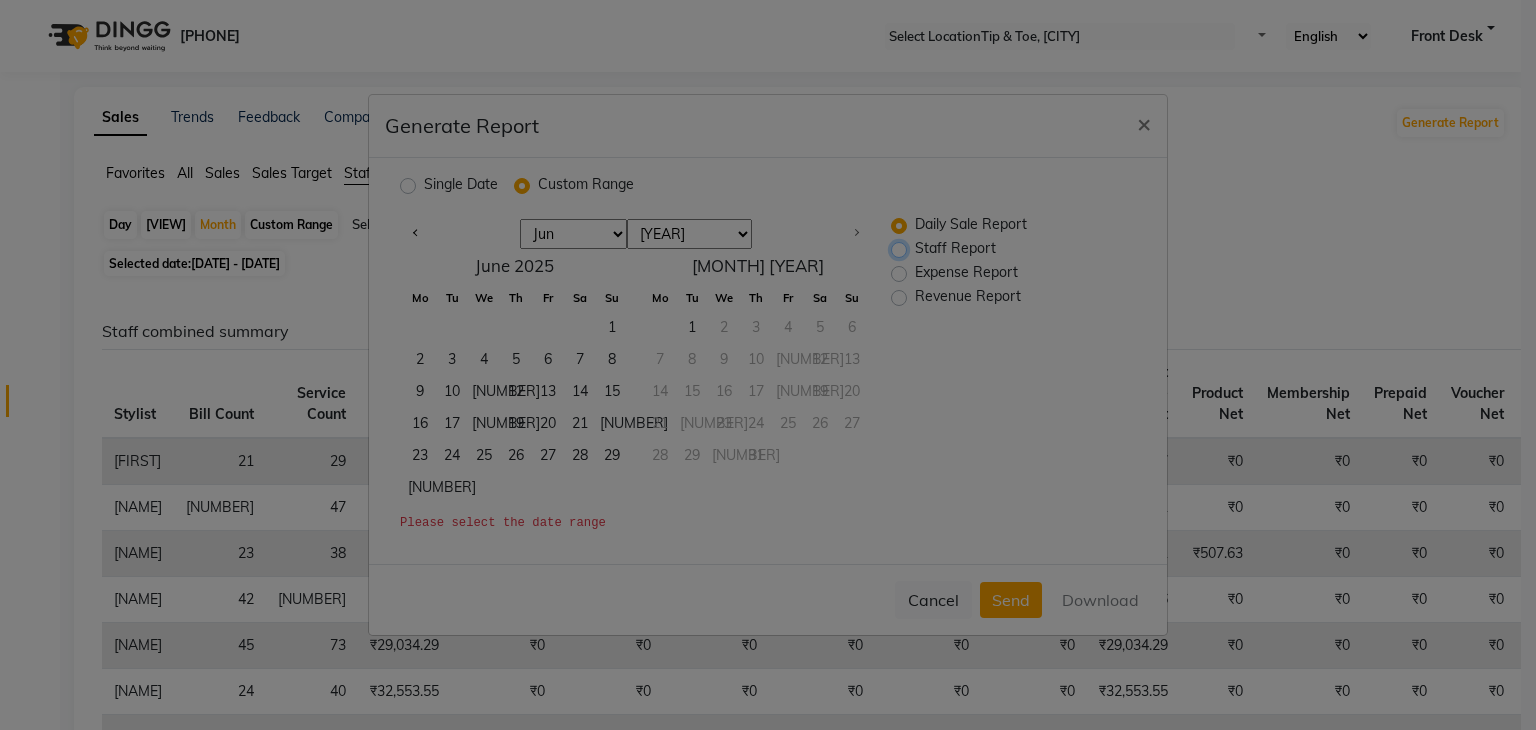 click on "Staff Report" at bounding box center (901, 249) 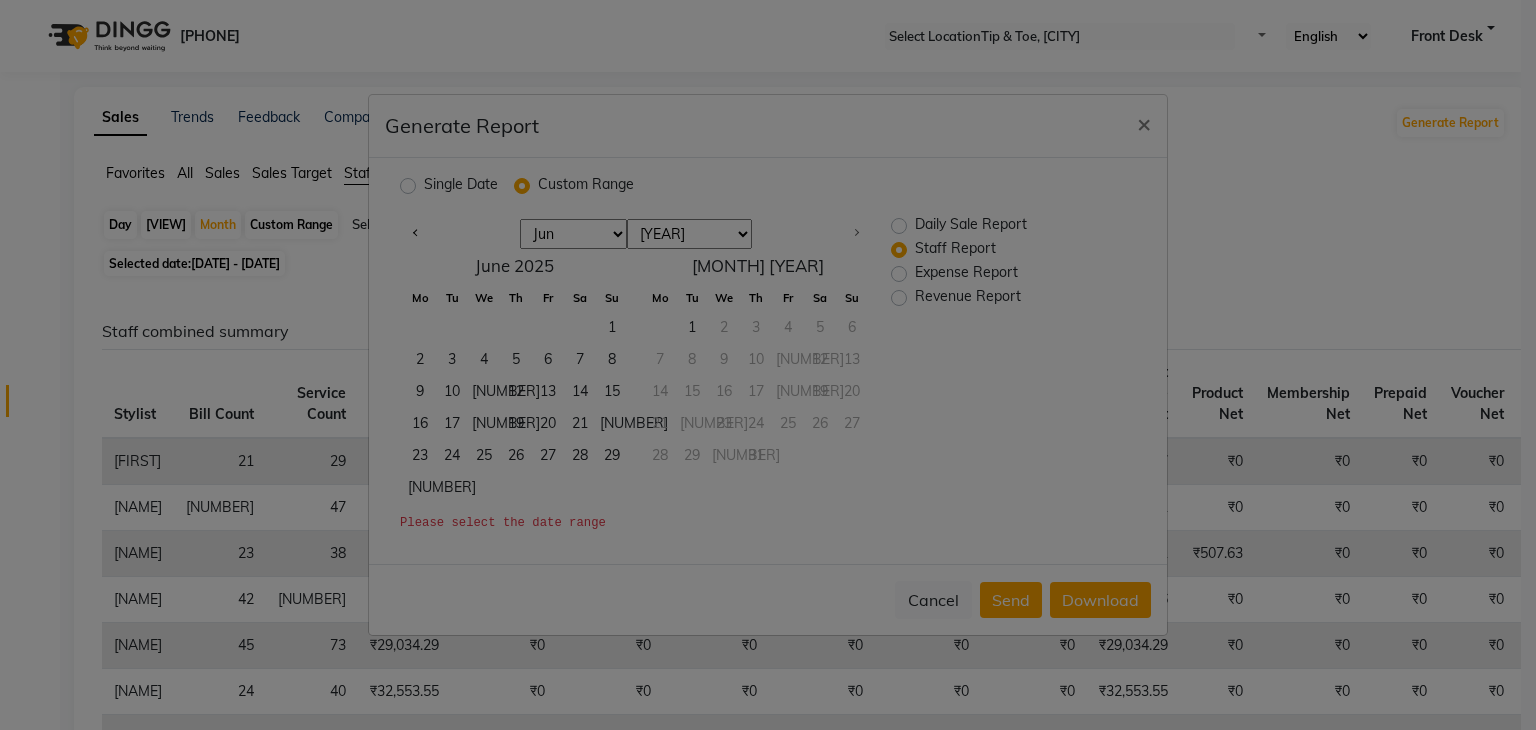 click on "June [YEAR] [DAY_OF_WEEK] [DAY_OF_WEEK] [DAY_OF_WEEK] [DAY_OF_WEEK] [DAY_OF_WEEK] [DAY_OF_WEEK] [DAY_OF_WEEK] 1 2 3 4 5 6 7 8 9 10 11 12 13 14 15 16 17 18 19 20 21 22 23 24 25 26 27 28 29 30 31 July [YEAR] [DAY_OF_WEEK] [DAY_OF_WEEK] [DAY_OF_WEEK] [DAY_OF_WEEK] [DAY_OF_WEEK] [DAY_OF_WEEK] [DAY_OF_WEEK] 1 2 3 4 5 6 7 8 9 10 11 12 13 14 15 16 17 18 19 20 21 22 23 24 25 26 27 28 29 30 31" at bounding box center [636, 380] 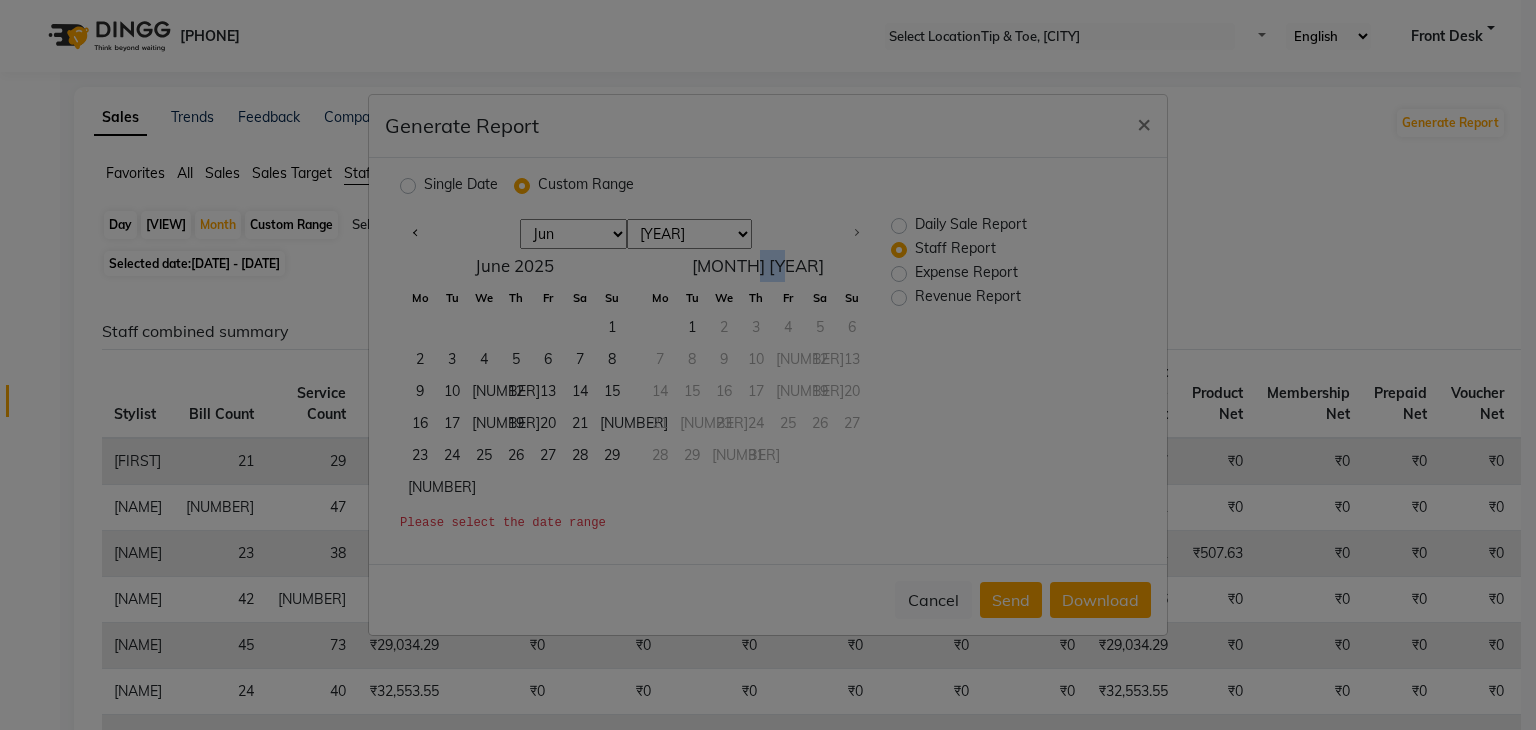 click on "June [YEAR] [DAY_OF_WEEK] [DAY_OF_WEEK] [DAY_OF_WEEK] [DAY_OF_WEEK] [DAY_OF_WEEK] [DAY_OF_WEEK] [DAY_OF_WEEK] 1 2 3 4 5 6 7 8 9 10 11 12 13 14 15 16 17 18 19 20 21 22 23 24 25 26 27 28 29 30 31 July [YEAR] [DAY_OF_WEEK] [DAY_OF_WEEK] [DAY_OF_WEEK] [DAY_OF_WEEK] [DAY_OF_WEEK] [DAY_OF_WEEK] [DAY_OF_WEEK] 1 2 3 4 5 6 7 8 9 10 11 12 13 14 15 16 17 18 19 20 21 22 23 24 25 26 27 28 29 30 31" at bounding box center [636, 380] 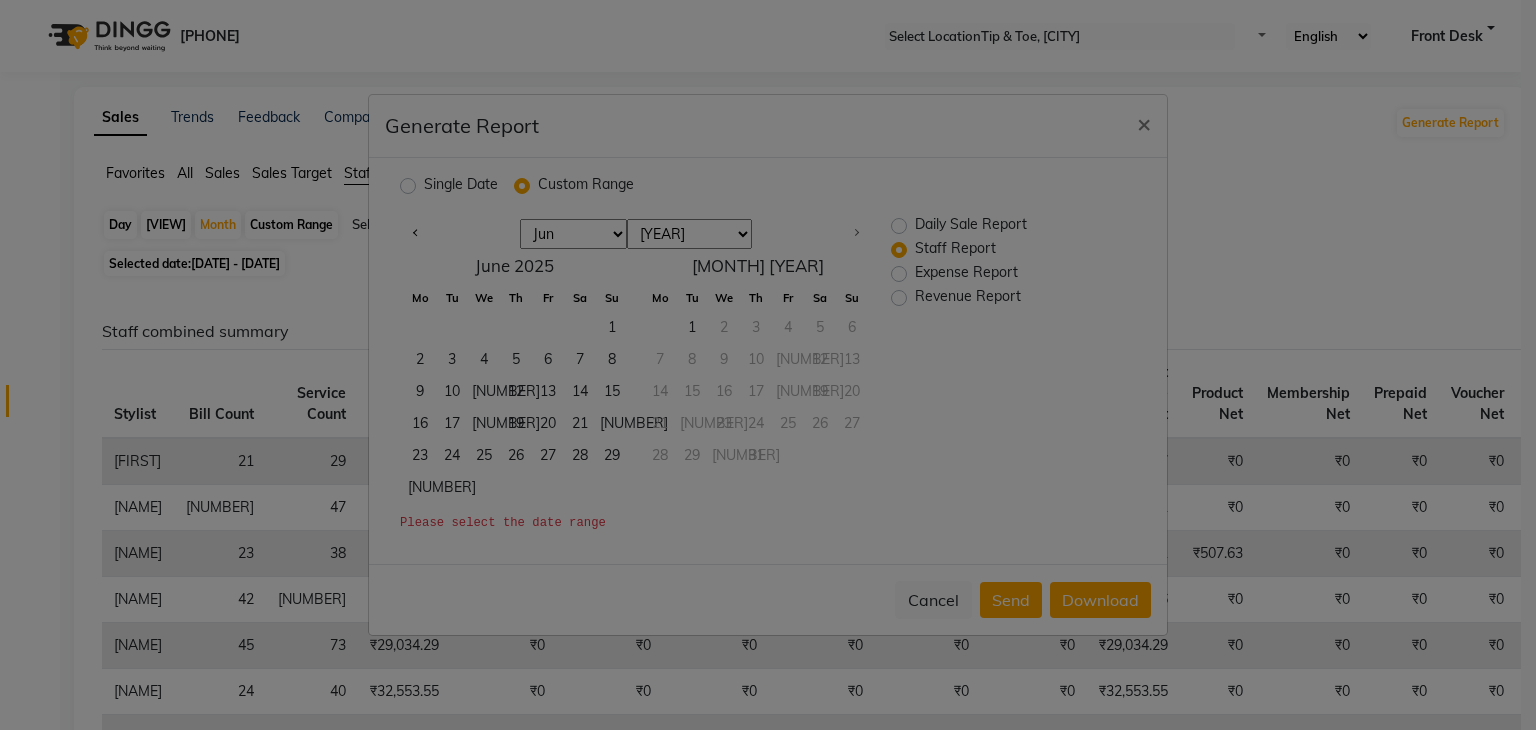 click on "Single Date" at bounding box center [461, 186] 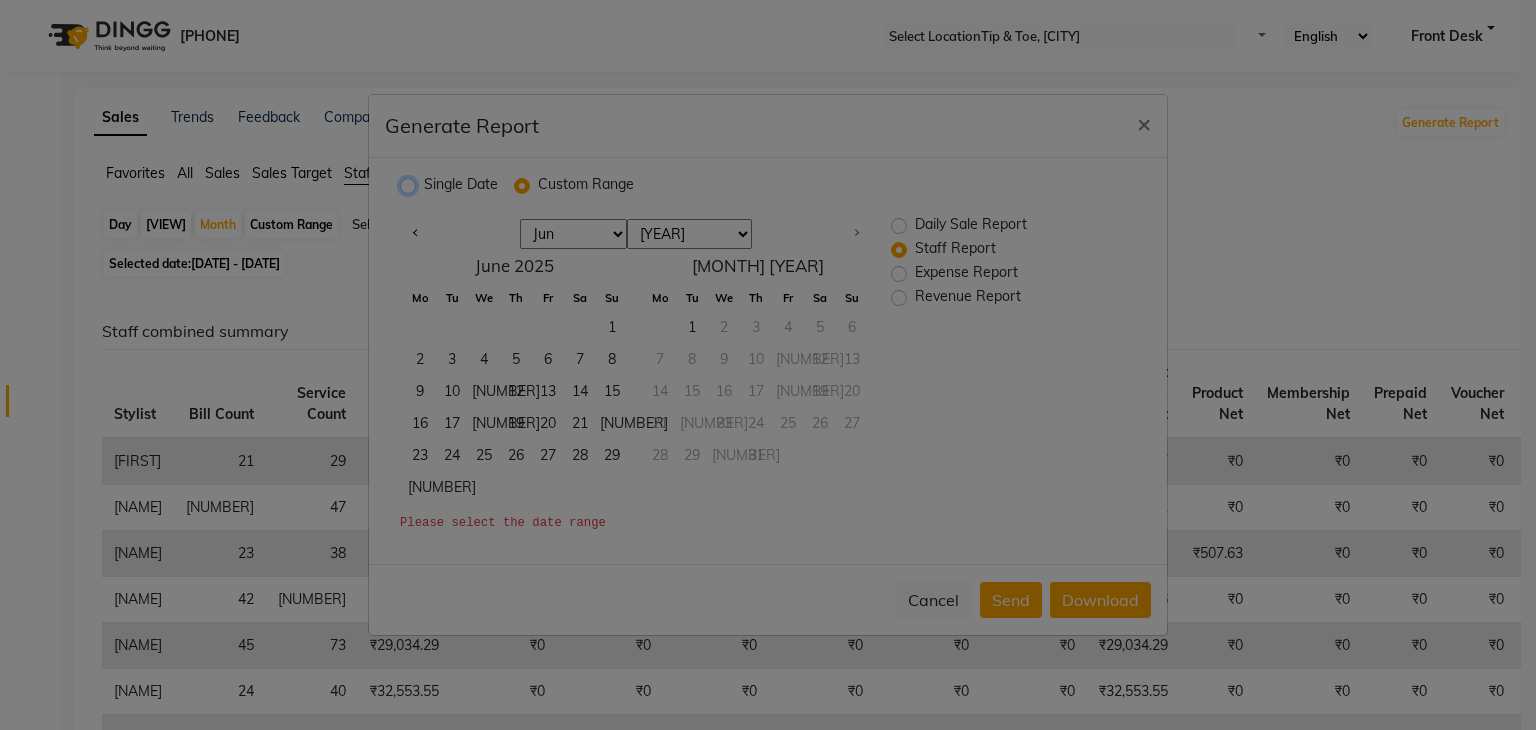 click on "Single Date" at bounding box center [410, 185] 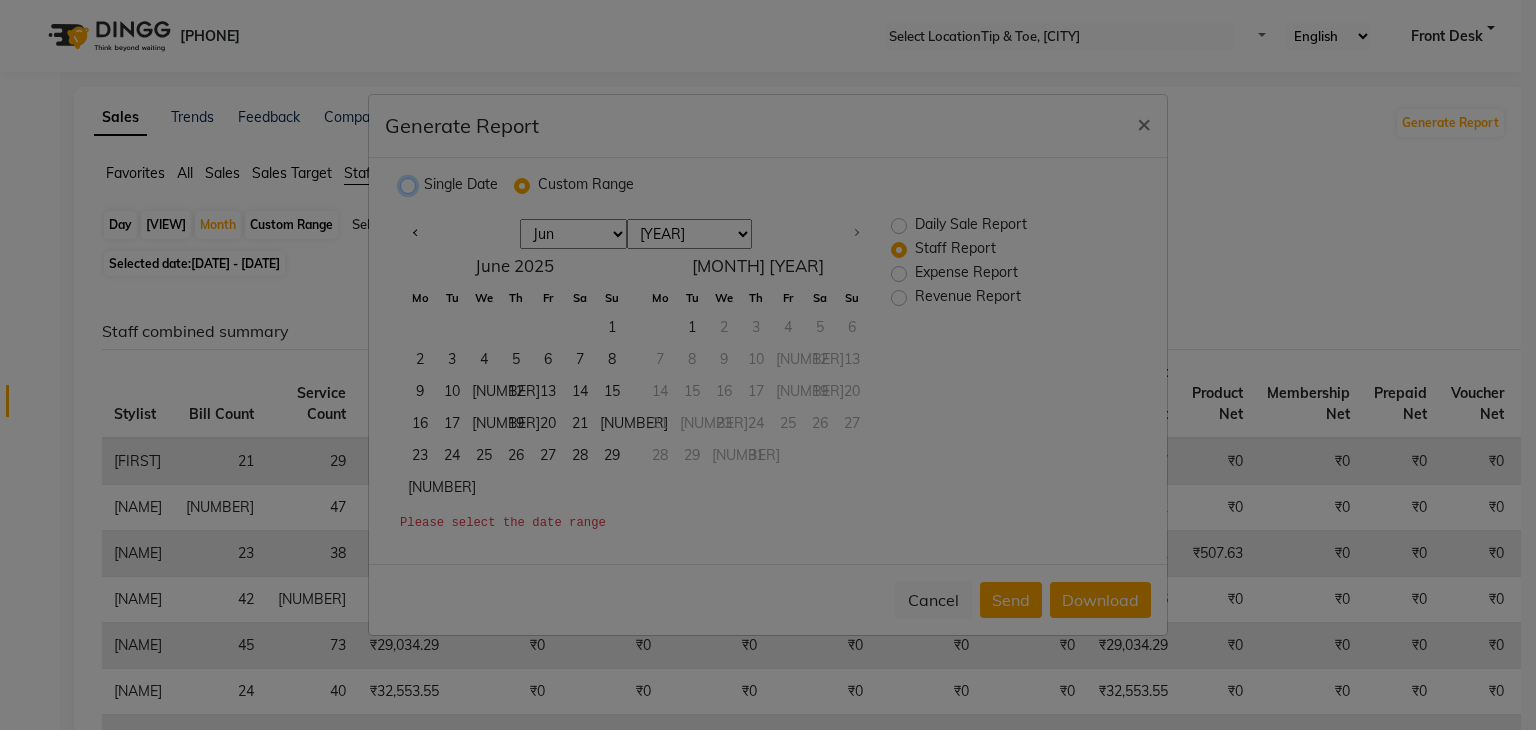 radio on "true" 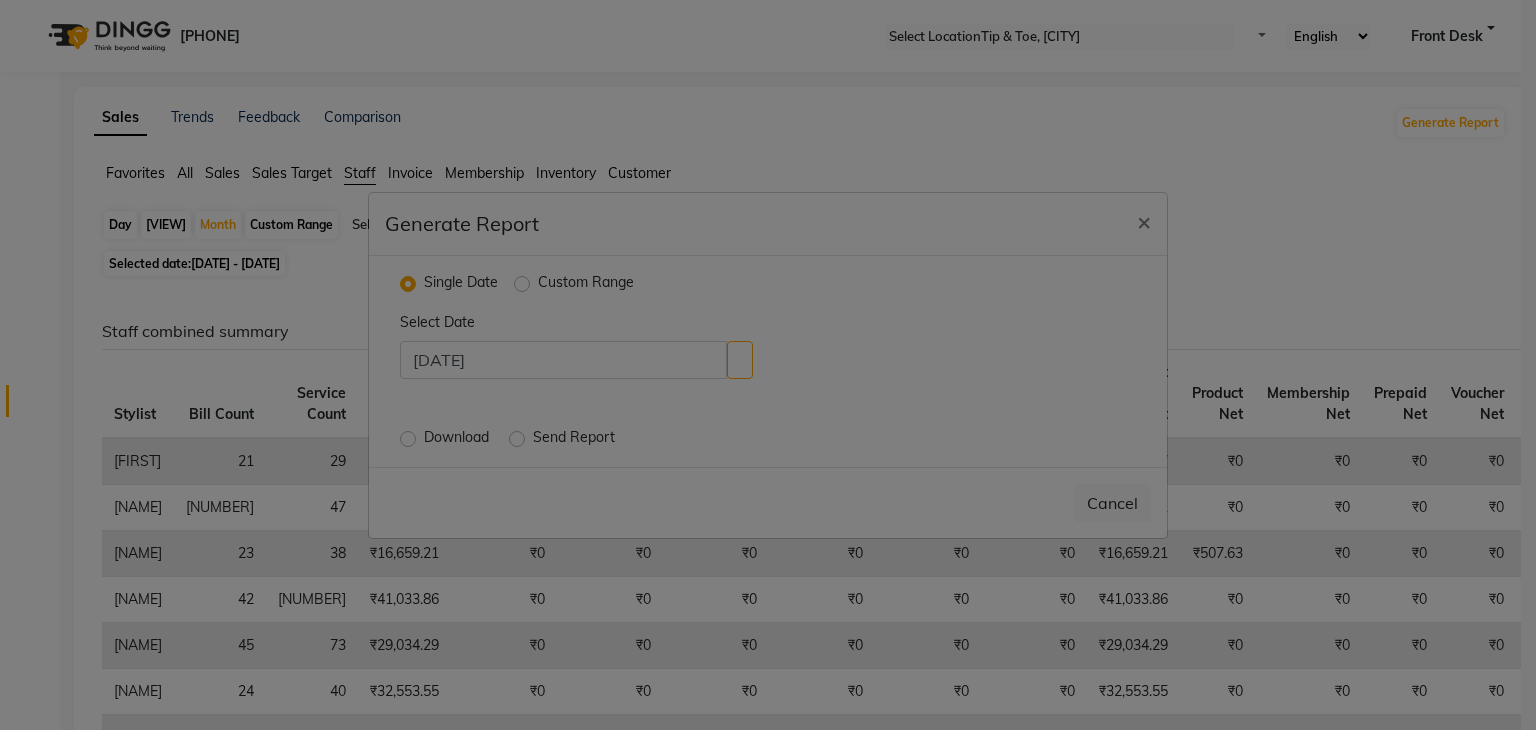 click on "Custom Range" at bounding box center [586, 284] 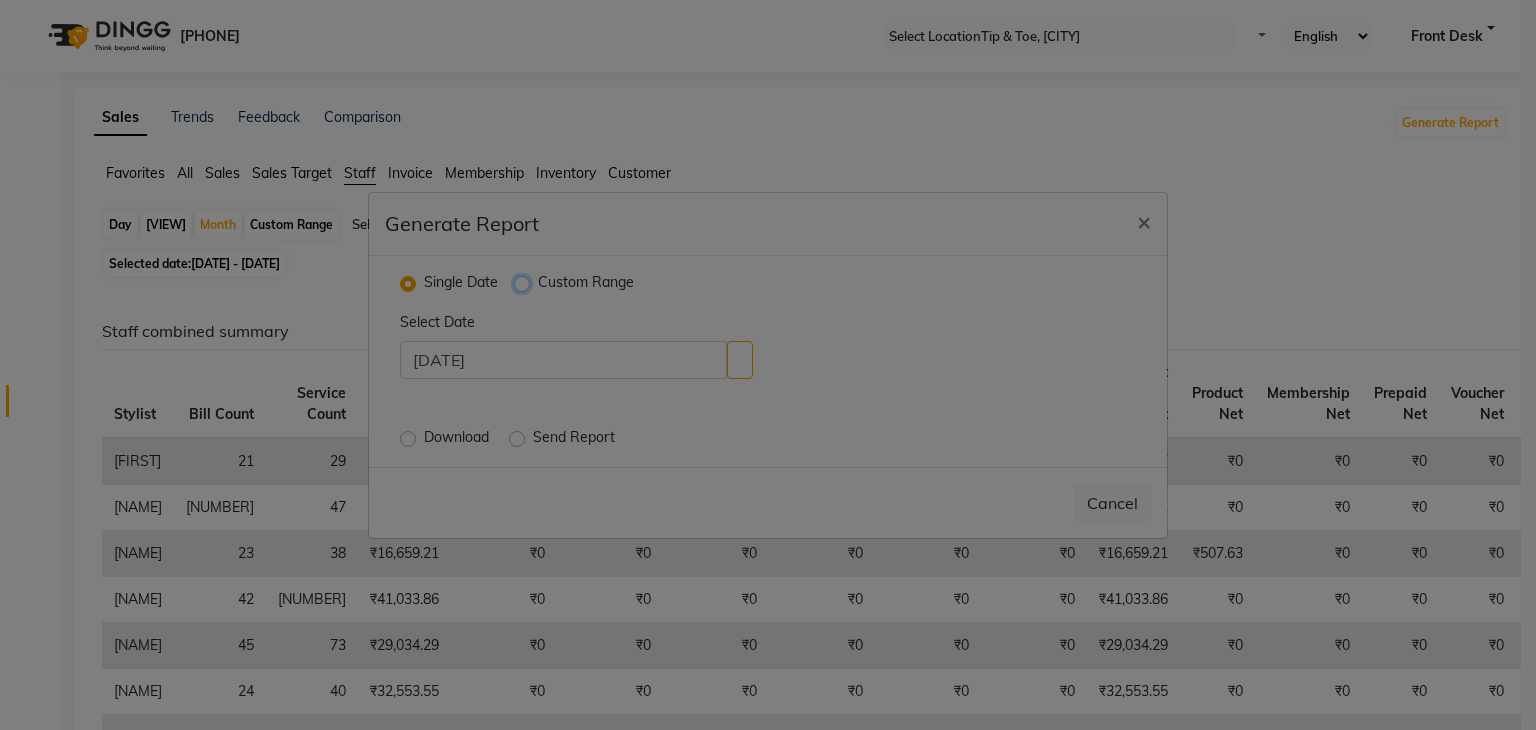 click on "Custom Range" at bounding box center (524, 282) 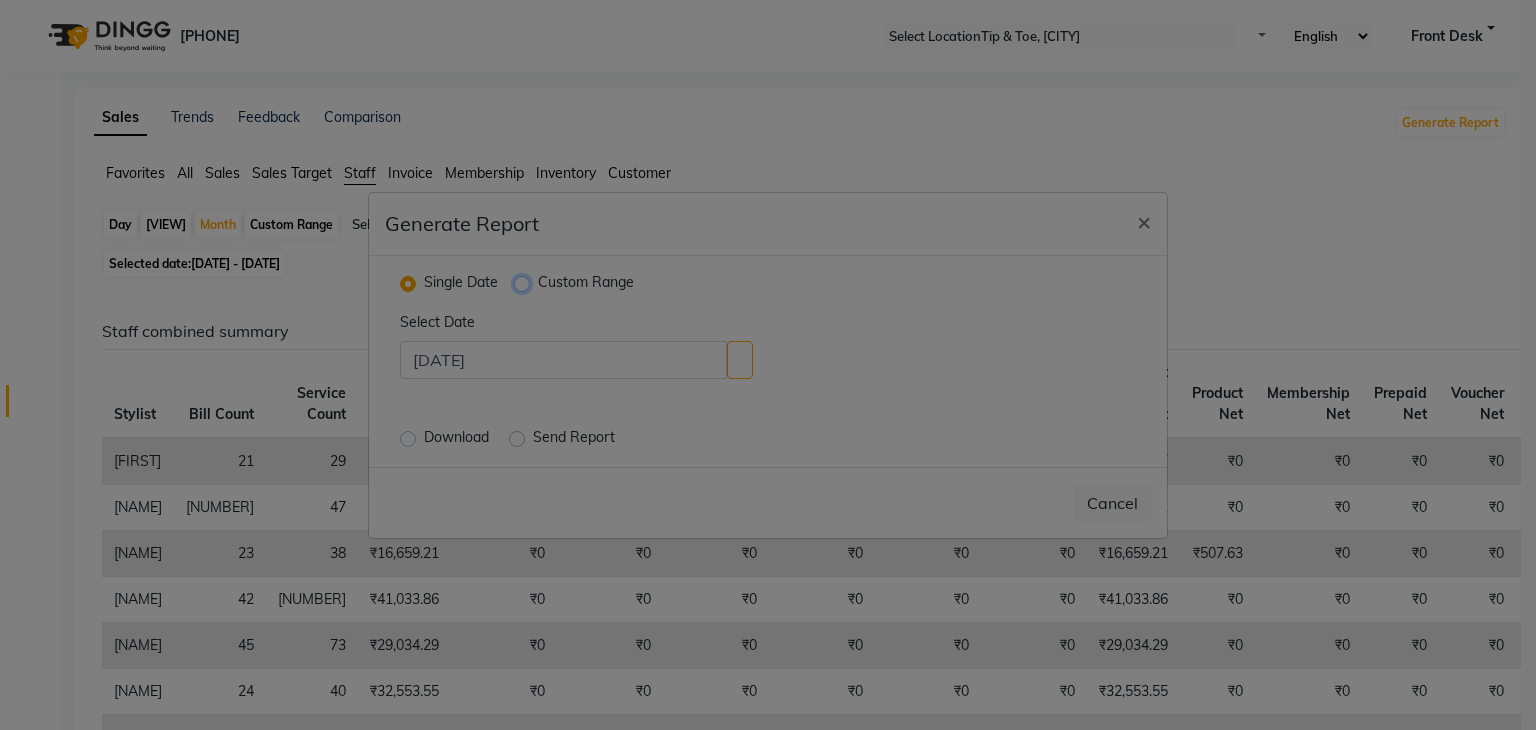 radio on "true" 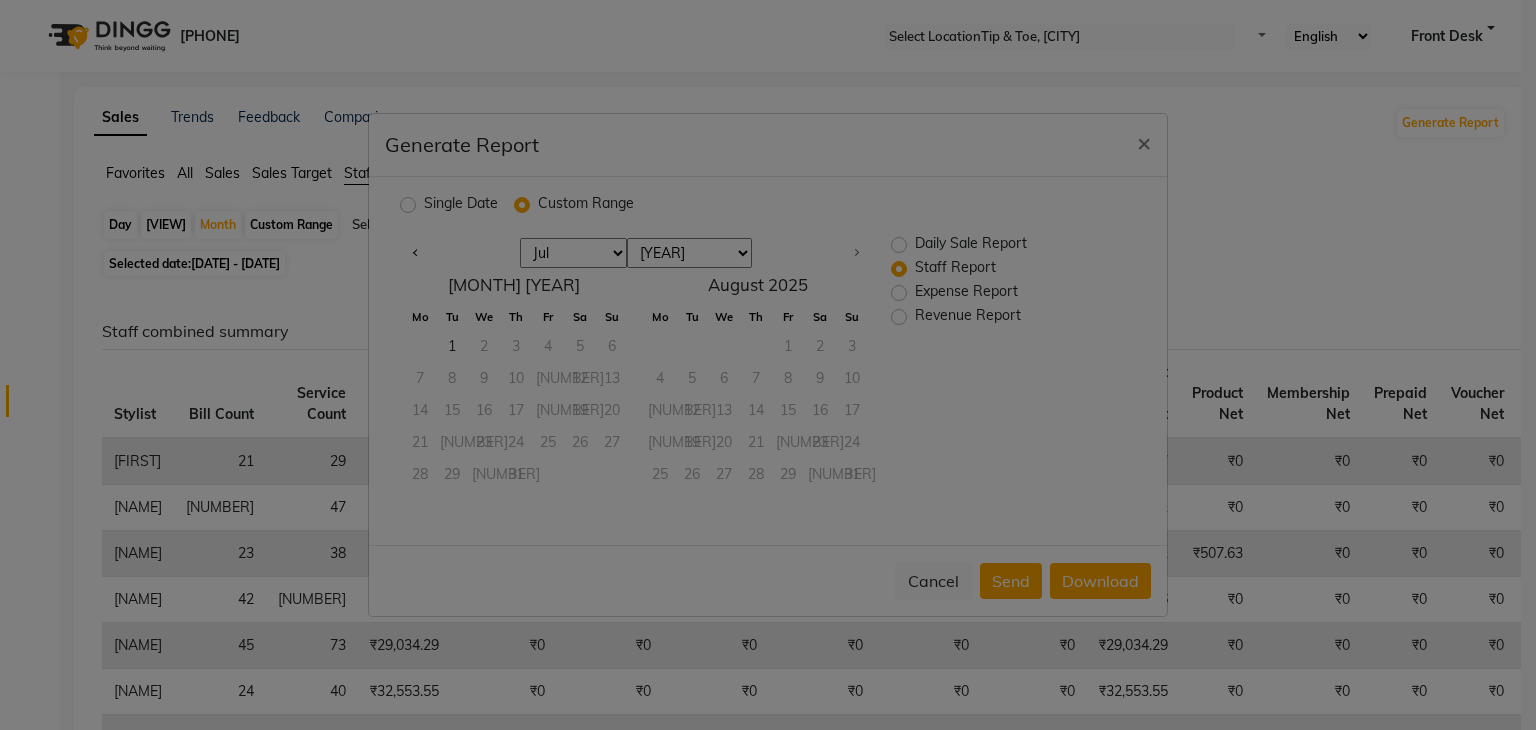 click on "[MONTH] [MONTH] [MONTH] [MONTH] [MONTH] [MONTH] [MONTH]" at bounding box center (573, 253) 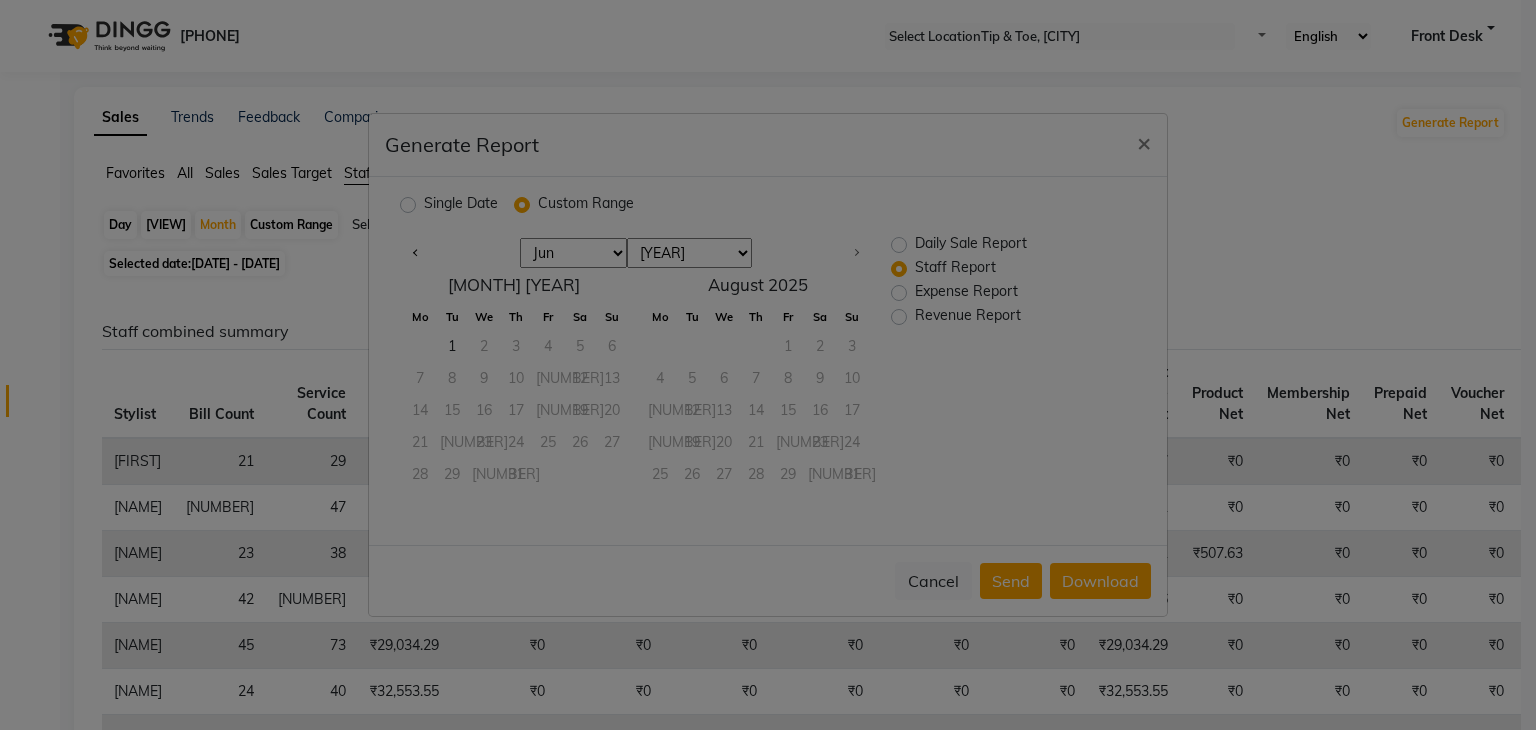 click on "[MONTH] [MONTH] [MONTH] [MONTH] [MONTH] [MONTH] [MONTH]" at bounding box center [573, 253] 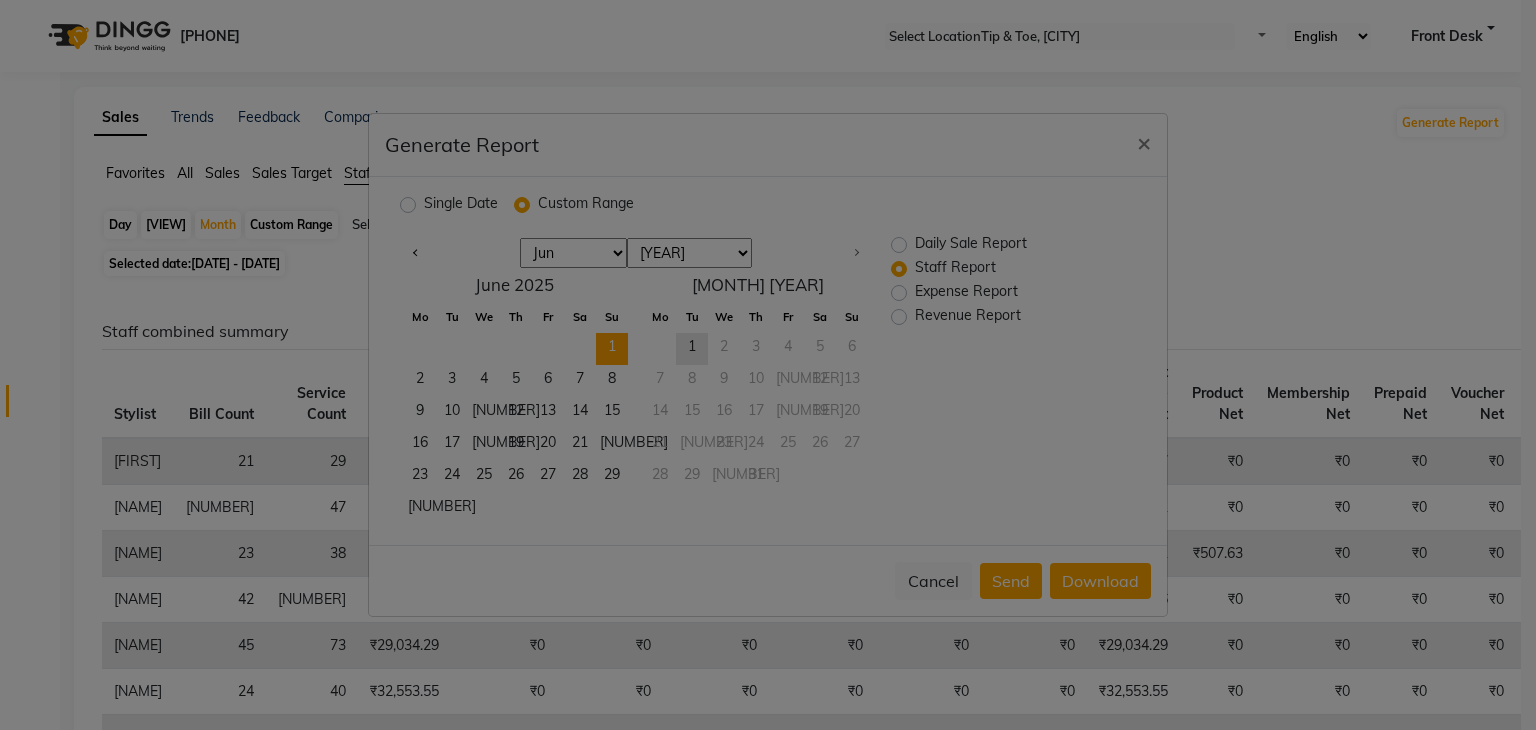 click on "1" at bounding box center [612, 349] 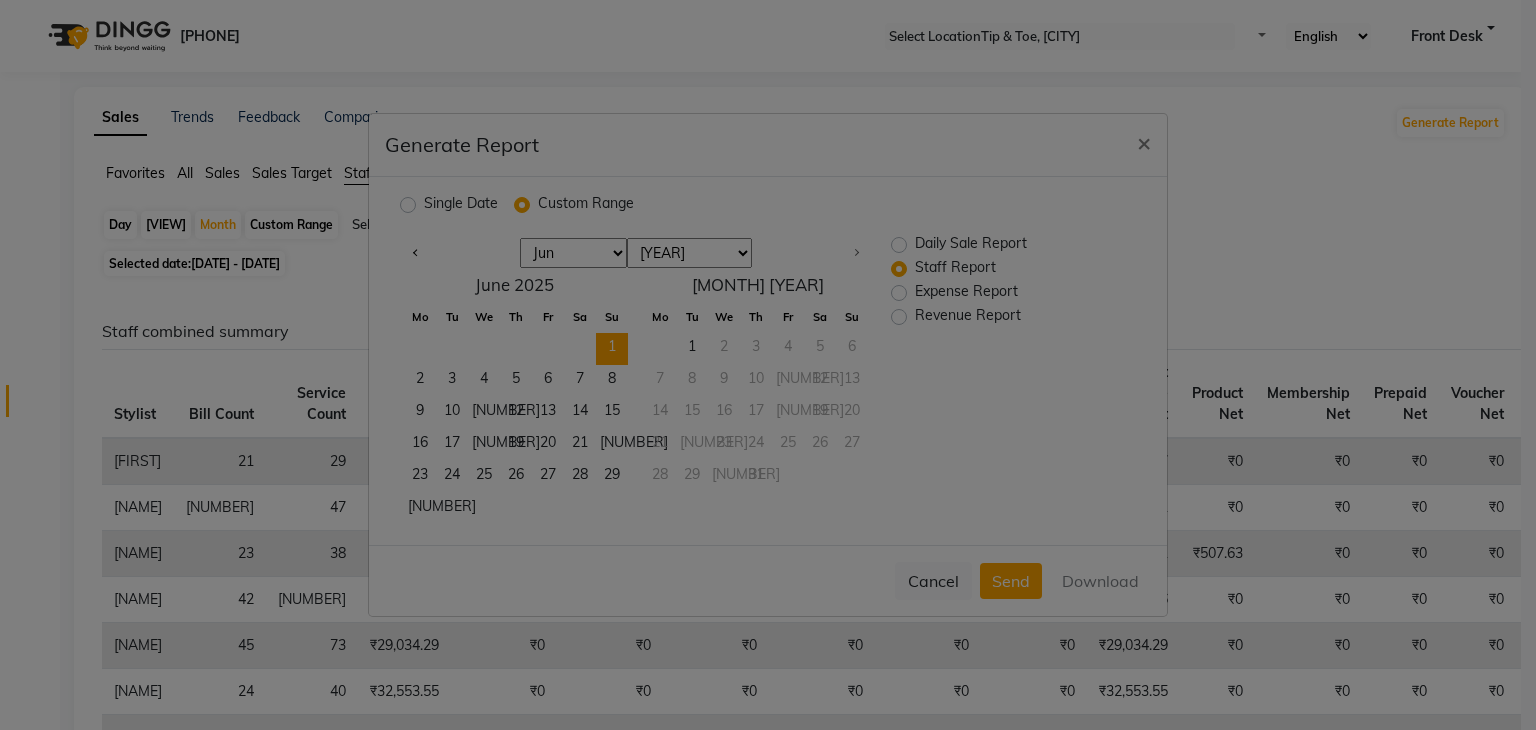 click on "1" at bounding box center (612, 349) 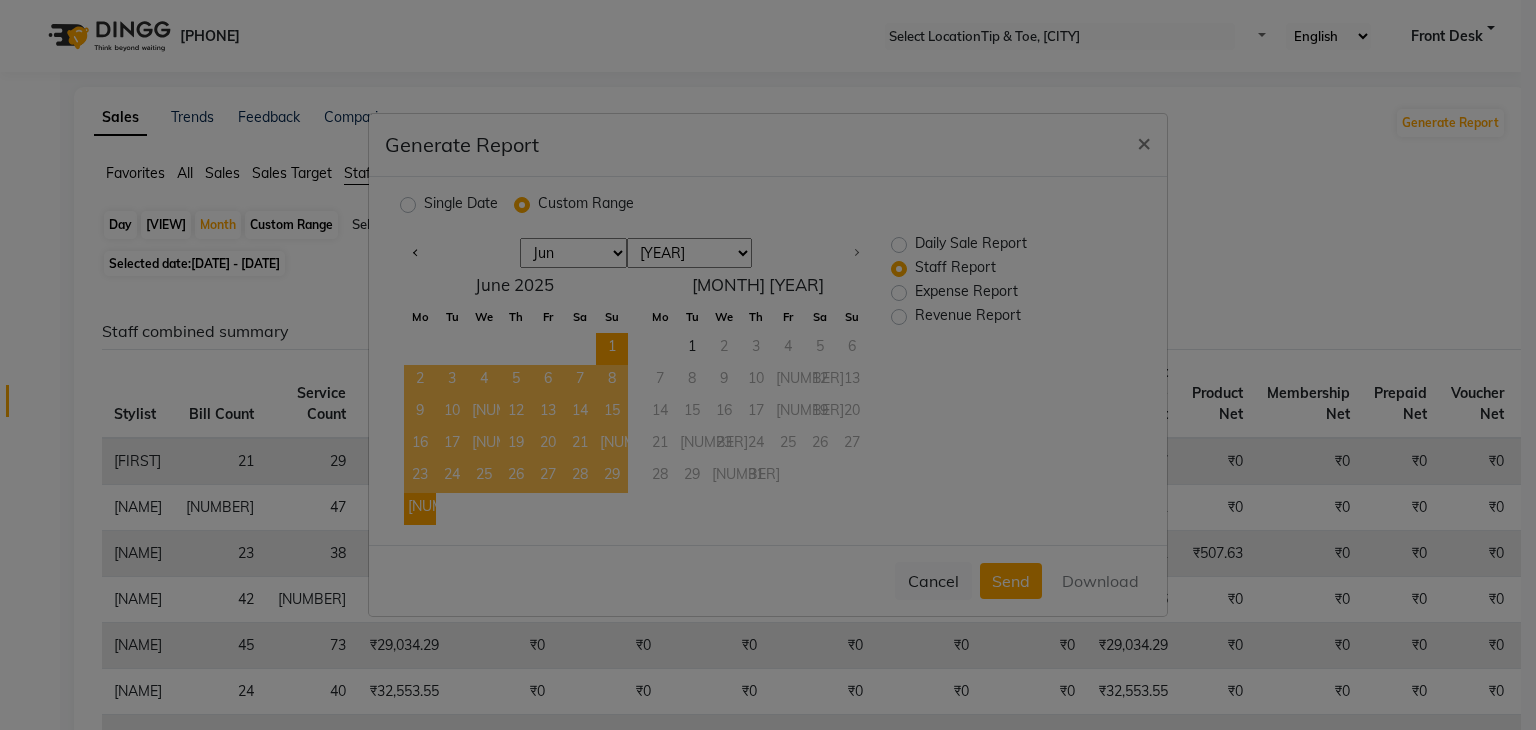 click on "30" at bounding box center (420, 509) 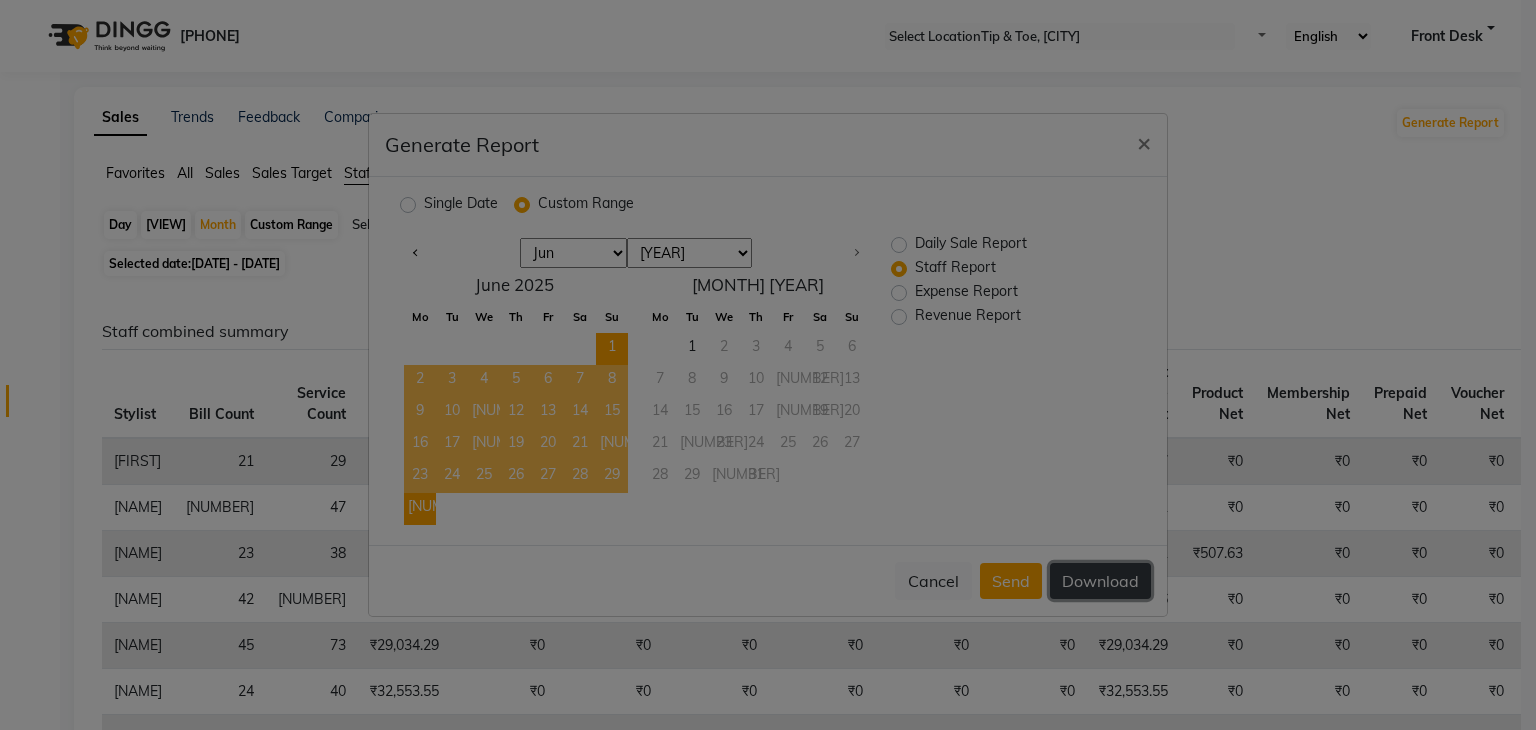 click on "Download" at bounding box center [1100, 581] 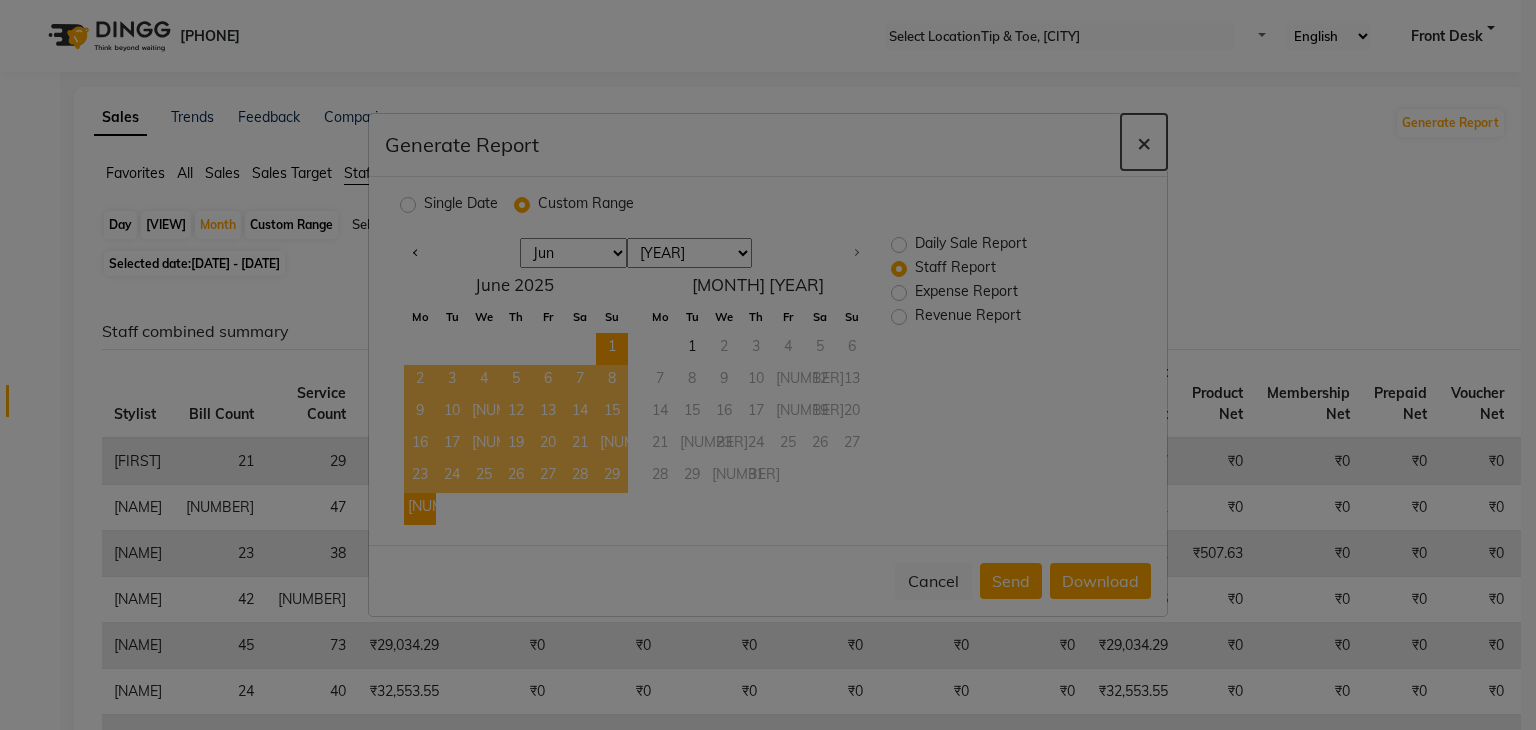click on "×" at bounding box center (1144, 142) 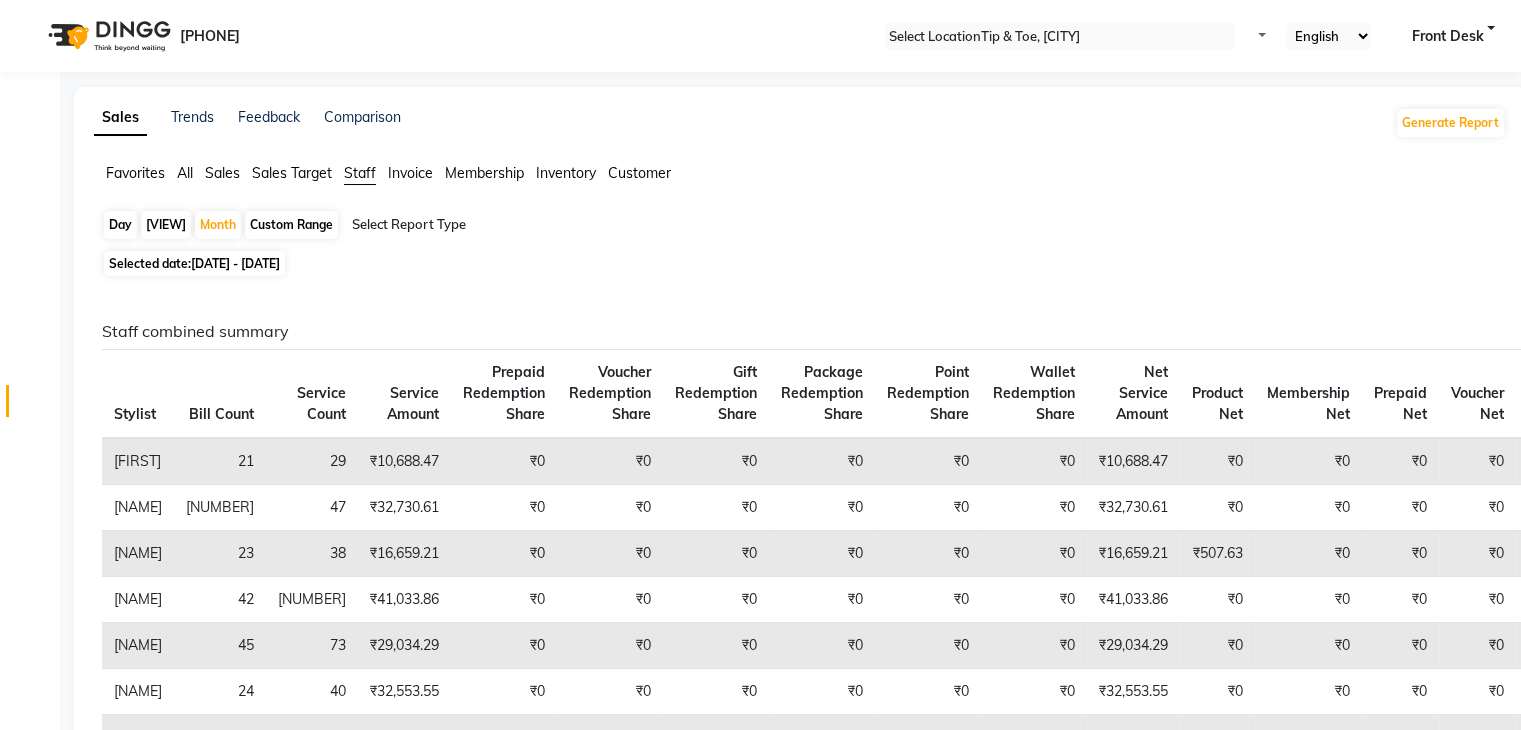 click on "Sales" at bounding box center [135, 173] 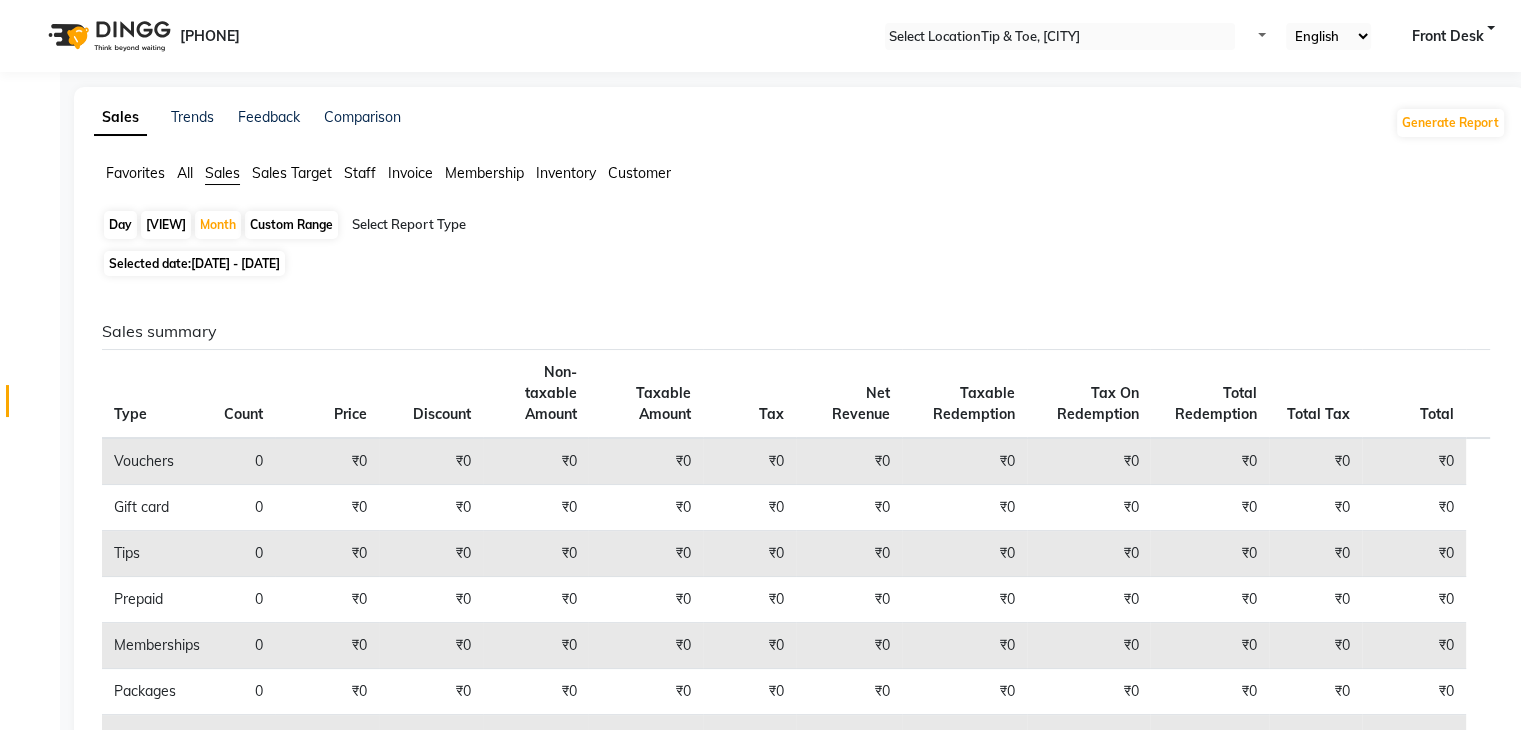 click on "[DATE] - [DATE]" at bounding box center [235, 263] 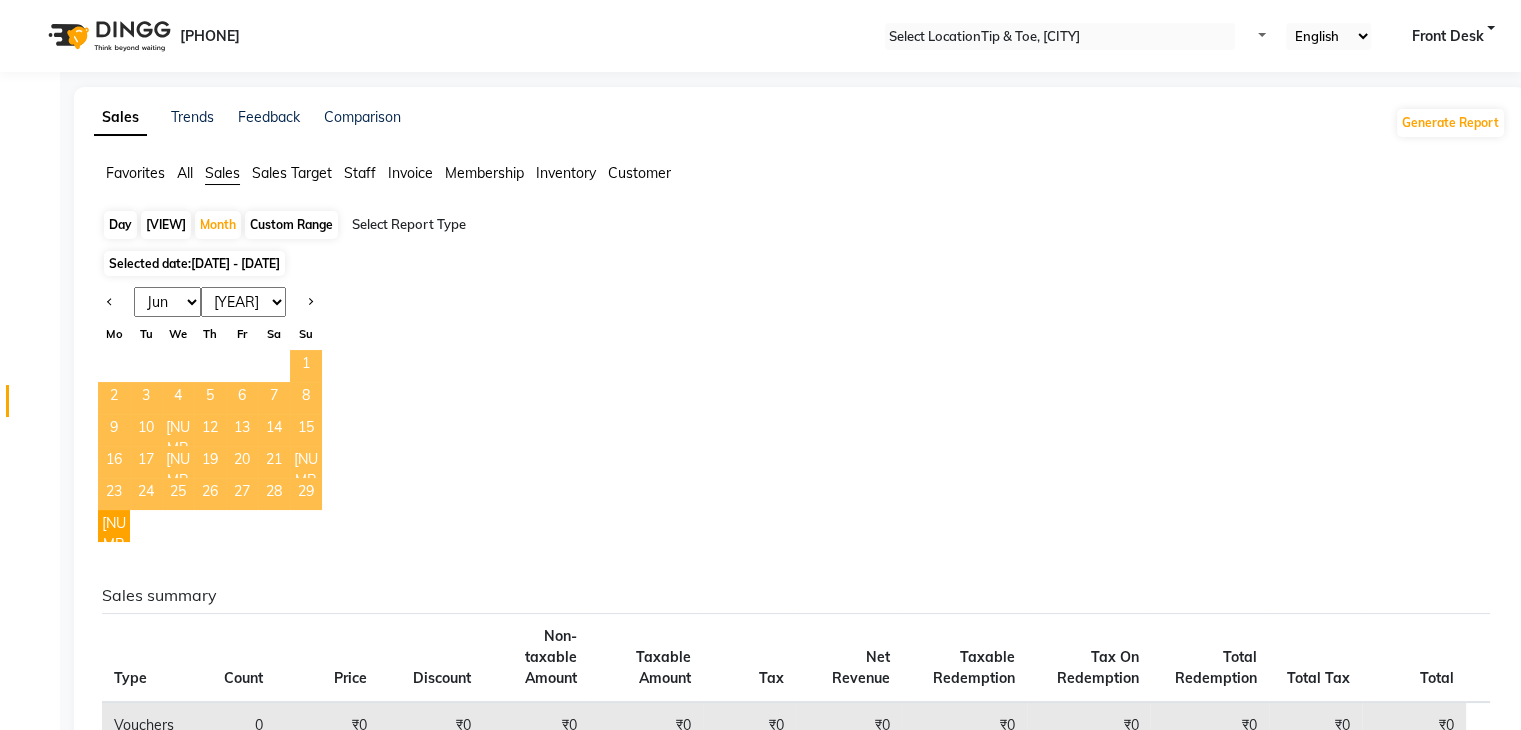 click on "1" at bounding box center [306, 366] 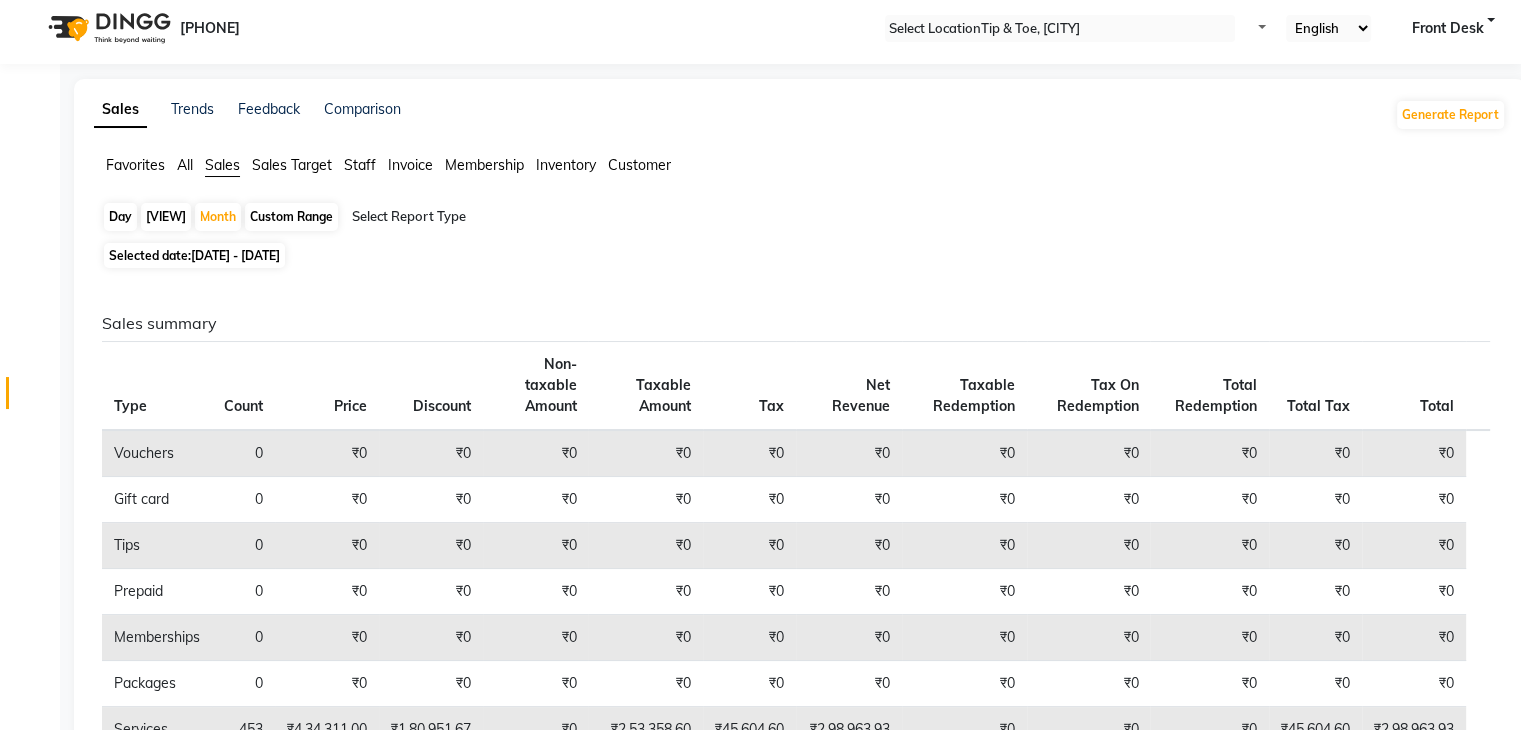 scroll, scrollTop: 0, scrollLeft: 0, axis: both 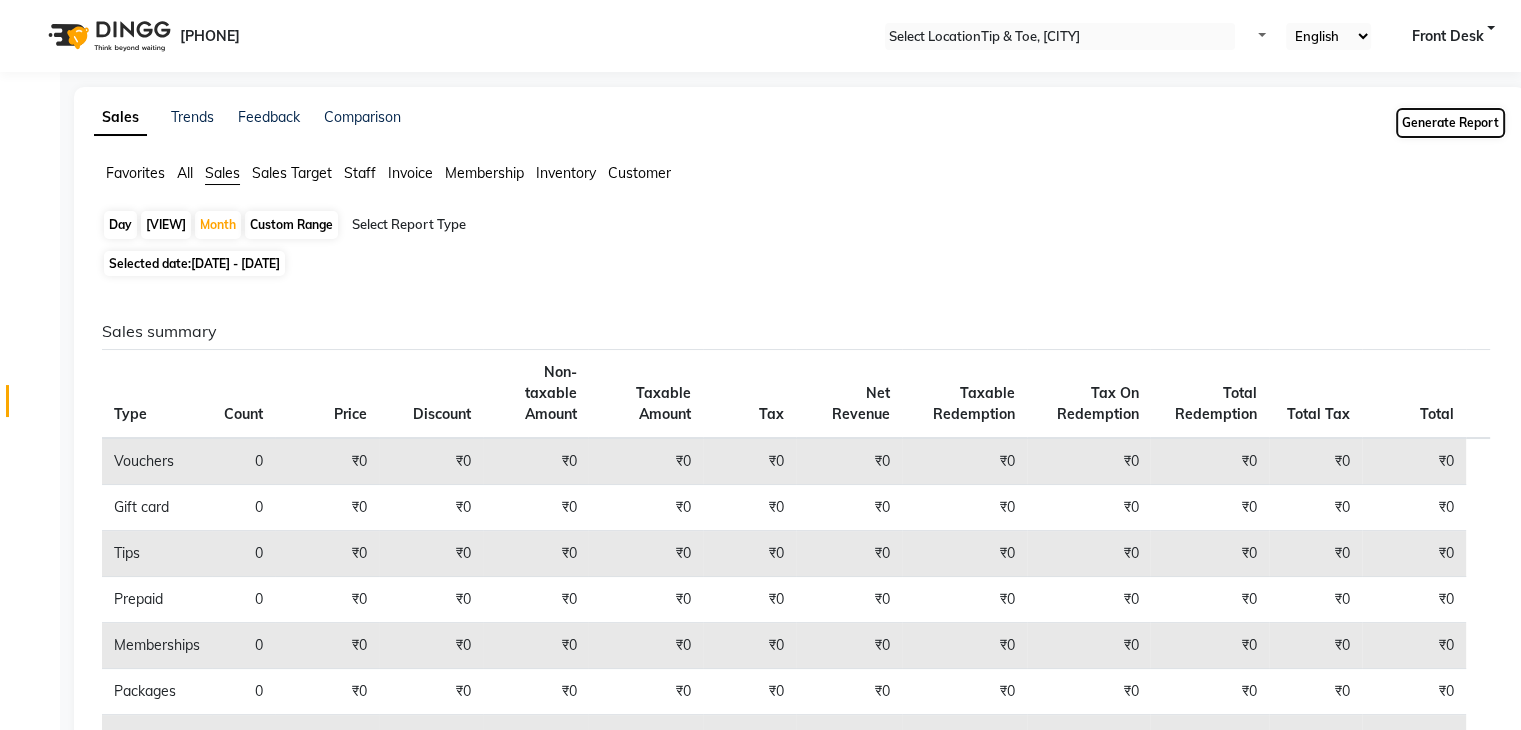 click on "Generate Report" at bounding box center [1450, 123] 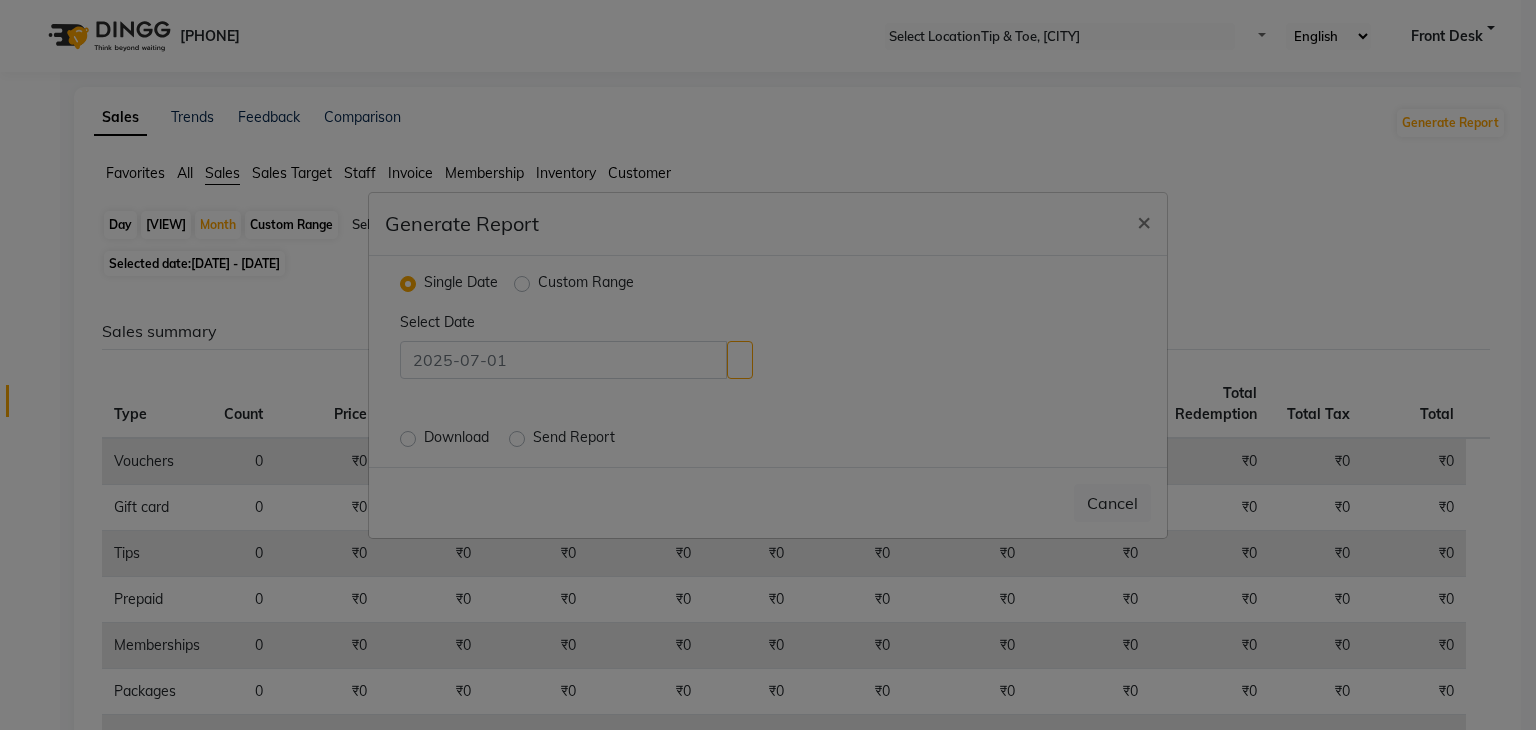 click on "Custom Range" at bounding box center (586, 284) 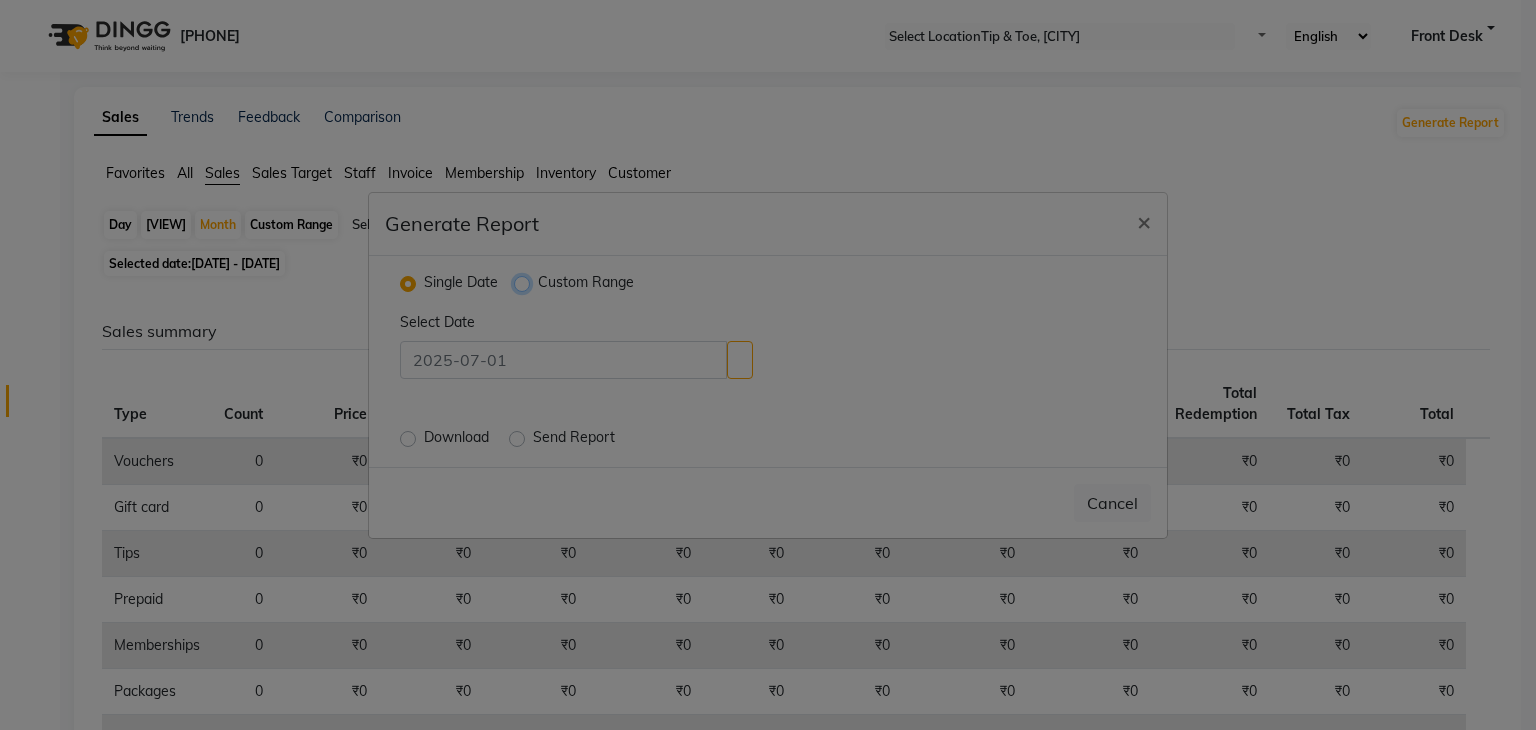 click on "Custom Range" at bounding box center [524, 282] 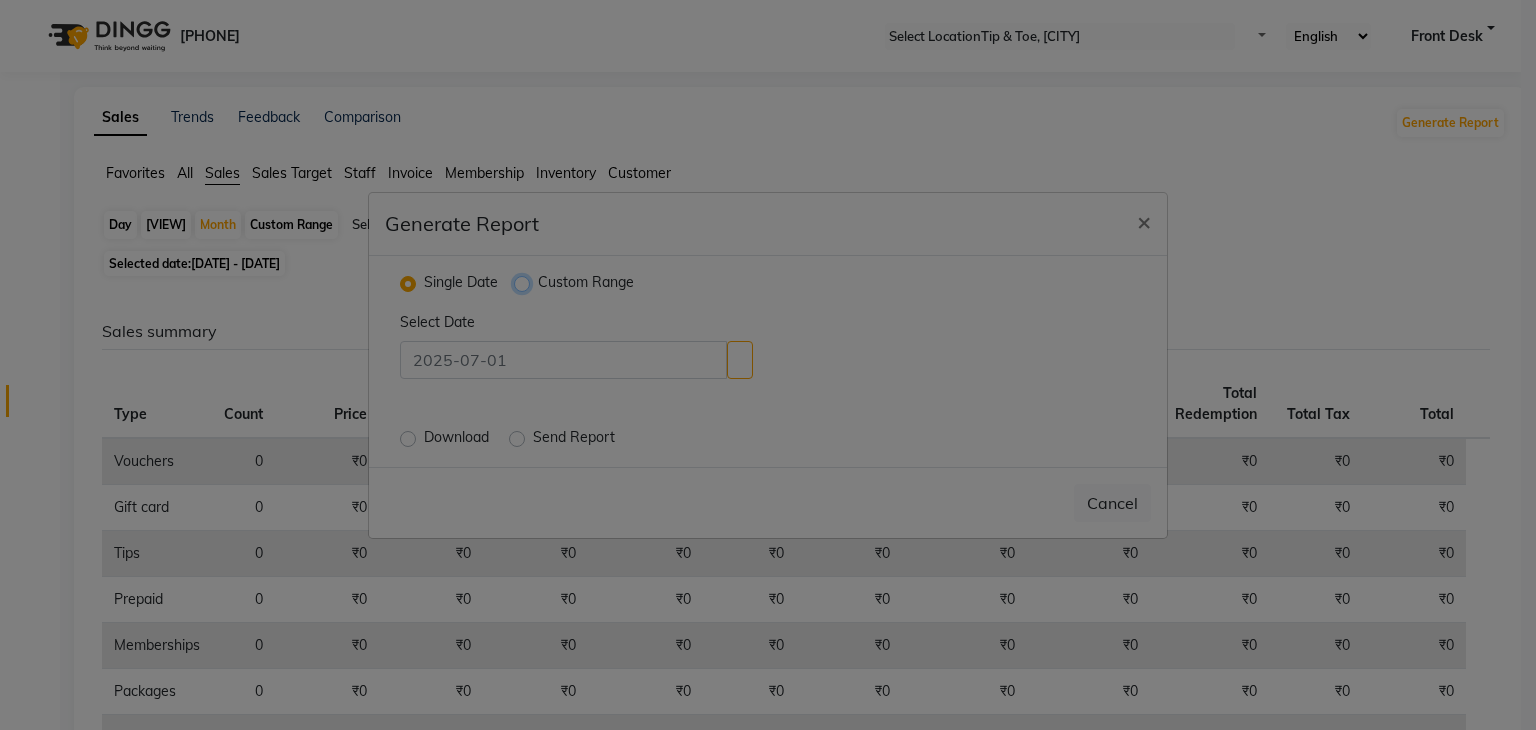 radio on "true" 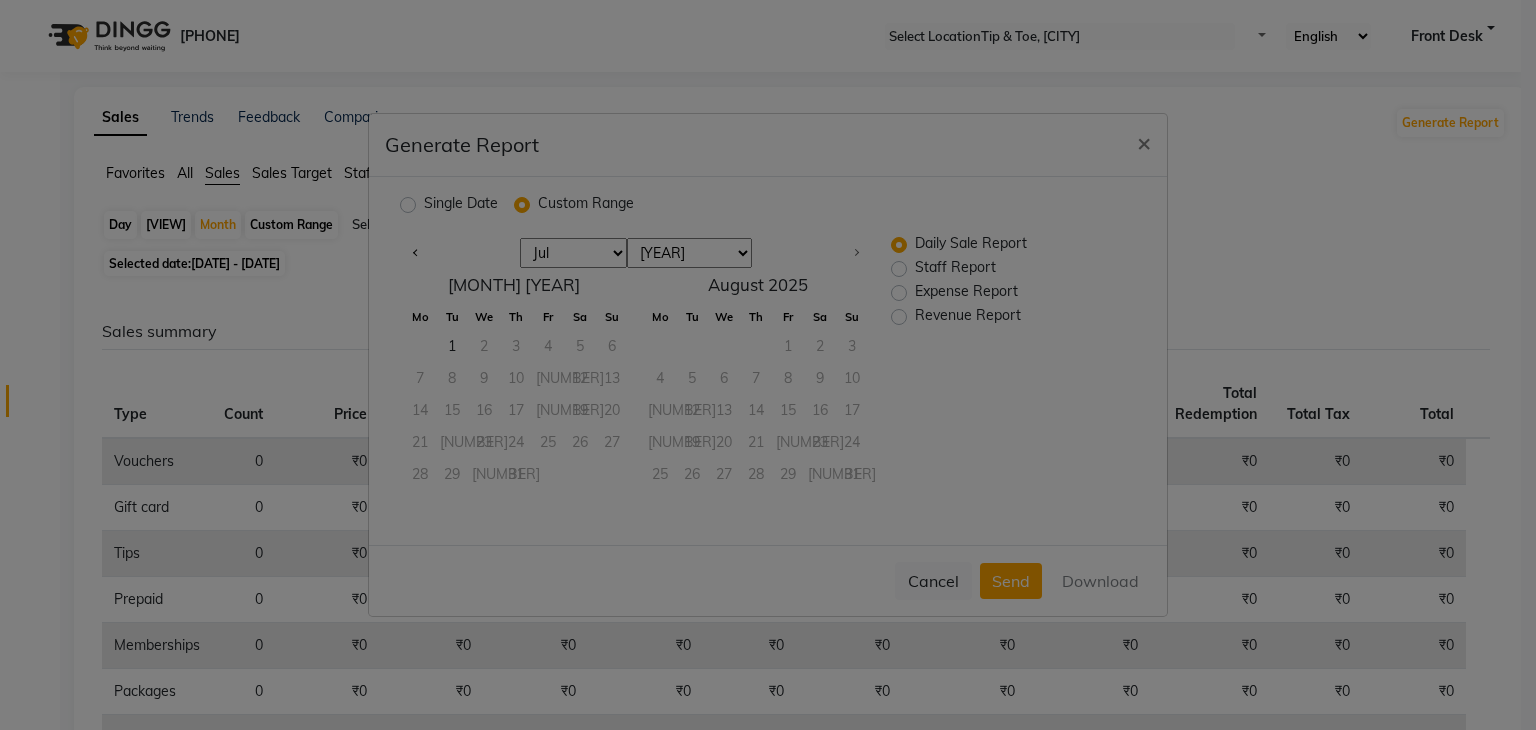 drag, startPoint x: 572, startPoint y: 254, endPoint x: 556, endPoint y: 409, distance: 155.82362 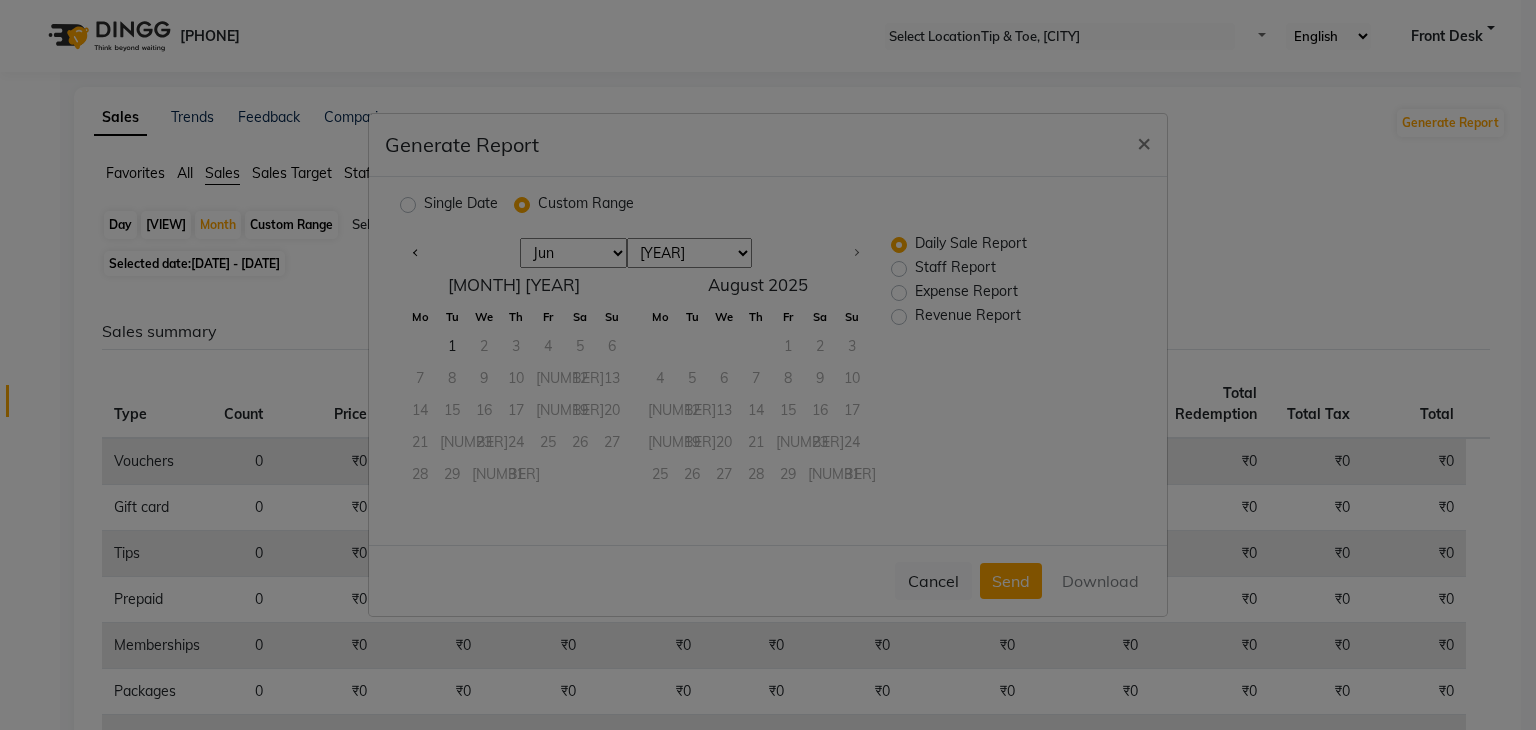 click on "[MONTH] [MONTH] [MONTH] [MONTH] [MONTH] [MONTH] [MONTH]" at bounding box center (573, 253) 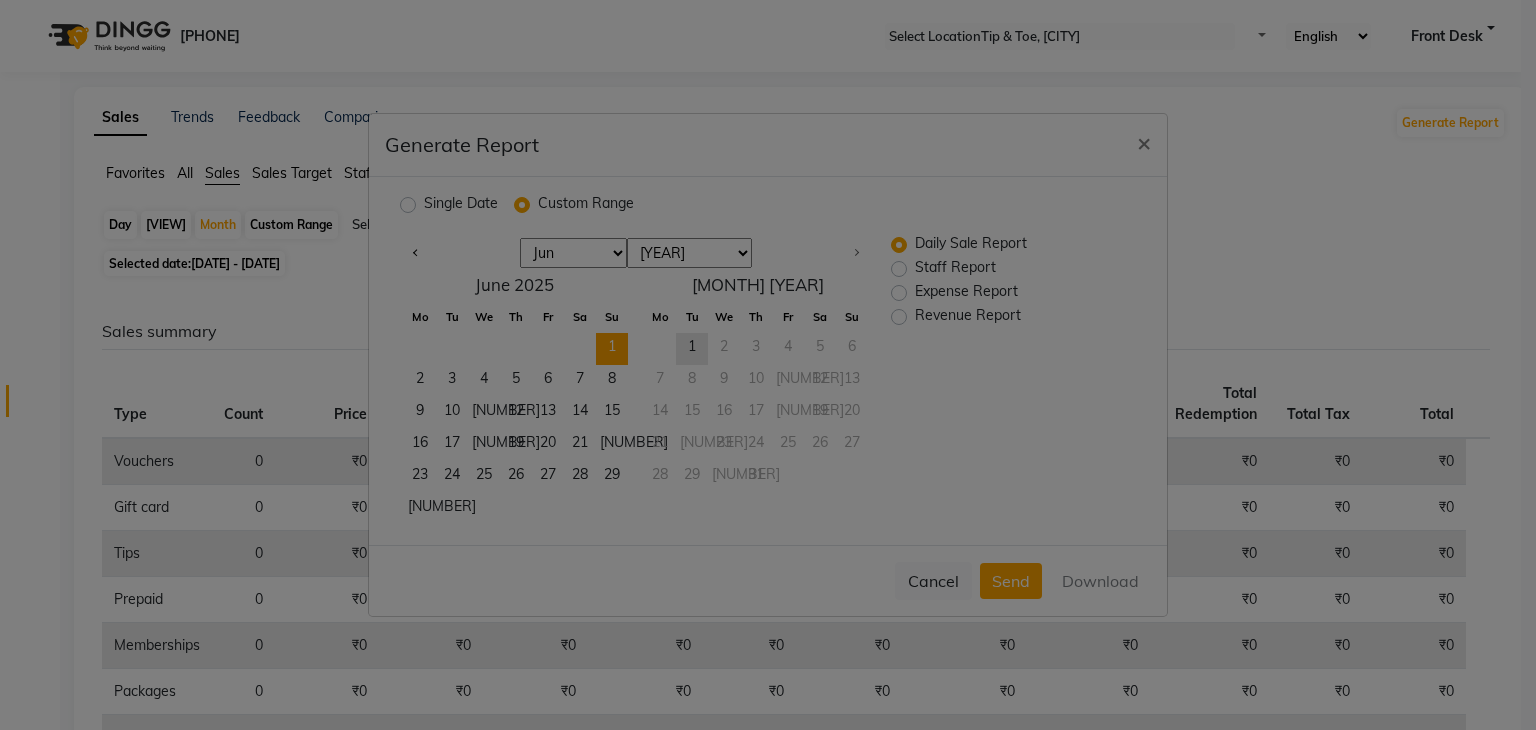 click on "1" at bounding box center [612, 349] 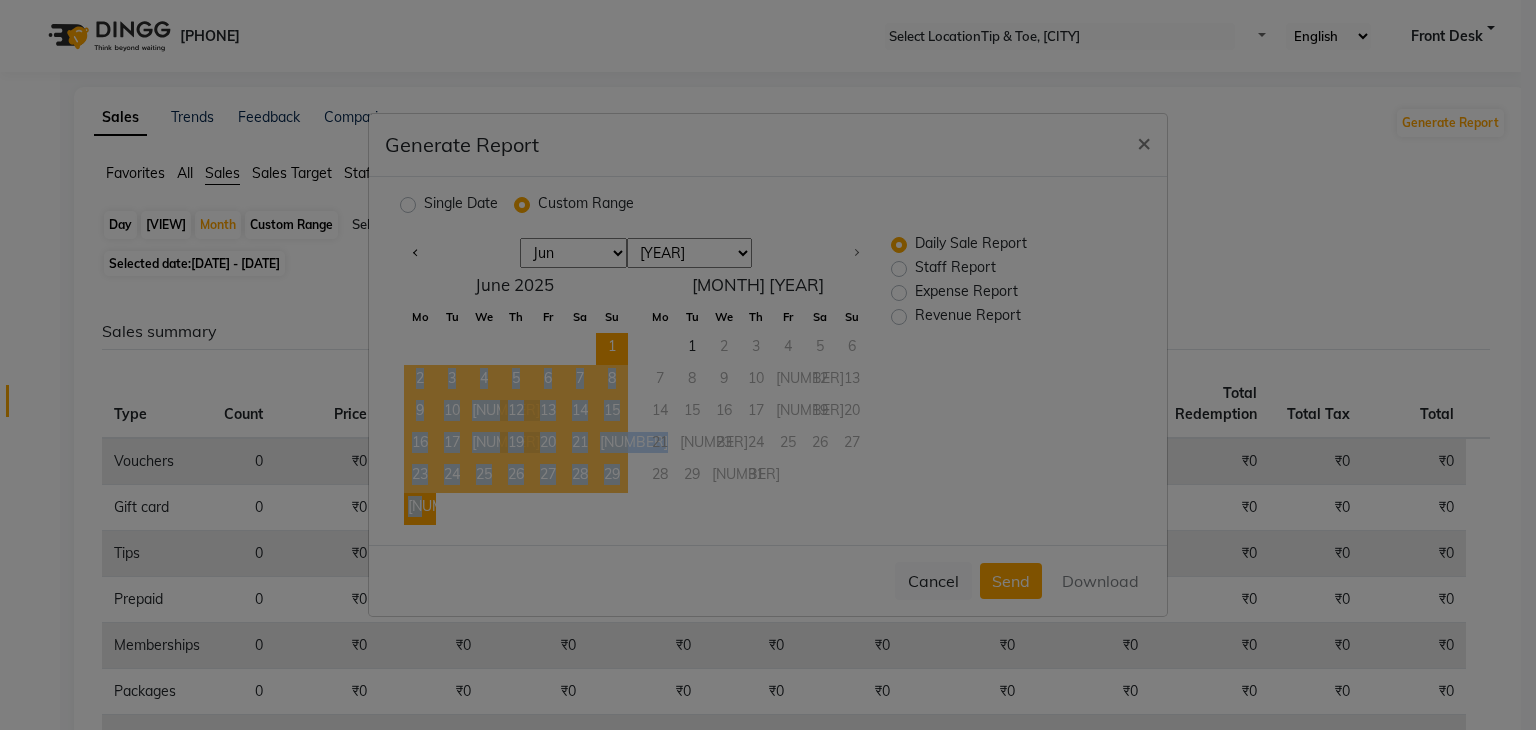 drag, startPoint x: 603, startPoint y: 344, endPoint x: 420, endPoint y: 497, distance: 238.53302 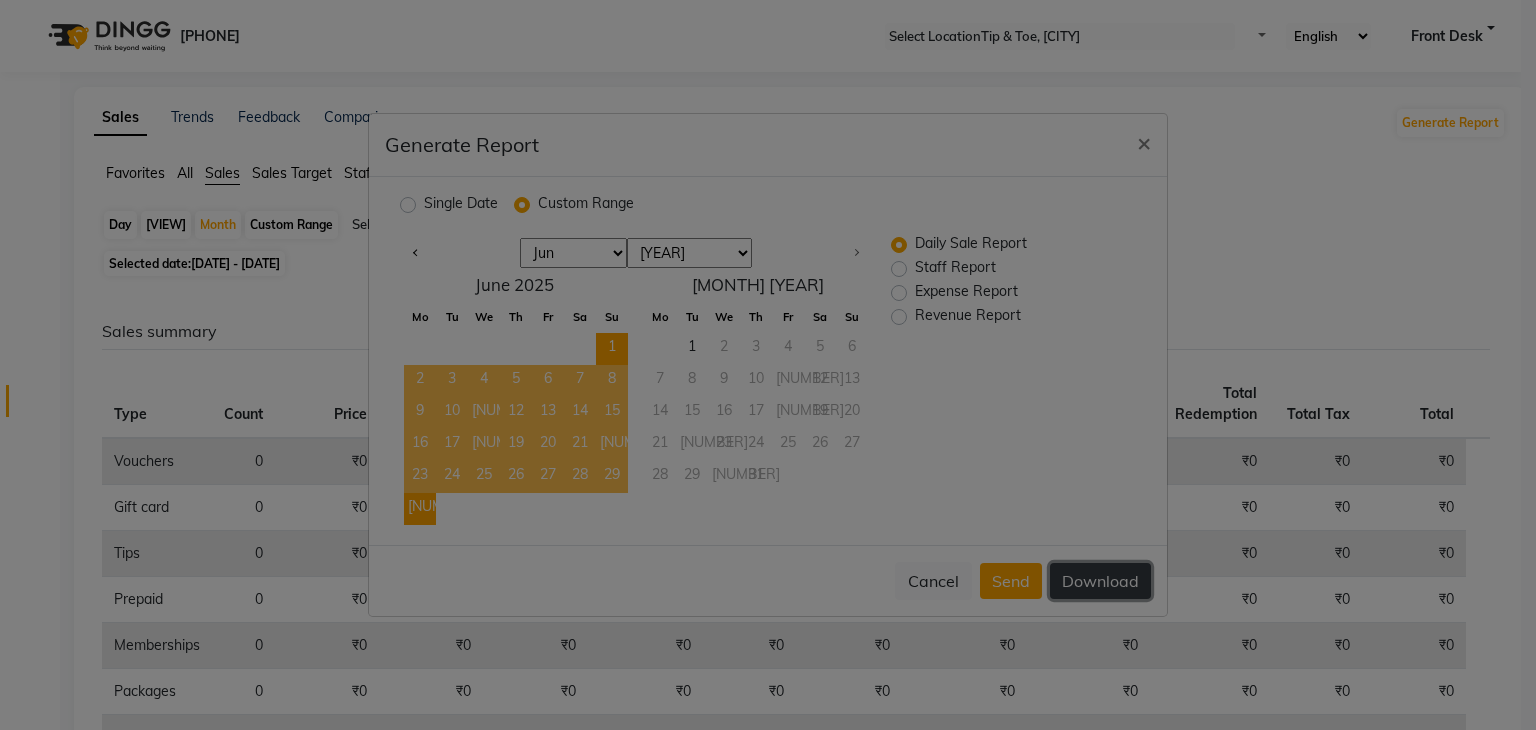 click on "Download" at bounding box center [1100, 581] 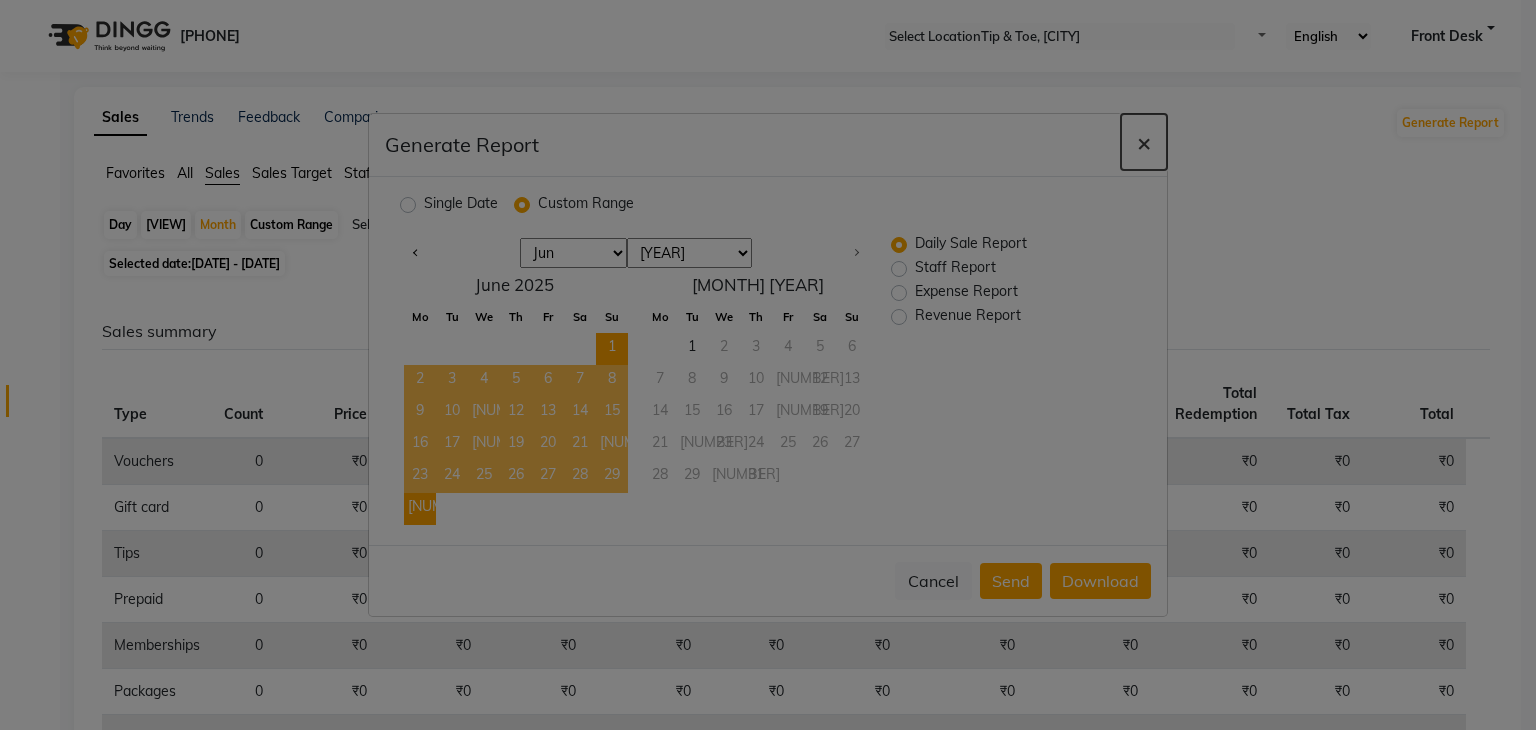 click on "×" at bounding box center (1144, 142) 